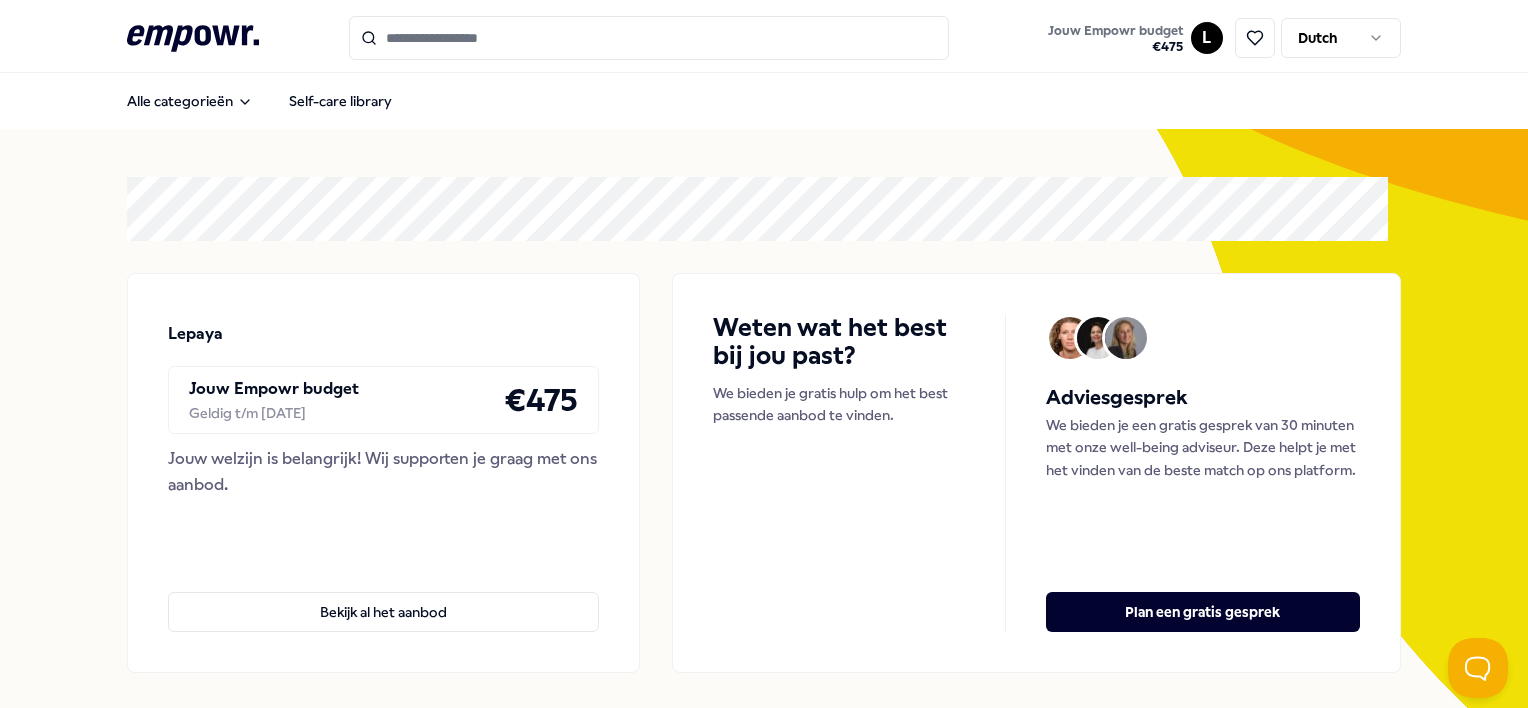 scroll, scrollTop: 0, scrollLeft: 0, axis: both 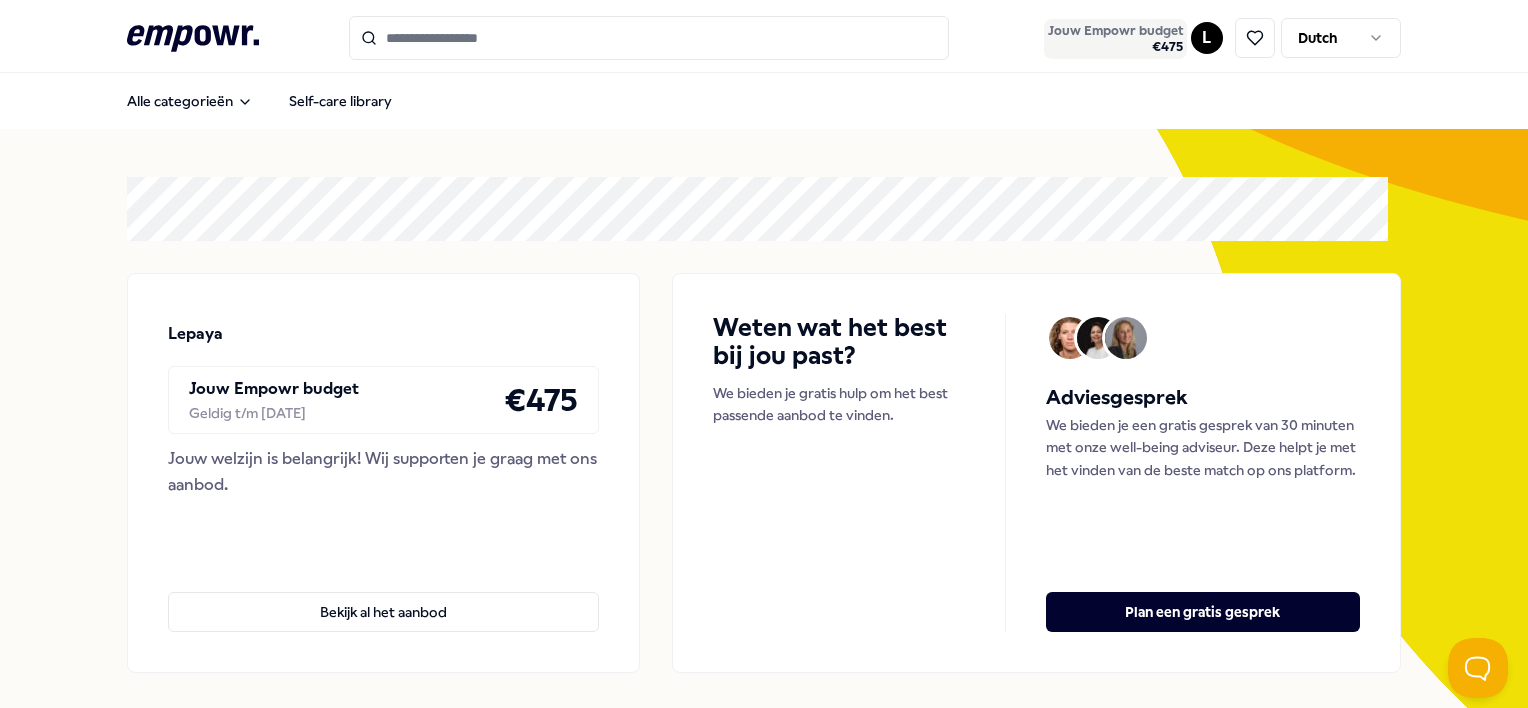 click on "€ 475" at bounding box center (1115, 47) 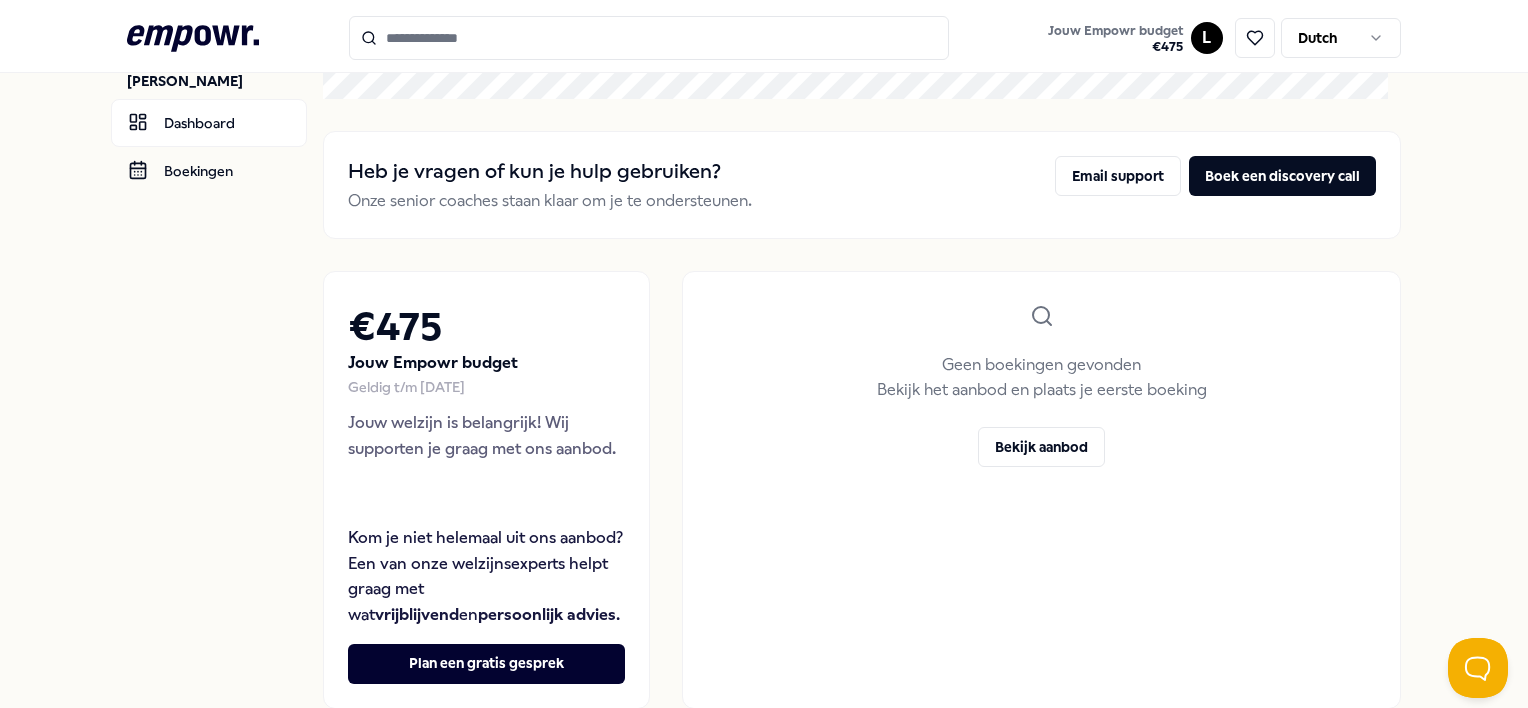 scroll, scrollTop: 47, scrollLeft: 0, axis: vertical 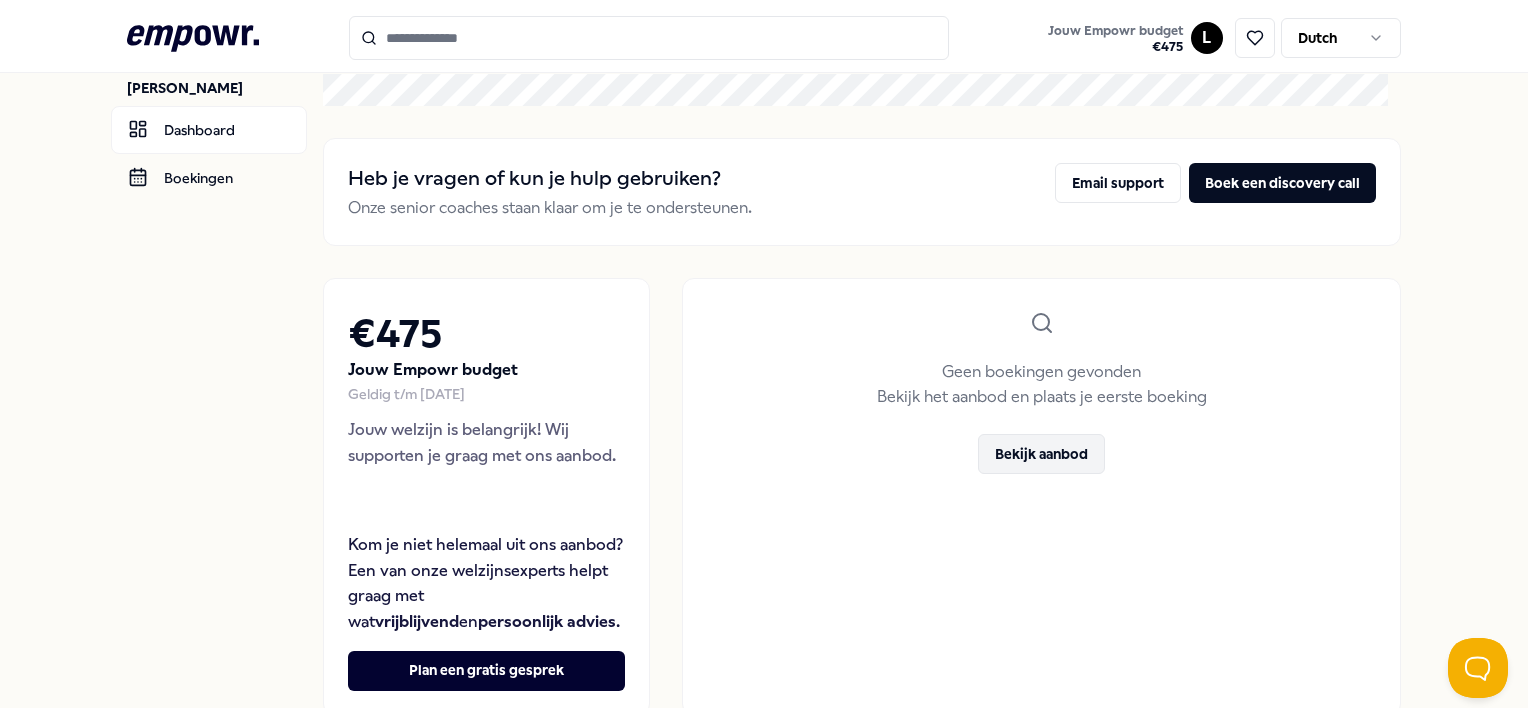 click on "Bekijk aanbod" at bounding box center (1041, 454) 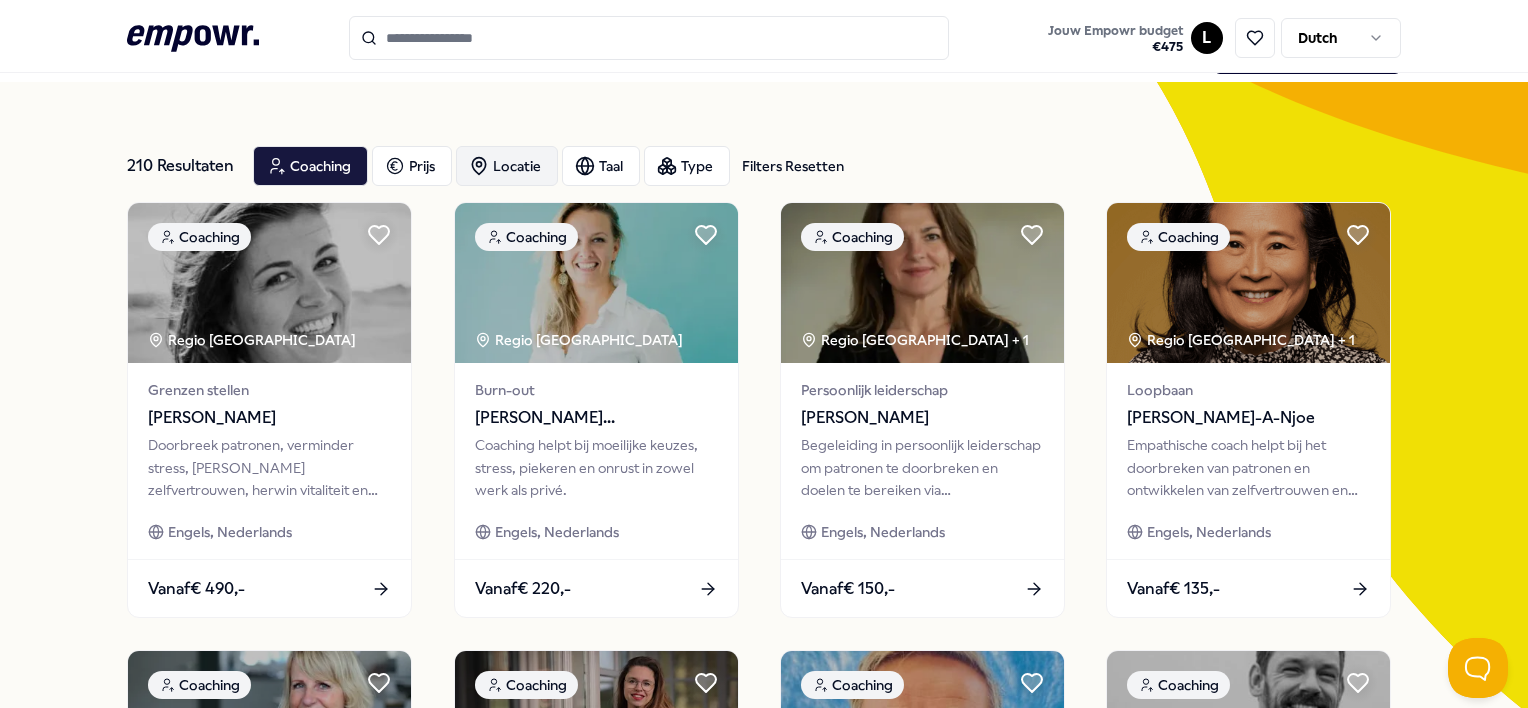 click 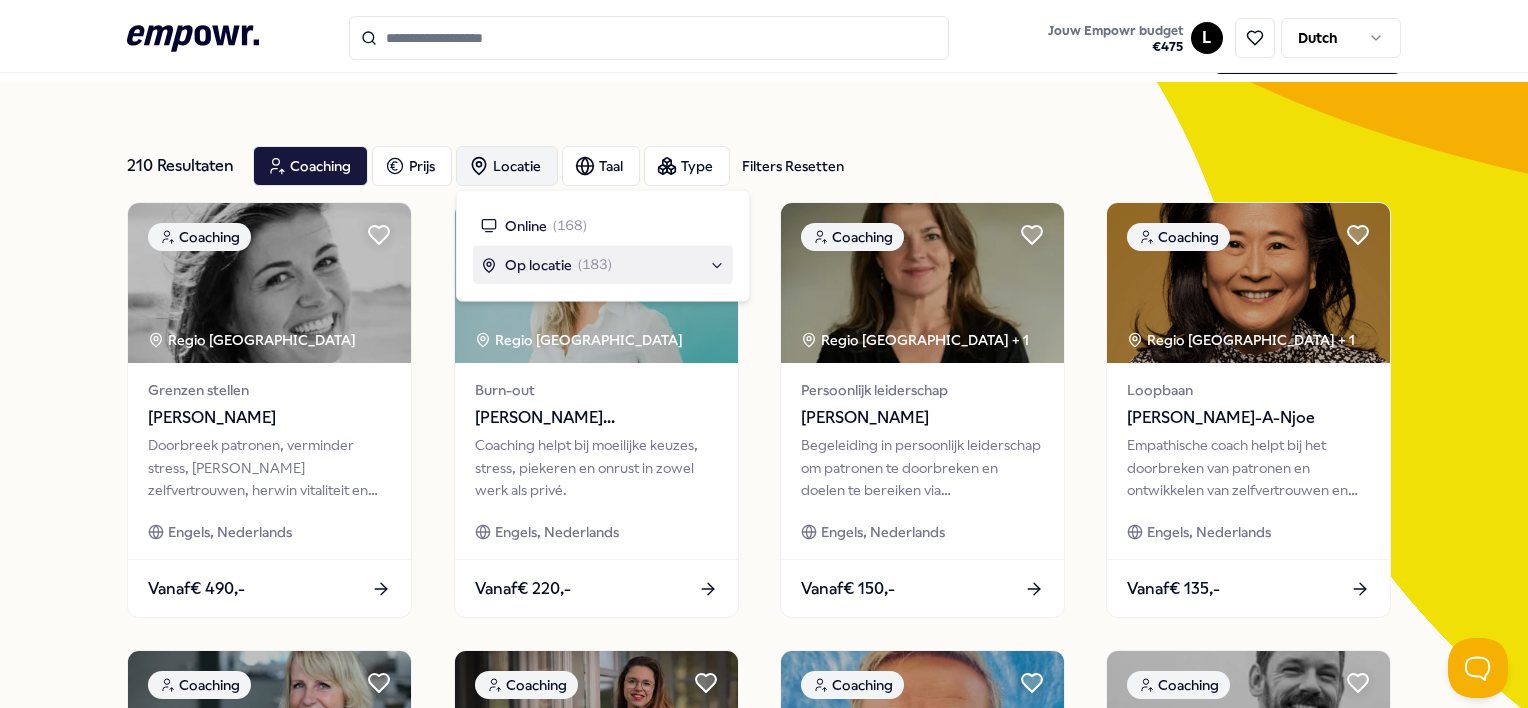 click on "Op locatie ( 183 )" at bounding box center (603, 265) 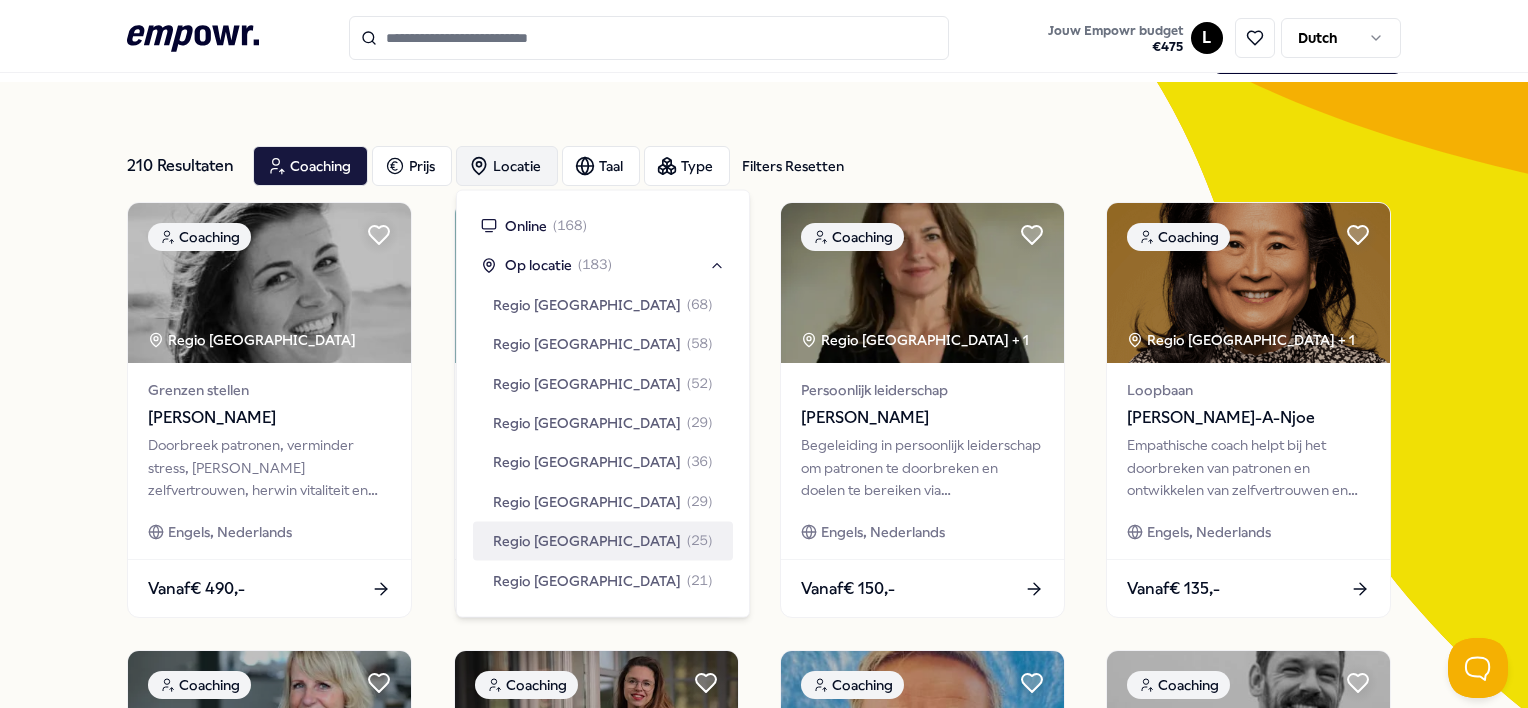 click on "Regio [GEOGRAPHIC_DATA]" at bounding box center [587, 541] 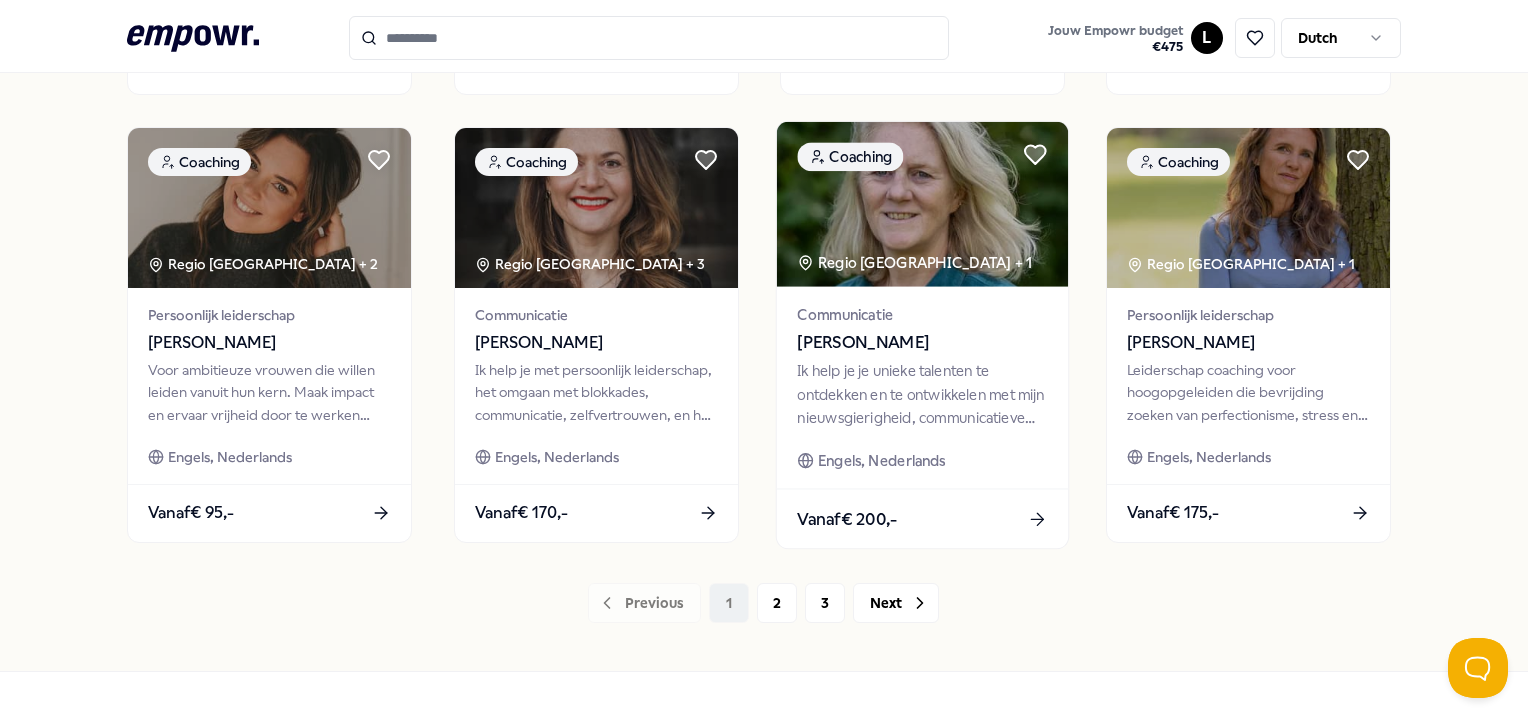 scroll, scrollTop: 1080, scrollLeft: 0, axis: vertical 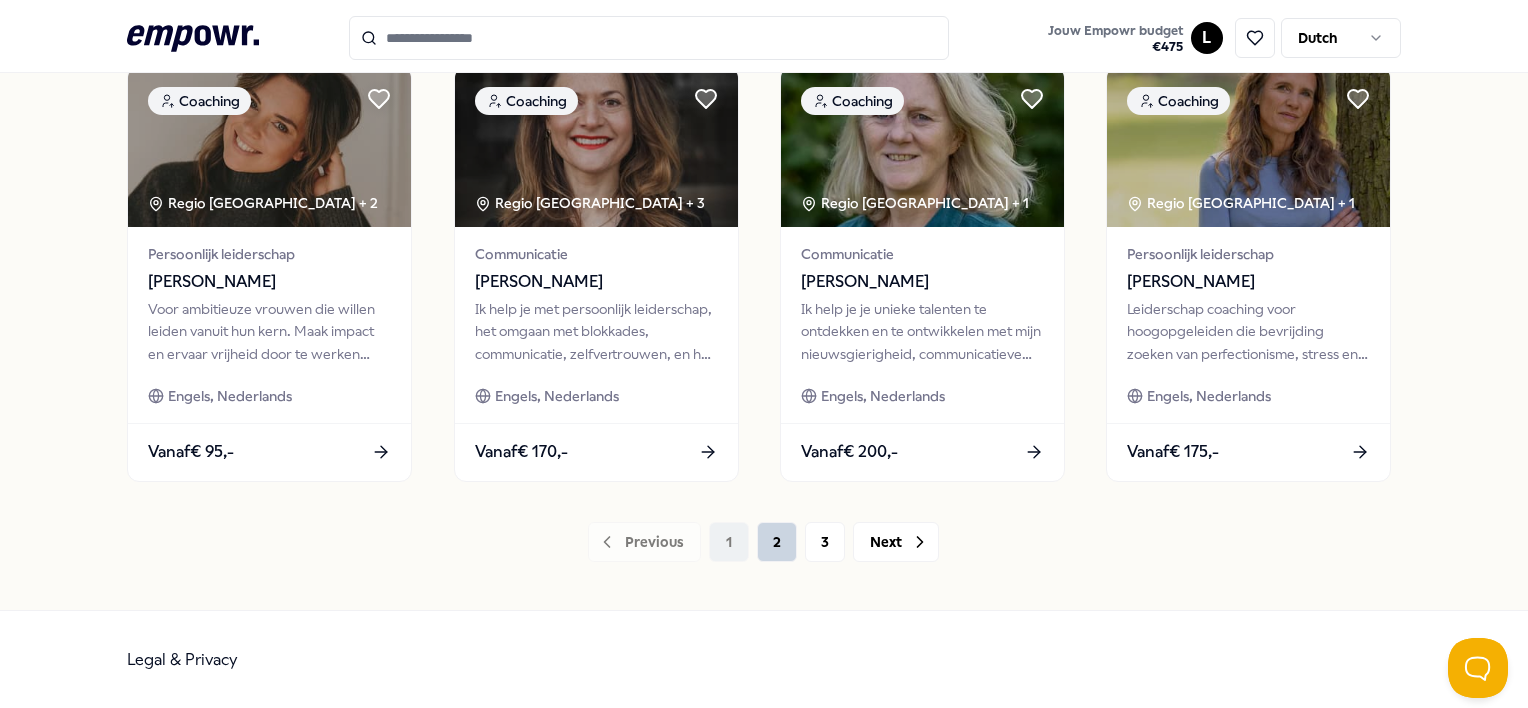 click on "2" at bounding box center (777, 542) 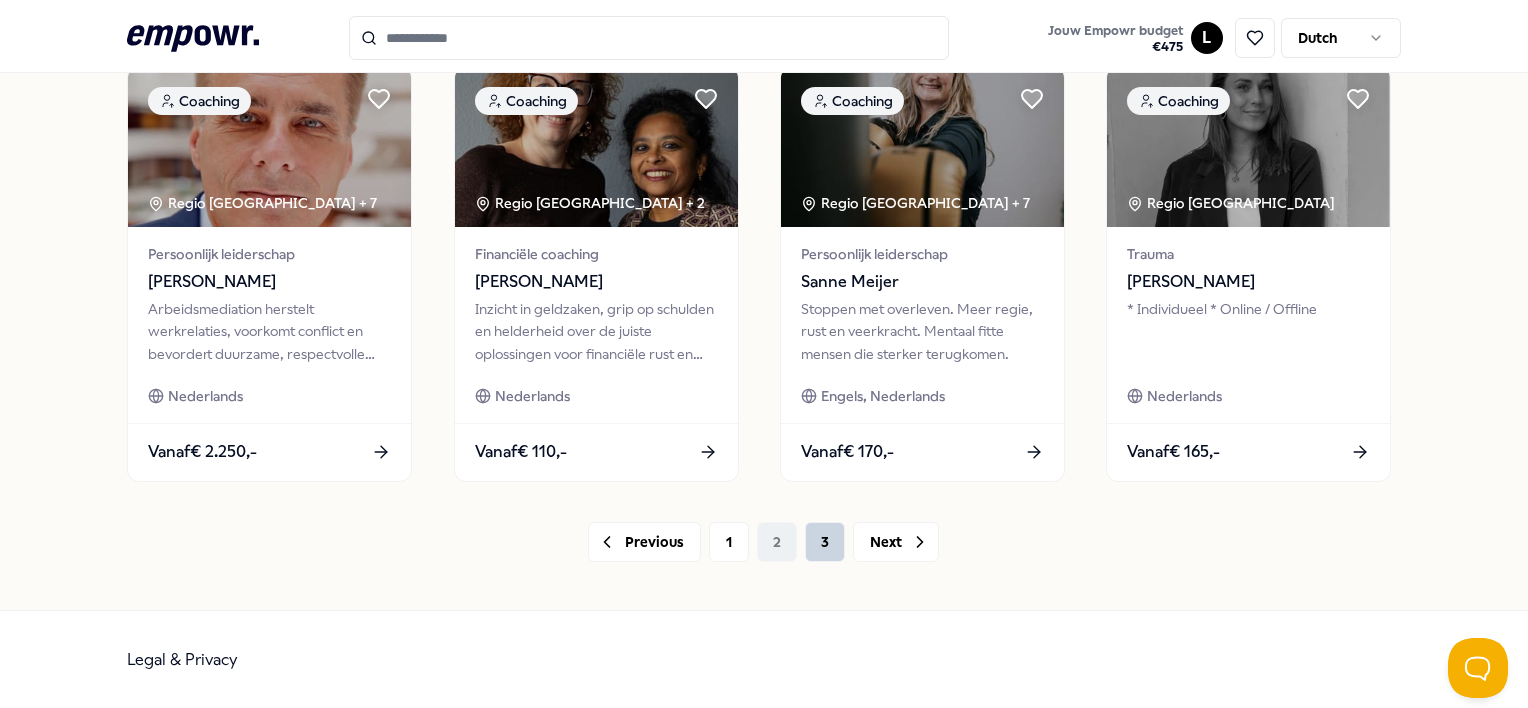 click on "3" at bounding box center [825, 542] 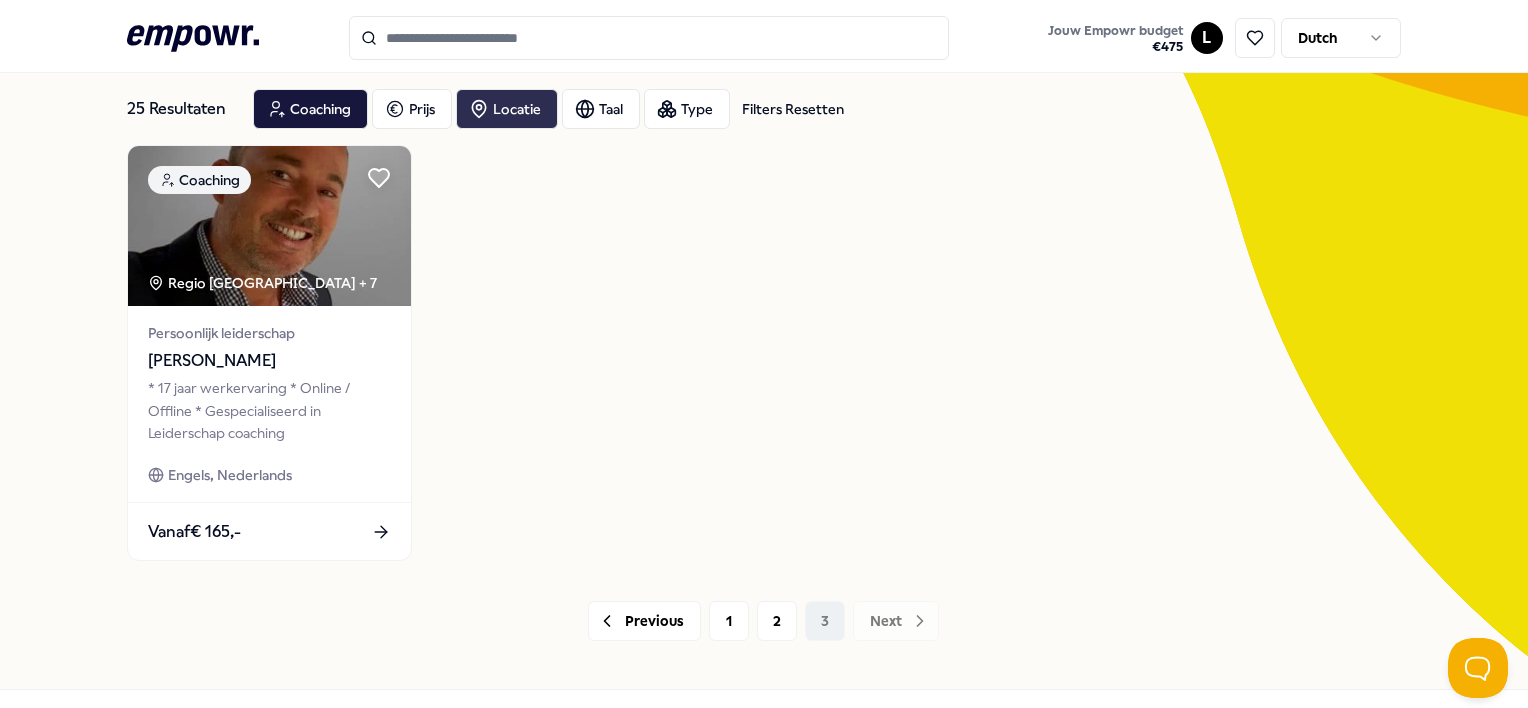 scroll, scrollTop: 96, scrollLeft: 0, axis: vertical 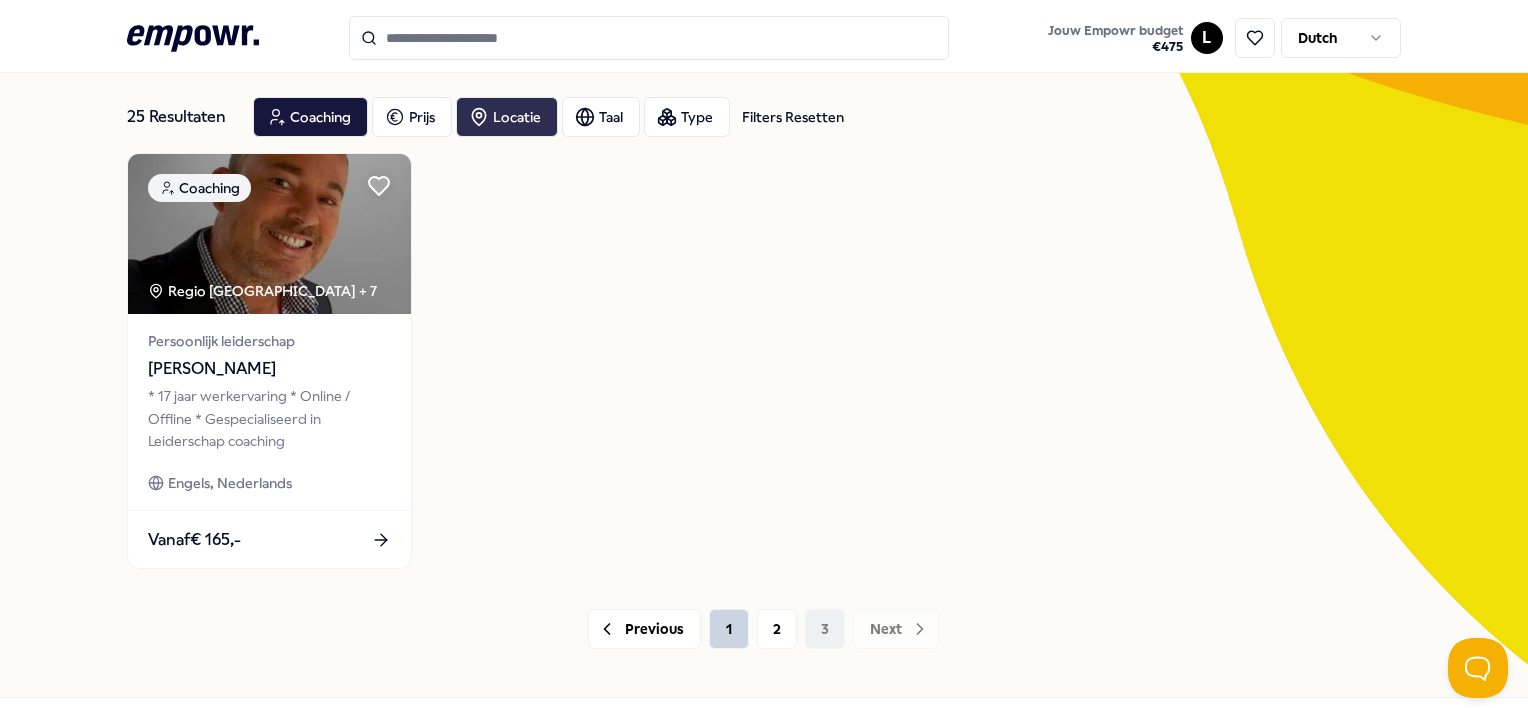 click on "1" at bounding box center (729, 629) 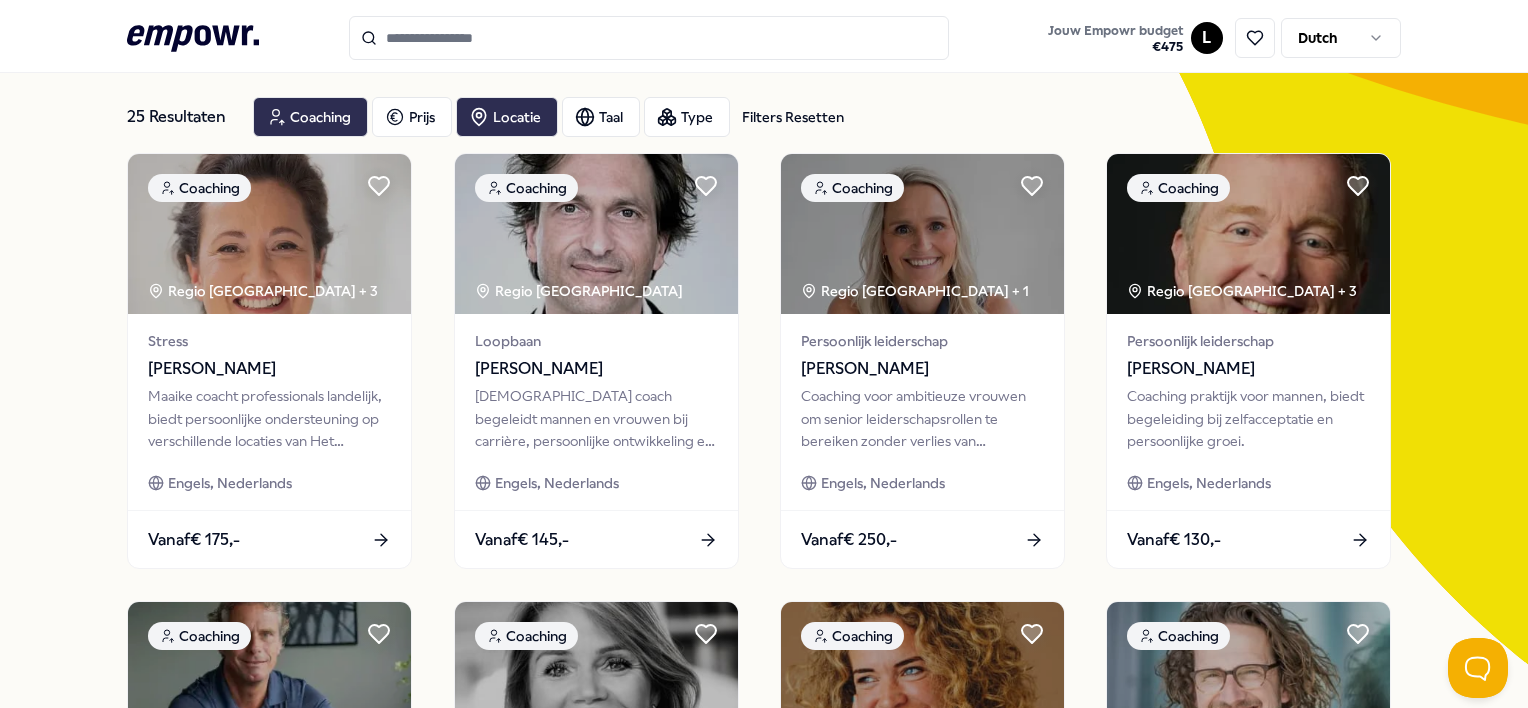 click on "Coaching" at bounding box center [310, 117] 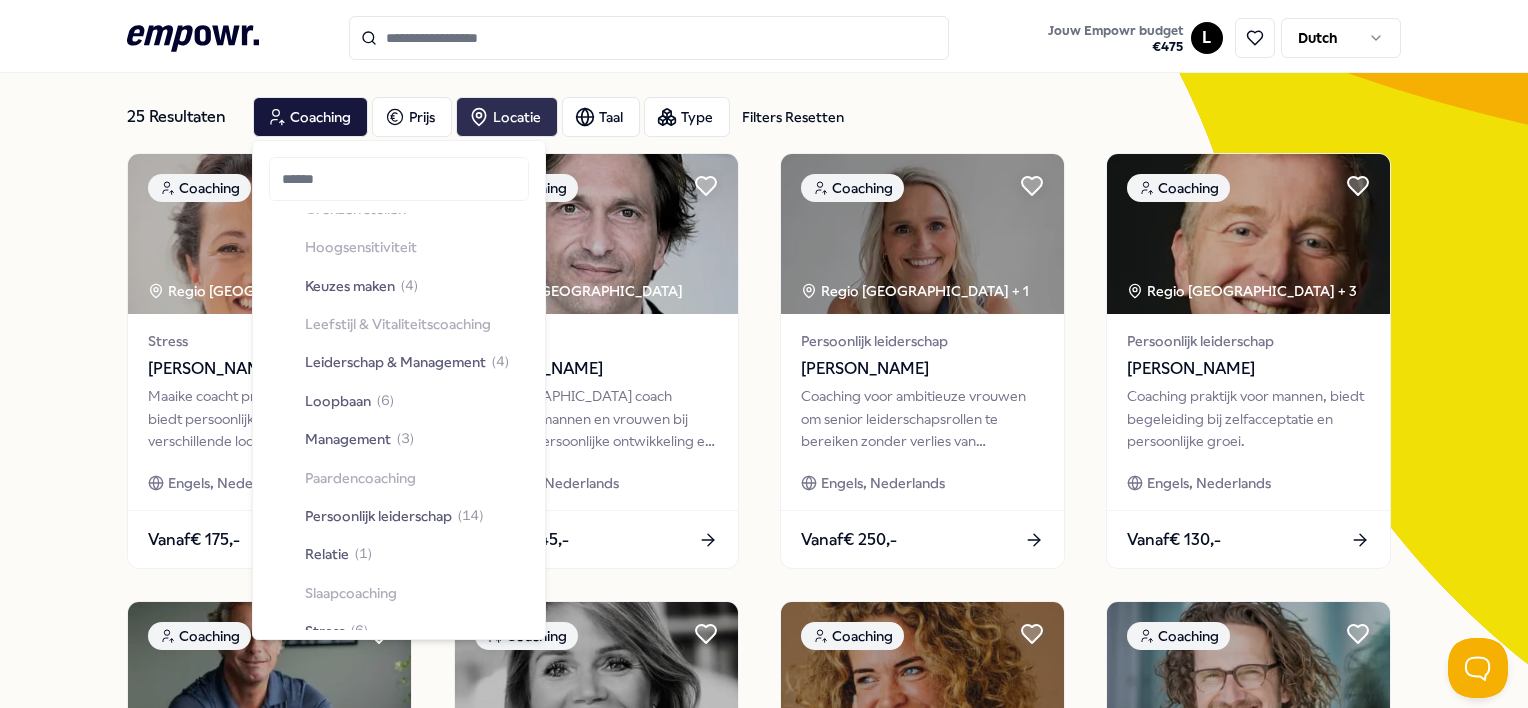 scroll, scrollTop: 412, scrollLeft: 0, axis: vertical 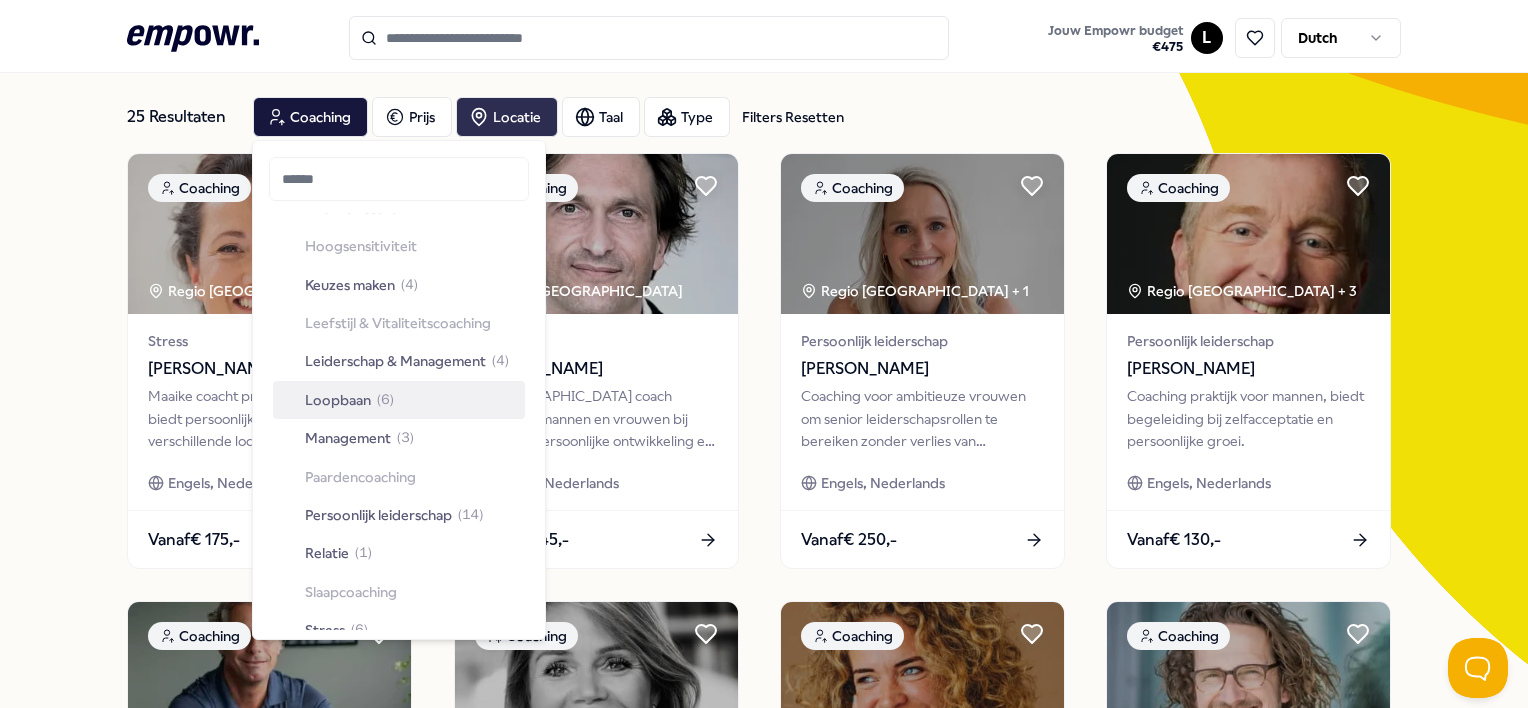 click on "Loopbaan  ( 6 )" at bounding box center (399, 400) 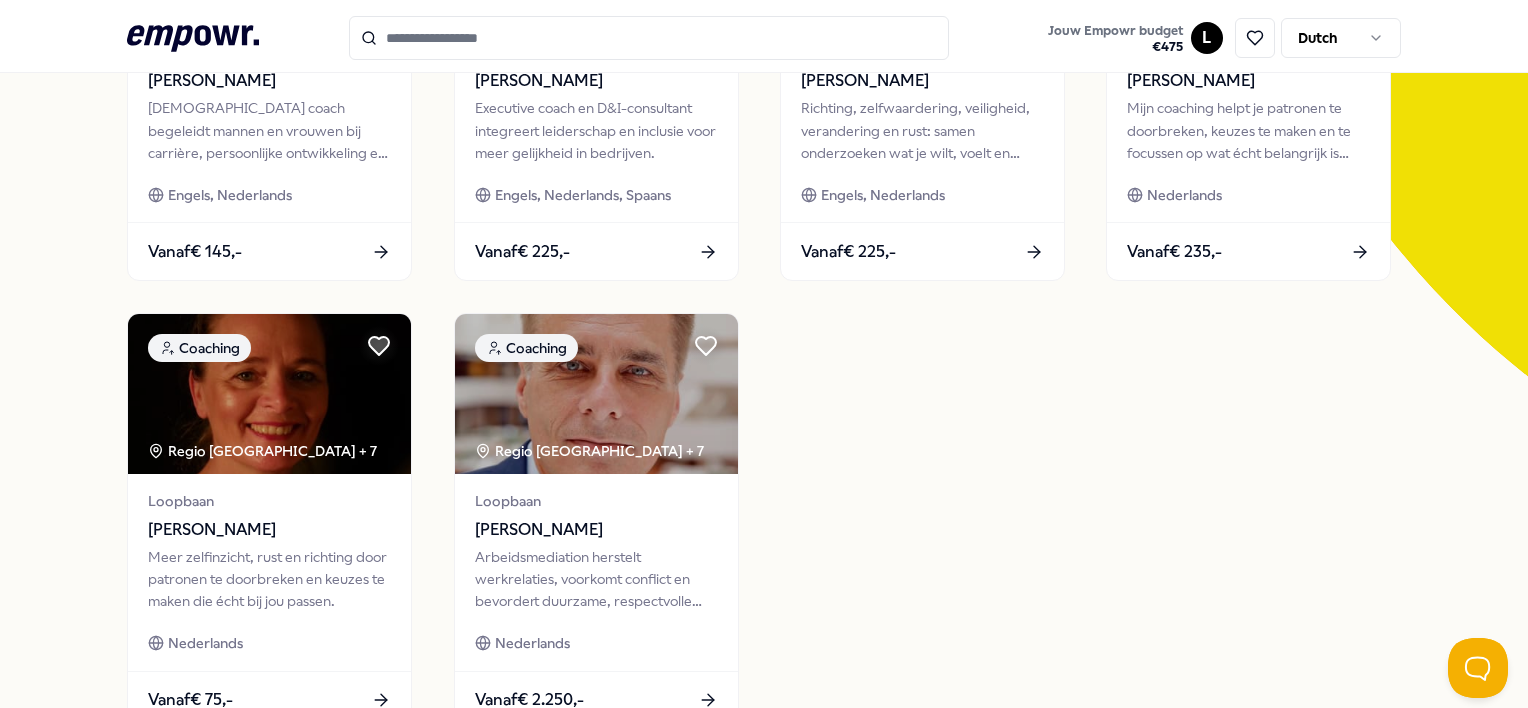 scroll, scrollTop: 0, scrollLeft: 0, axis: both 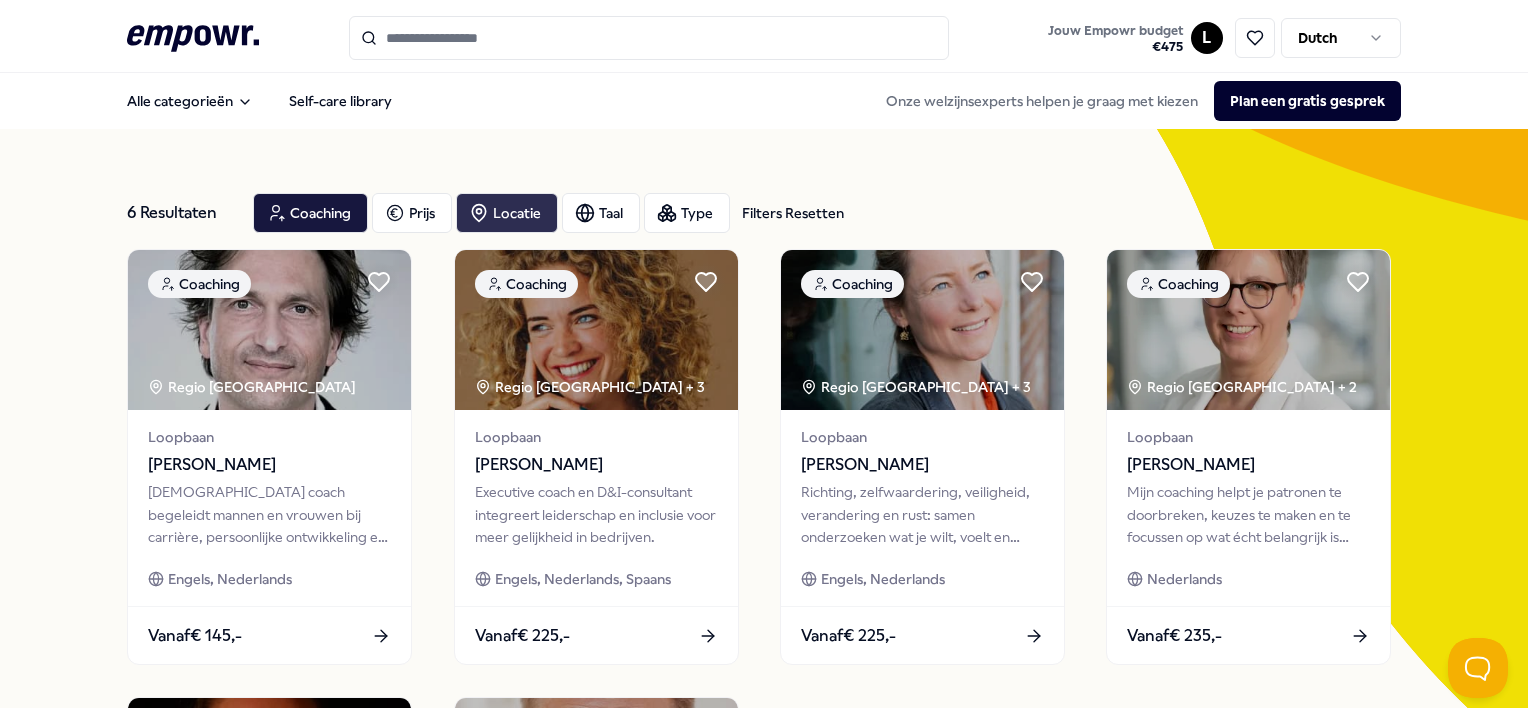 click on "Locatie" at bounding box center [507, 213] 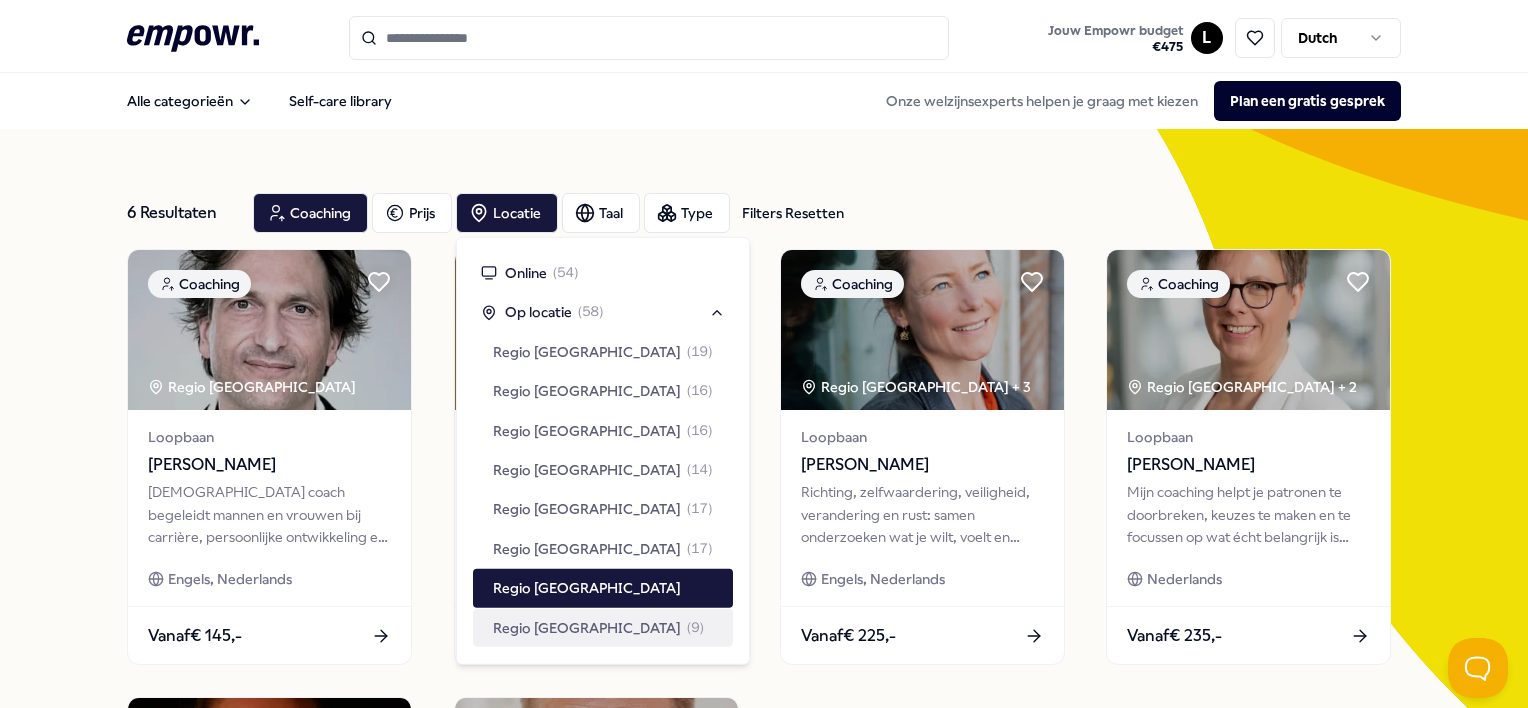 click on "Regio [GEOGRAPHIC_DATA]" at bounding box center (587, 627) 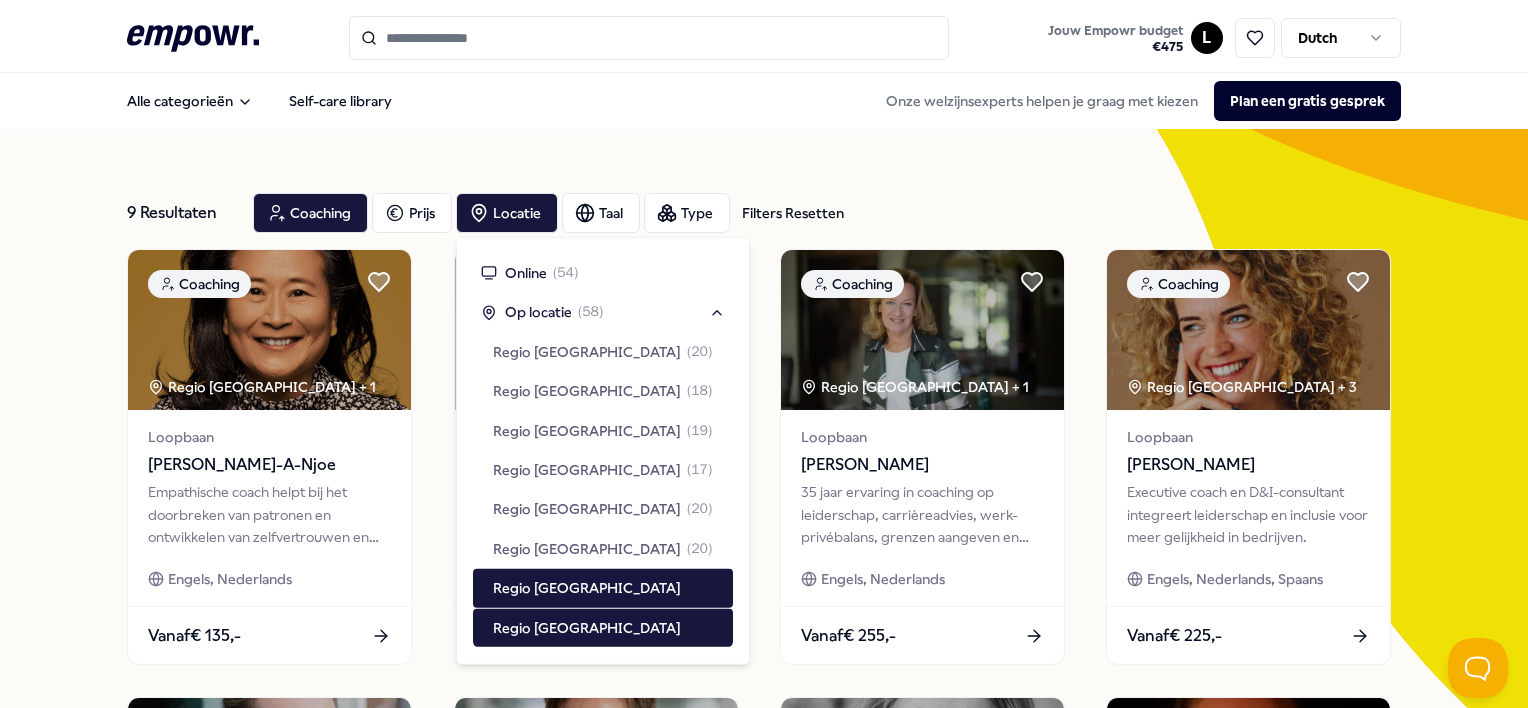 click on "9 Resultaten Filters Resetten Coaching Prijs Locatie Taal Type Filters Resetten Coaching Regio [GEOGRAPHIC_DATA]    + 1 Loopbaan  [PERSON_NAME]-A-Njoe Empathische coach helpt bij het doorbreken van patronen en ontwikkelen van
zelfvertrouwen en innerlijke kracht. Engels, Nederlands Vanaf  € 135,- Coaching Regio Rotterdam    Loopbaan  [PERSON_NAME] Rotterdamse coach begeleidt mannen en vrouwen bij carrière, persoonlijke
ontwikkeling en leiderschap met doortastende aanpak. [PERSON_NAME], Nederlands Vanaf  € 145,- Coaching Regio [GEOGRAPHIC_DATA]    + 1 Loopbaan  [PERSON_NAME] 35 jaar ervaring in coaching op leiderschap, carrièreadvies, werk-privébalans,
grenzen aangeven en communicatievaardigheden. Engels, Nederlands Vanaf  € 255,- Coaching [GEOGRAPHIC_DATA]    + 3 Loopbaan  [PERSON_NAME] Executive coach en D&I-consultant integreert leiderschap en inclusie voor meer
gelijkheid in bedrijven. Engels, Nederlands, Spaans Vanaf  € 225,- Coaching Regio [GEOGRAPHIC_DATA]    + 3 Loopbaan  [PERSON_NAME] Engels, Nederlands   1" at bounding box center (764, 909) 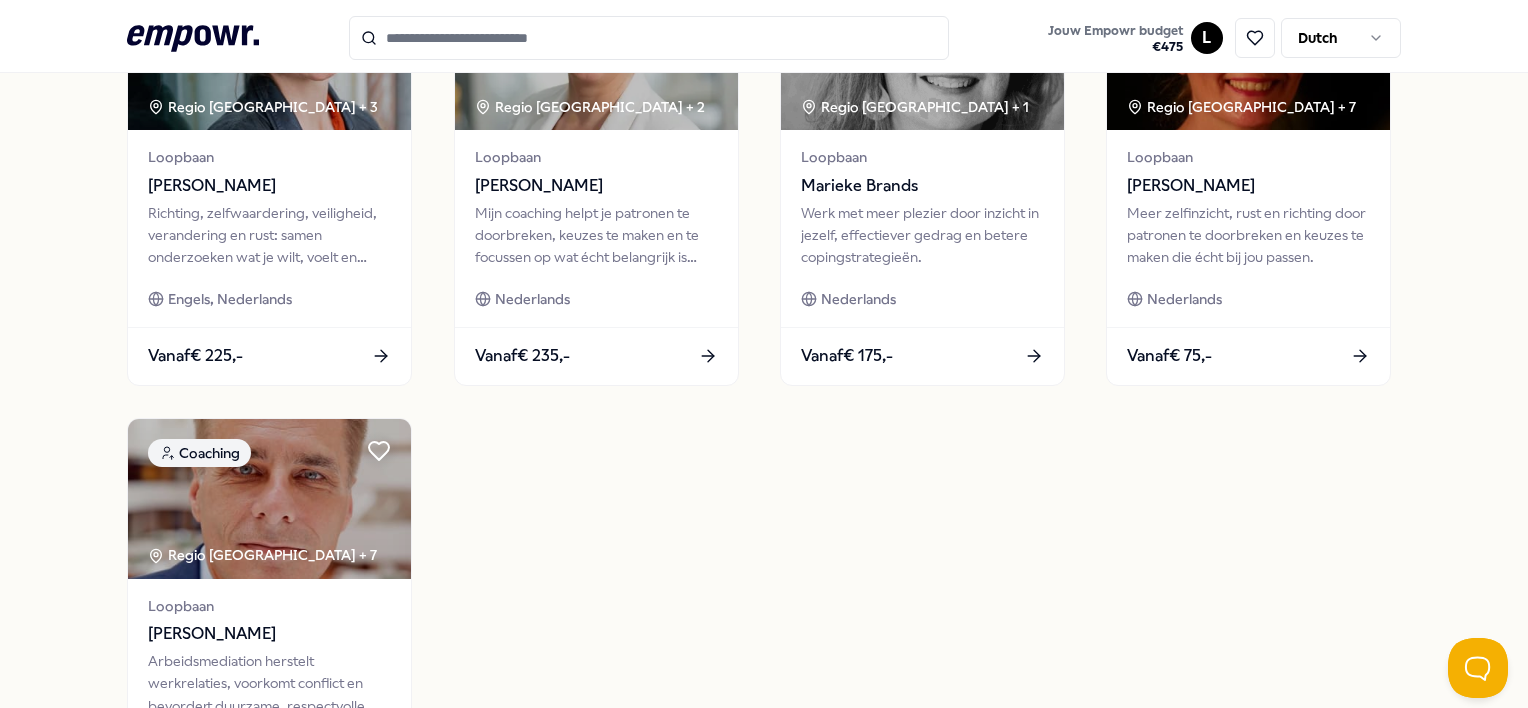scroll, scrollTop: 0, scrollLeft: 0, axis: both 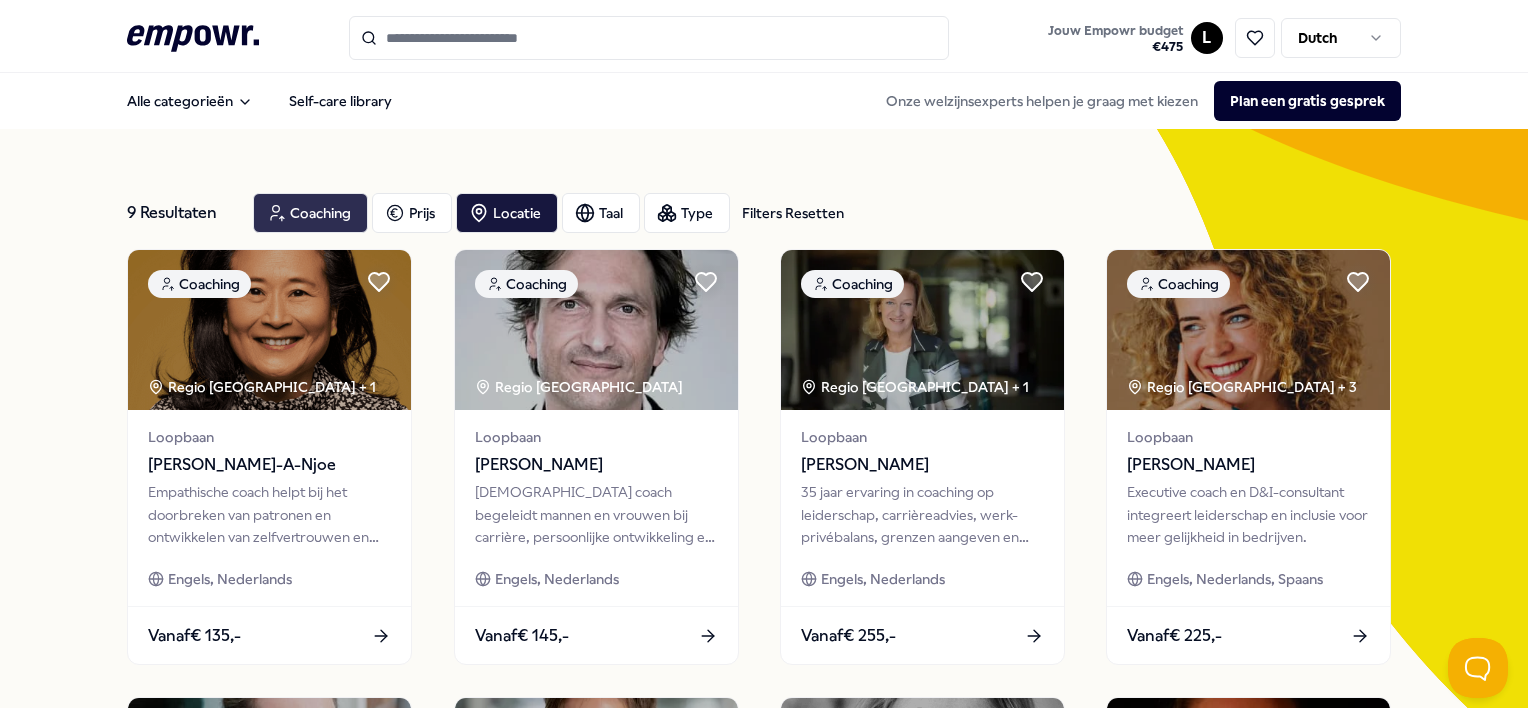 click on "Coaching" at bounding box center (310, 213) 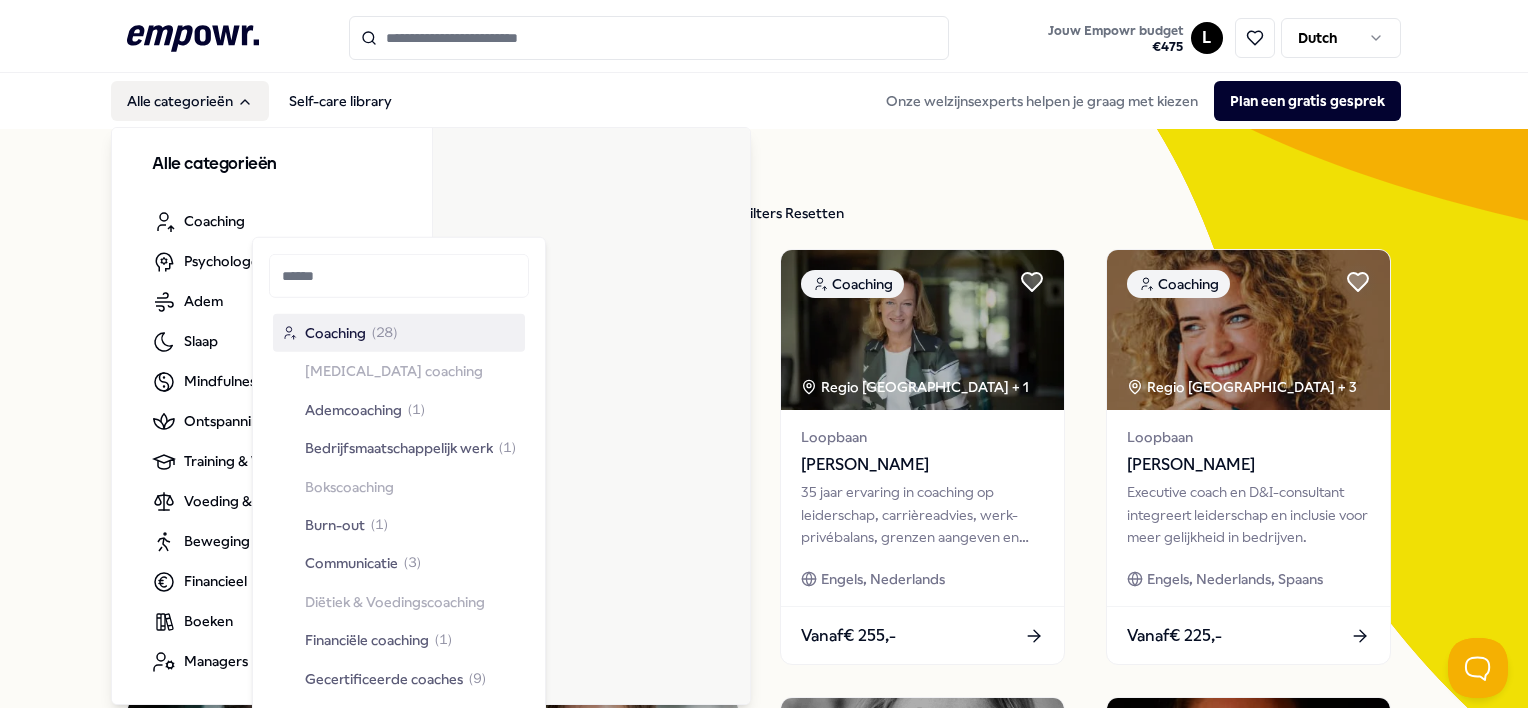 click on "Alle categorieën" at bounding box center (190, 101) 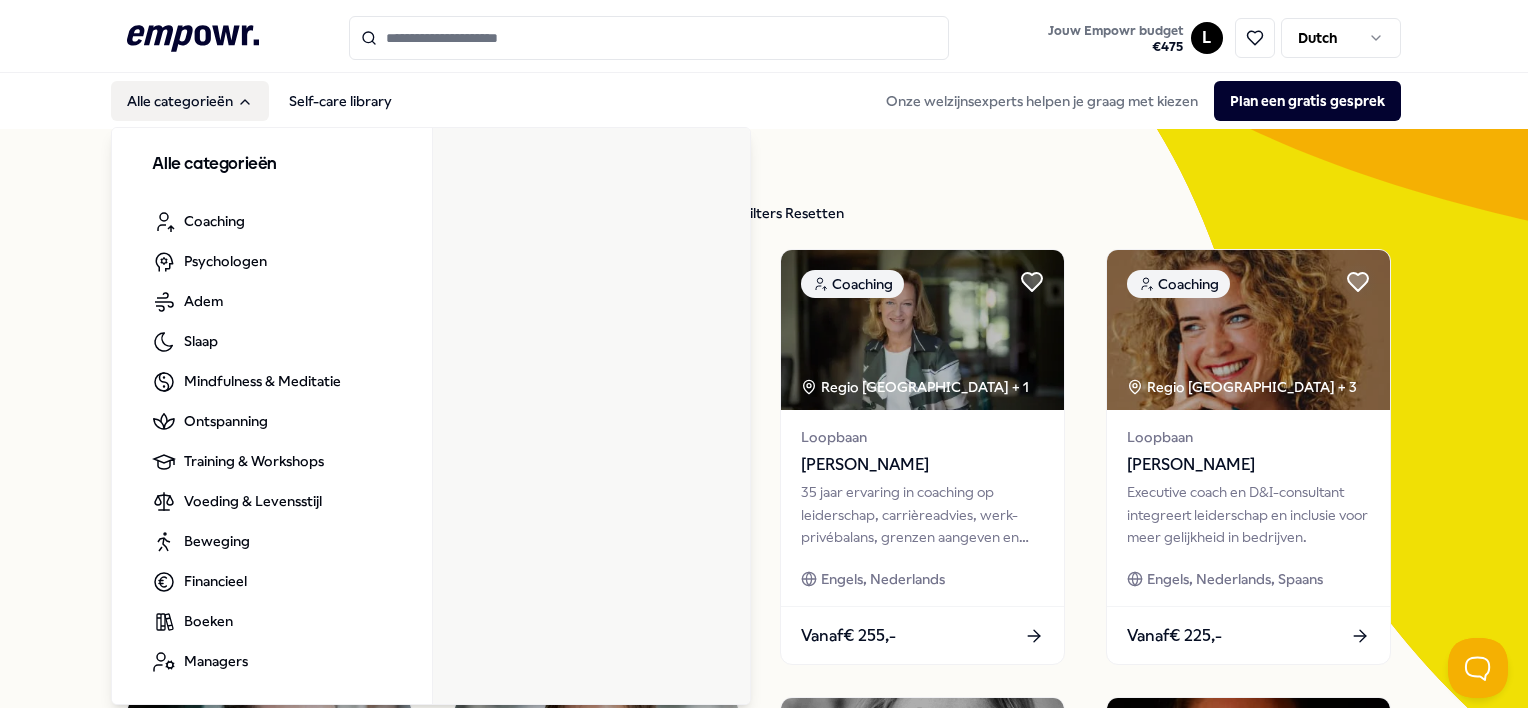 click on "Alle categorieën" at bounding box center (190, 101) 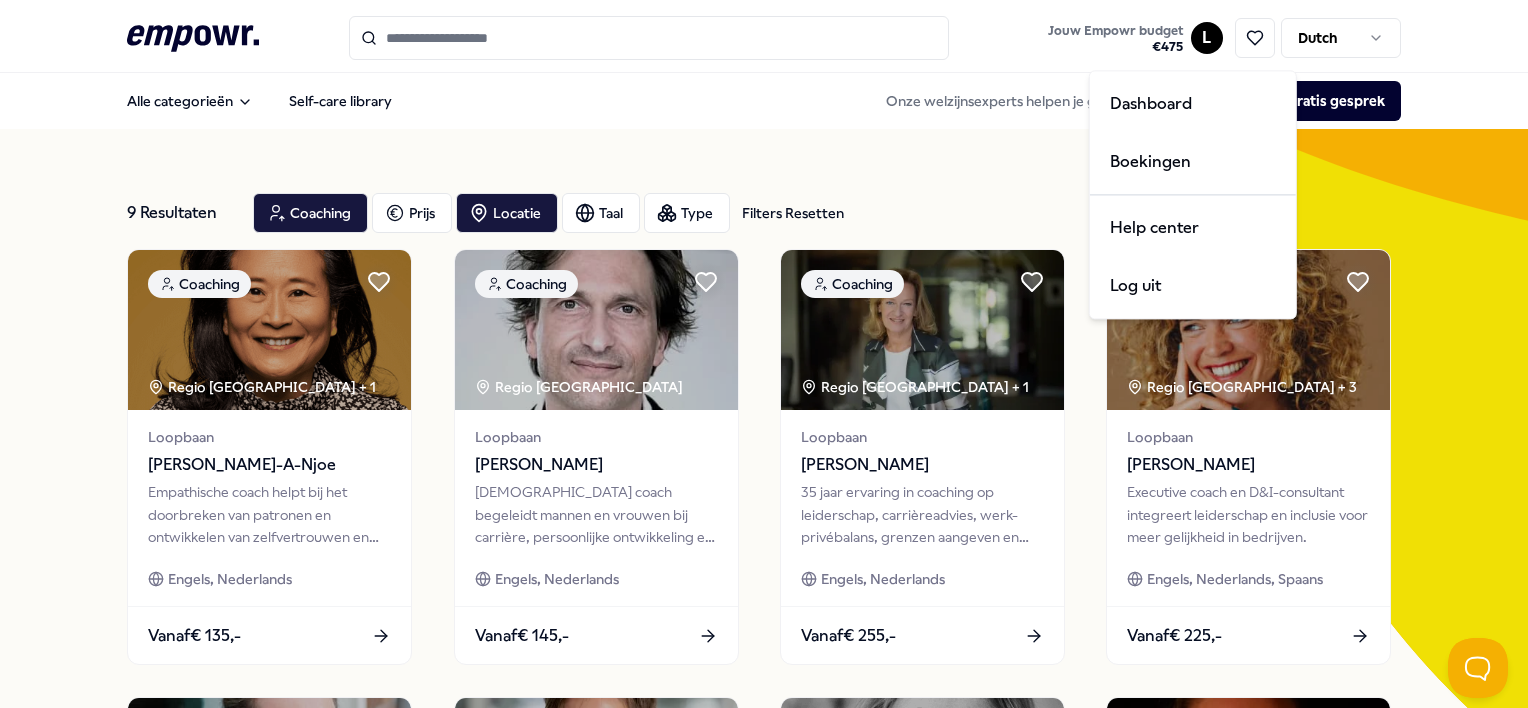 click on ".empowr-logo_svg__cls-1{fill:#03032f} Jouw Empowr budget € 475 L Dutch Alle categorieën   Self-care library Onze welzijnsexperts helpen je graag met kiezen Plan een gratis gesprek 9 Resultaten Filters Resetten Coaching Prijs Locatie Taal Type Filters Resetten Coaching Regio [GEOGRAPHIC_DATA]    + 1 Loopbaan  [PERSON_NAME]-A-Njoe Empathische coach helpt bij het doorbreken van patronen en ontwikkelen van
zelfvertrouwen en innerlijke kracht. Engels, Nederlands Vanaf  € 135,- Coaching Regio Rotterdam    Loopbaan  [PERSON_NAME] Rotterdamse coach begeleidt mannen en vrouwen bij carrière, persoonlijke
ontwikkeling en leiderschap met doortastende aanpak. [PERSON_NAME], Nederlands Vanaf  € 145,- Coaching Regio [GEOGRAPHIC_DATA]    + 1 Loopbaan  [PERSON_NAME] 35 jaar ervaring in coaching op leiderschap, carrièreadvies, werk-privébalans,
grenzen aangeven en communicatievaardigheden. Engels, Nederlands Vanaf  € 255,- Coaching [GEOGRAPHIC_DATA]    + 3 Loopbaan  [PERSON_NAME], Nederlands, Spaans Vanaf  € 225,- Coaching   + 3" at bounding box center [764, 354] 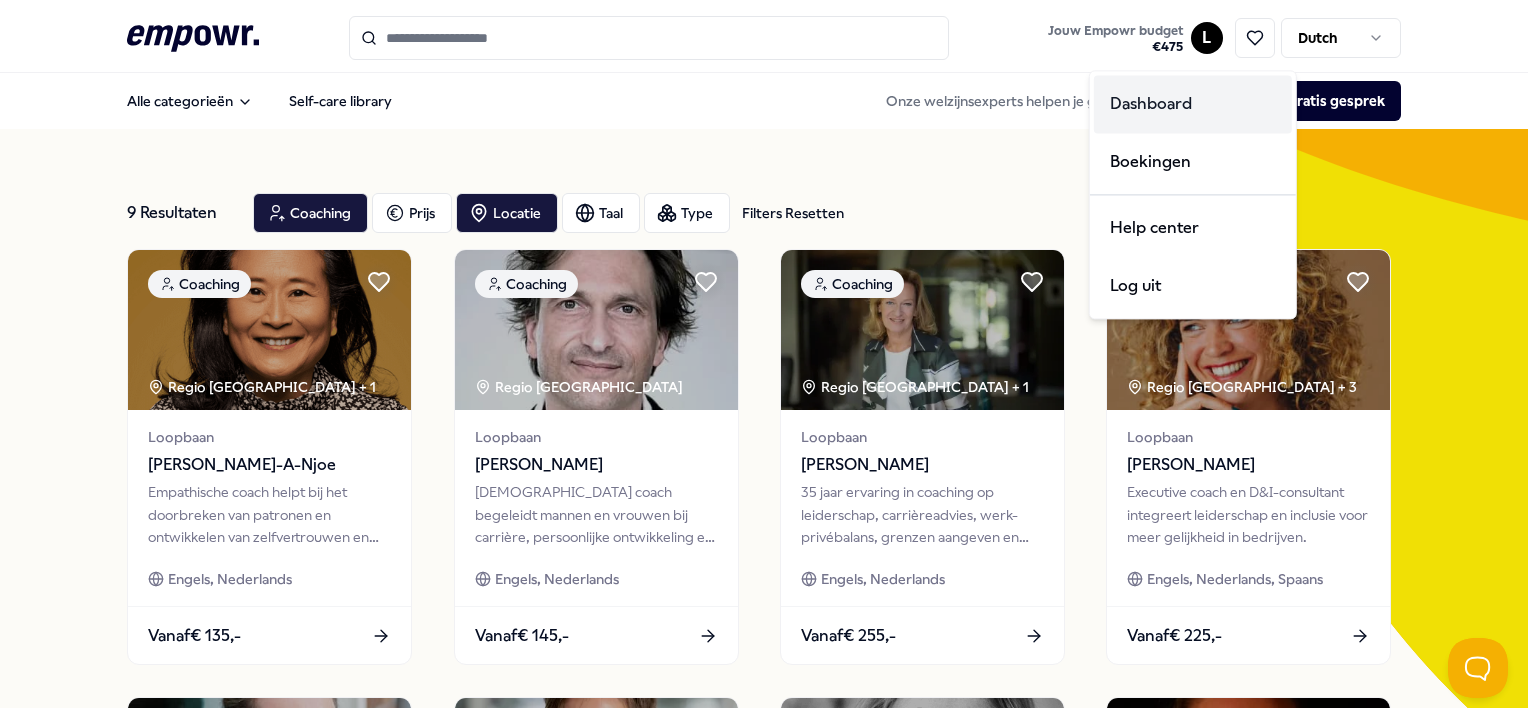 click on "Dashboard" at bounding box center (1193, 104) 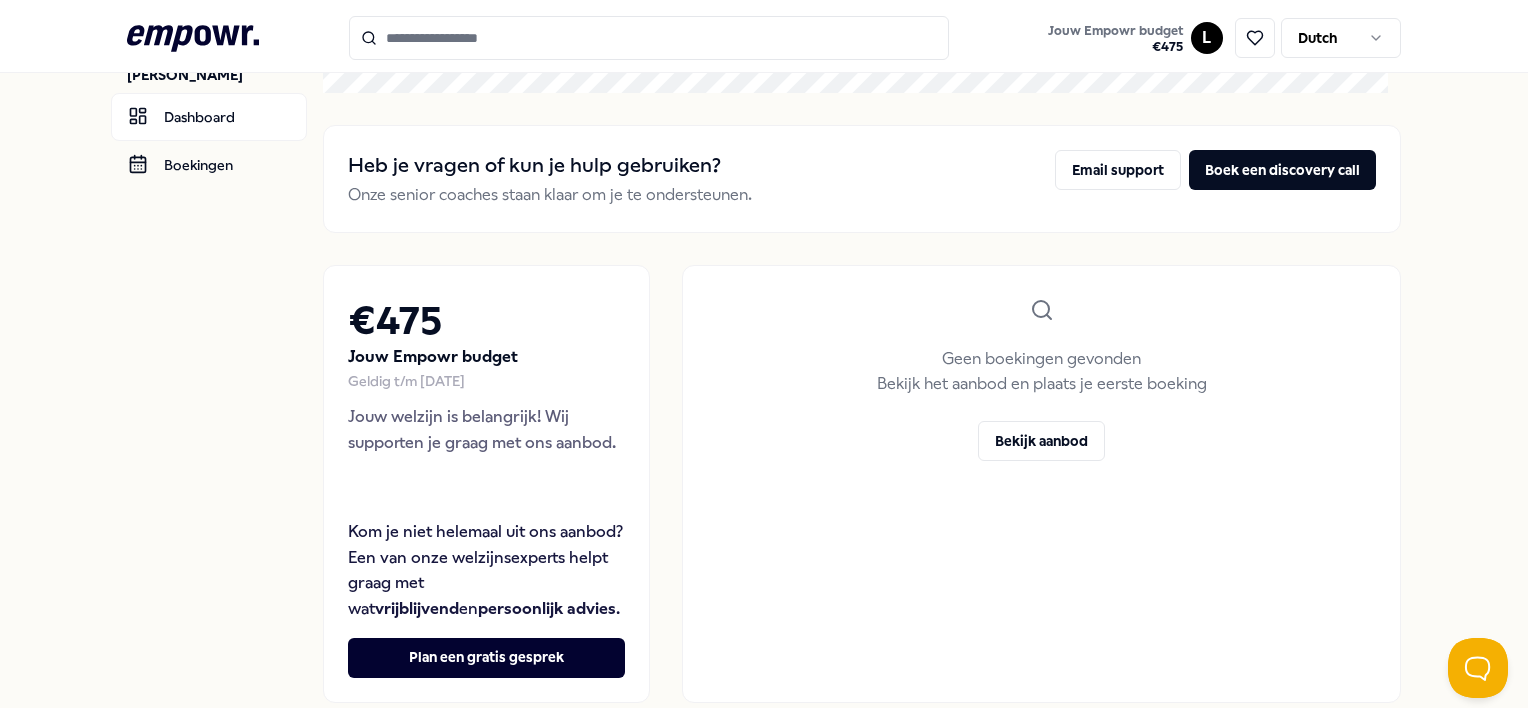 scroll, scrollTop: 62, scrollLeft: 0, axis: vertical 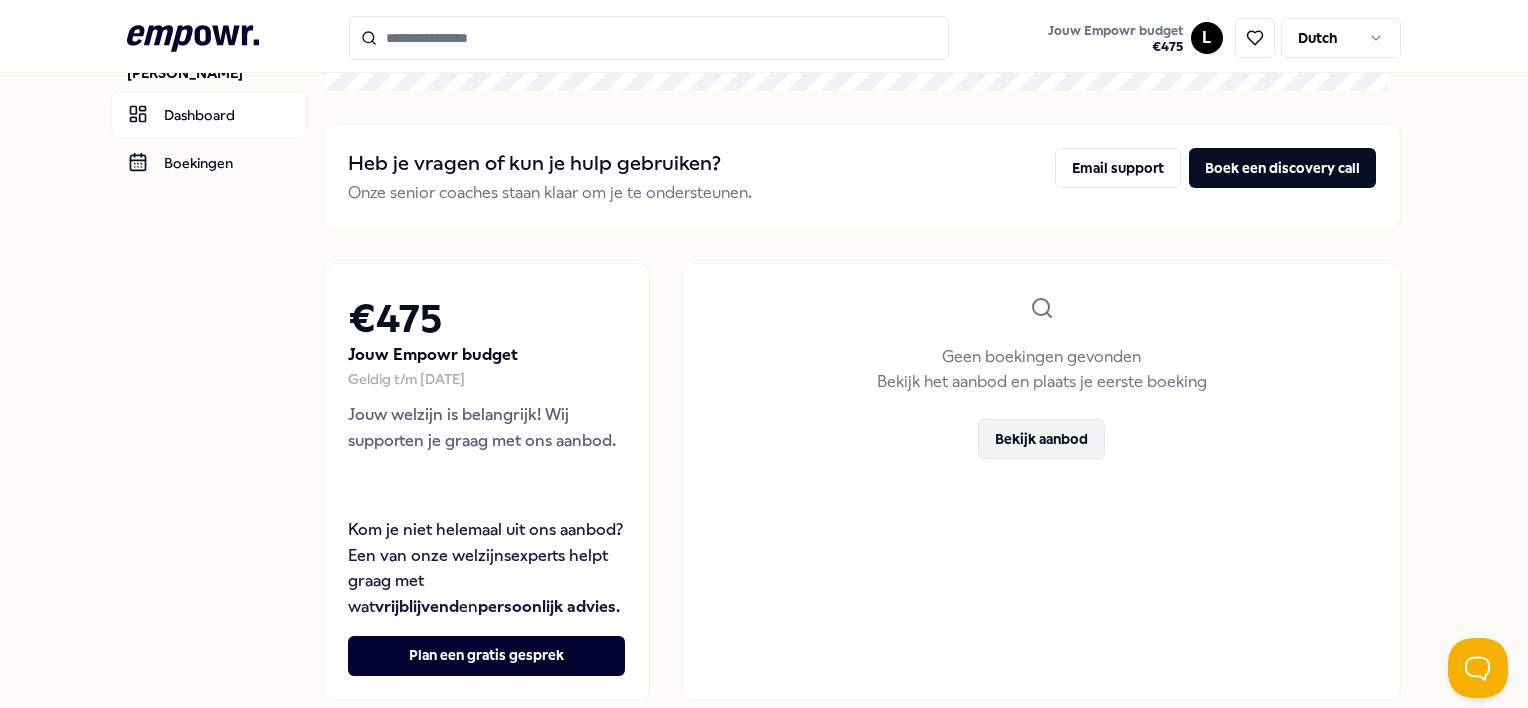 click on "Bekijk aanbod" at bounding box center (1041, 439) 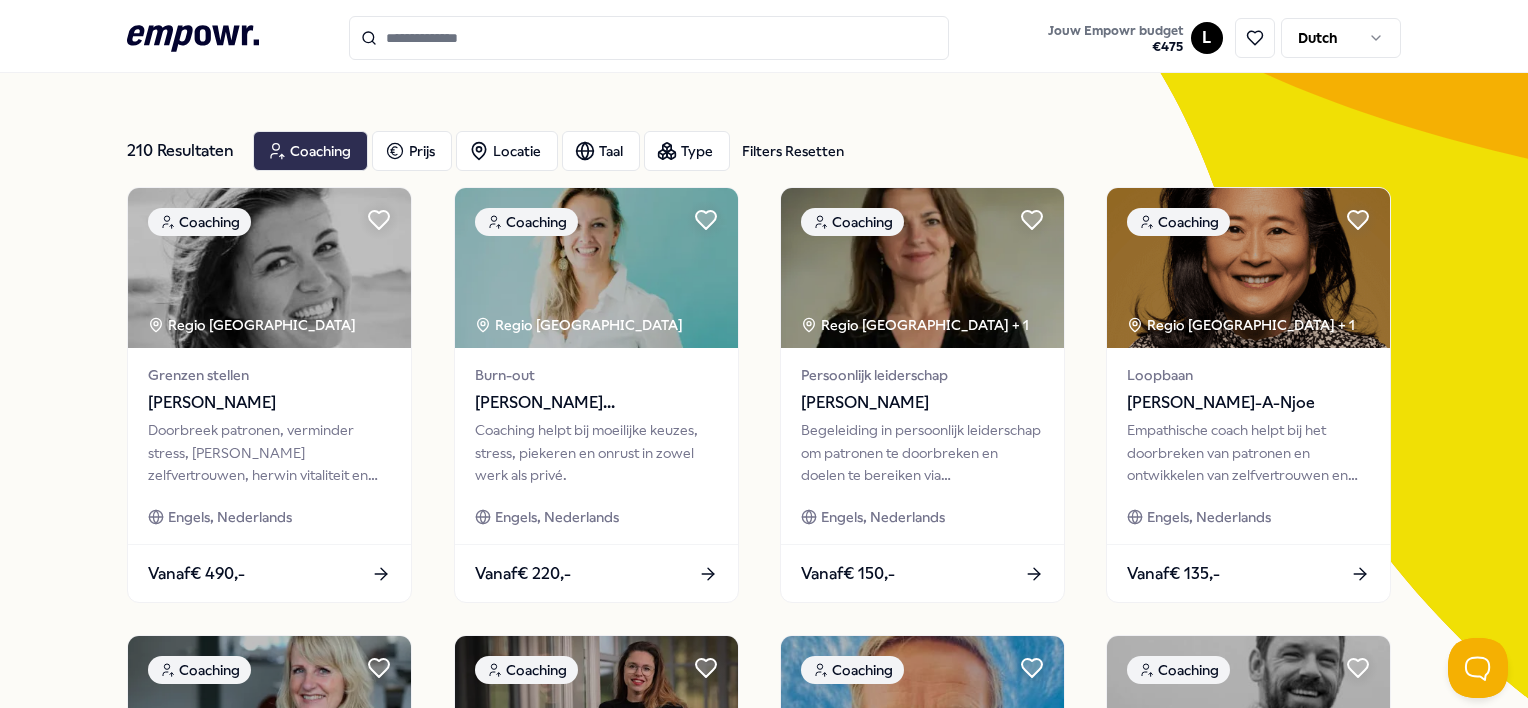 click on "Coaching" at bounding box center (310, 151) 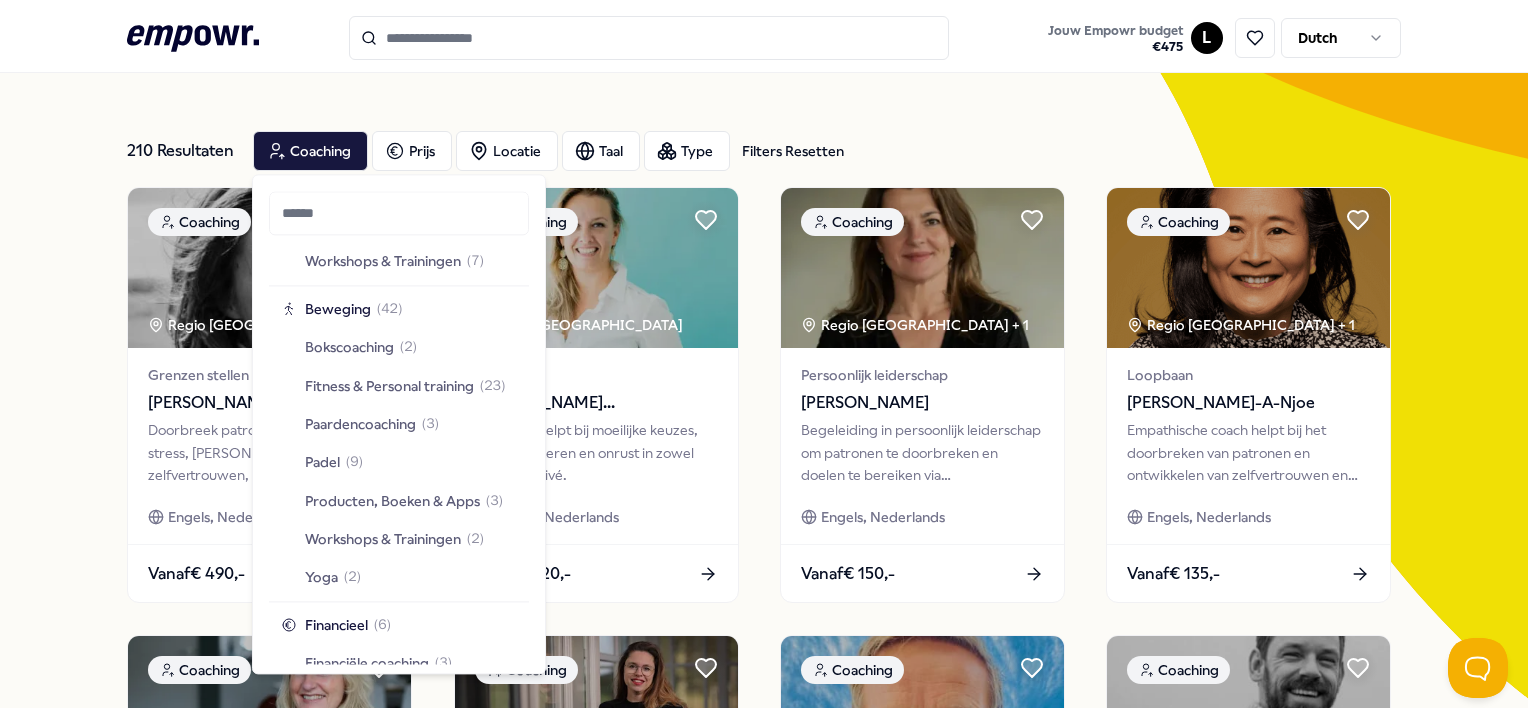 scroll, scrollTop: 2741, scrollLeft: 0, axis: vertical 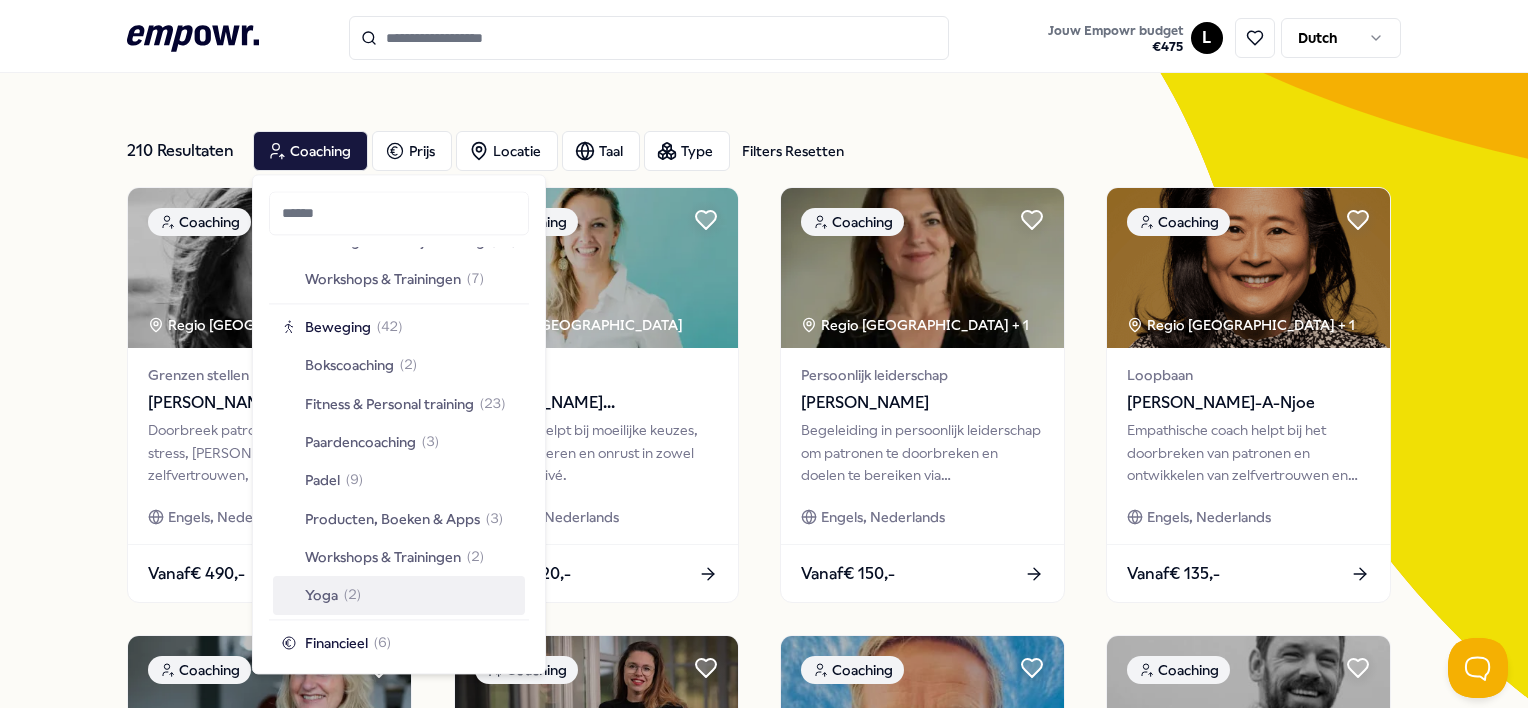 click on "Yoga ( 2 )" at bounding box center [399, 596] 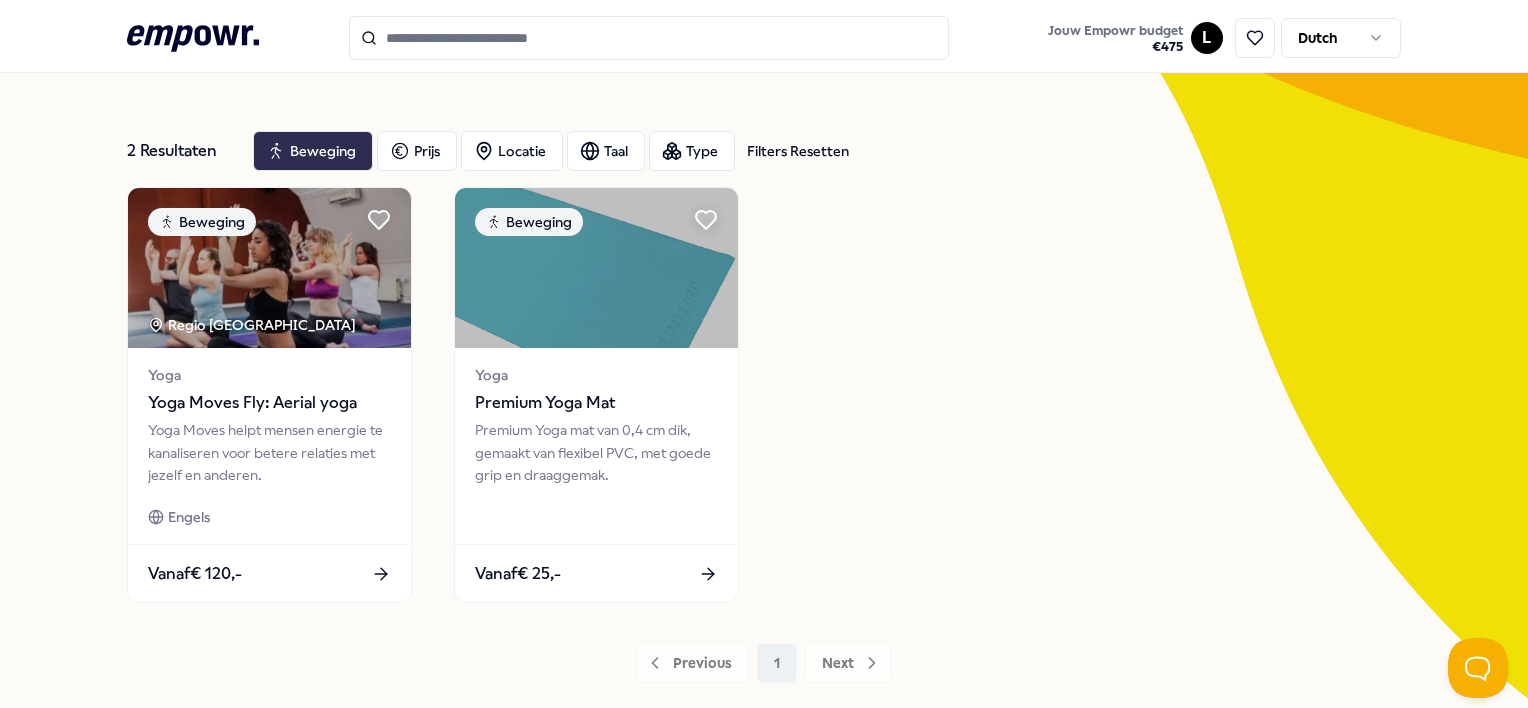 click on "Beweging" at bounding box center [313, 151] 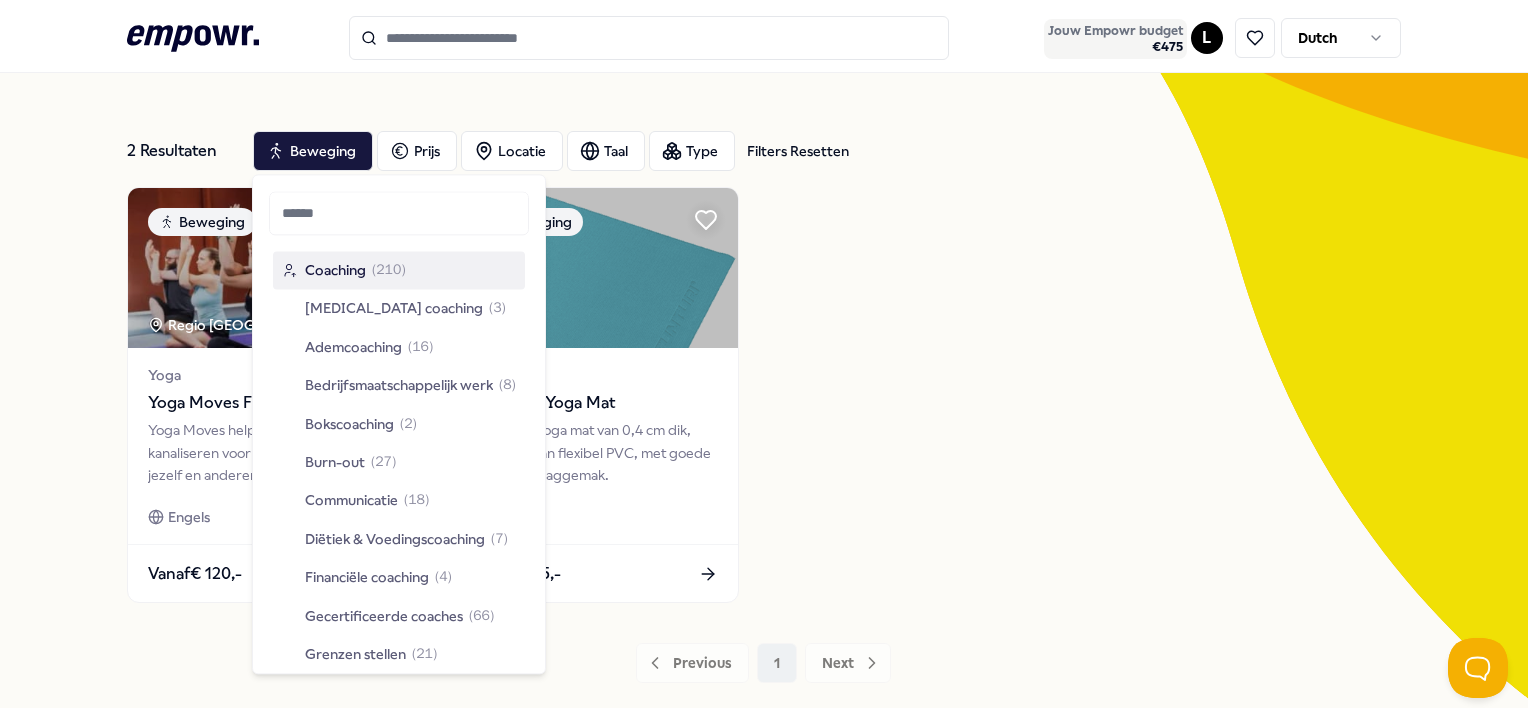 click on "Jouw Empowr budget" at bounding box center (1115, 31) 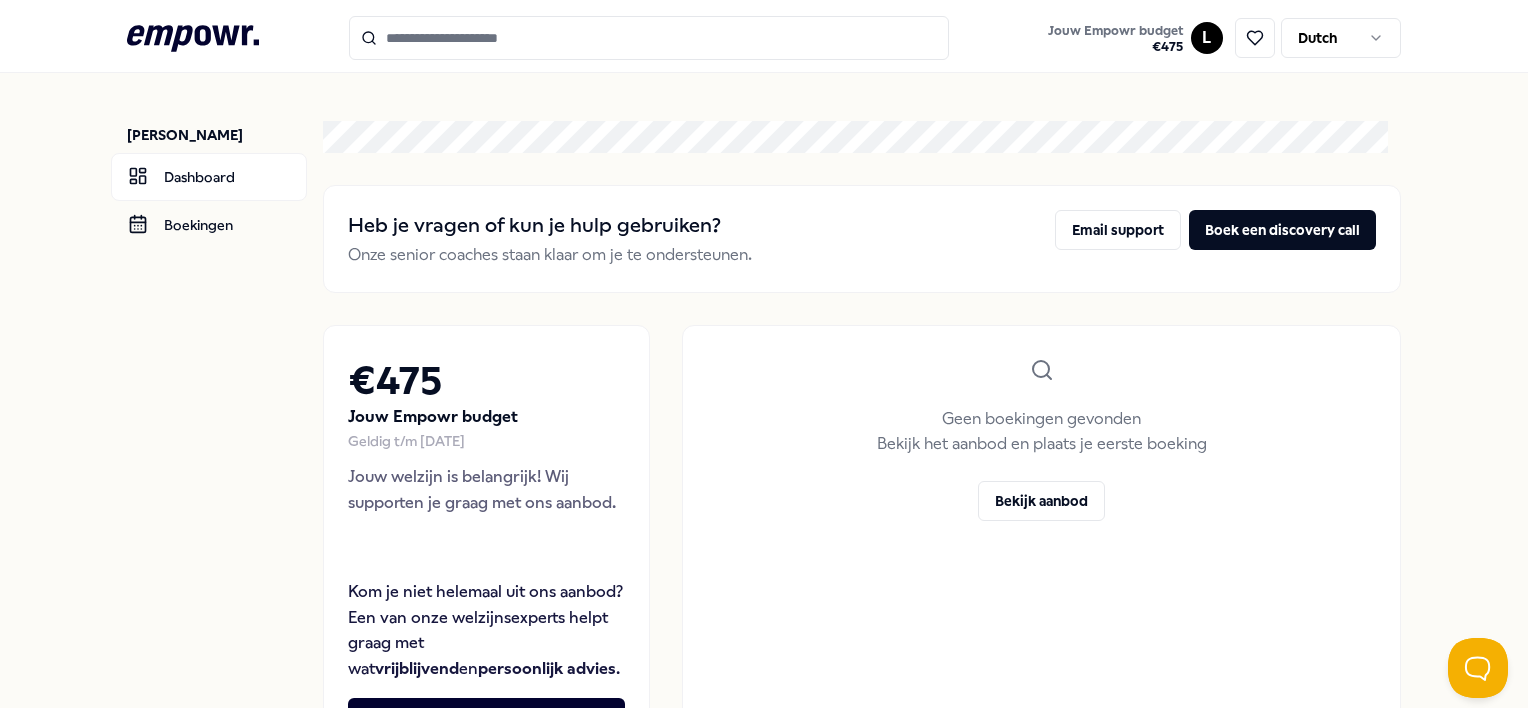 scroll, scrollTop: 2, scrollLeft: 0, axis: vertical 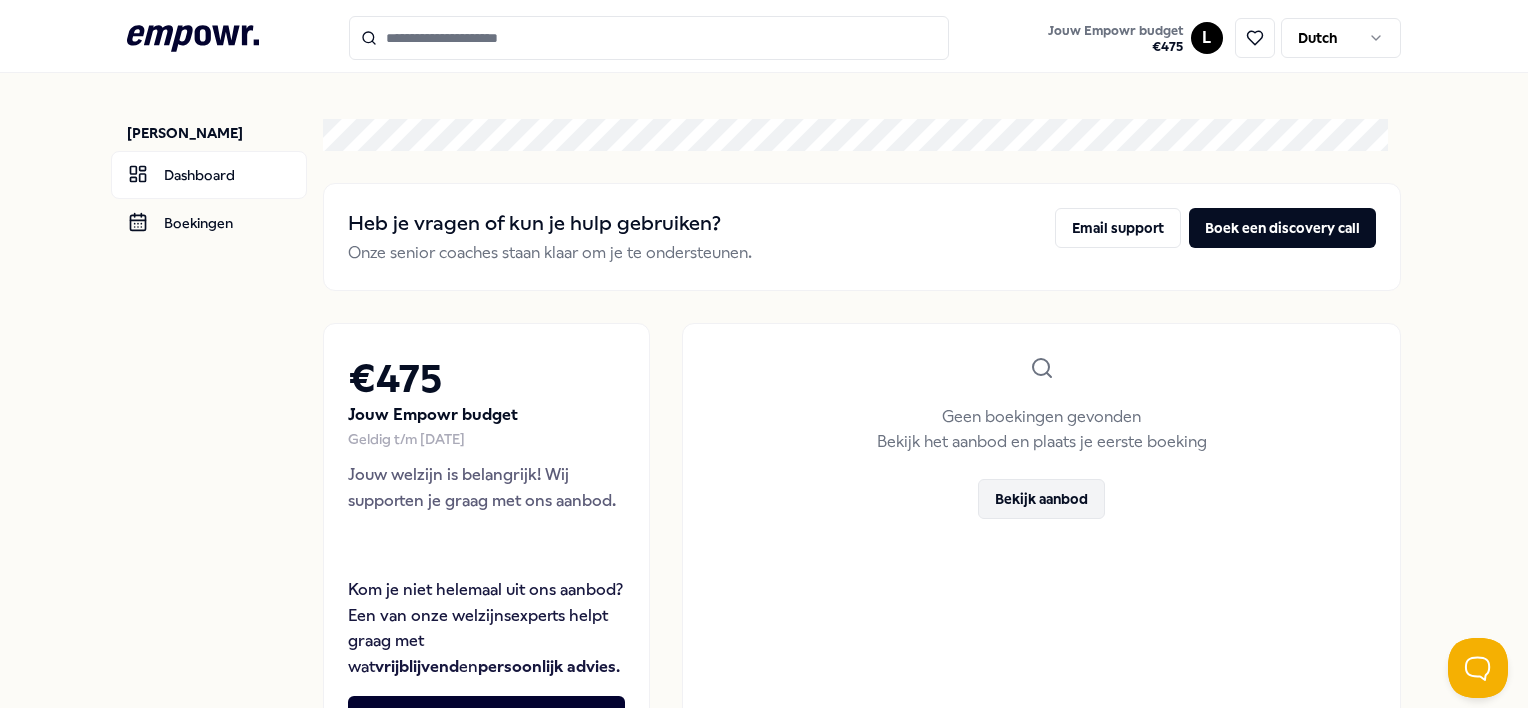 click on "Bekijk aanbod" at bounding box center (1041, 499) 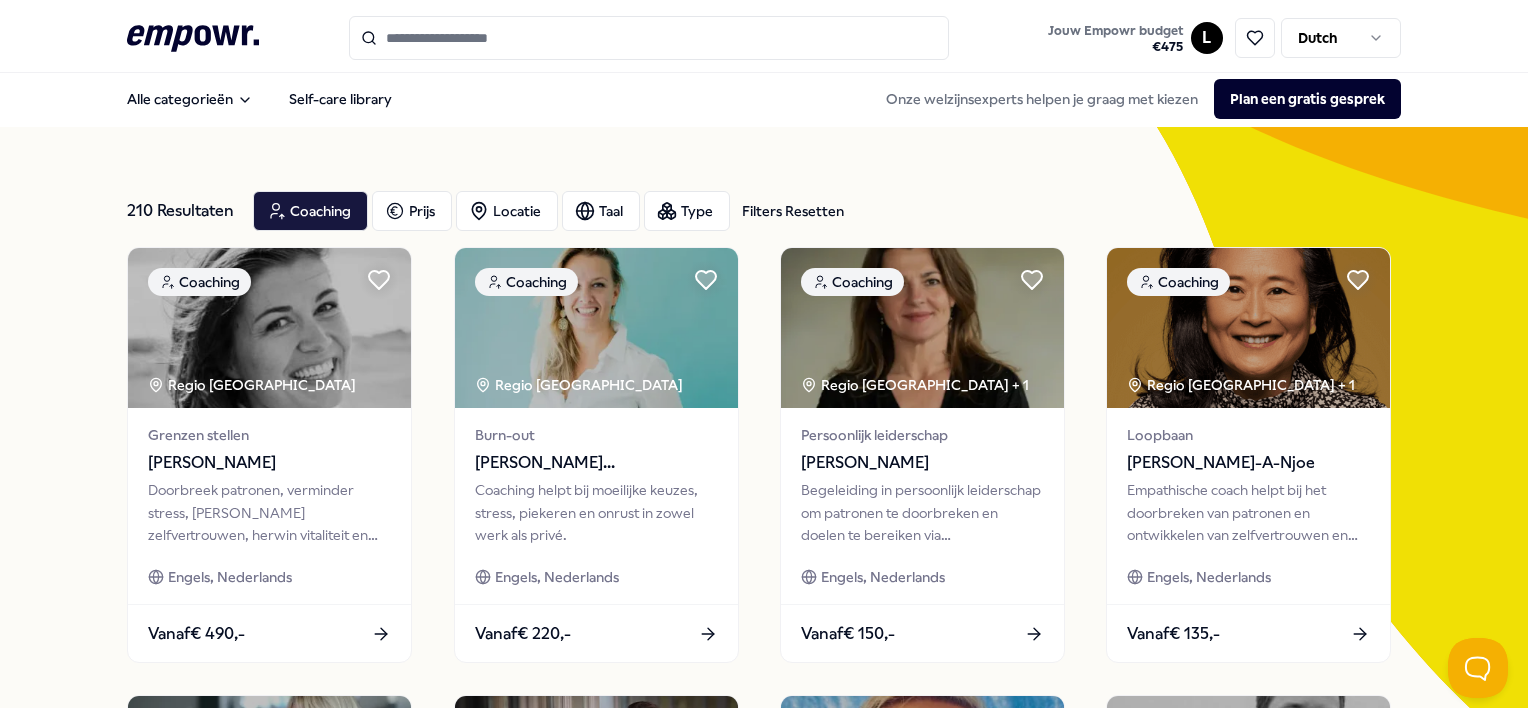 click on "Filters Resetten" at bounding box center (793, 211) 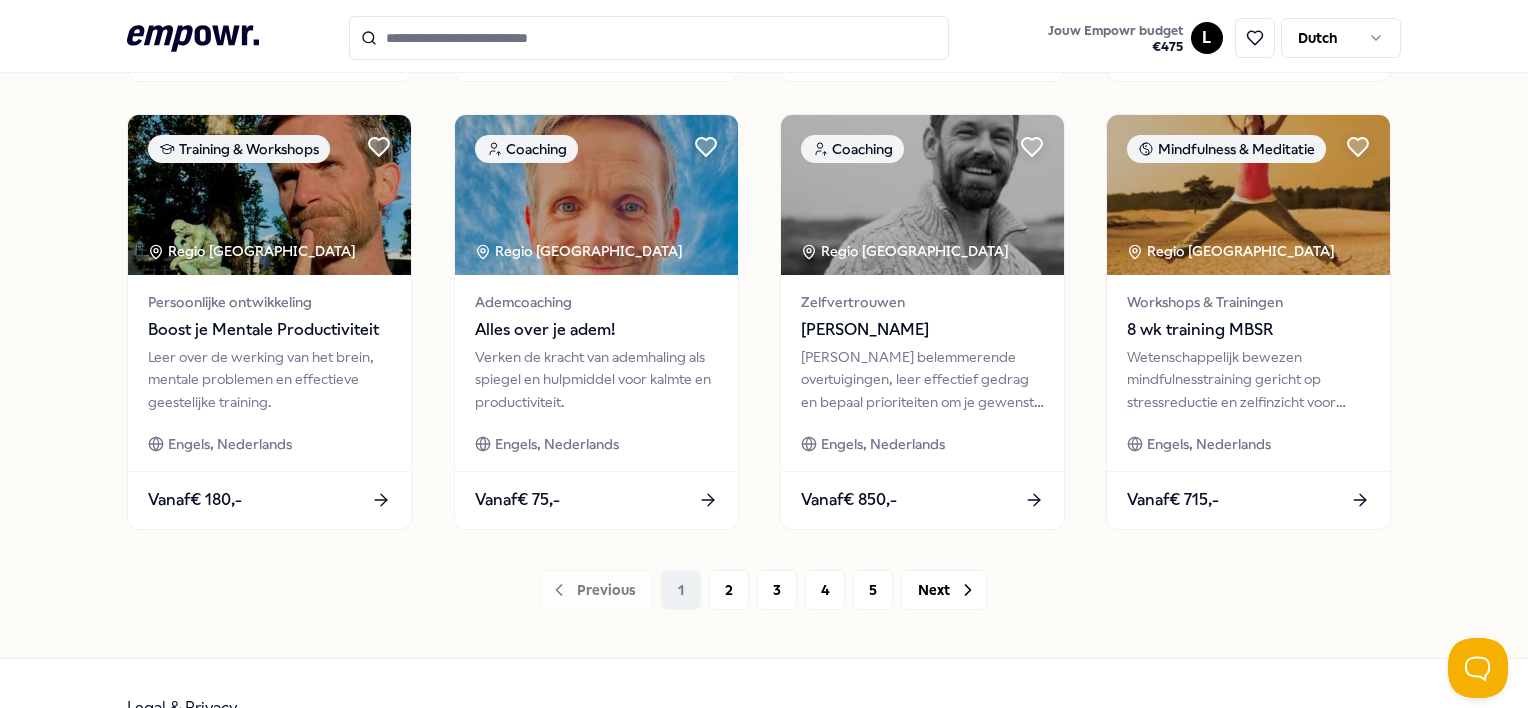 scroll, scrollTop: 1034, scrollLeft: 0, axis: vertical 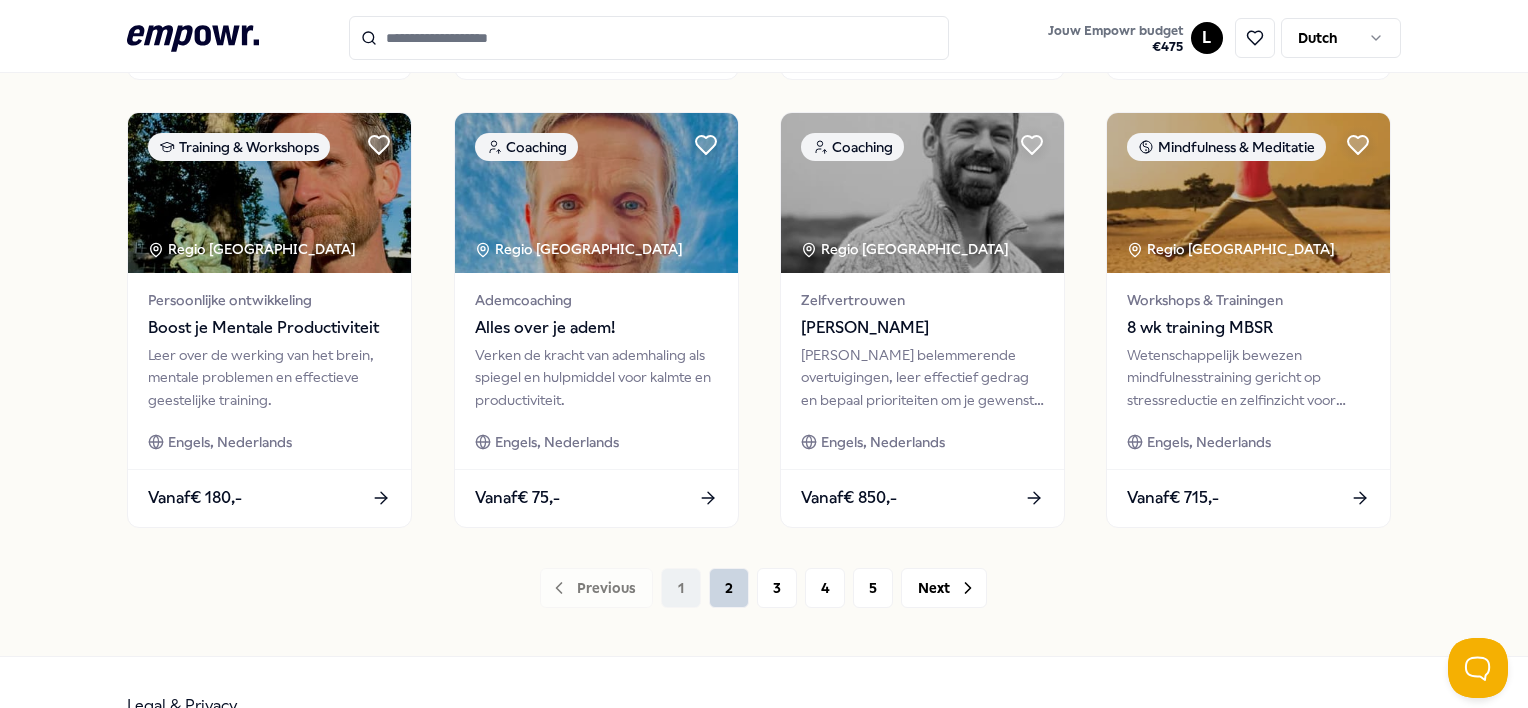 click on "2" at bounding box center [729, 588] 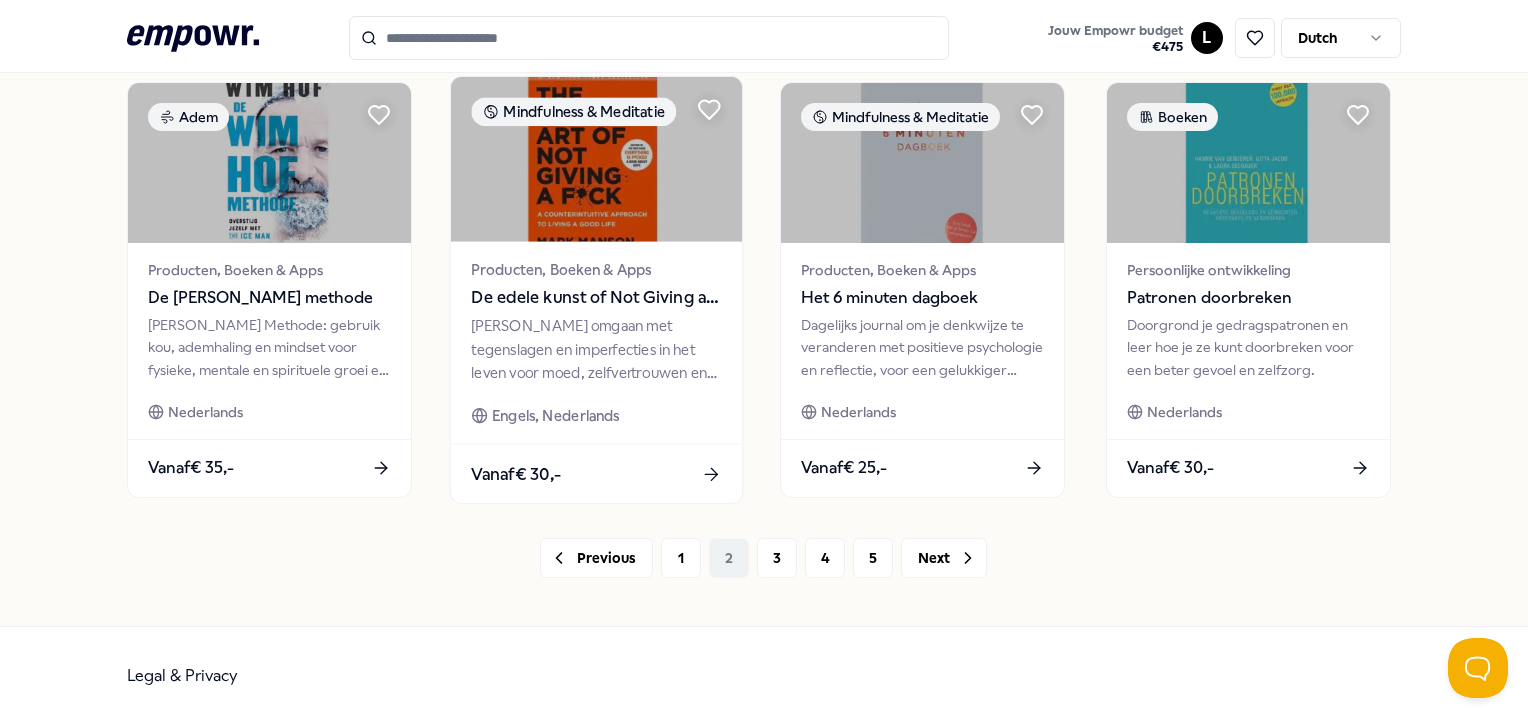 scroll, scrollTop: 1091, scrollLeft: 0, axis: vertical 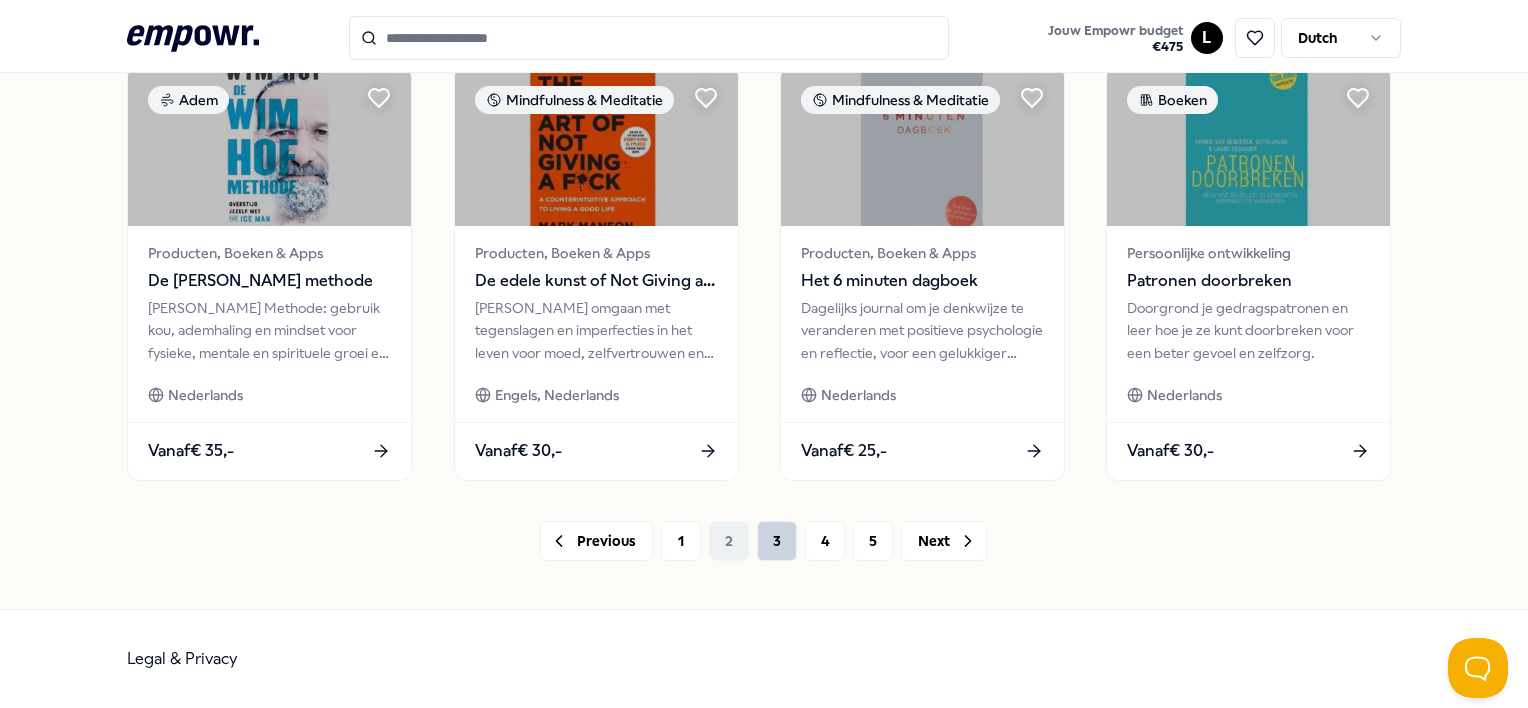 click on "3" at bounding box center (777, 541) 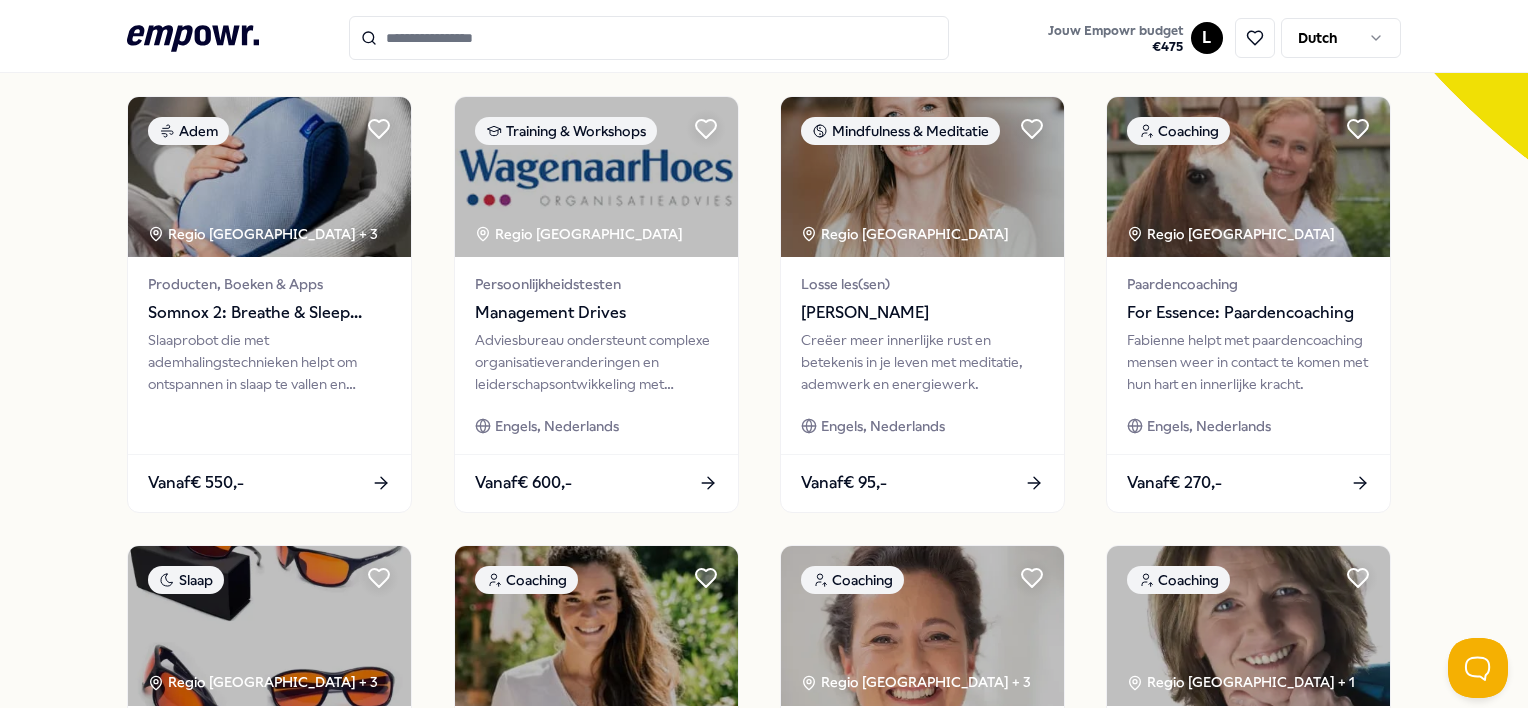 scroll, scrollTop: 586, scrollLeft: 0, axis: vertical 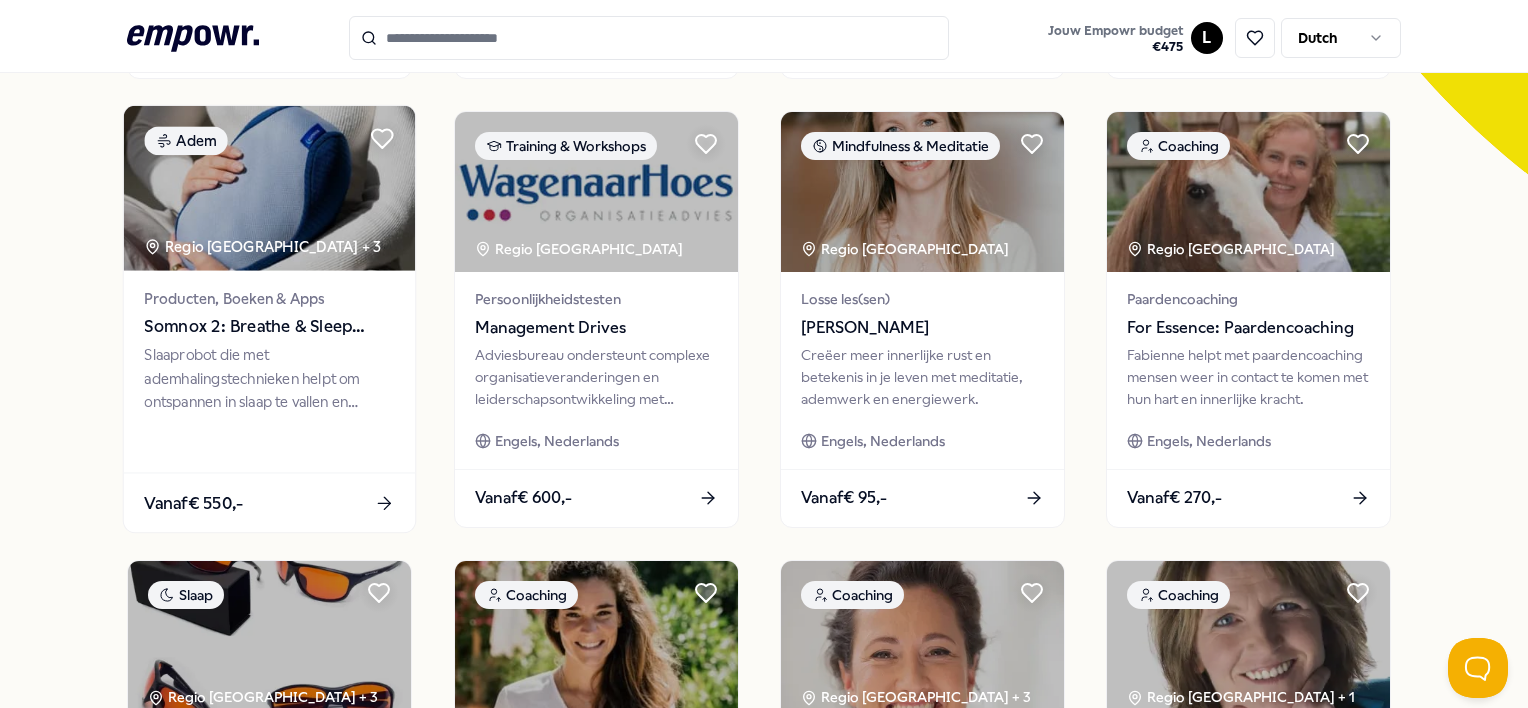click at bounding box center (270, 445) 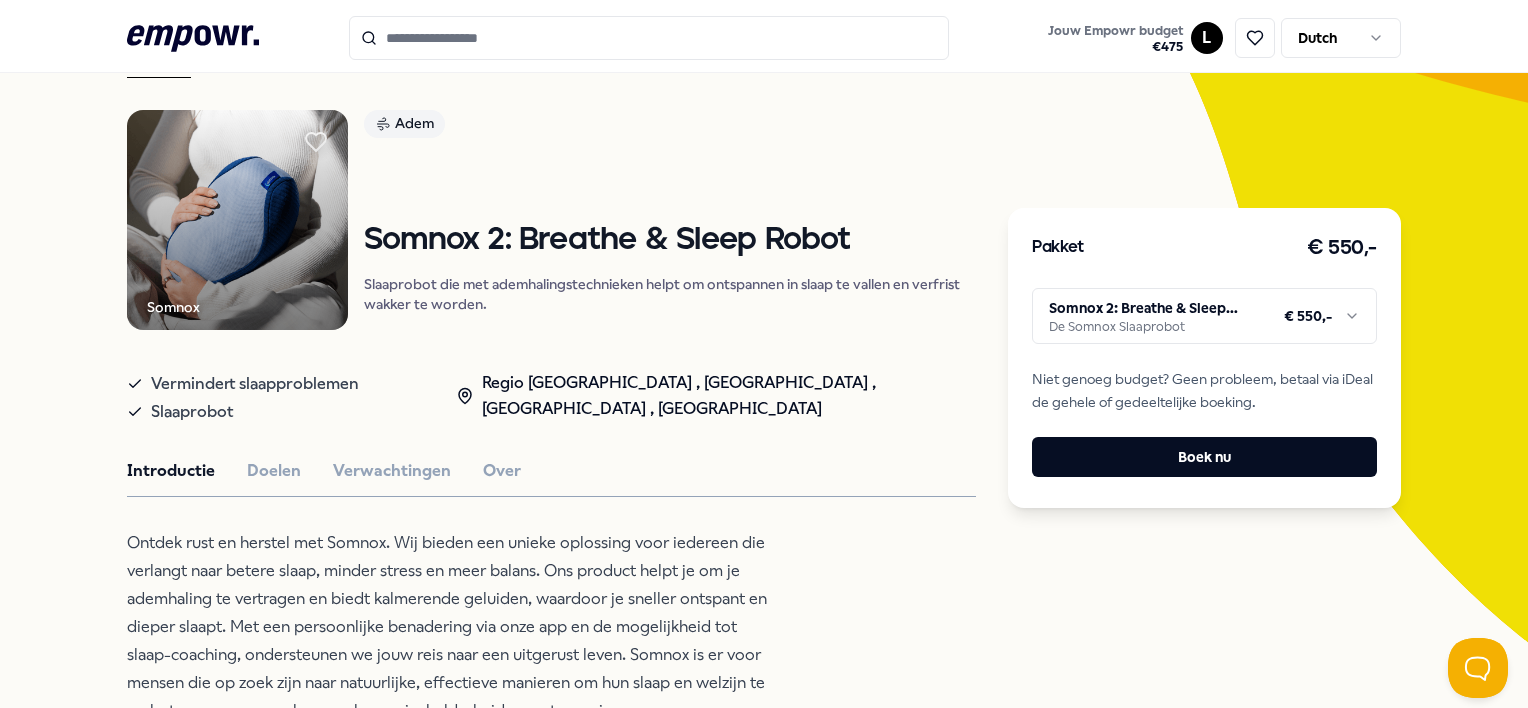 scroll, scrollTop: 116, scrollLeft: 0, axis: vertical 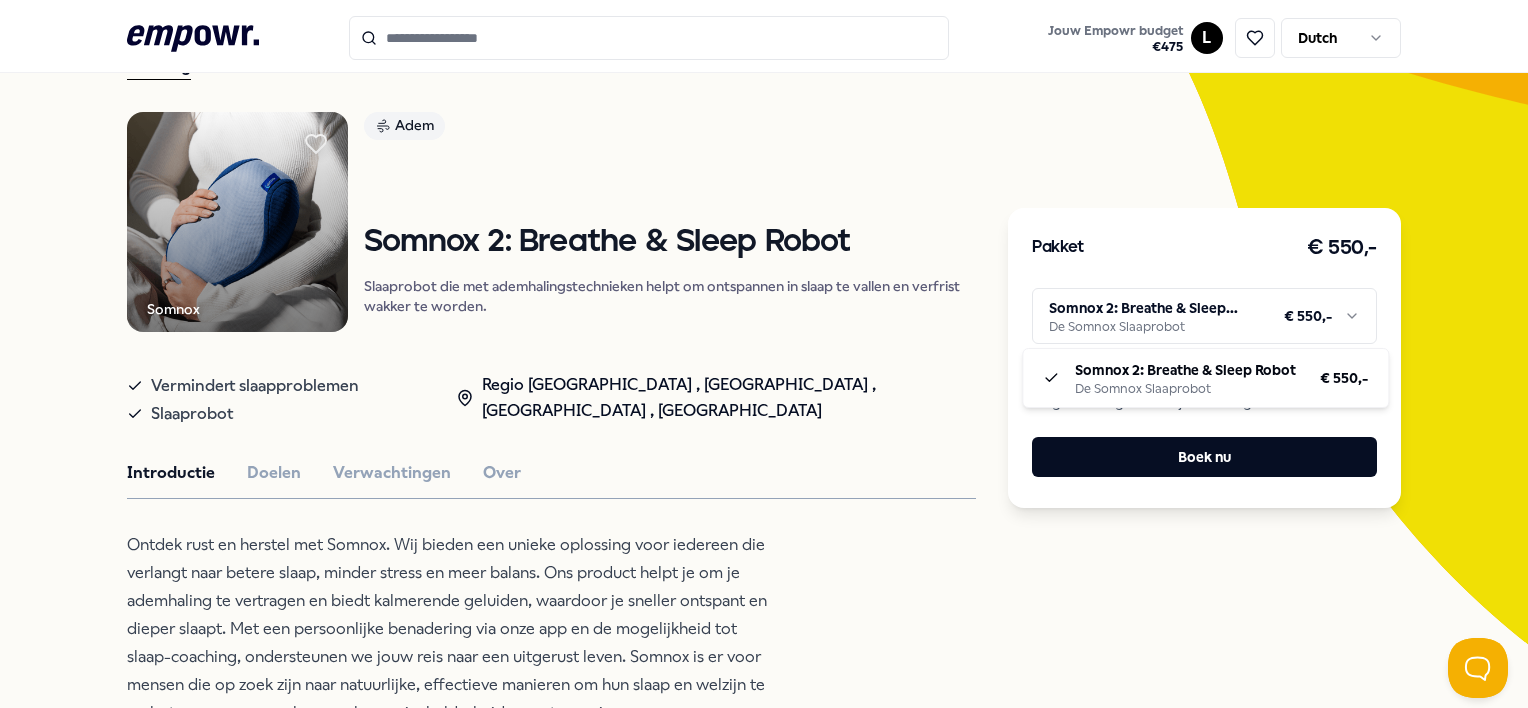 click on ".empowr-logo_svg__cls-1{fill:#03032f} Jouw Empowr budget € 475 L Dutch Alle categorieën   Self-care library Terug Somnox Adem Somnox 2: Breathe & Sleep Robot Slaaprobot die met ademhalingstechnieken helpt om ontspannen in slaap te vallen en verfrist wakker te worden. Vermindert slaapproblemen Slaaprobot Regio [GEOGRAPHIC_DATA] , [GEOGRAPHIC_DATA] , [GEOGRAPHIC_DATA] , [GEOGRAPHIC_DATA]  Introductie Doelen Verwachtingen Over Ontdek rust en herstel met Somnox. Wij bieden een unieke oplossing voor iedereen die verlangt naar betere slaap, minder stress en meer balans. Ons product helpt je om je ademhaling te vertragen en biedt kalmerende geluiden, waardoor je sneller ontspant en dieper slaapt. Met een persoonlijke benadering via onze app en de mogelijkheid tot slaap-coaching, ondersteunen we jouw reis naar een uitgerust leven. Somnox is er voor mensen die op zoek zijn naar natuurlijke, effectieve manieren om hun slaap en welzijn te verbeteren – voor een leven vol energie, helderheid en ontspanning. Aanbevolen Boeken Vanaf" at bounding box center (764, 354) 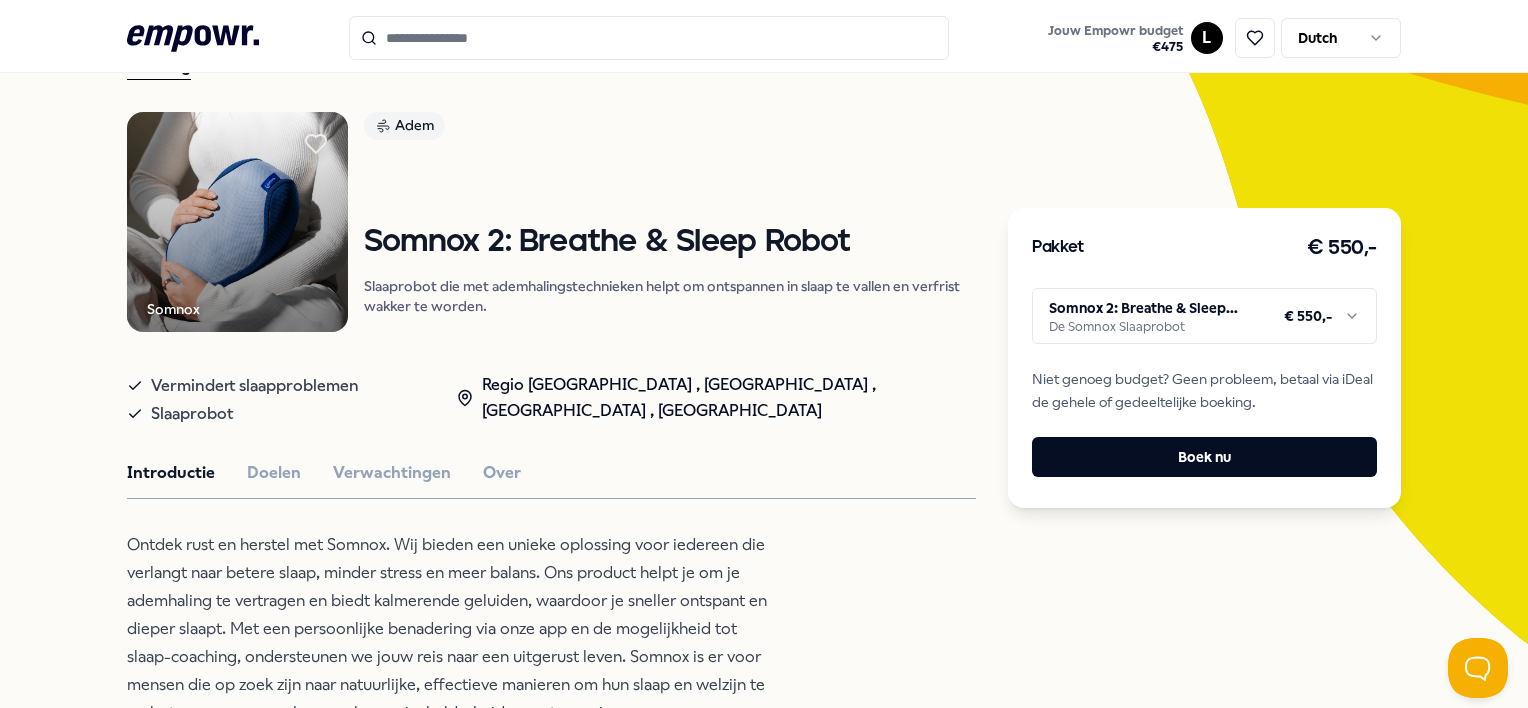 click on ".empowr-logo_svg__cls-1{fill:#03032f} Jouw Empowr budget € 475 L Dutch Alle categorieën   Self-care library Terug Somnox Adem Somnox 2: Breathe & Sleep Robot Slaaprobot die met ademhalingstechnieken helpt om ontspannen in slaap te vallen en verfrist wakker te worden. Vermindert slaapproblemen Slaaprobot Regio [GEOGRAPHIC_DATA] , [GEOGRAPHIC_DATA] , [GEOGRAPHIC_DATA] , [GEOGRAPHIC_DATA]  Introductie Doelen Verwachtingen Over Ontdek rust en herstel met Somnox. Wij bieden een unieke oplossing voor iedereen die verlangt naar betere slaap, minder stress en meer balans. Ons product helpt je om je ademhaling te vertragen en biedt kalmerende geluiden, waardoor je sneller ontspant en dieper slaapt. Met een persoonlijke benadering via onze app en de mogelijkheid tot slaap-coaching, ondersteunen we jouw reis naar een uitgerust leven. Somnox is er voor mensen die op zoek zijn naar natuurlijke, effectieve manieren om hun slaap en welzijn te verbeteren – voor een leven vol energie, helderheid en ontspanning. Aanbevolen Boeken Vanaf" at bounding box center [764, 354] 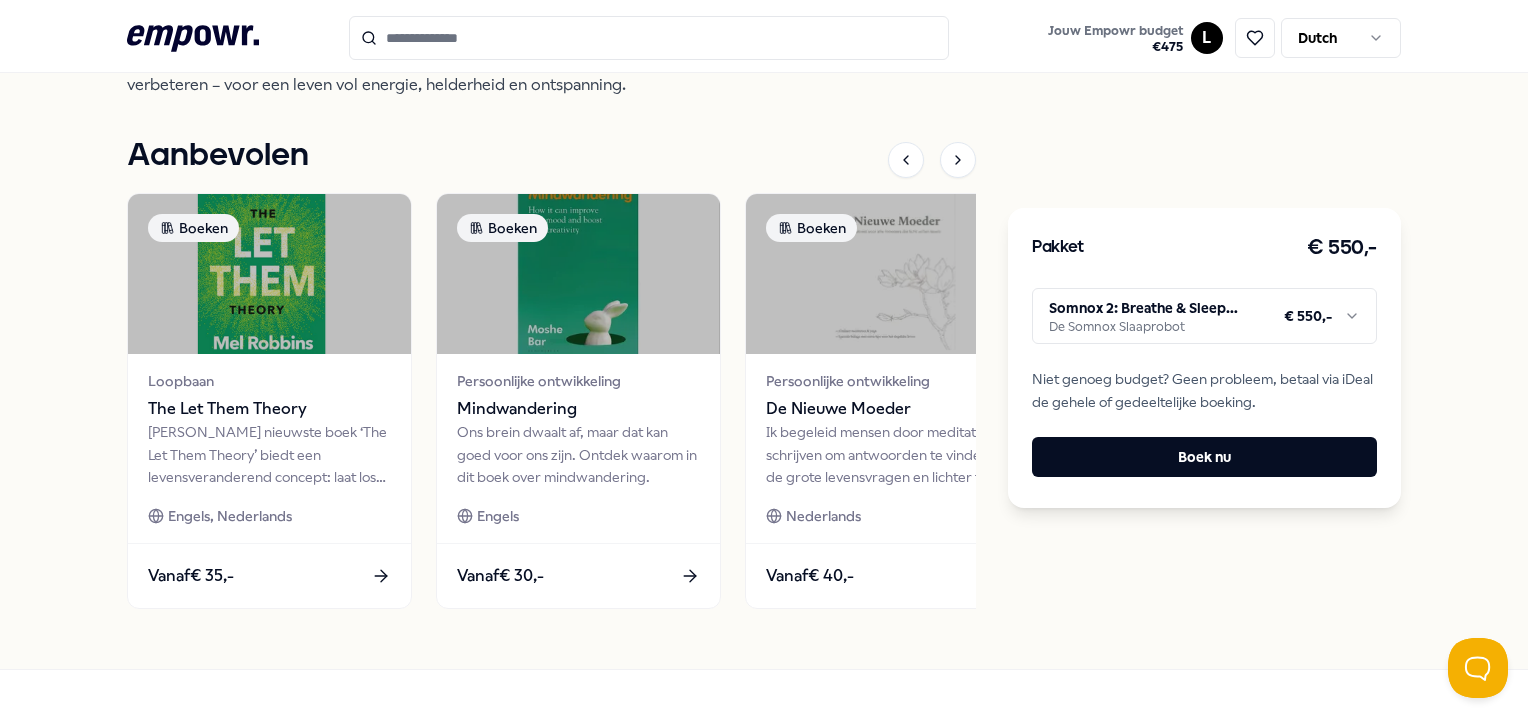 scroll, scrollTop: 745, scrollLeft: 0, axis: vertical 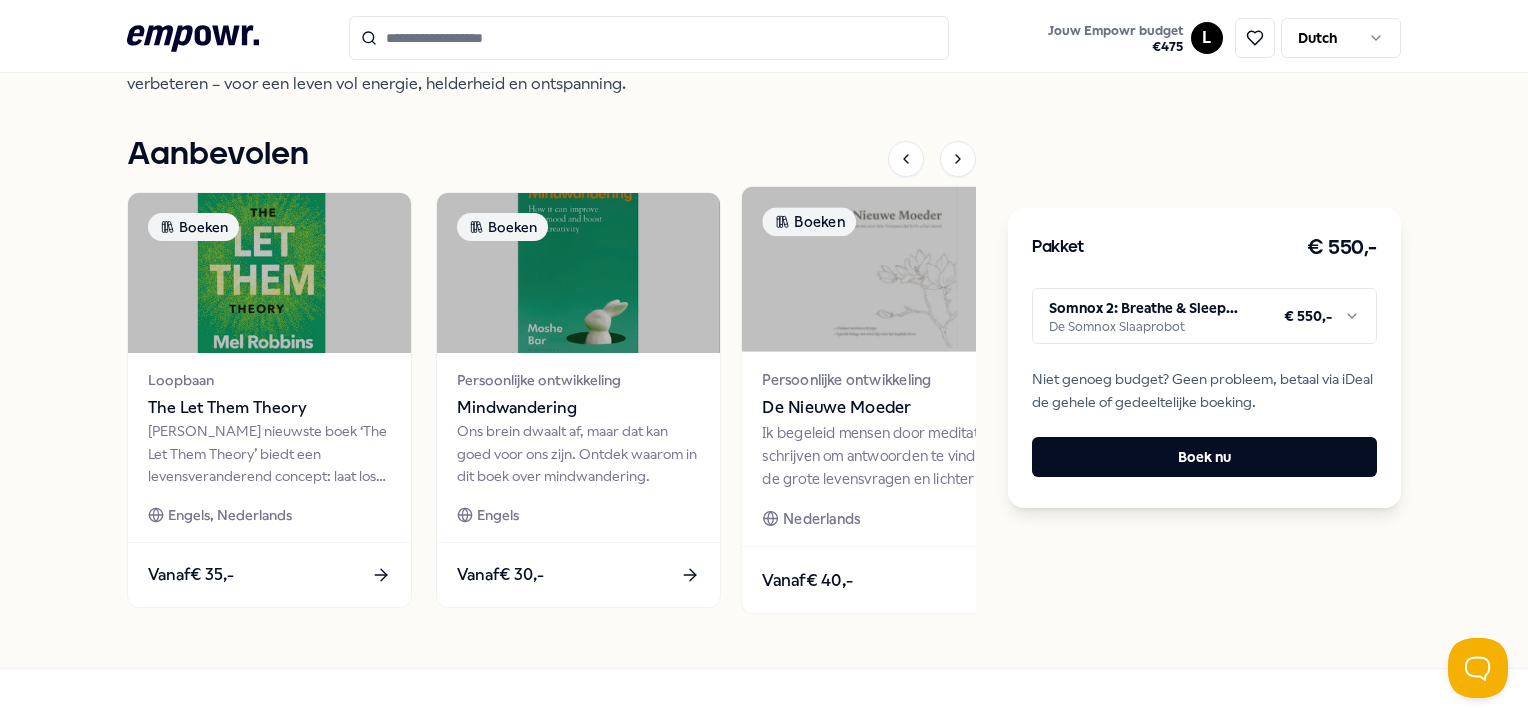 click on "Persoonlijke ontwikkeling" at bounding box center [888, 379] 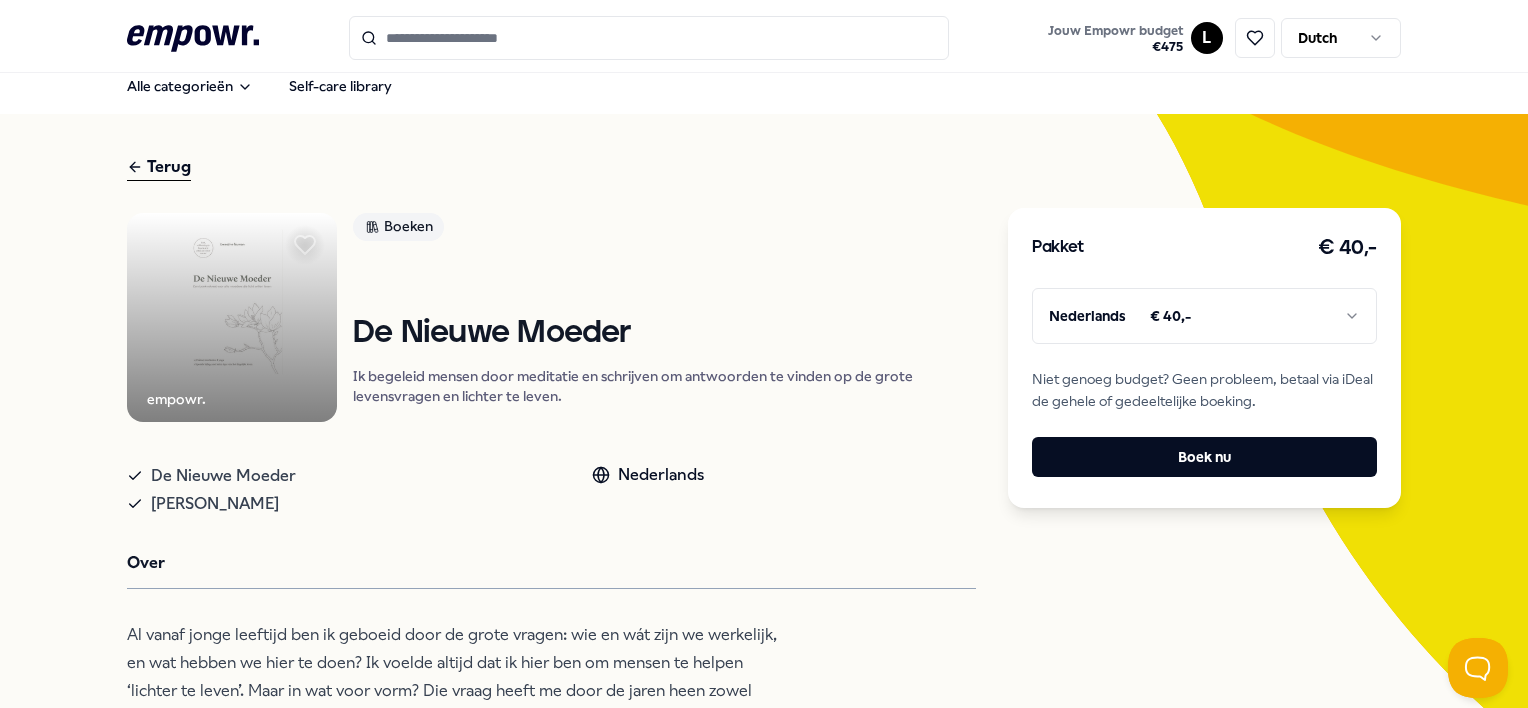 scroll, scrollTop: 13, scrollLeft: 0, axis: vertical 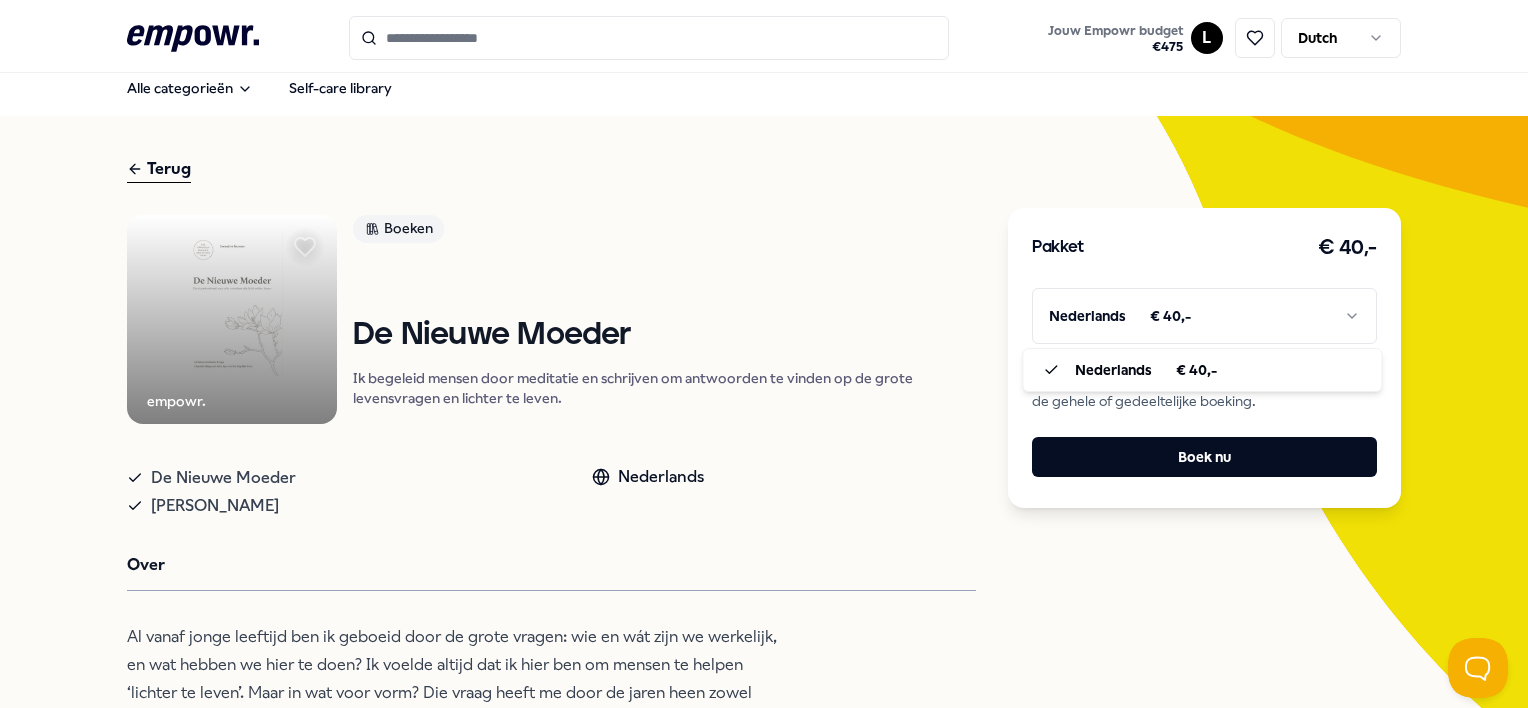 click on ".empowr-logo_svg__cls-1{fill:#03032f} Jouw Empowr budget € 475 L Dutch Alle categorieën   Self-care library Terug empowr. Boeken De Nieuwe Moeder Ik begeleid mensen door meditatie en schrijven om antwoorden te vinden op de grote levensvragen en lichter te leven. De Nieuwe Moeder [PERSON_NAME] Nederlands Over Het klinkt poetisch, maar voor mij is het realistisch: we zijn hier om samen de hemel op aarde te creëren. Als spirituele wezens in de tijdelijke vorm van een mens. Als we ons hart, hoofd, lichaam én ziel gebruiken. Voor een nieuwe, liefdevollere, vredige wereld We bewegen naar een nieuwe wereld waarin het hart aan het roer staat en niet ons hoofd. Een wereld vanuit liefde, wijsheid en compassie. We hebben allemaal onze unieke rol daarin en een eigen reis van bewustwording. Ik creëer graag de ruimte voor die van jou en begeleid je bij de obstakels die je daarin tegen kunt komen. Ik geloof dat dat onze purpose is. Voor nu en de generaties na ons. Aanbevolen Boeken Loopbaan  The Let Them Theory" at bounding box center (764, 354) 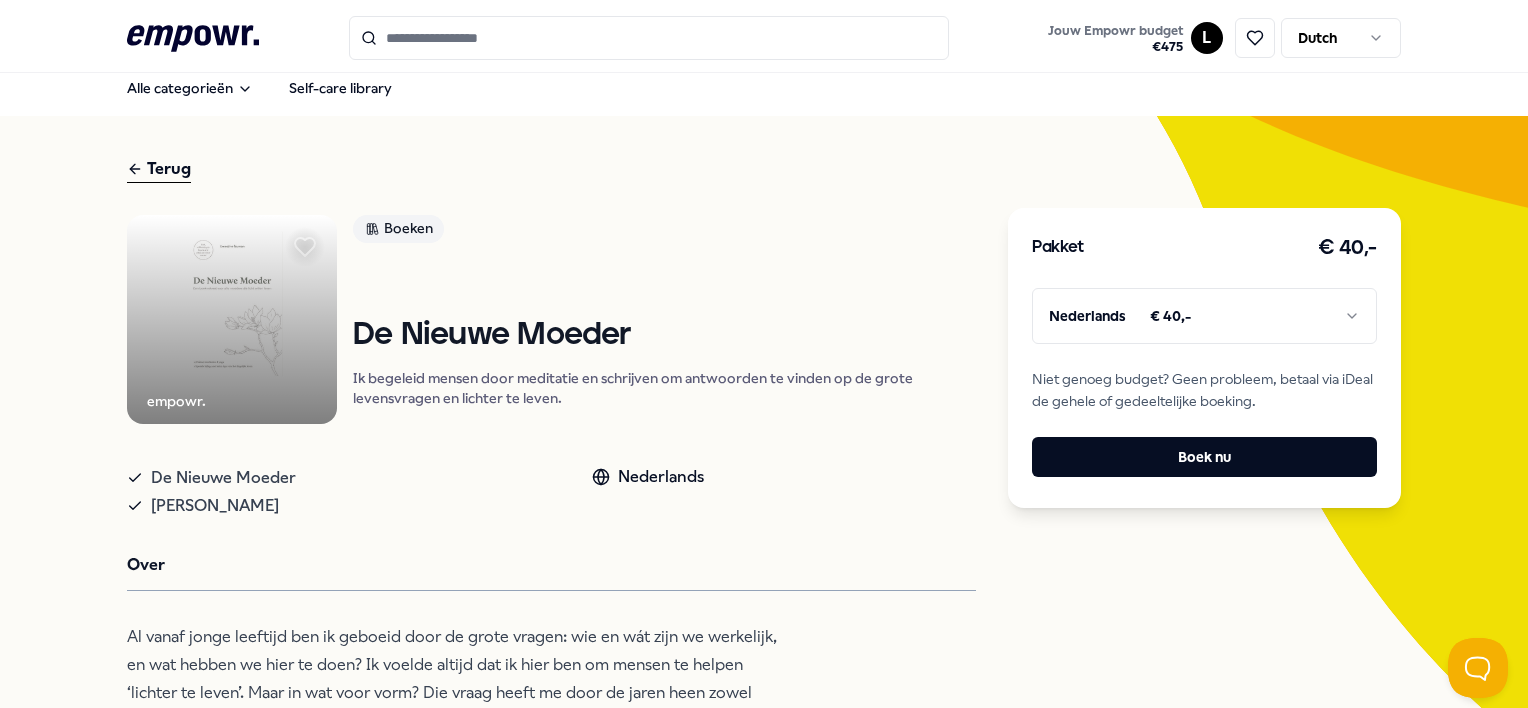 click on ".empowr-logo_svg__cls-1{fill:#03032f} Jouw Empowr budget € 475 L Dutch Alle categorieën   Self-care library Terug empowr. Boeken De Nieuwe Moeder Ik begeleid mensen door meditatie en schrijven om antwoorden te vinden op de grote levensvragen en lichter te leven. De Nieuwe Moeder [PERSON_NAME] Nederlands Over Het klinkt poetisch, maar voor mij is het realistisch: we zijn hier om samen de hemel op aarde te creëren. Als spirituele wezens in de tijdelijke vorm van een mens. Als we ons hart, hoofd, lichaam én ziel gebruiken. Voor een nieuwe, liefdevollere, vredige wereld We bewegen naar een nieuwe wereld waarin het hart aan het roer staat en niet ons hoofd. Een wereld vanuit liefde, wijsheid en compassie. We hebben allemaal onze unieke rol daarin en een eigen reis van bewustwording. Ik creëer graag de ruimte voor die van jou en begeleid je bij de obstakels die je daarin tegen kunt komen. Ik geloof dat dat onze purpose is. Voor nu en de generaties na ons. Aanbevolen Boeken Loopbaan  The Let Them Theory" at bounding box center [764, 354] 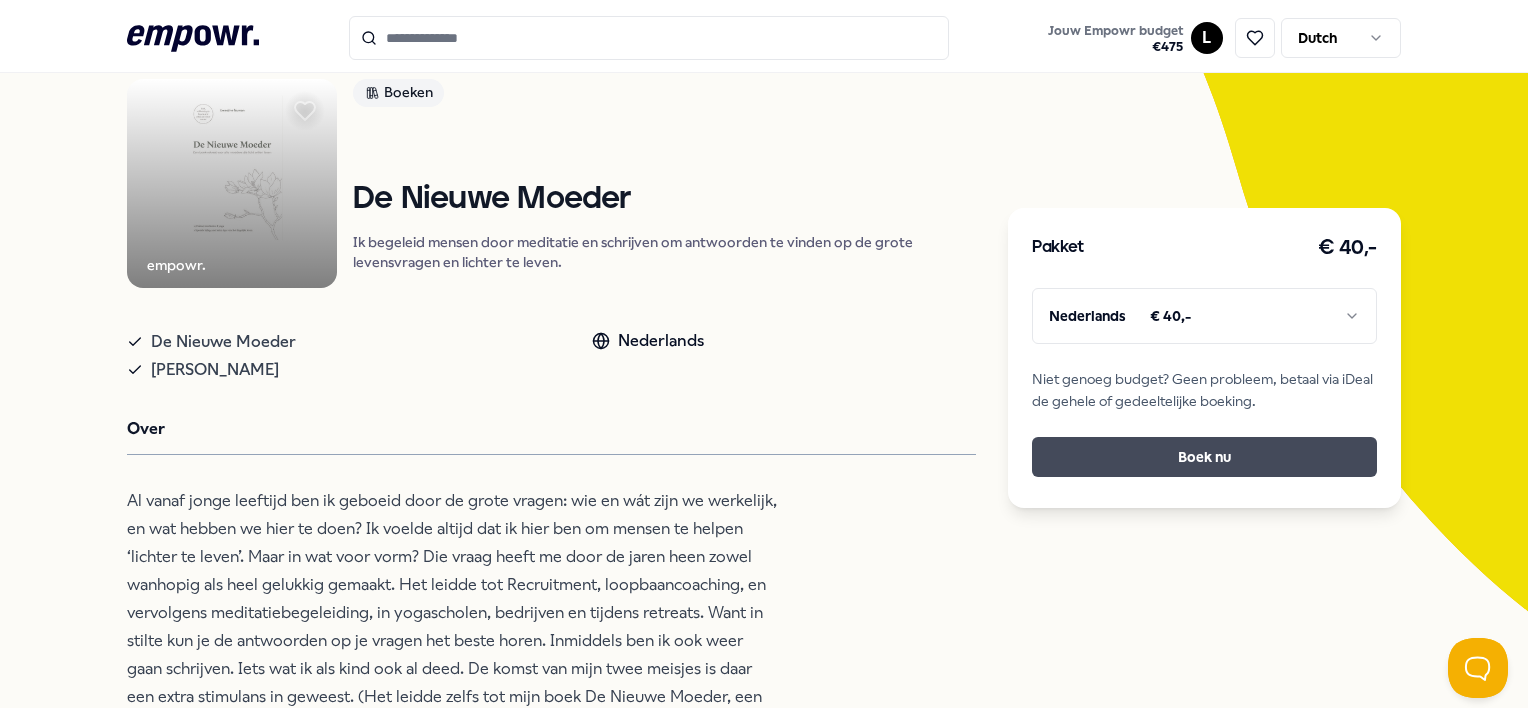 click on "Boek nu" at bounding box center (1204, 457) 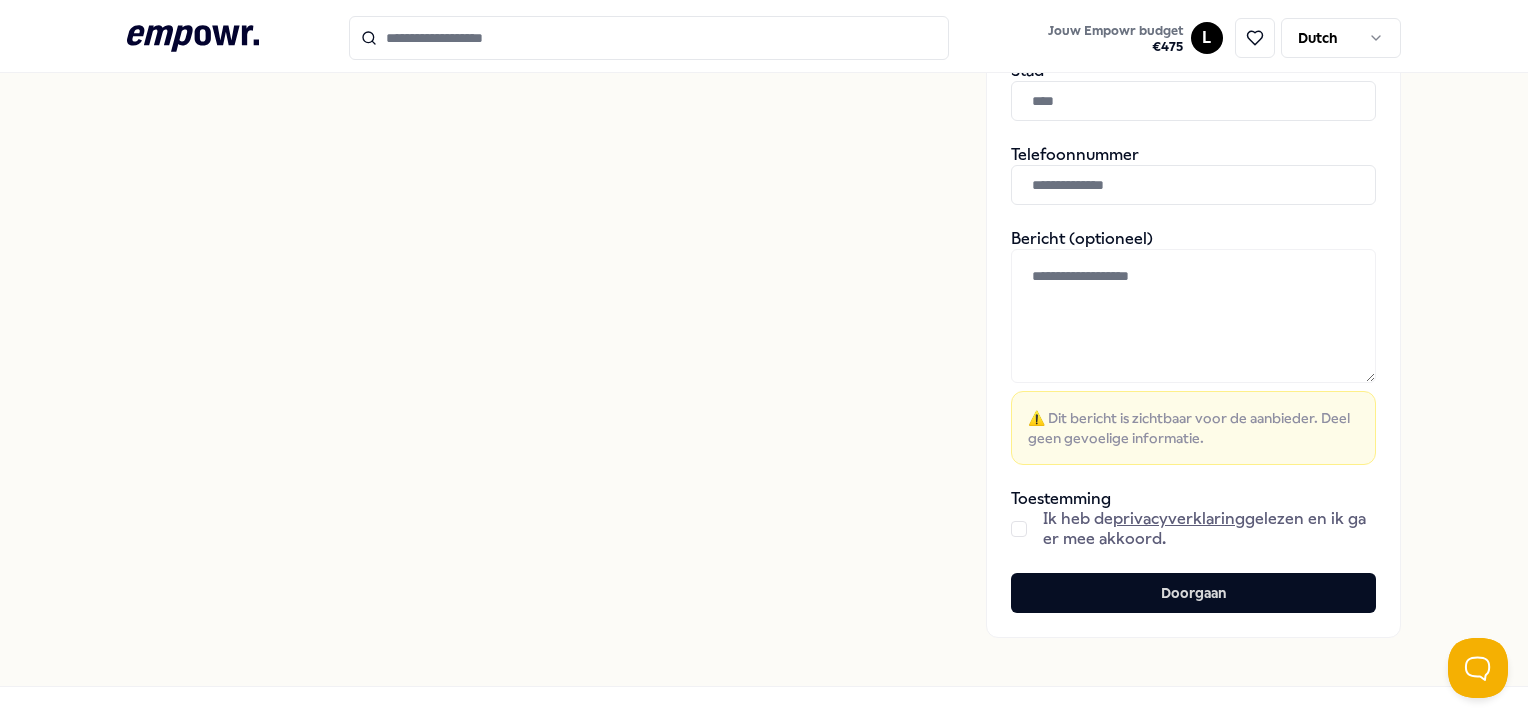 scroll, scrollTop: 848, scrollLeft: 0, axis: vertical 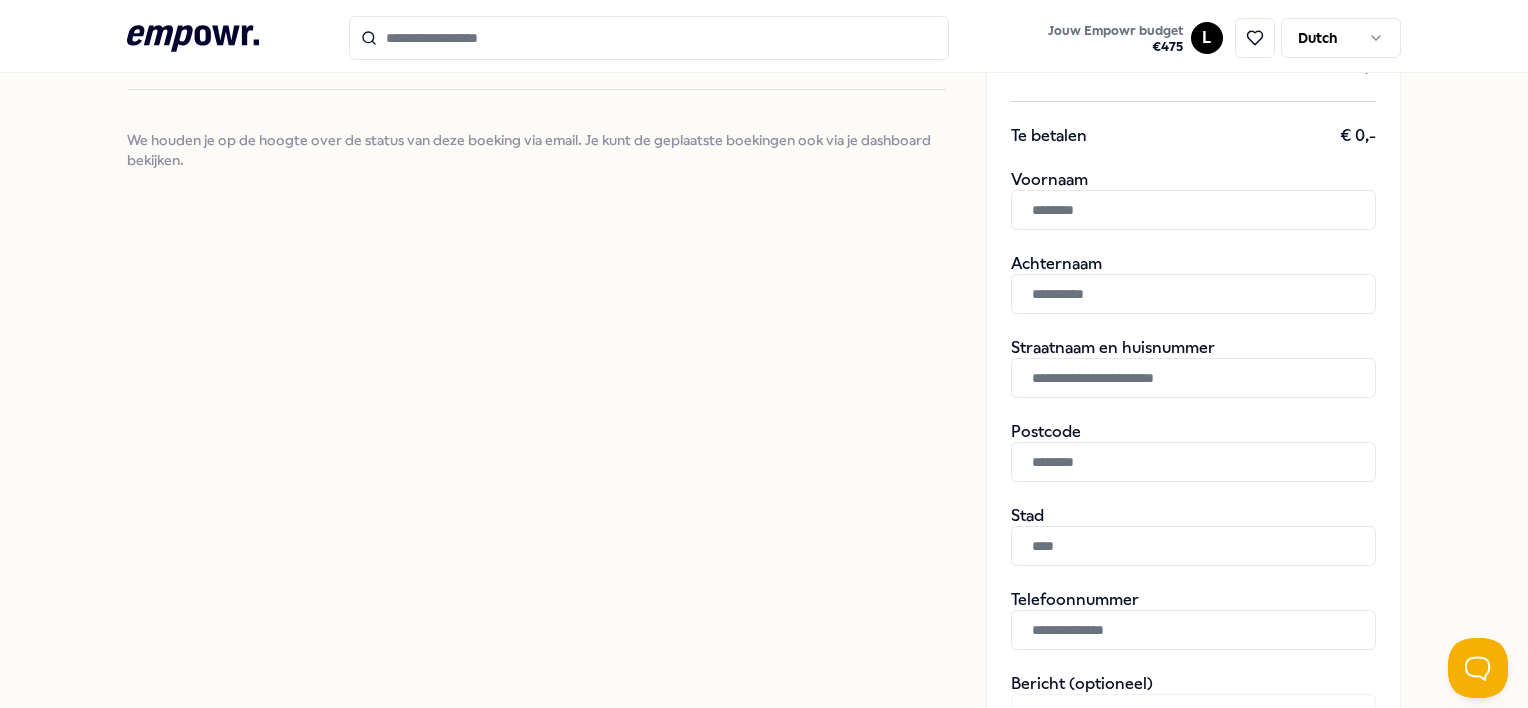 click at bounding box center (1193, 210) 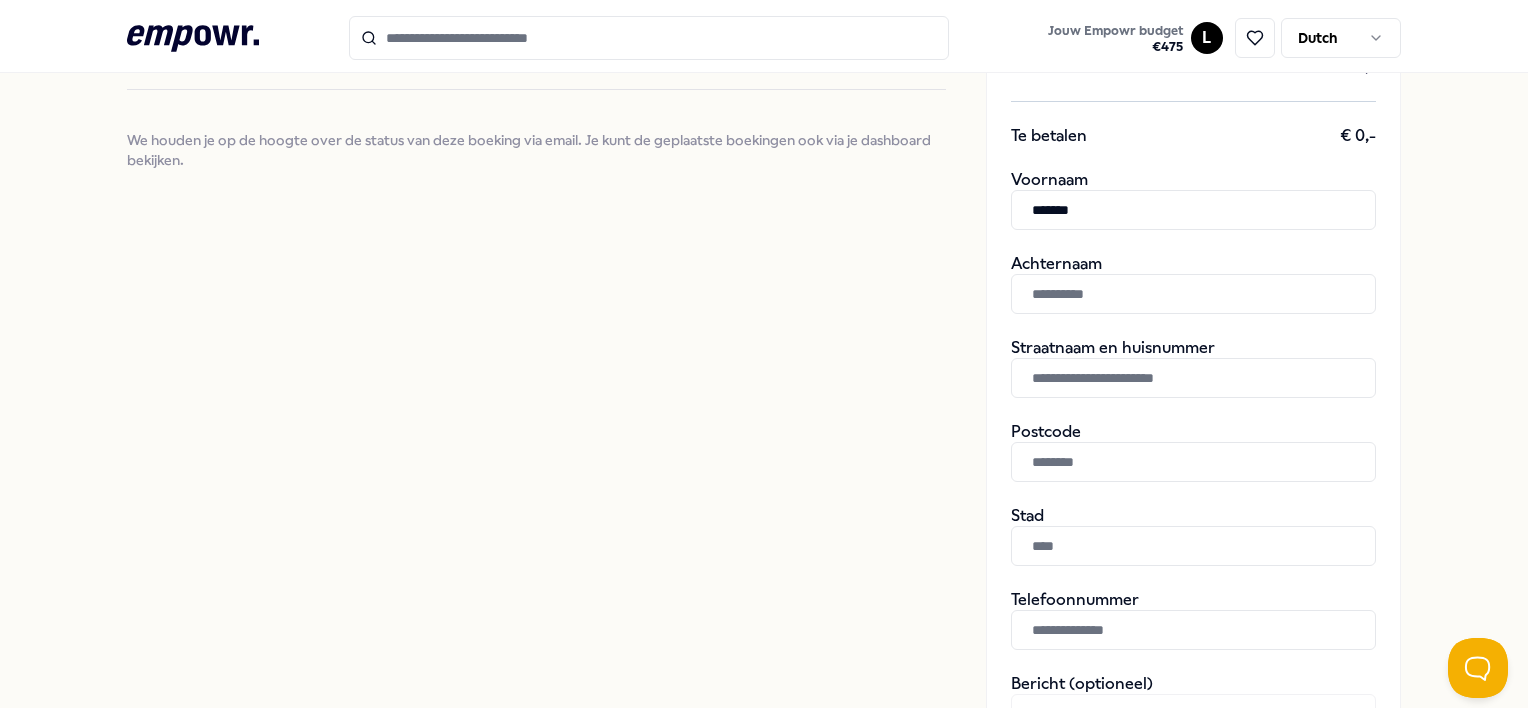 type on "*******" 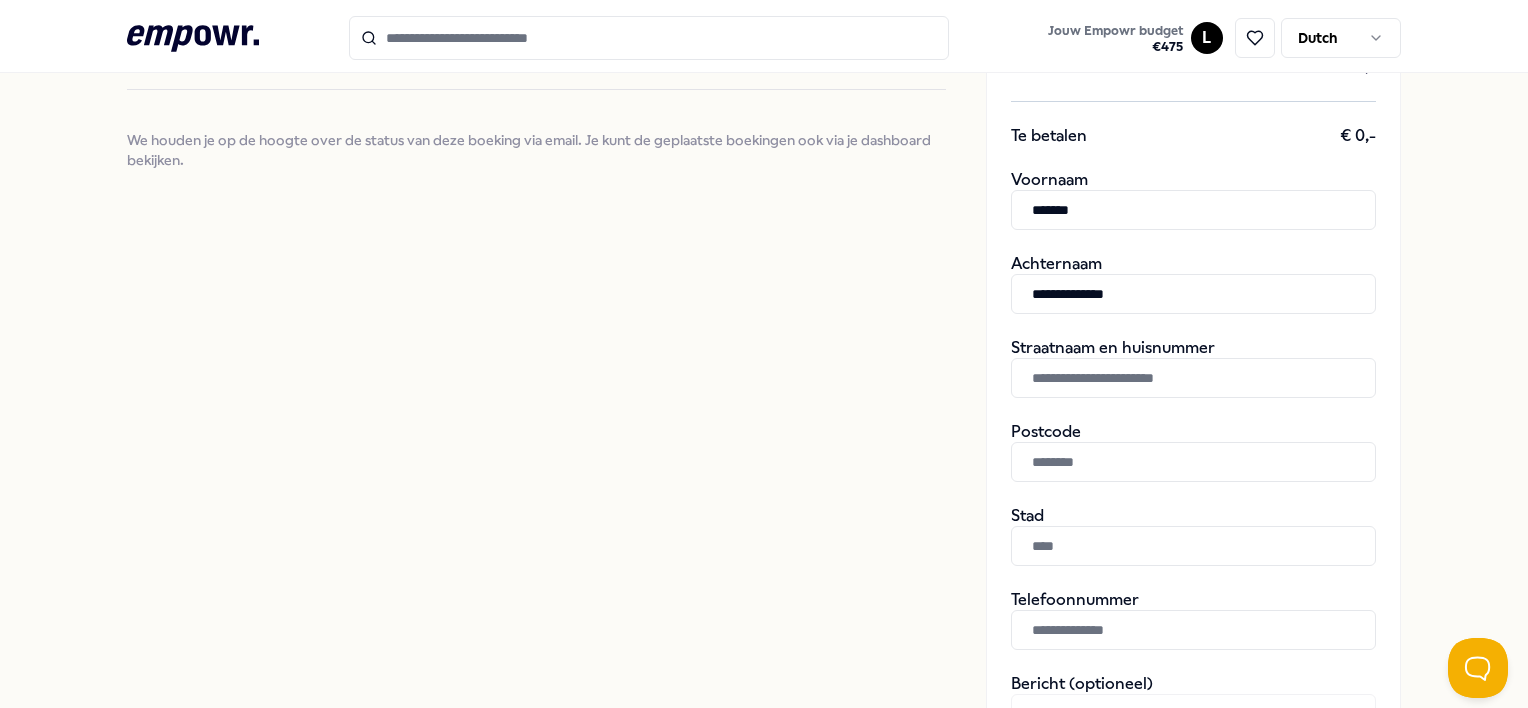 type on "**********" 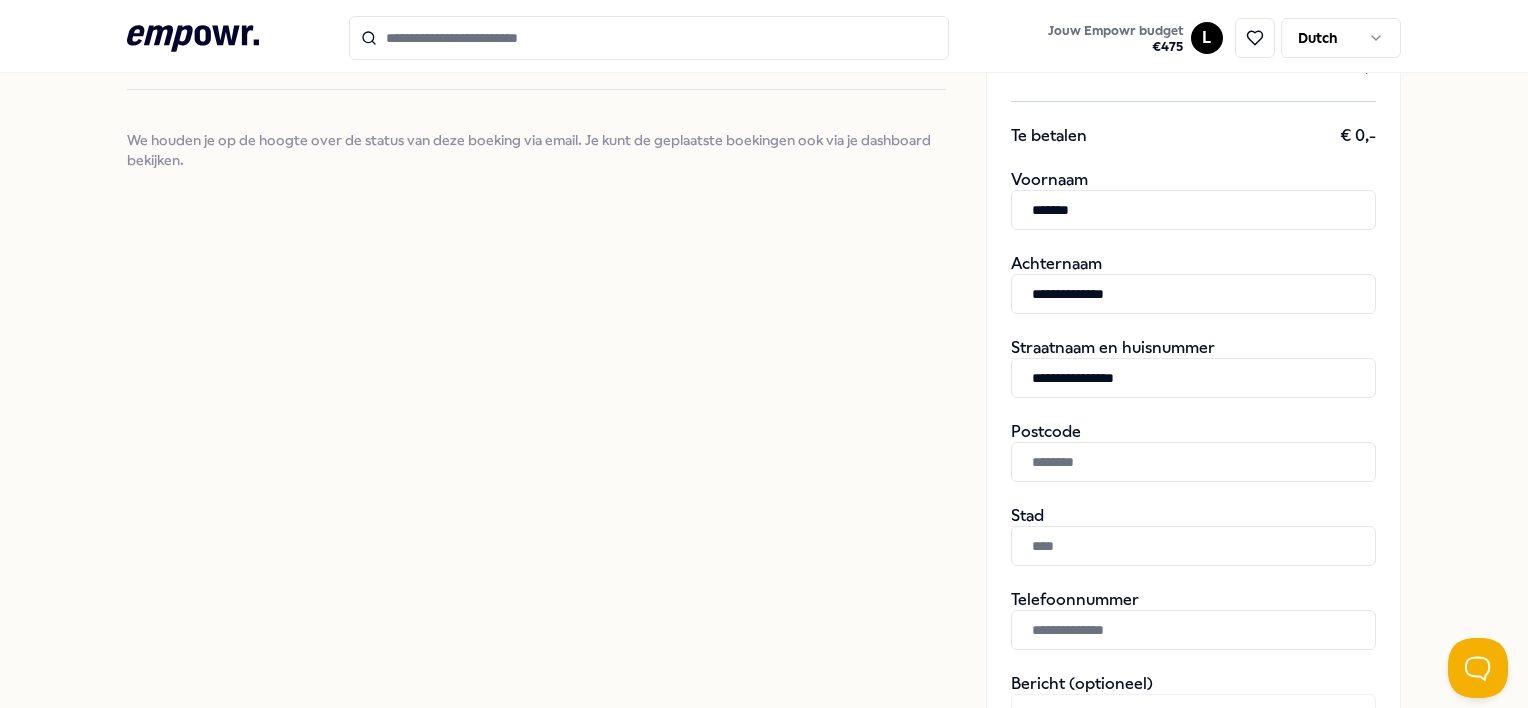 type on "**********" 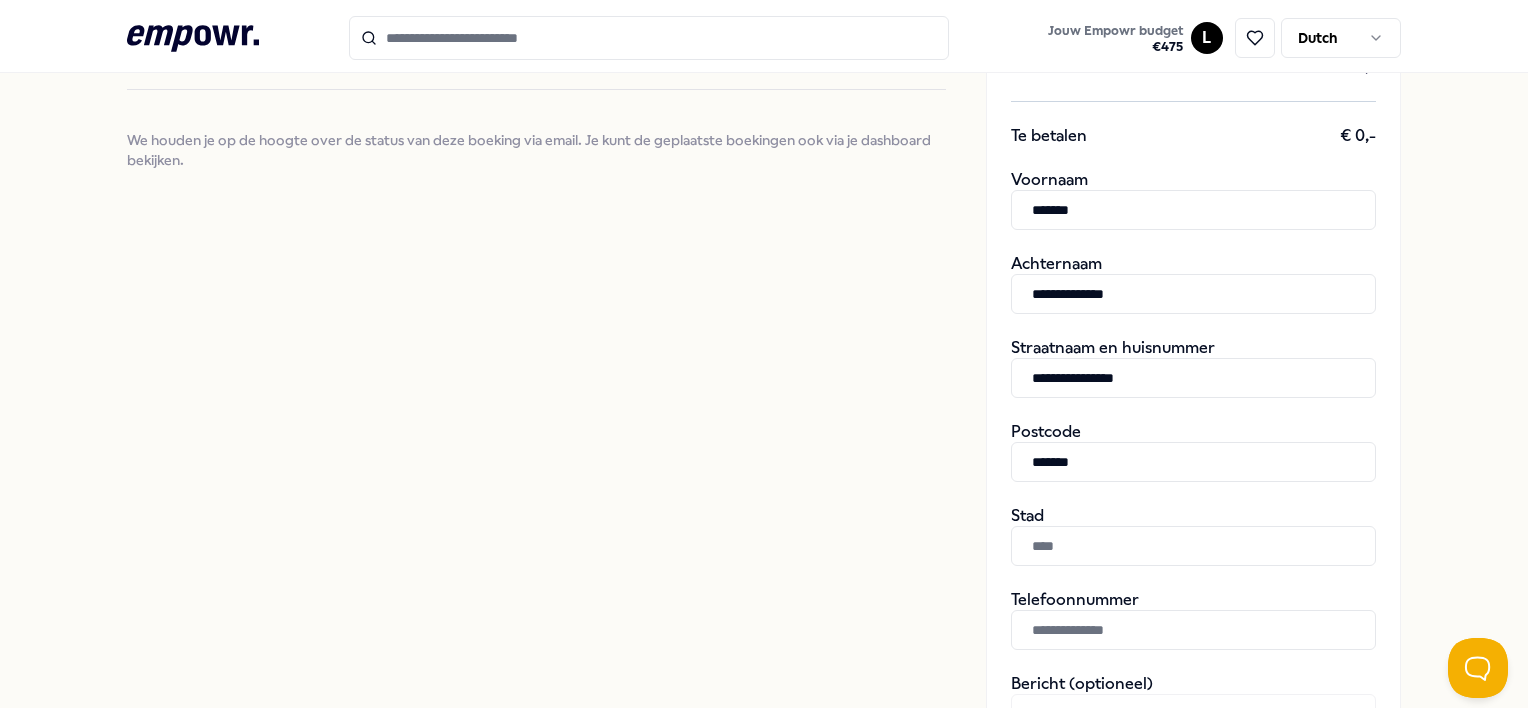 type on "*******" 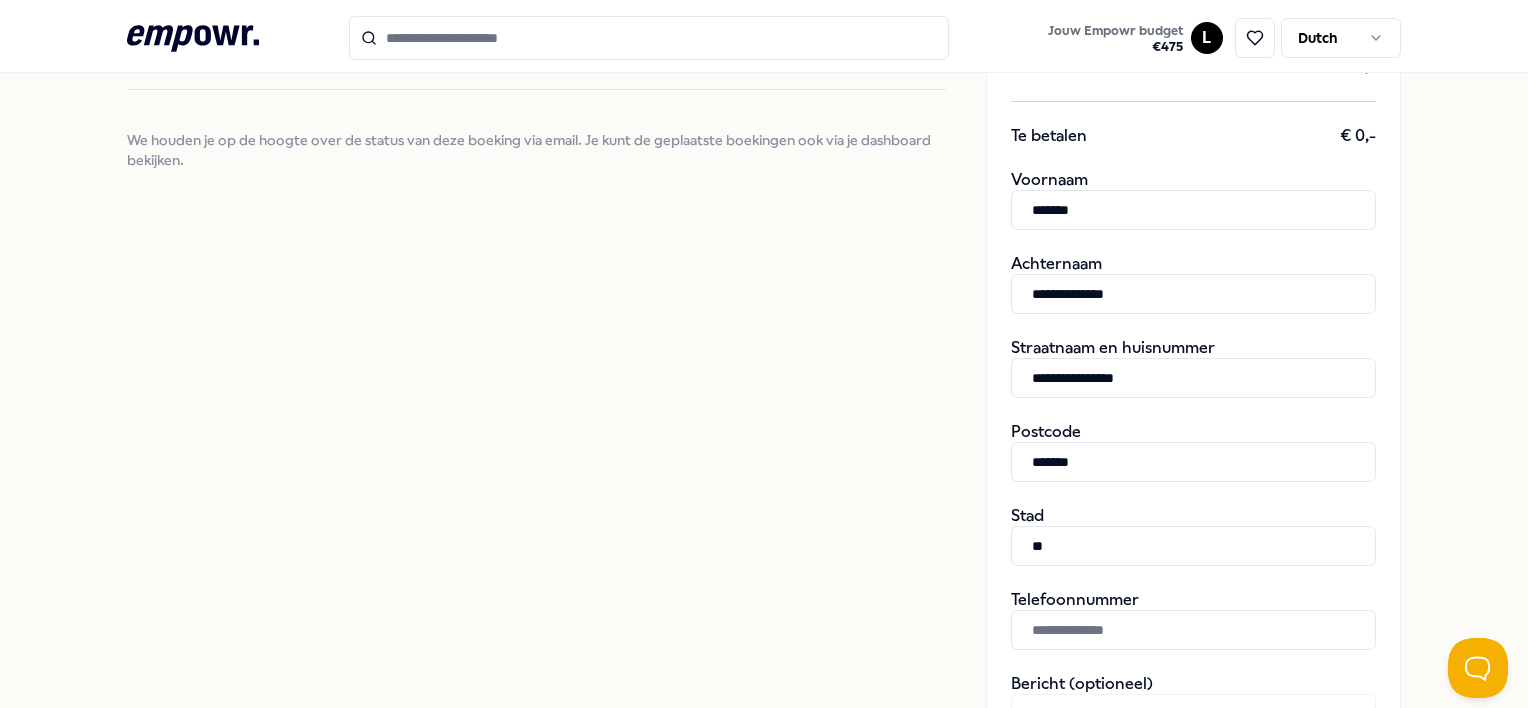 type on "*" 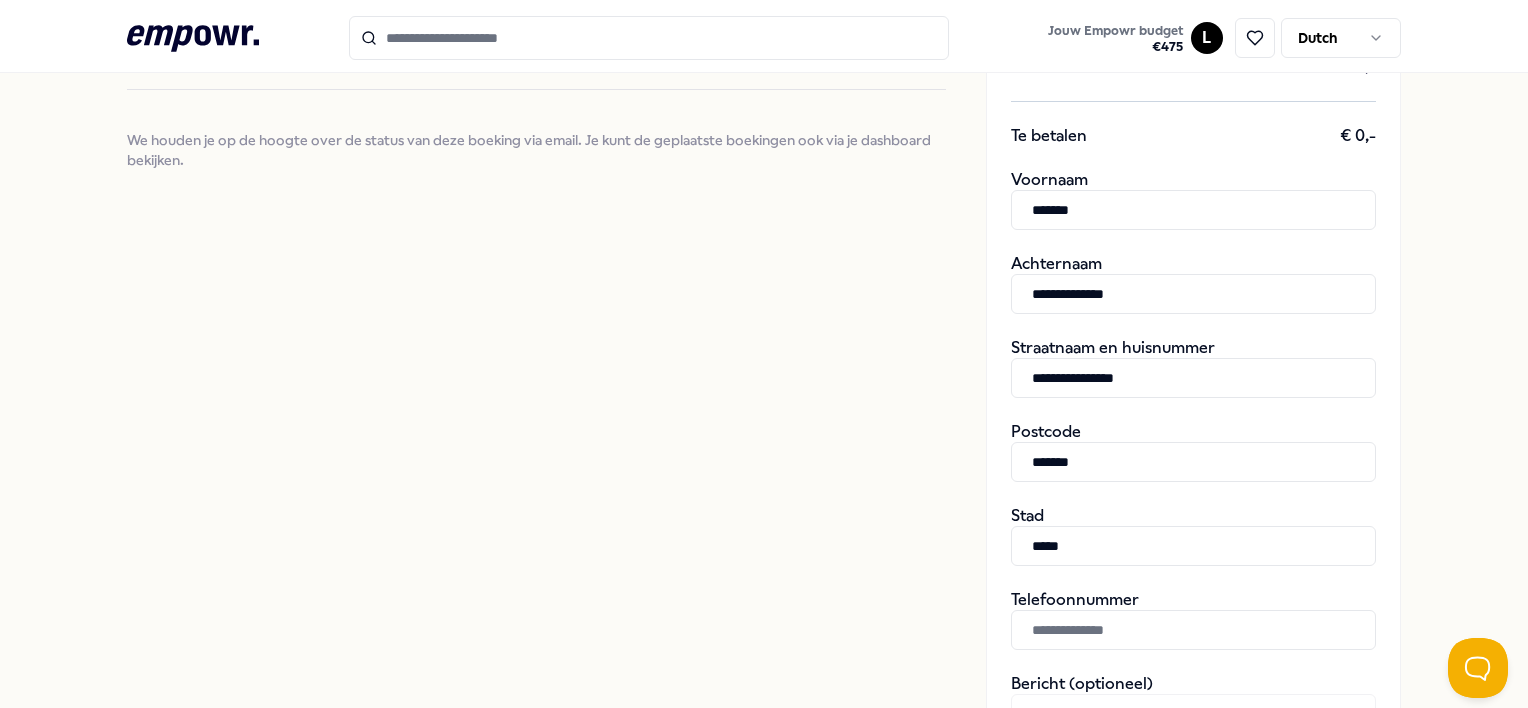 type on "*****" 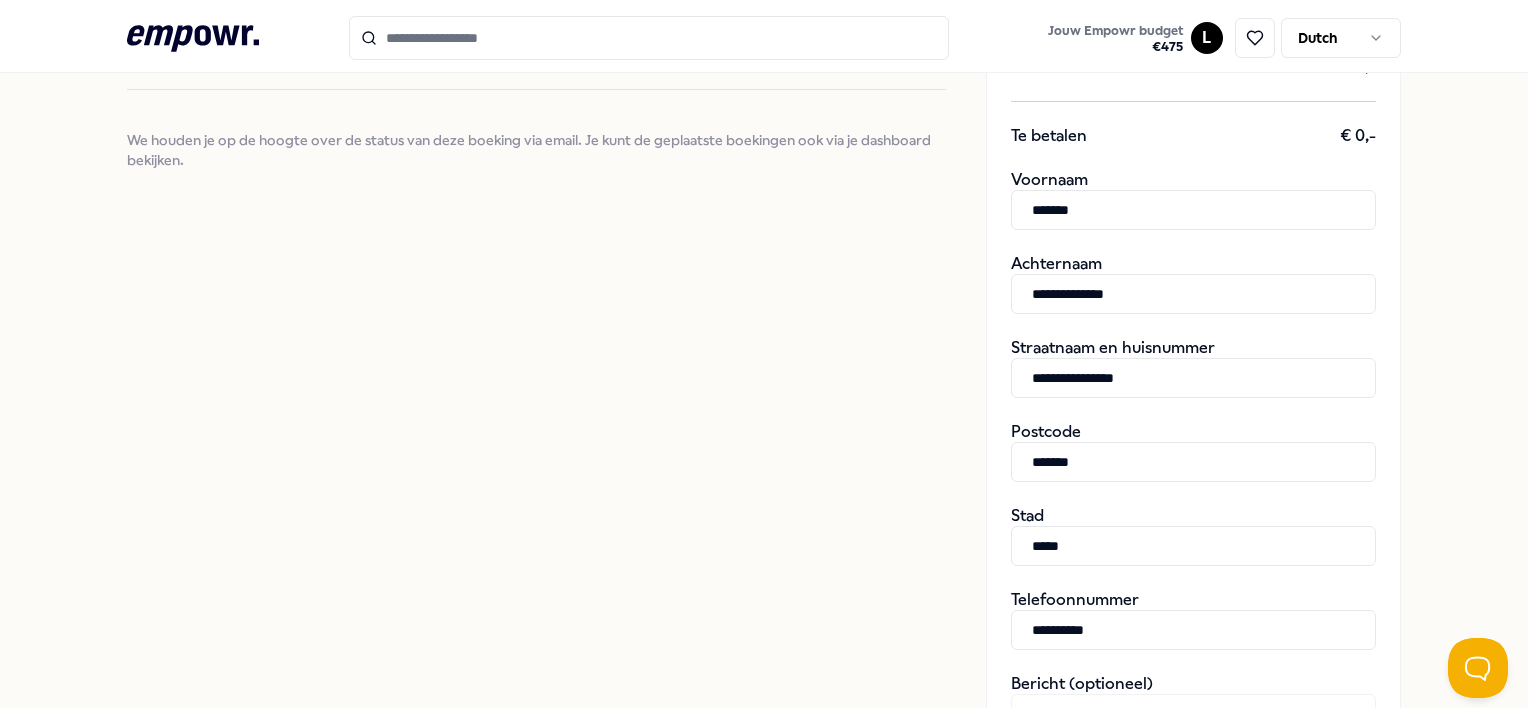 type on "**********" 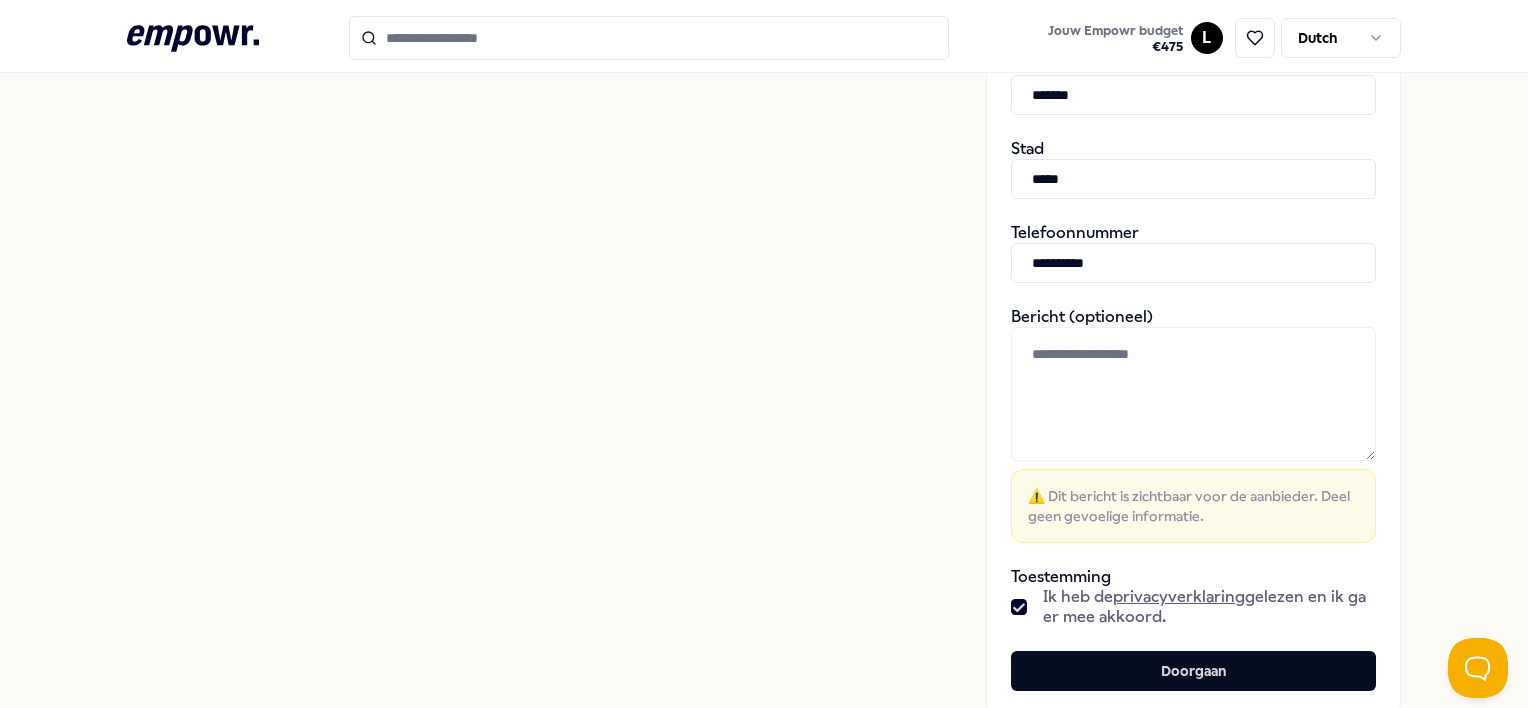 type on "on" 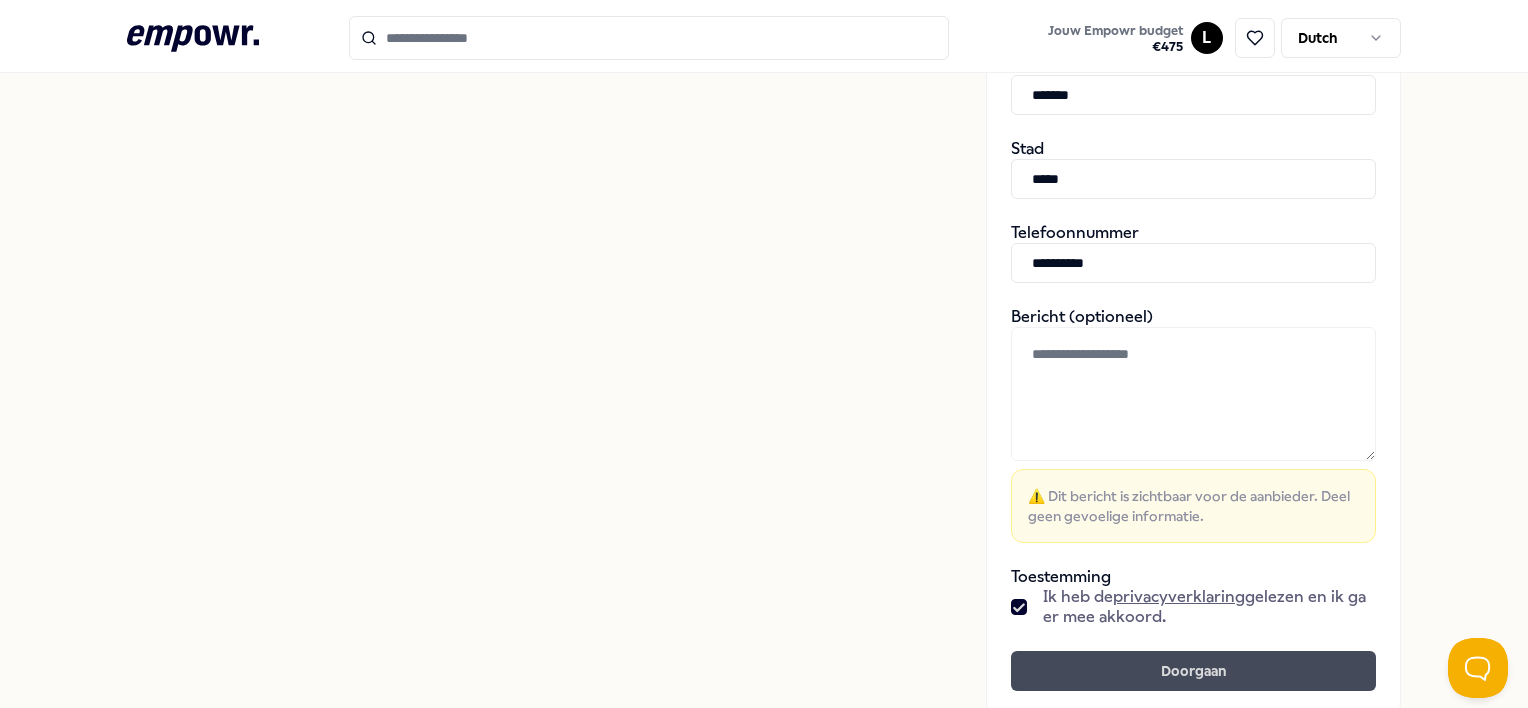 click on "Doorgaan" at bounding box center (1193, 671) 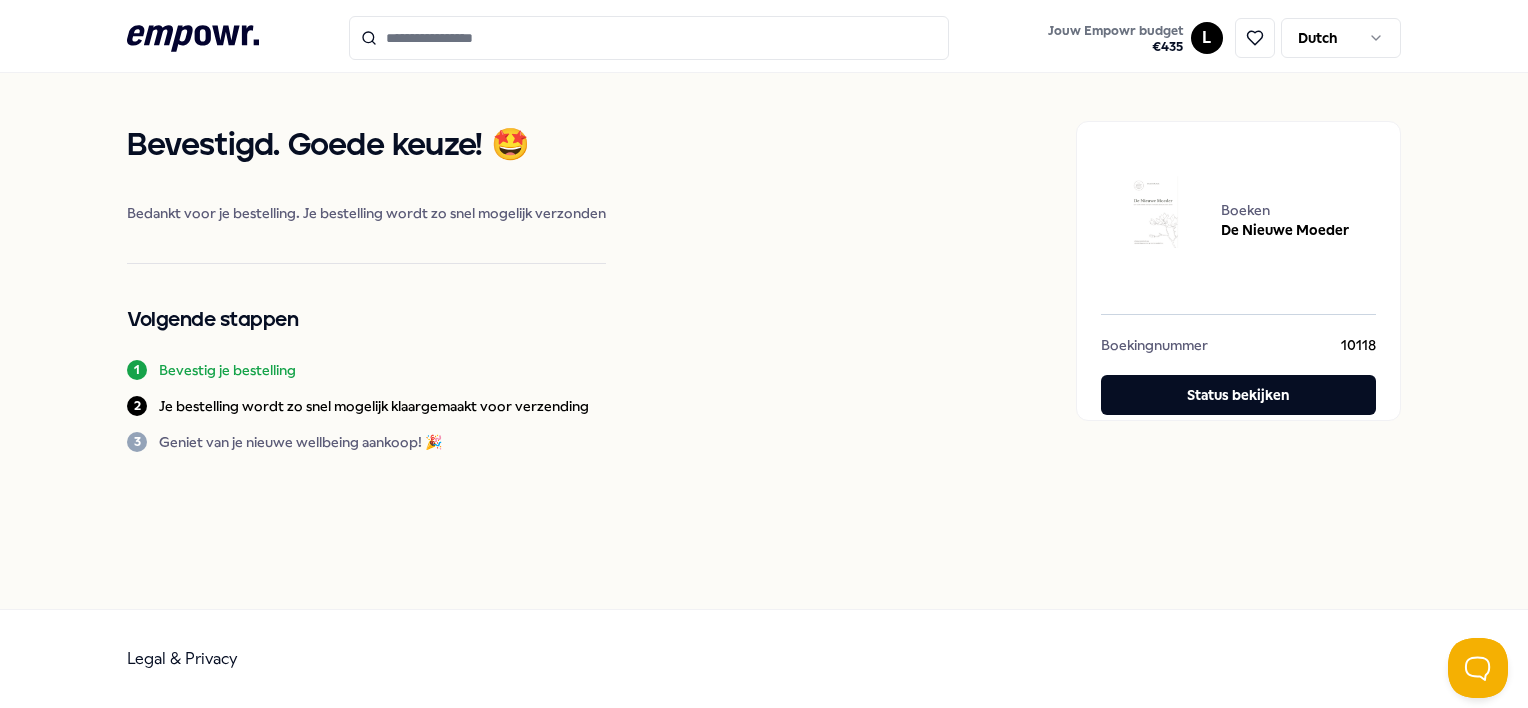 scroll, scrollTop: 0, scrollLeft: 0, axis: both 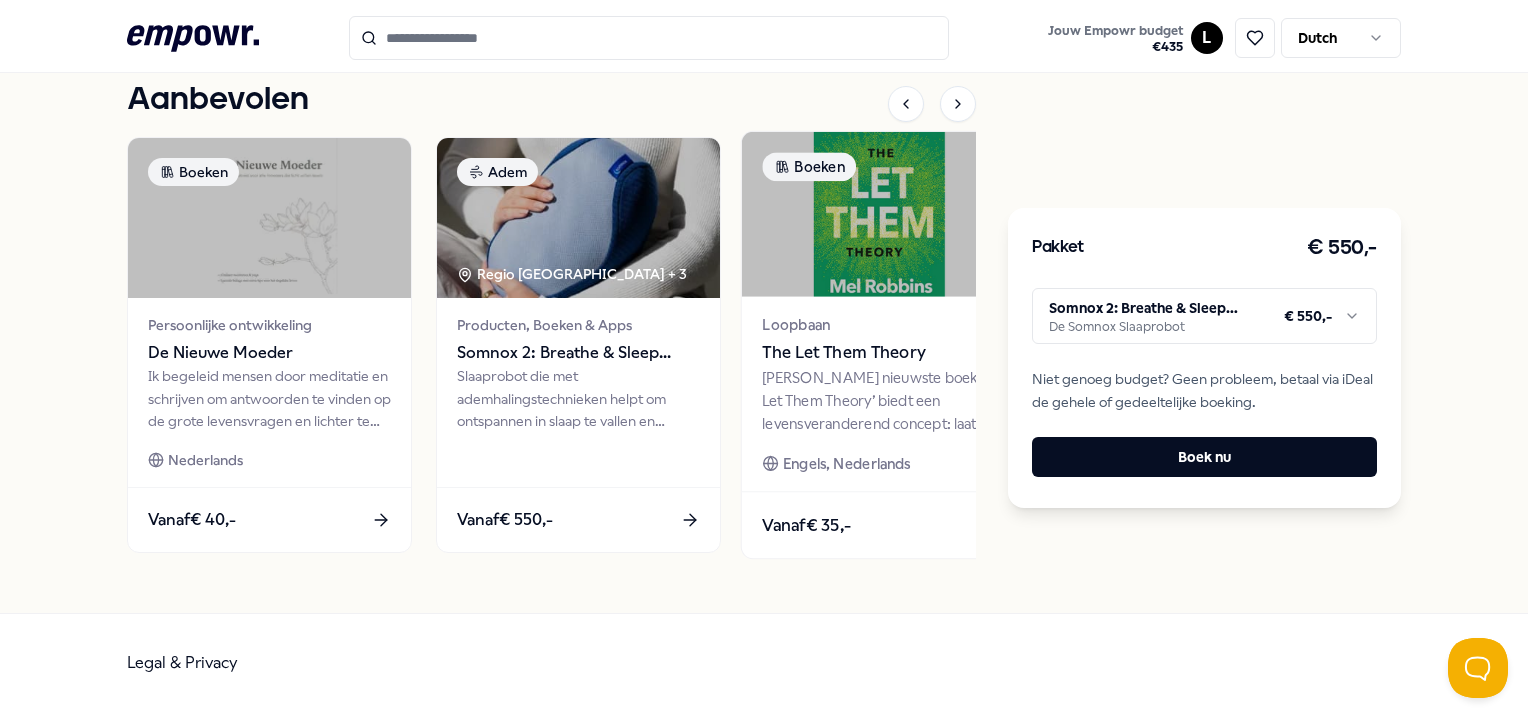 click at bounding box center (887, 213) 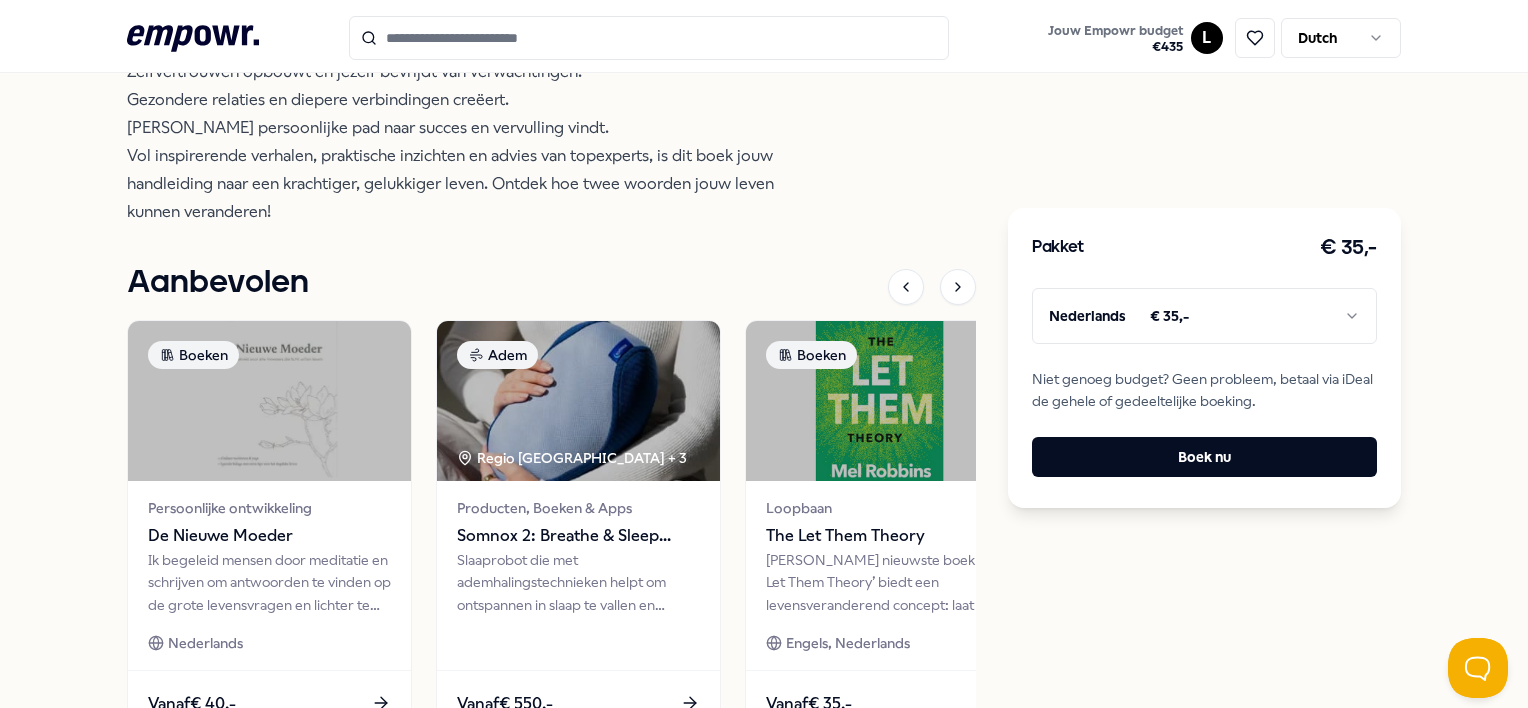 scroll, scrollTop: 620, scrollLeft: 0, axis: vertical 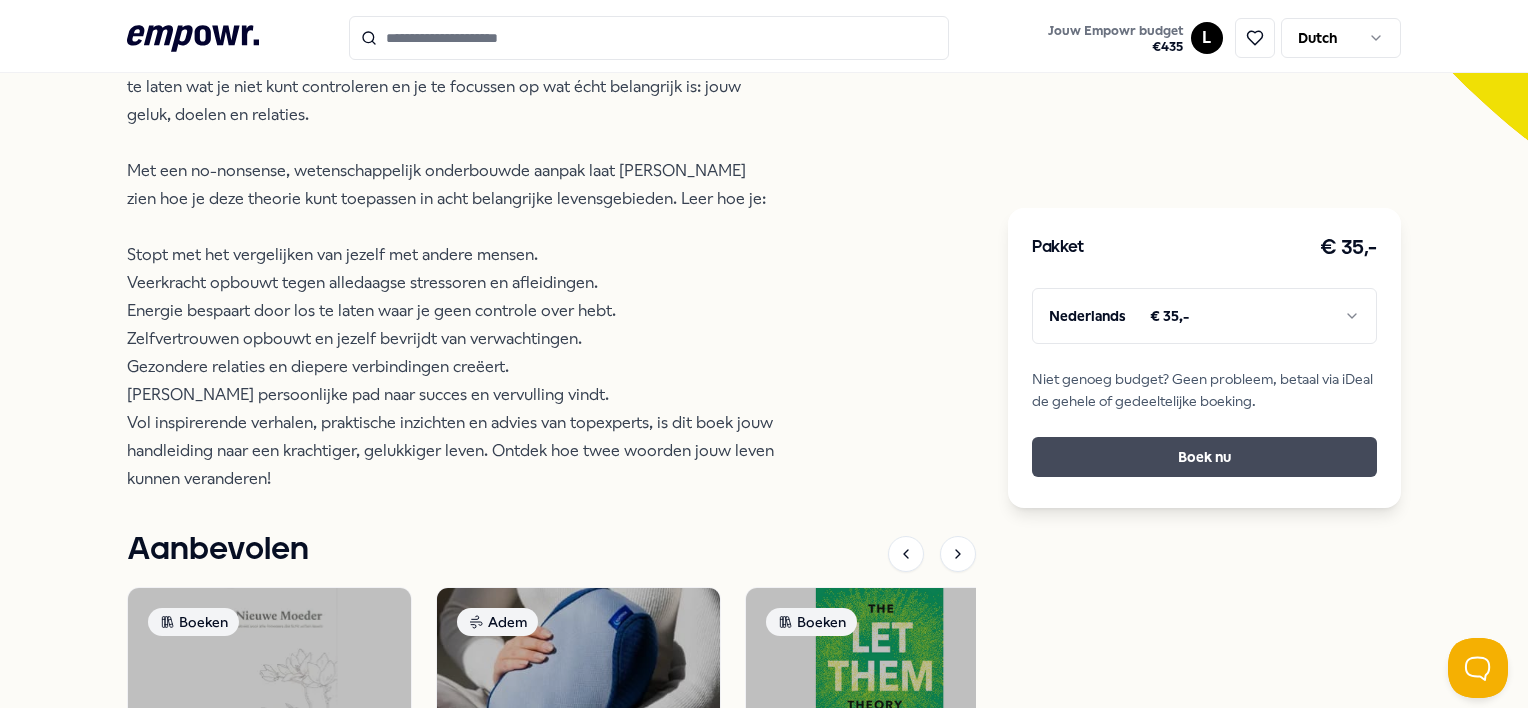 click on "Boek nu" at bounding box center [1204, 457] 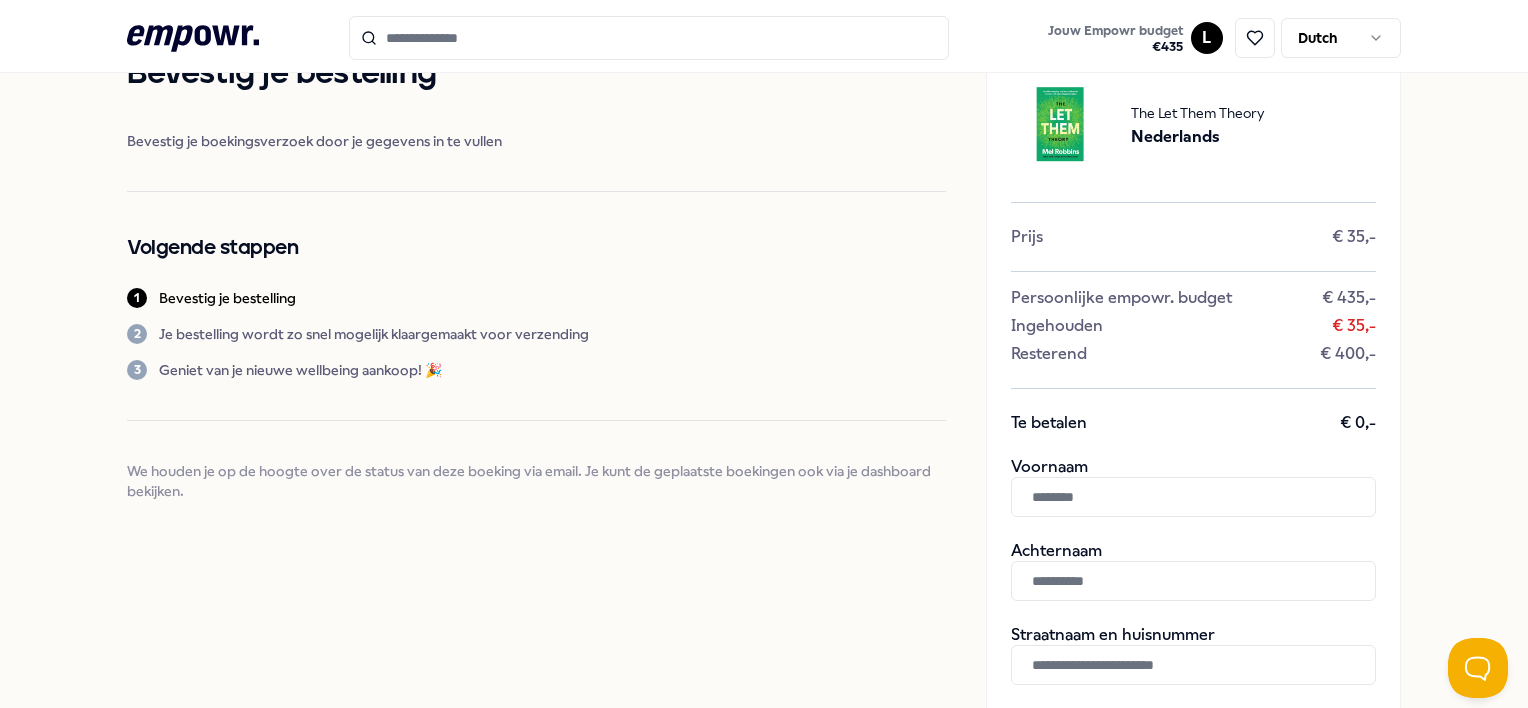 scroll, scrollTop: 237, scrollLeft: 0, axis: vertical 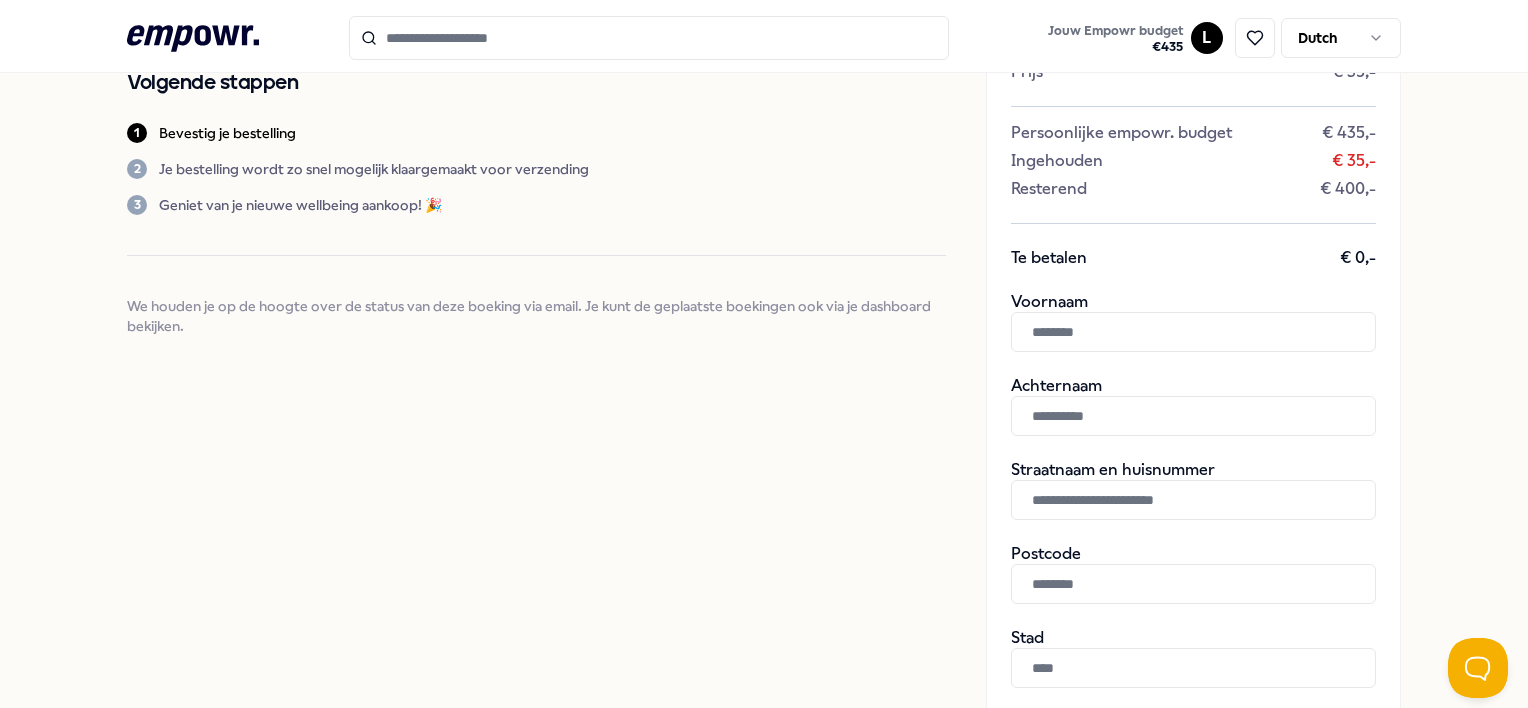 click at bounding box center [1193, 332] 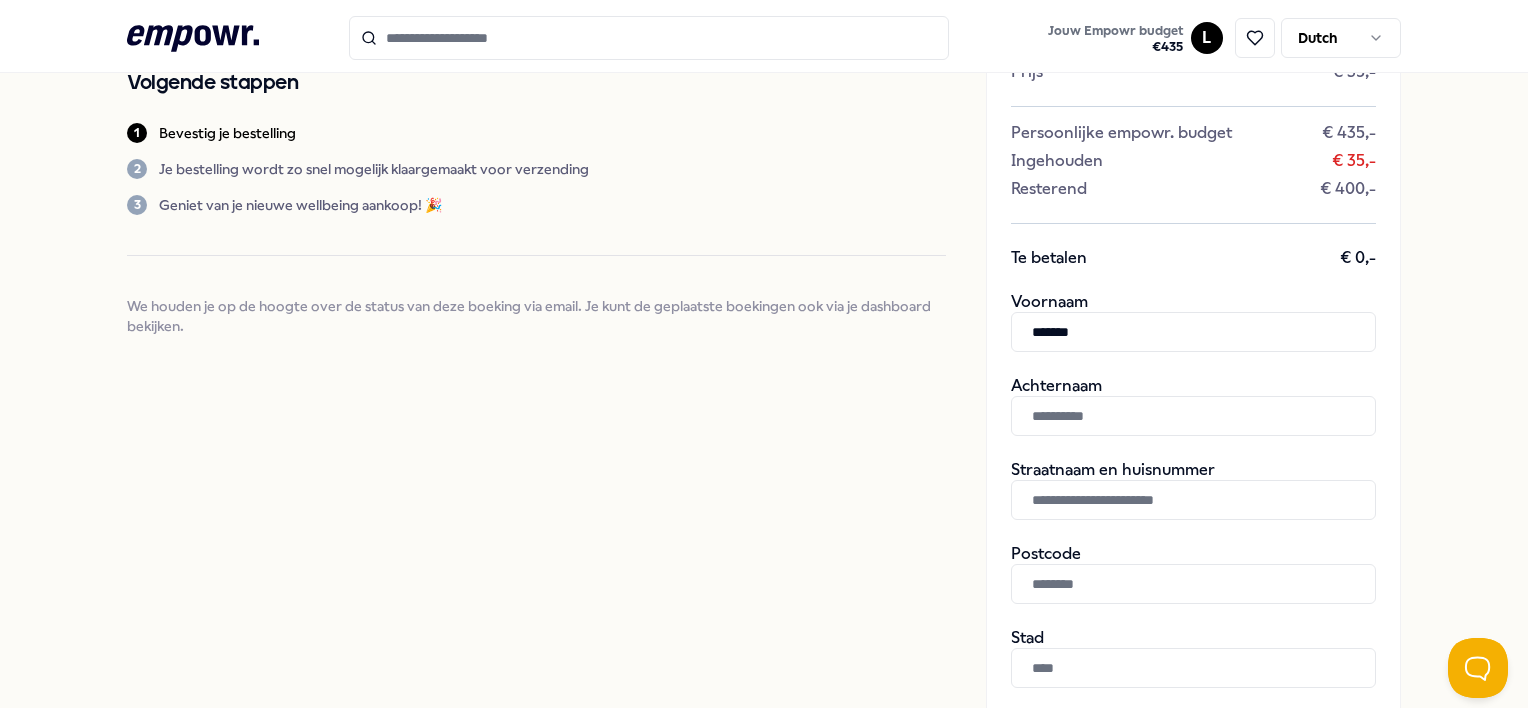 type on "*******" 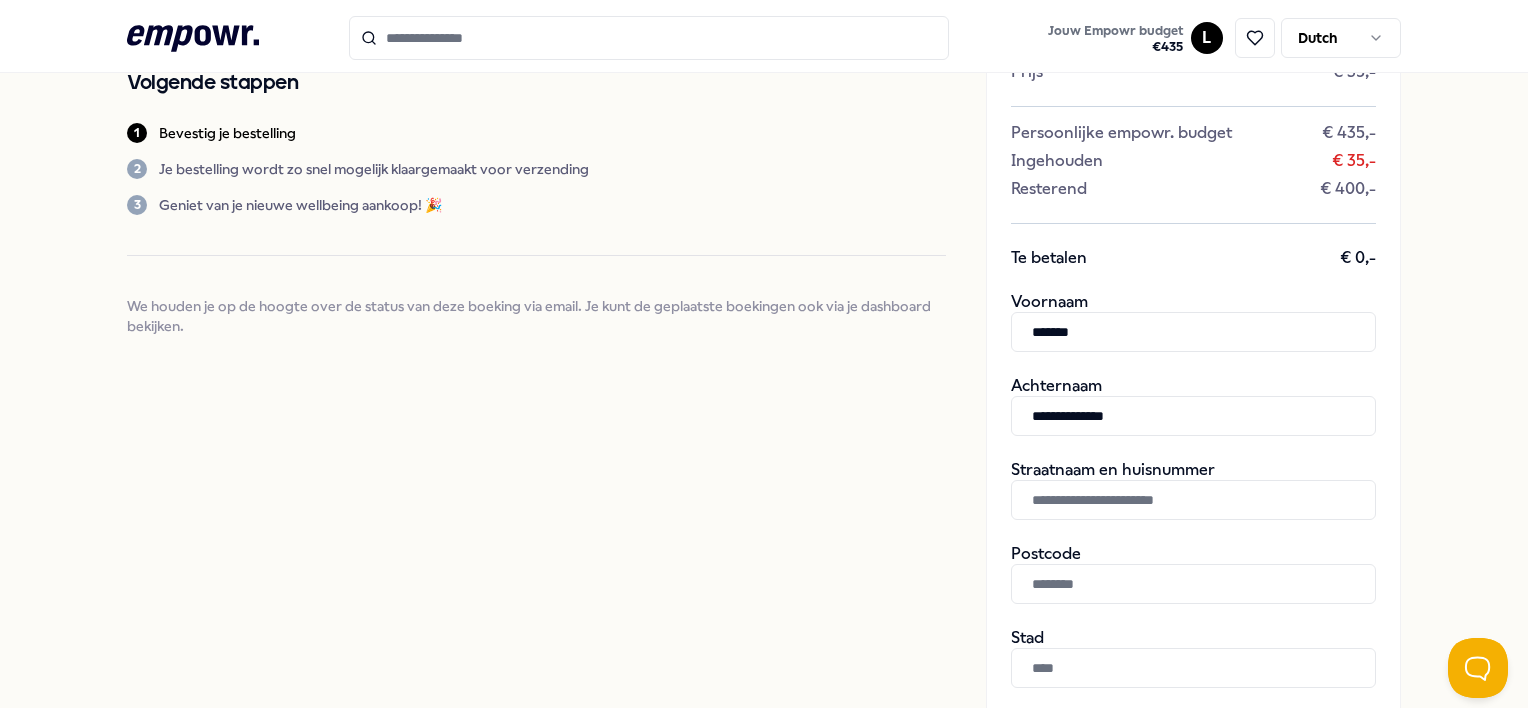 type on "**********" 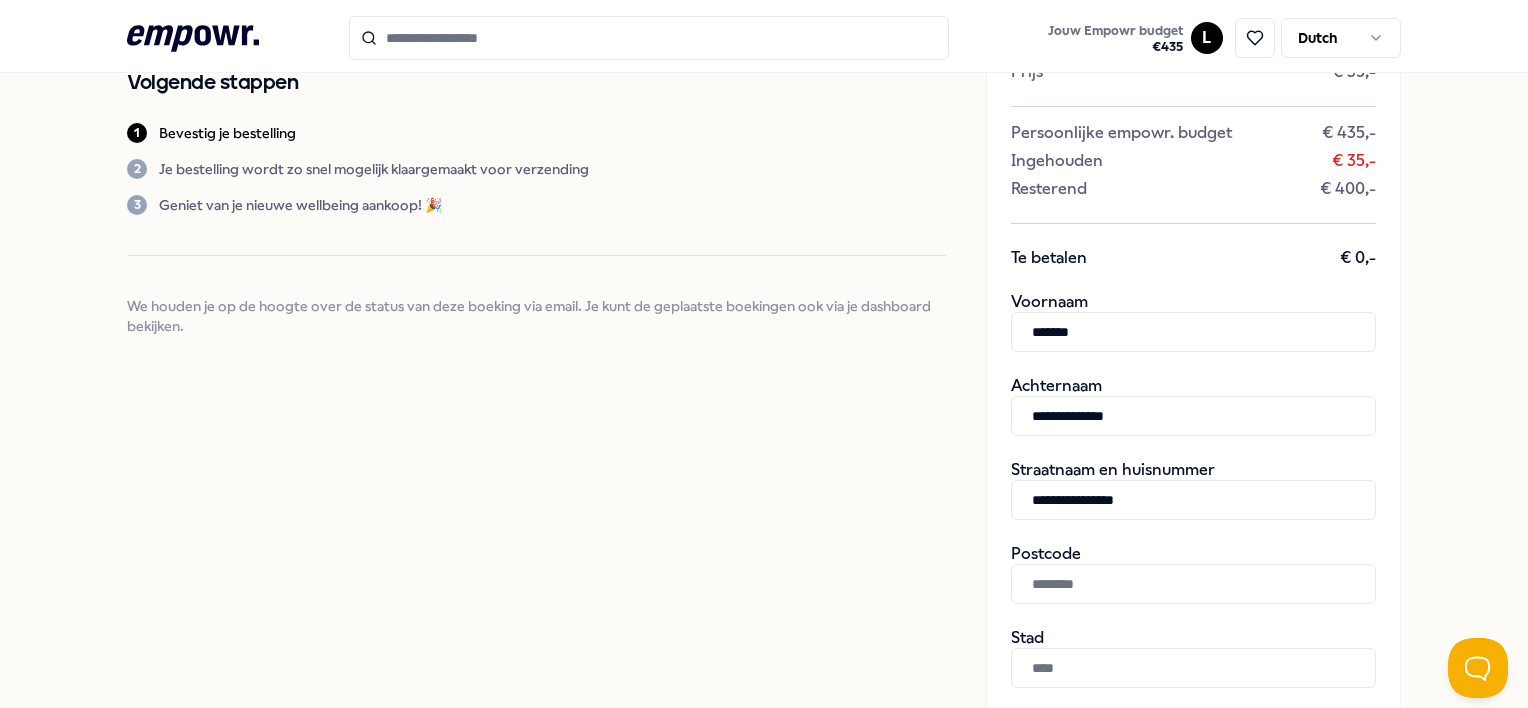type on "**********" 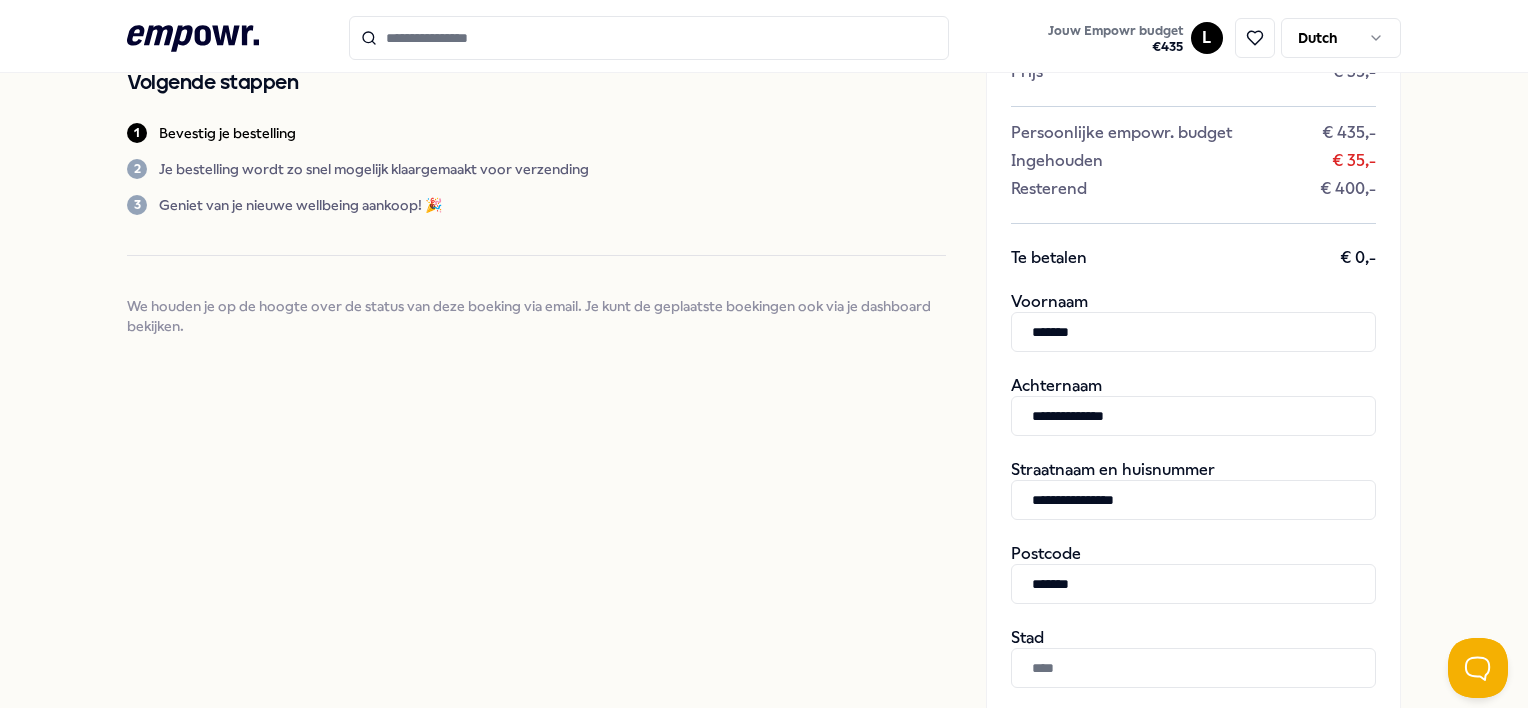type on "*******" 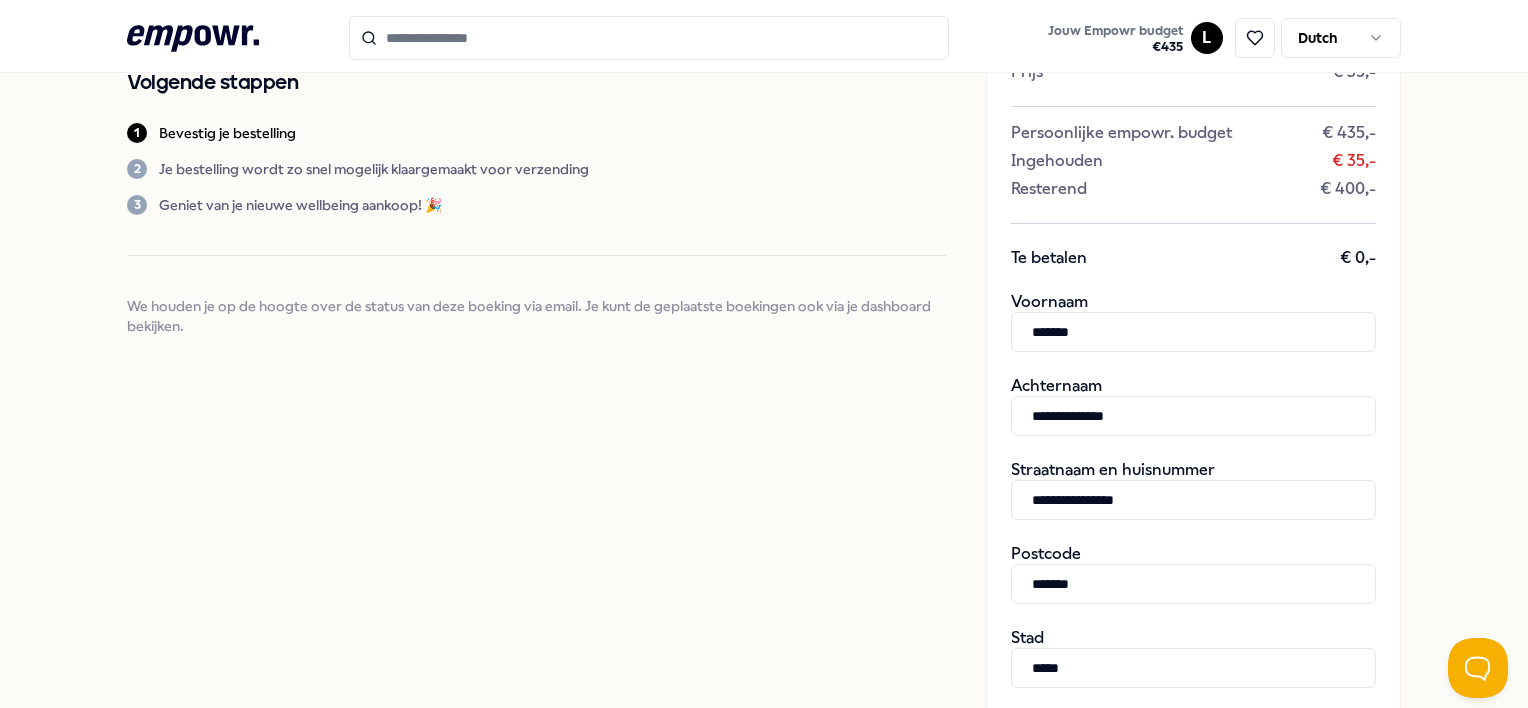 type on "*****" 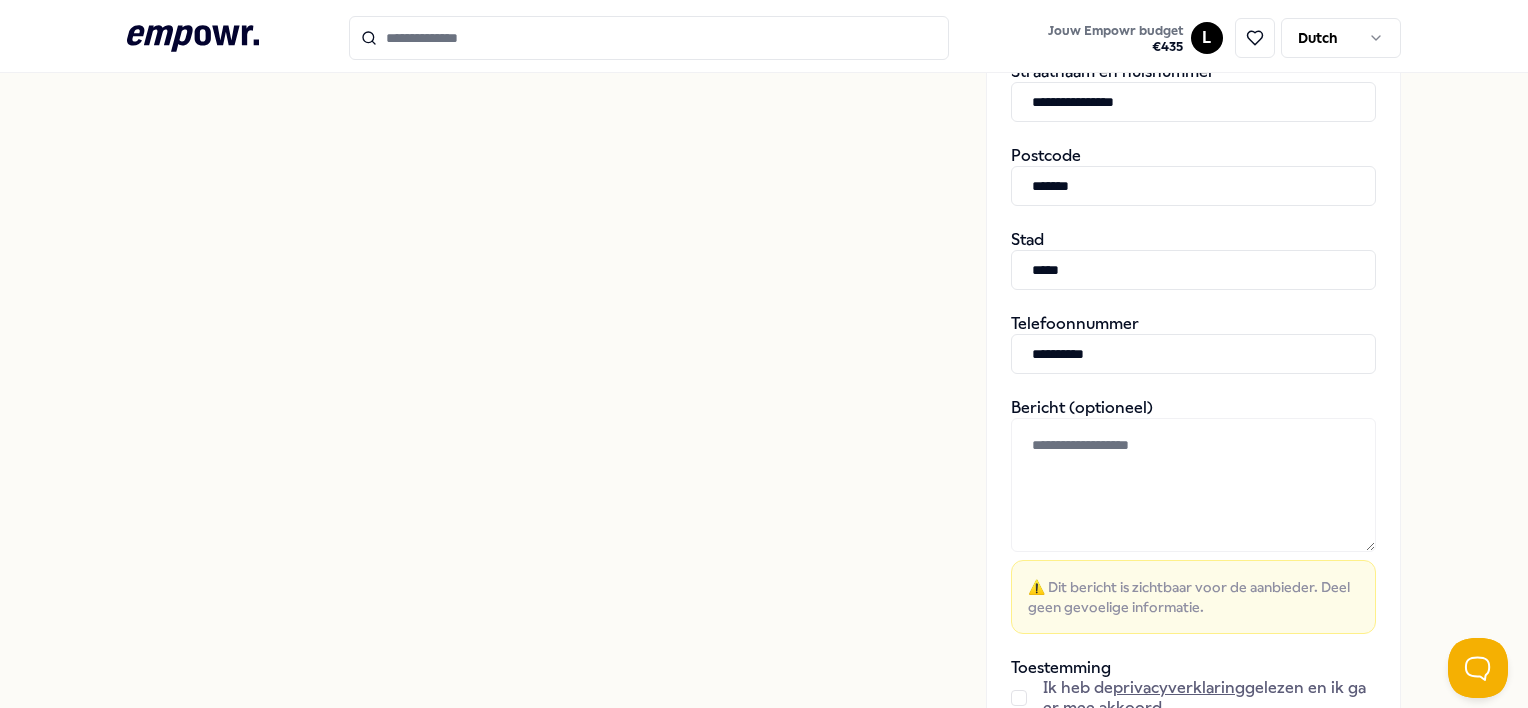 type on "**********" 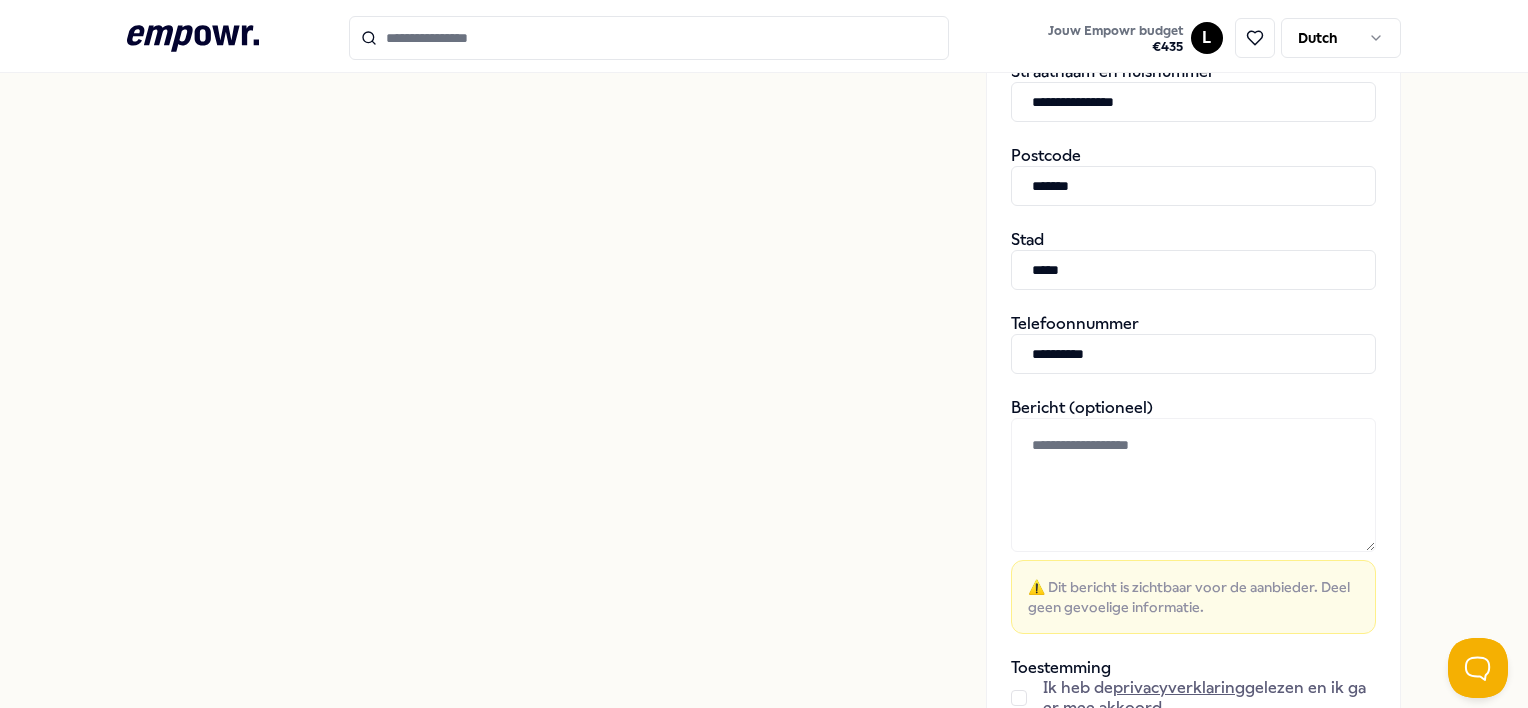 scroll, scrollTop: 875, scrollLeft: 0, axis: vertical 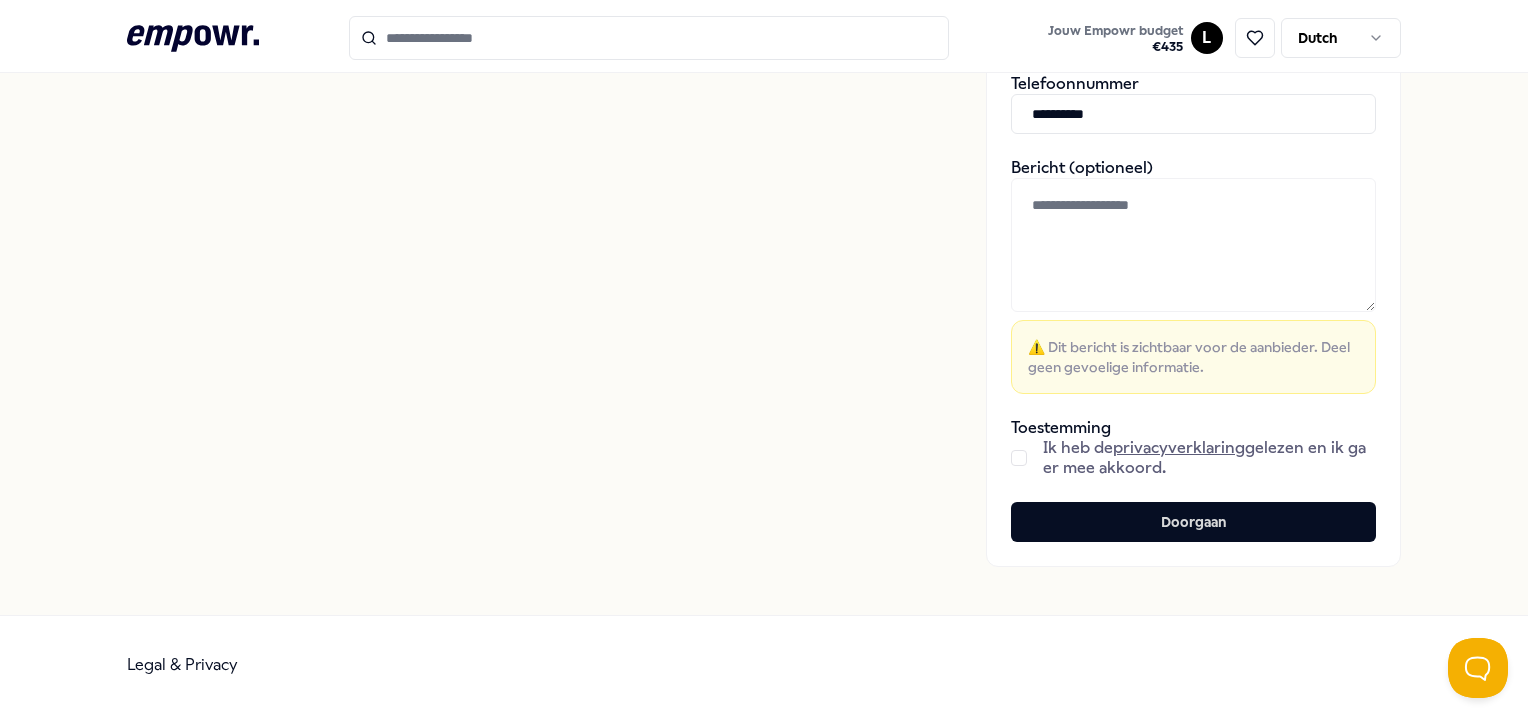 click on "on Ik heb de  privacyverklaring  gelezen en ik ga er mee akkoord." at bounding box center (1193, 458) 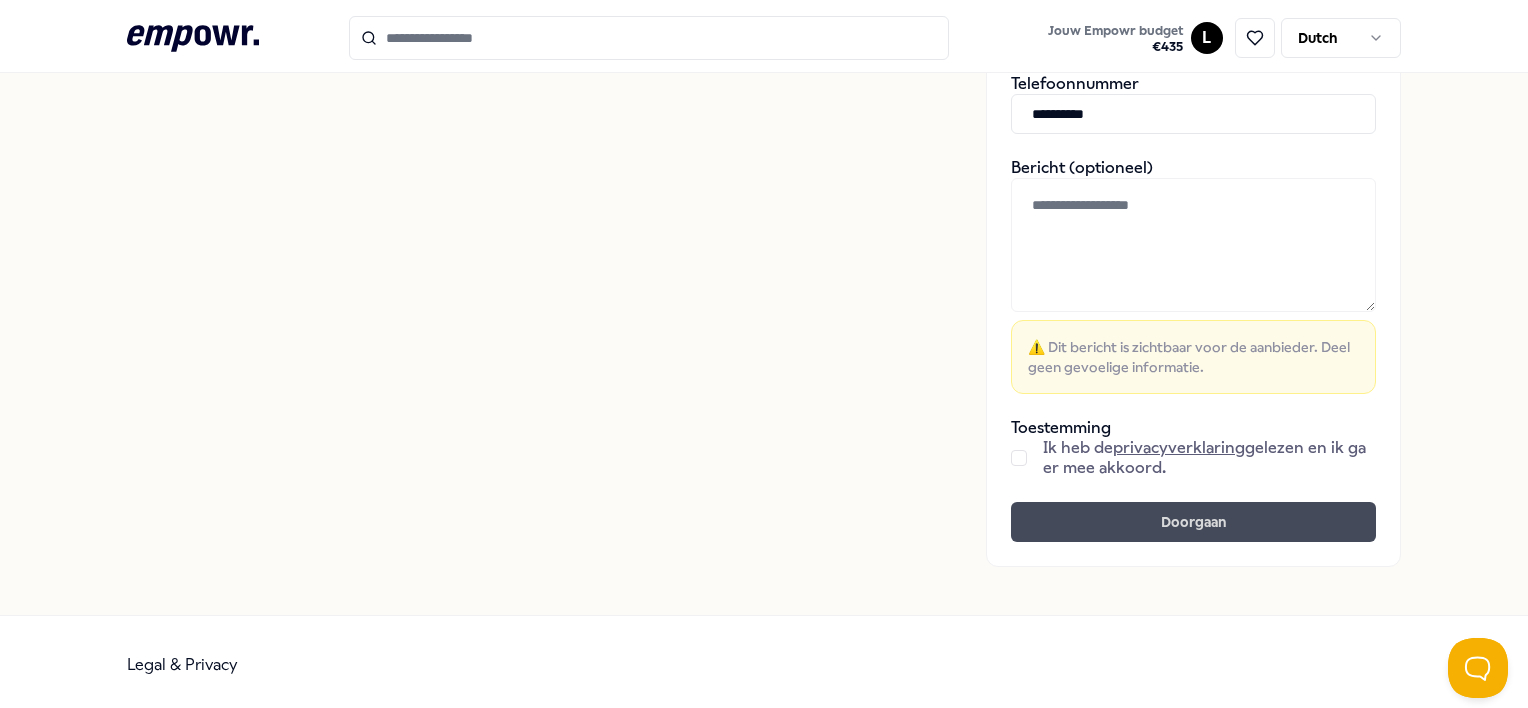 click on "Doorgaan" at bounding box center (1193, 522) 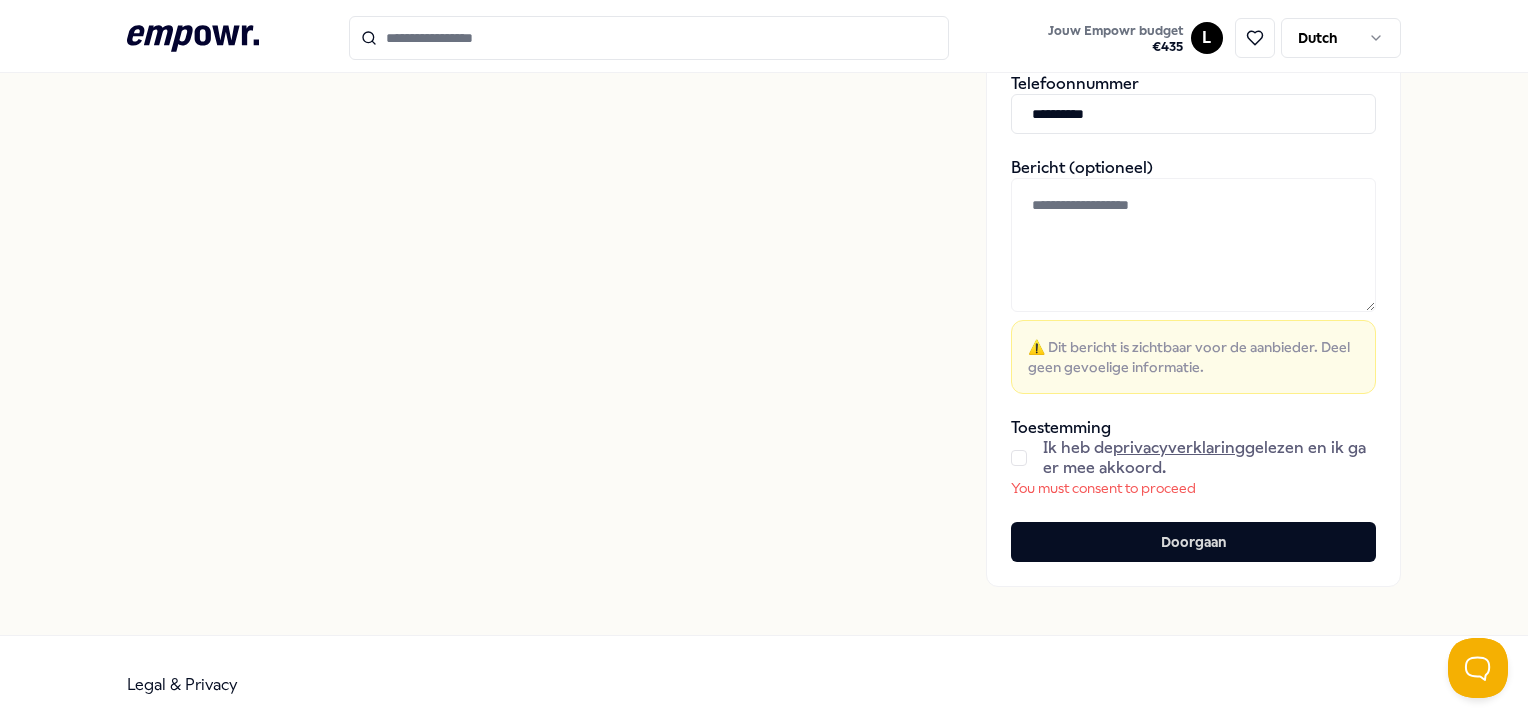 click on "on Ik heb de  privacyverklaring  gelezen en ik ga er mee akkoord." at bounding box center [1193, 458] 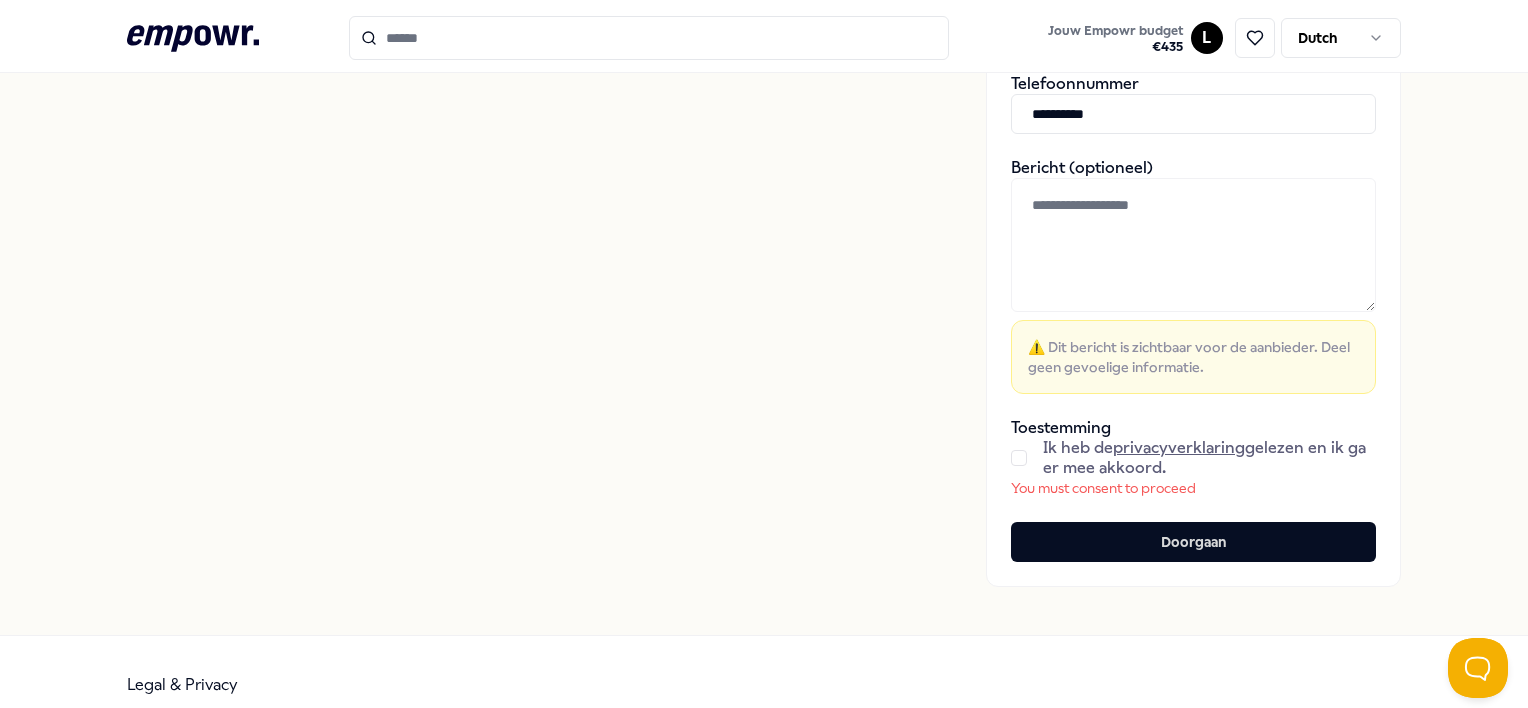 click on "on" at bounding box center [1019, 458] 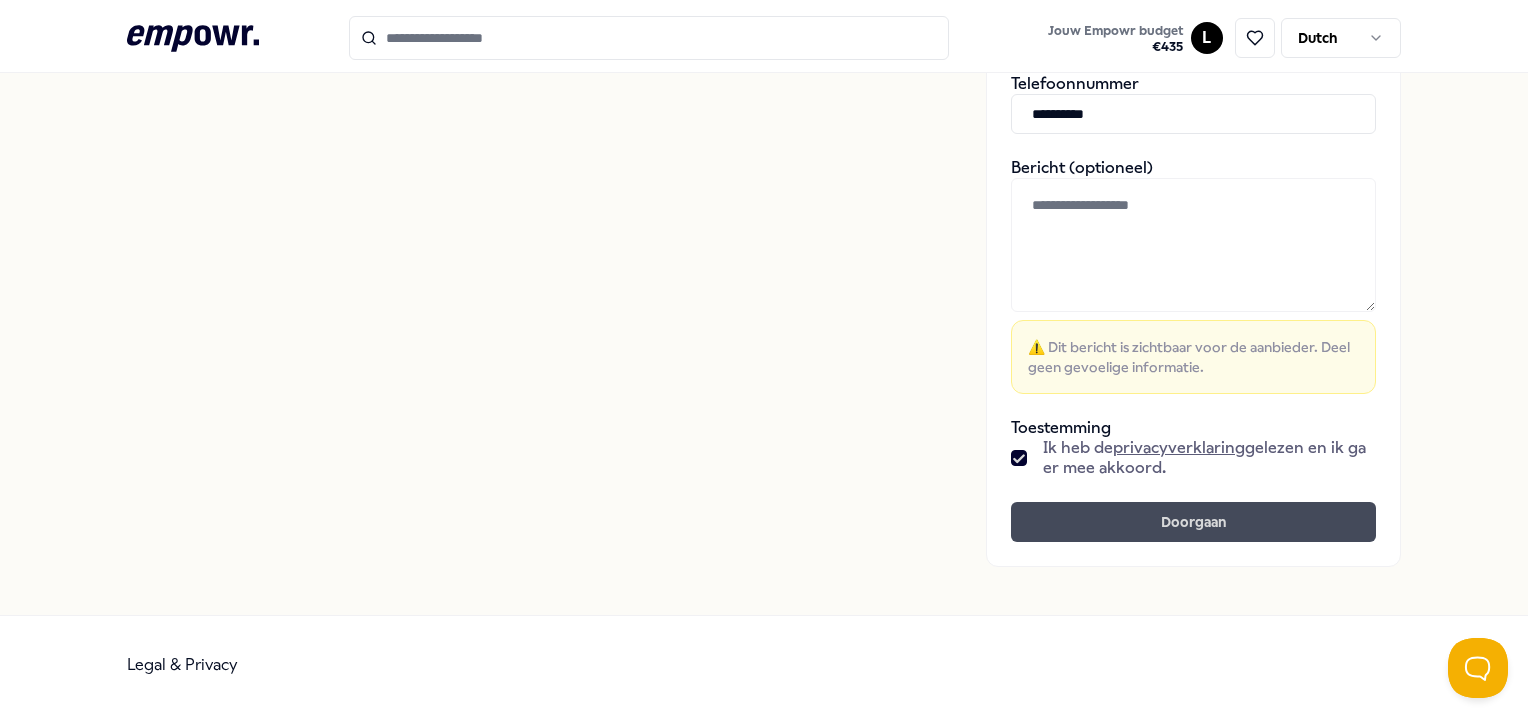 click on "Doorgaan" at bounding box center (1193, 522) 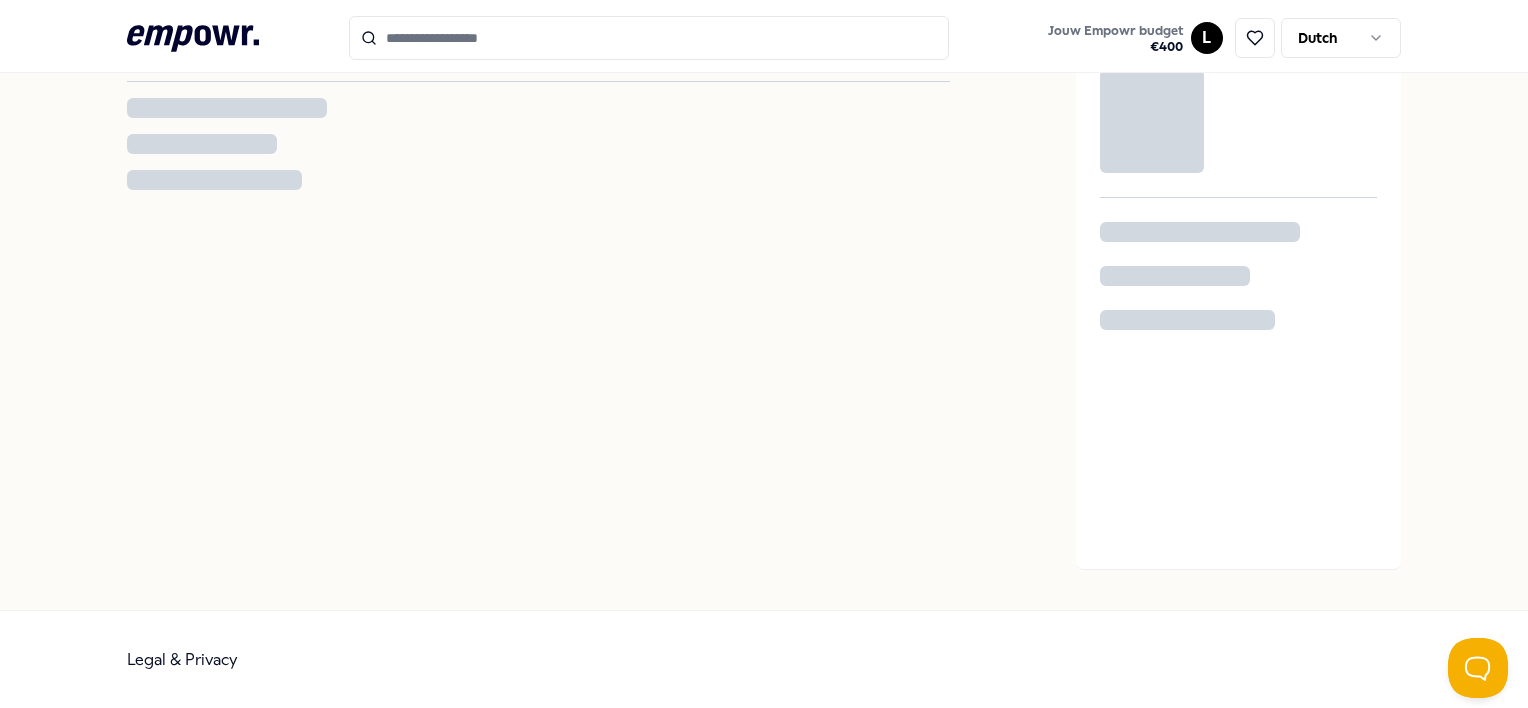 scroll, scrollTop: 0, scrollLeft: 0, axis: both 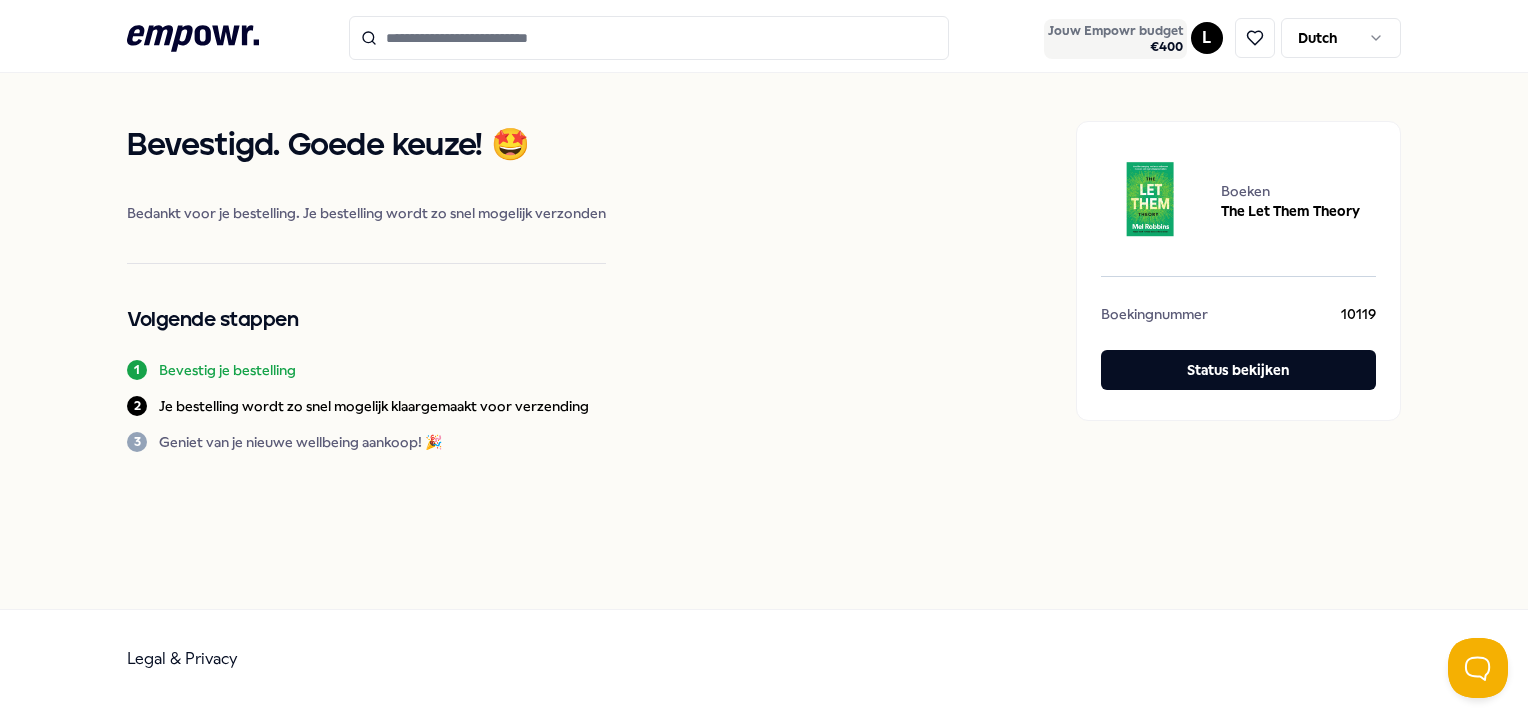 click on "Jouw Empowr budget" at bounding box center [1115, 31] 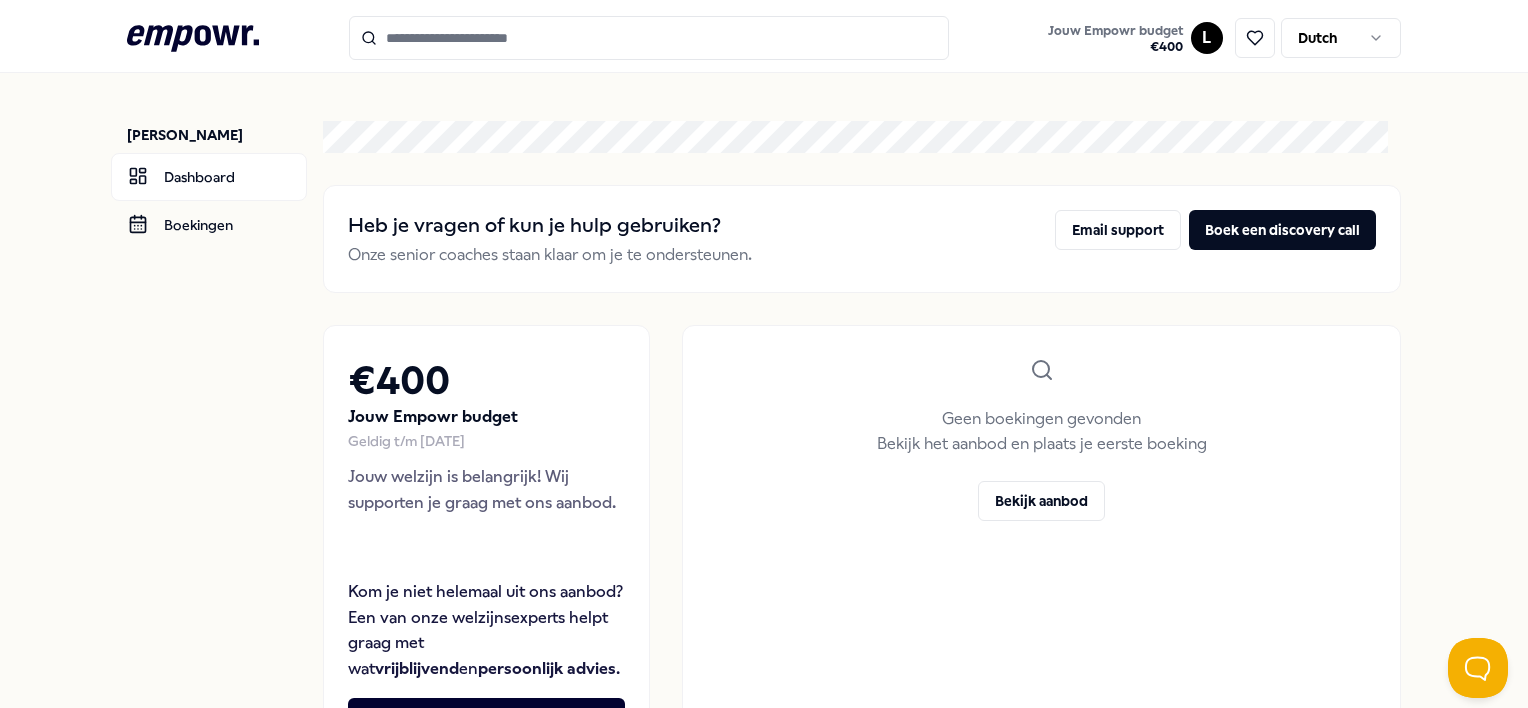 click on "Heb je vragen of kun je hulp gebruiken? Onze senior coaches staan klaar om je te ondersteunen. Email support Boek een discovery call € 400 Jouw Empowr budget Geldig t/m [DATE] Jouw welzijn is belangrijk! Wij supporten je graag met ons aanbod. Kom je niet helemaal uit ons aanbod?  Een van onze welzijnsexperts helpt graag met wat  vrijblijvend  en  persoonlijk advies . Plan een gratis gesprek Geen boekingen gevonden Bekijk het aanbod en plaats je eerste boeking Bekijk aanbod" at bounding box center [861, 442] 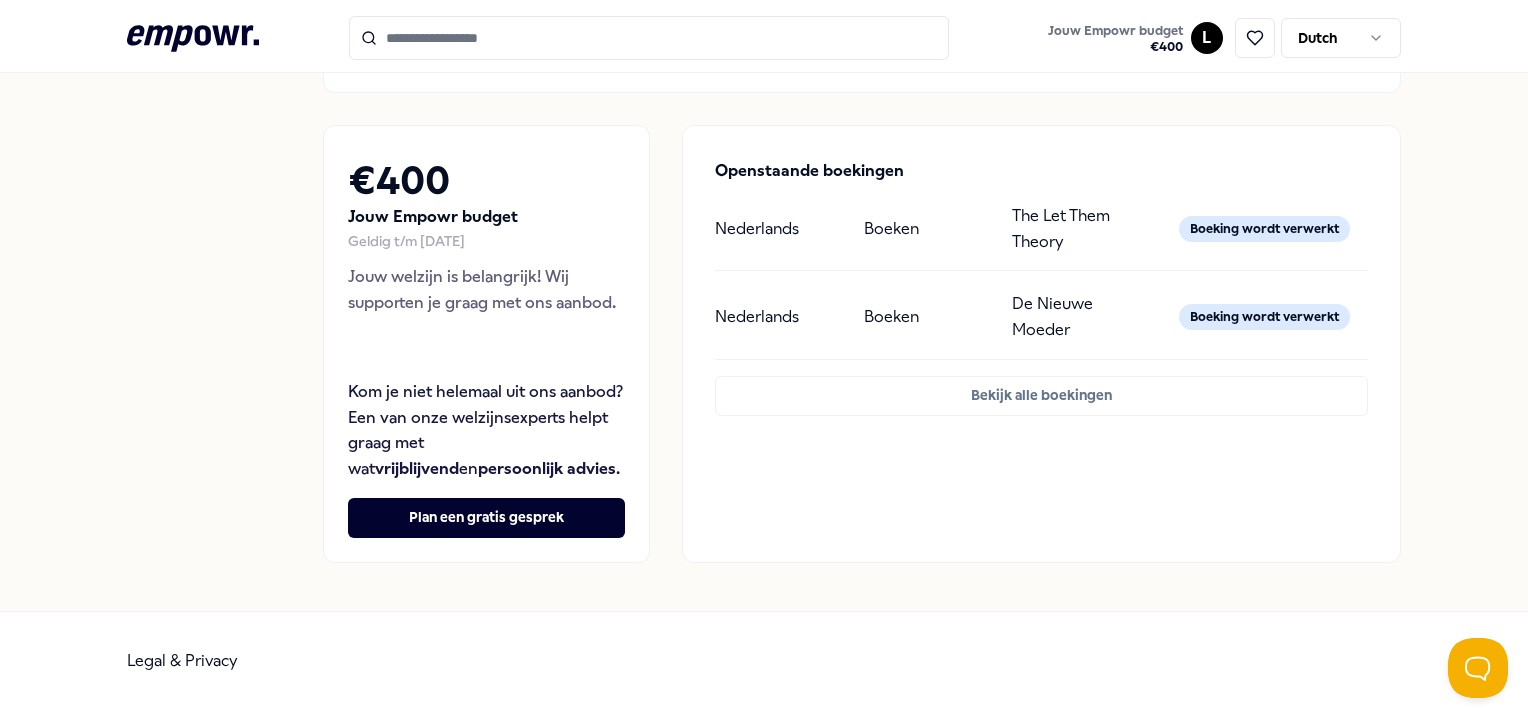 scroll, scrollTop: 0, scrollLeft: 0, axis: both 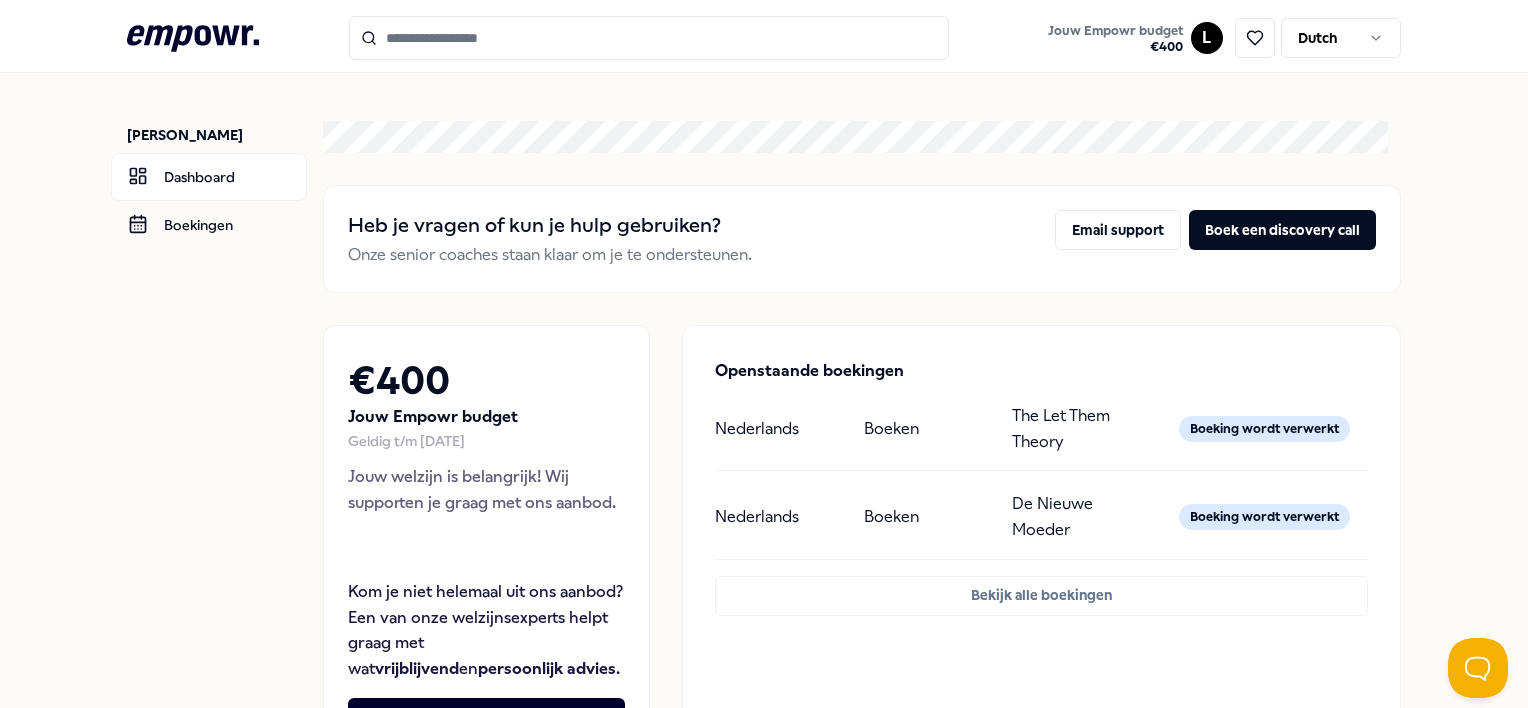 click on ".empowr-logo_svg__cls-1{fill:#03032f}" 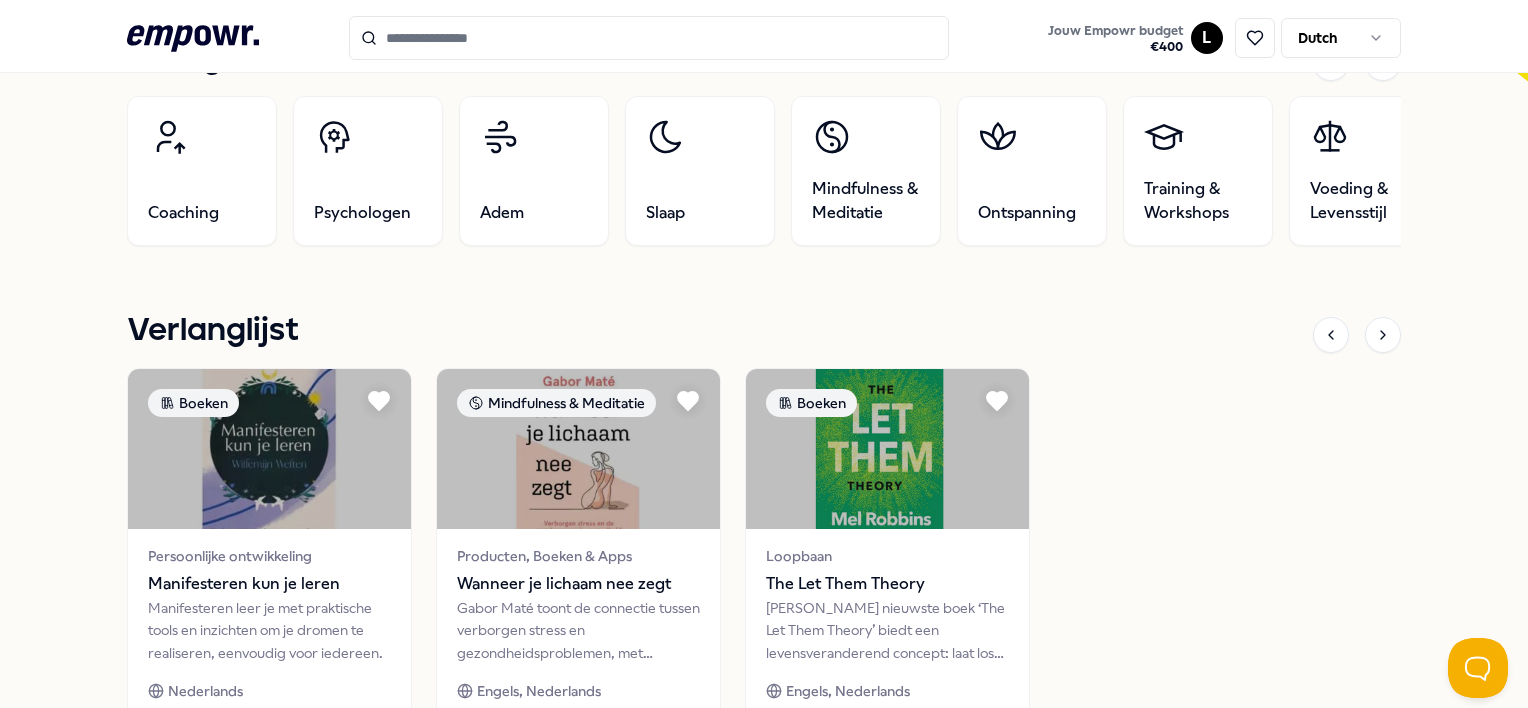 scroll, scrollTop: 684, scrollLeft: 0, axis: vertical 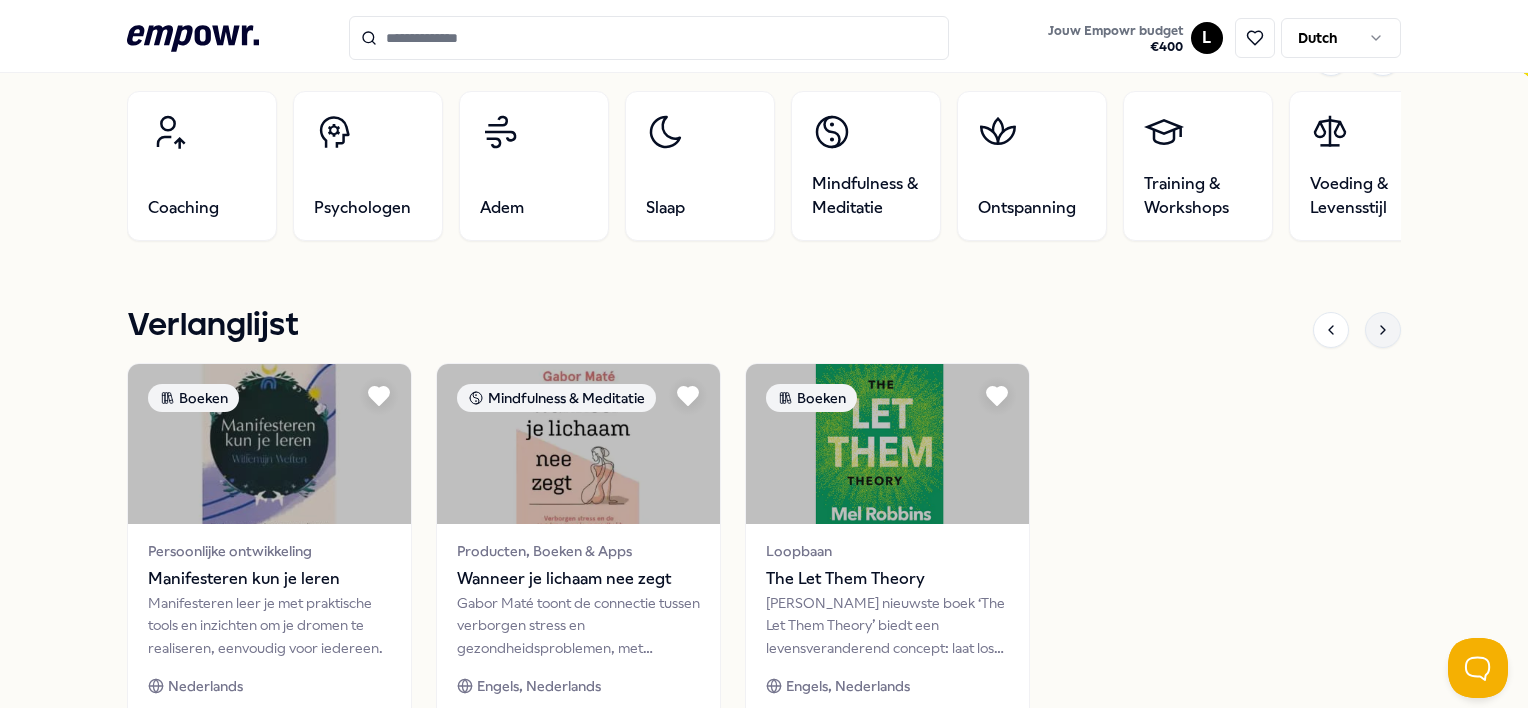 click at bounding box center (1383, 330) 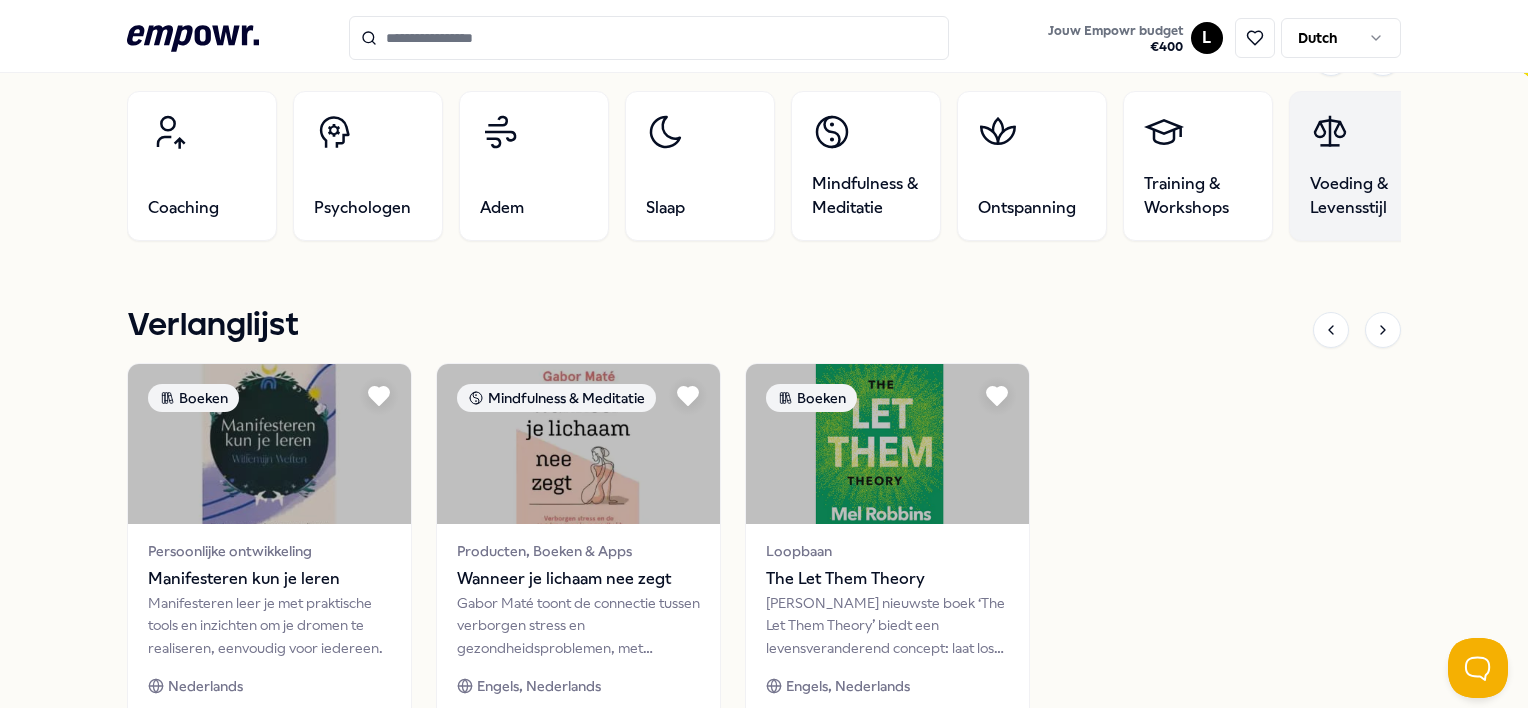 click on "Voeding & Levensstijl" at bounding box center [1364, 196] 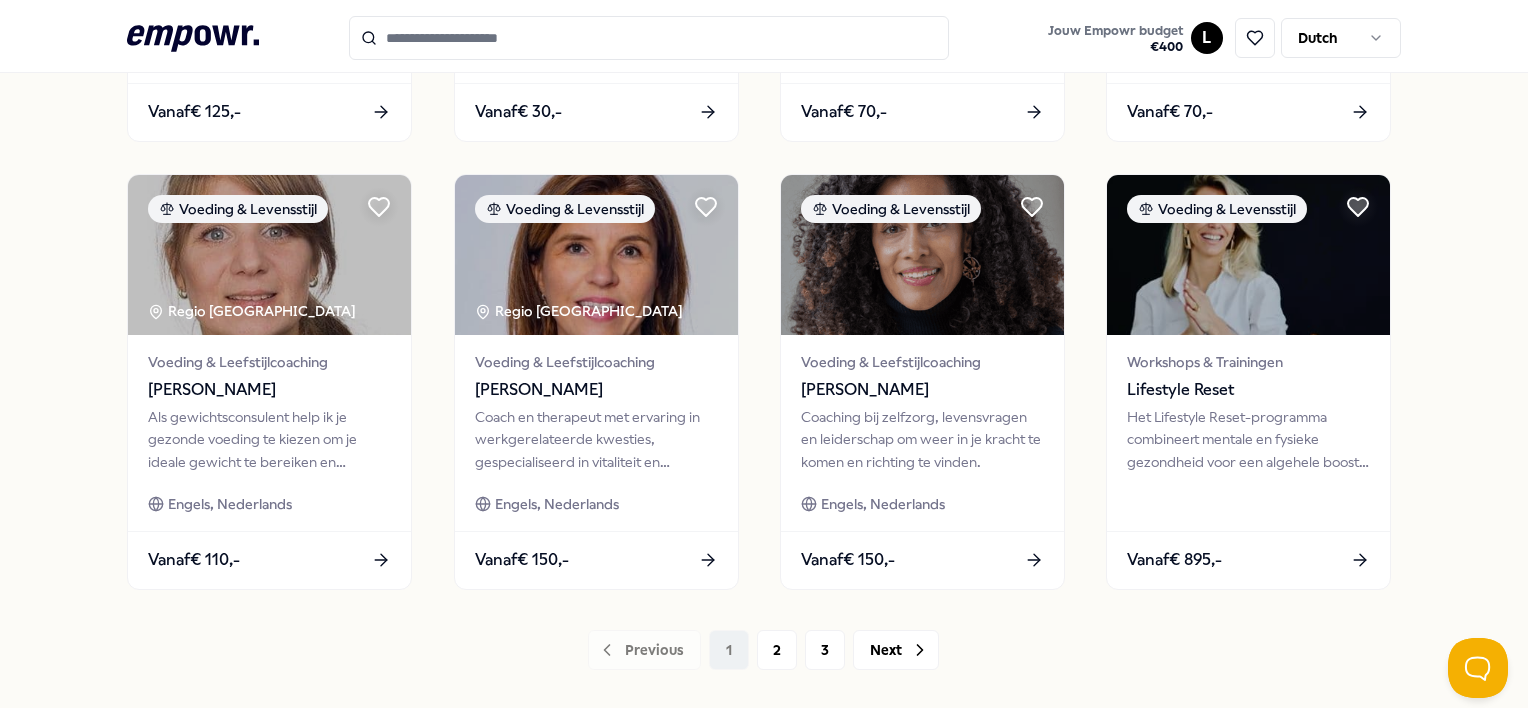 scroll, scrollTop: 974, scrollLeft: 0, axis: vertical 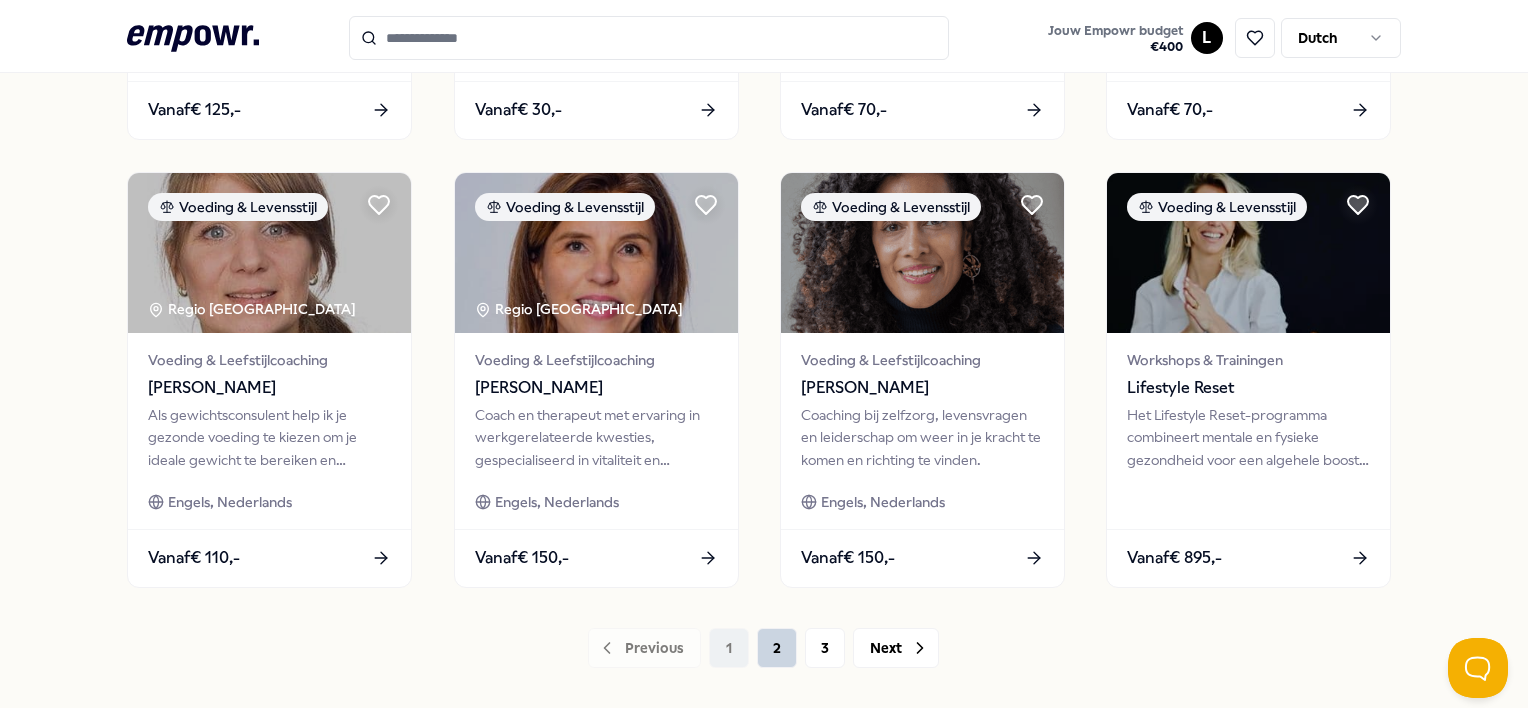 click on "2" at bounding box center [777, 648] 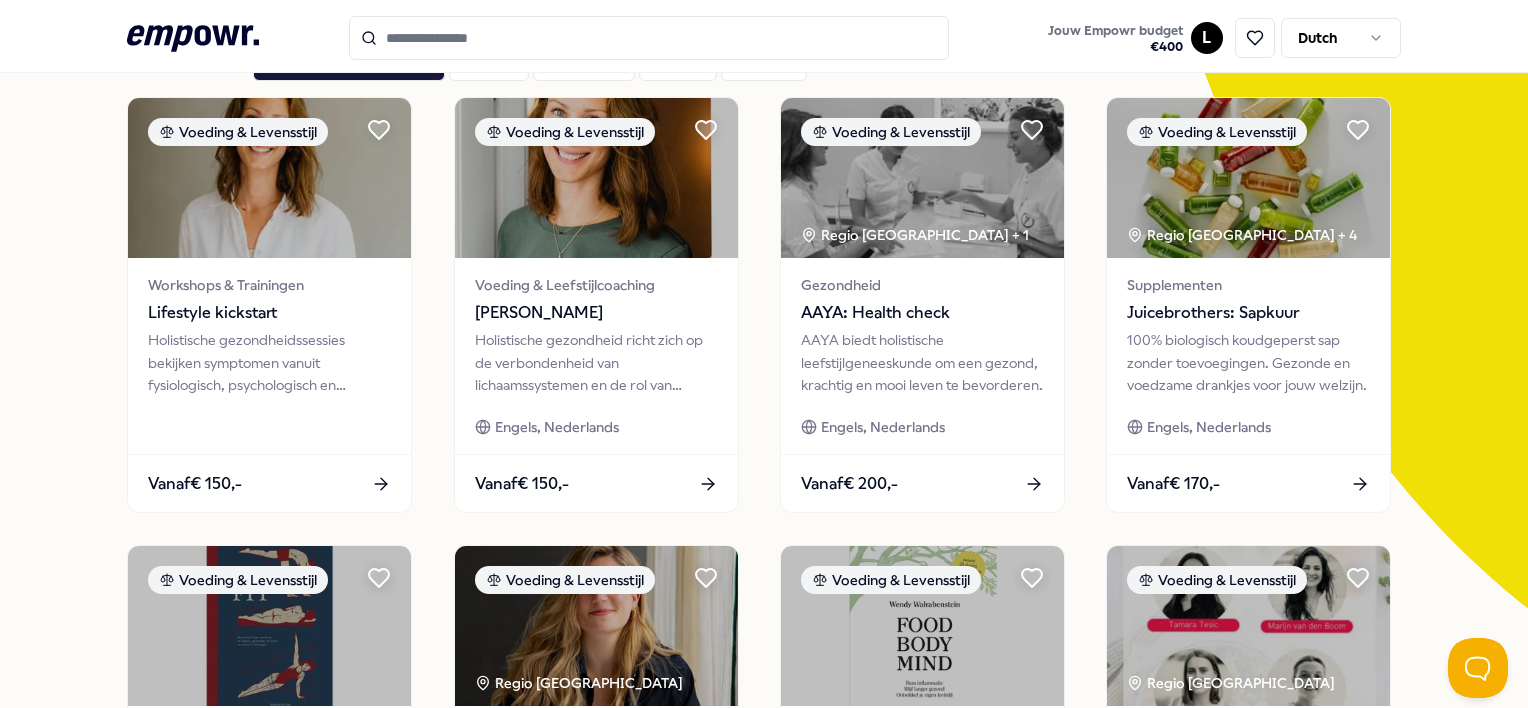 scroll, scrollTop: 152, scrollLeft: 0, axis: vertical 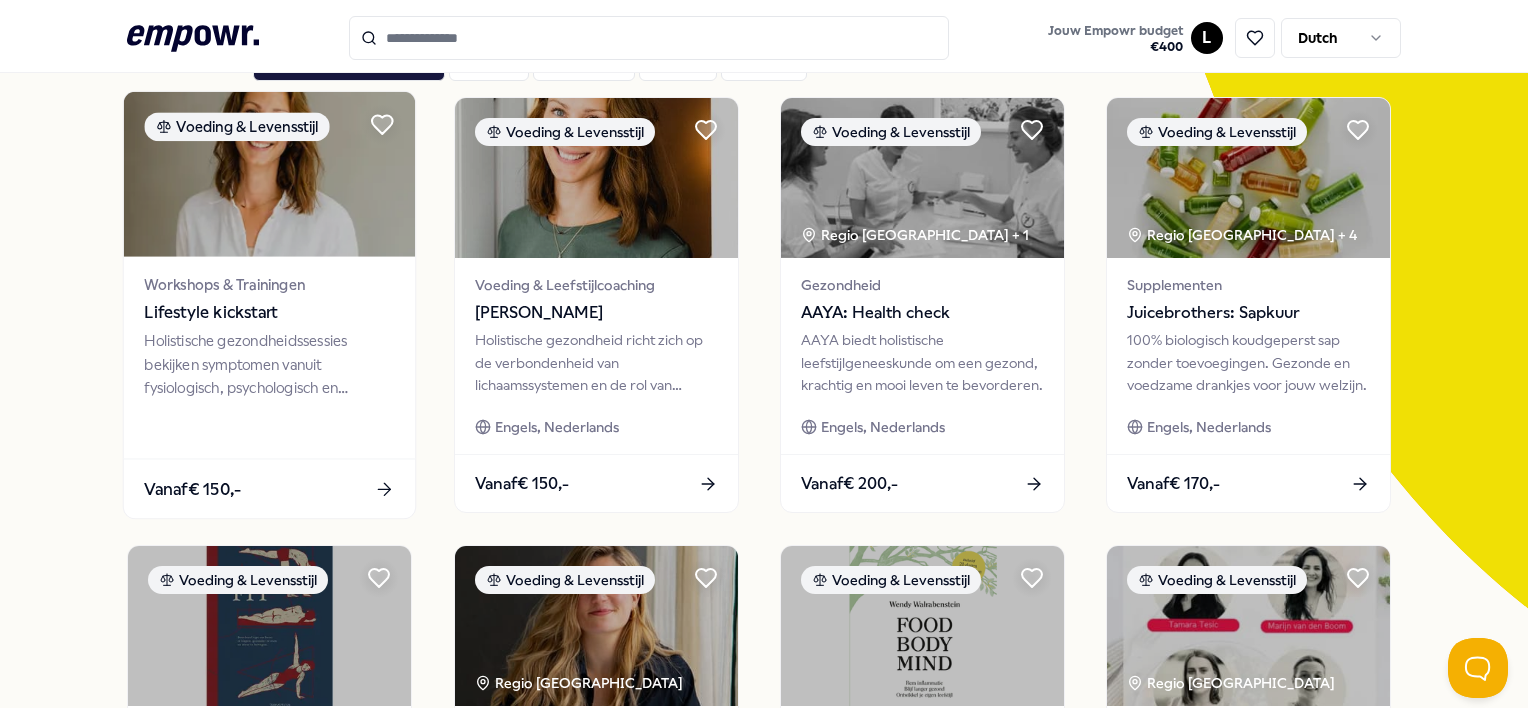 click on "Workshops & Trainingen Lifestyle kickstart Holistische gezondheidssessies bekijken symptomen vanuit fysiologisch,
psychologisch en biochemisch perspectief voor duurzame oplossingen." at bounding box center [269, 358] 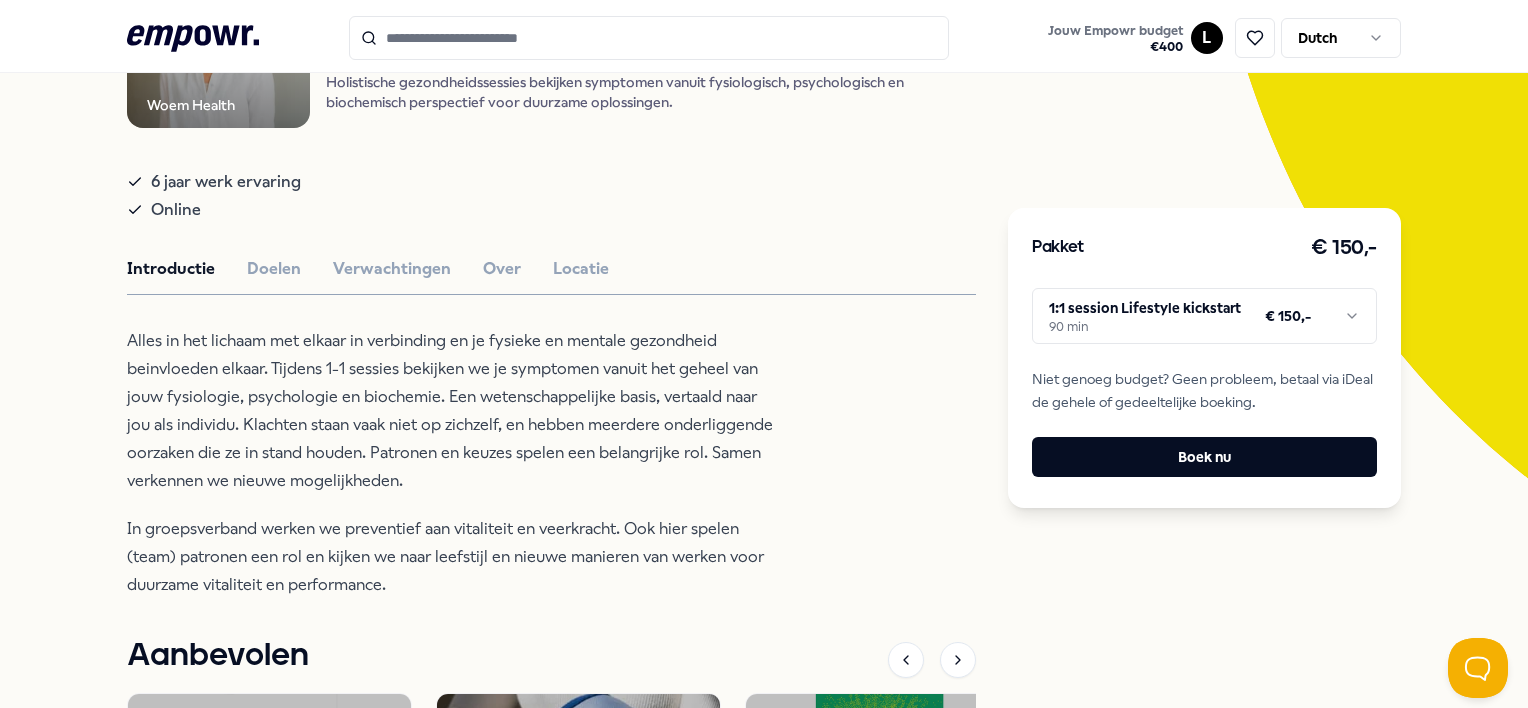 scroll, scrollTop: 281, scrollLeft: 0, axis: vertical 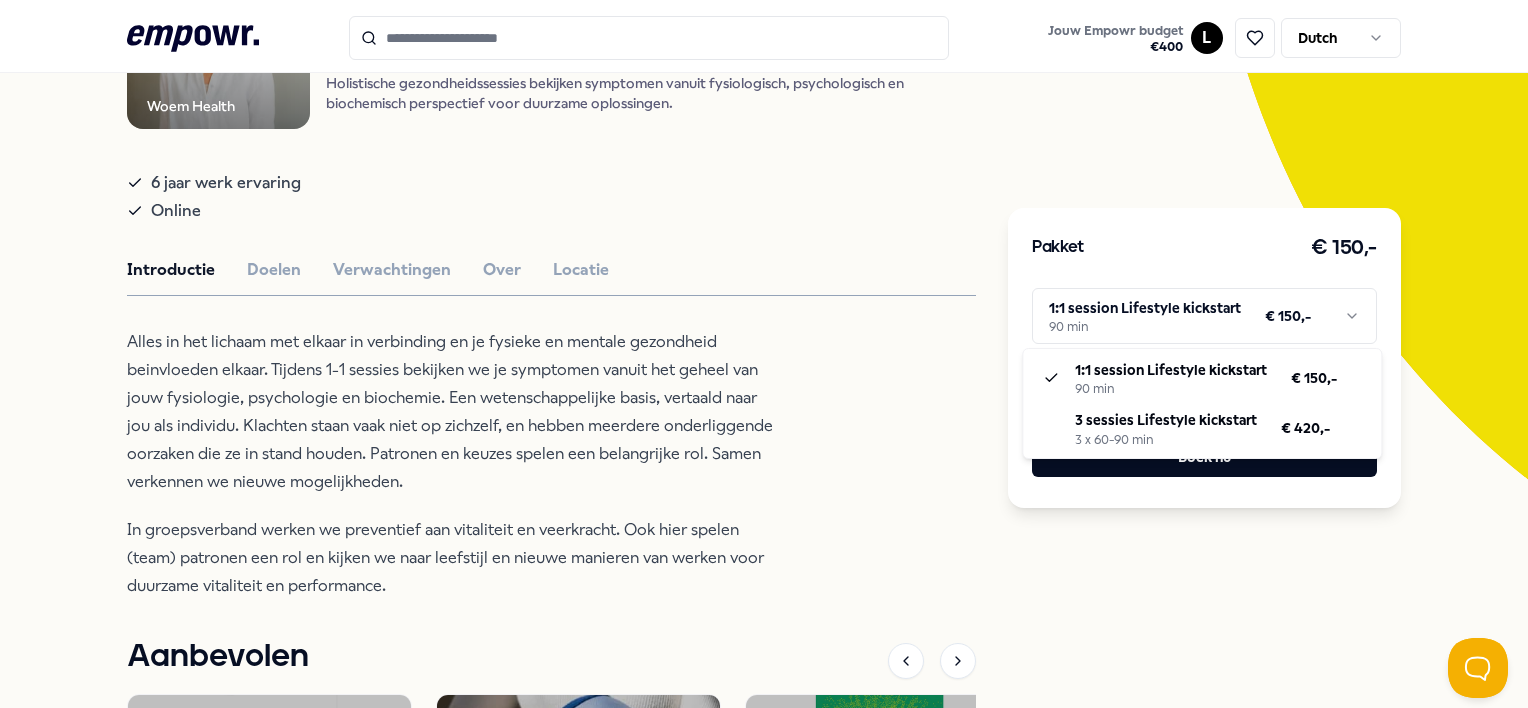 click on ".empowr-logo_svg__cls-1{fill:#03032f} Jouw Empowr budget € 400 L Dutch Alle categorieën   Self-care library Terug Woem Health Training & Workshops Lifestyle kickstart Holistische gezondheidssessies bekijken symptomen vanuit fysiologisch, psychologisch en biochemisch perspectief voor duurzame oplossingen. 6 jaar werk ervaring Online Introductie Doelen Verwachtingen Over Locatie Alles in het lichaam met elkaar in verbinding en je fysieke en mentale gezondheid beinvloeden elkaar. Tijdens 1-1 sessies bekijken we je symptomen vanuit het geheel van jouw fysiologie, psychologie en biochemie. Een wetenschappelijke basis, vertaald naar jou als individu. Klachten staan vaak niet op zichzelf, en hebben meerdere onderliggende oorzaken die ze in stand houden. Patronen en keuzes spelen een belangrijke rol. Samen verkennen we nieuwe mogelijkheden.  Aanbevolen Boeken Persoonlijke ontwikkeling De Nieuwe Moeder Nederlands Vanaf  € 40,- Adem Regio [GEOGRAPHIC_DATA]    + 3 Producten, Boeken & Apps  Vanaf  € 550,- Boeken" at bounding box center (764, 354) 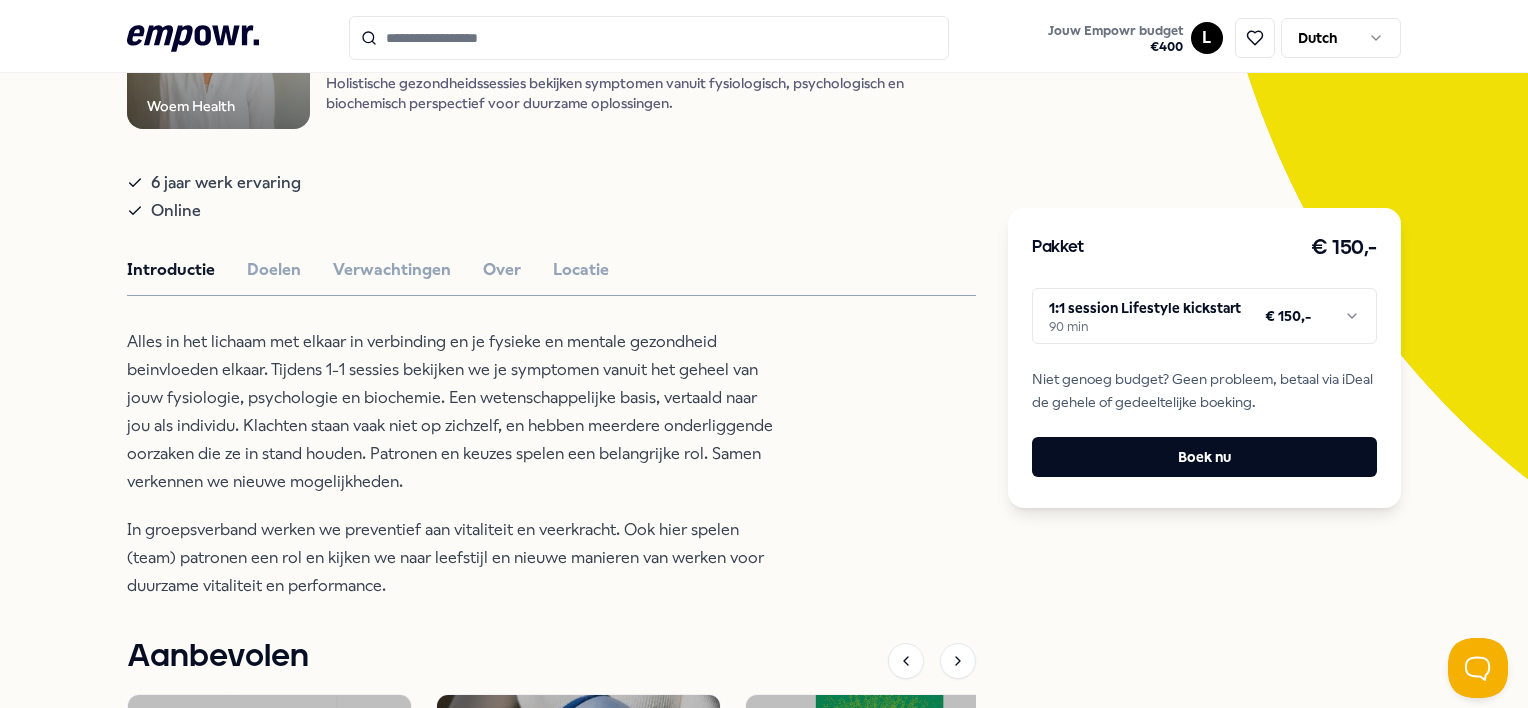 click on ".empowr-logo_svg__cls-1{fill:#03032f} Jouw Empowr budget € 400 L Dutch Alle categorieën   Self-care library Terug Woem Health Training & Workshops Lifestyle kickstart Holistische gezondheidssessies bekijken symptomen vanuit fysiologisch, psychologisch en biochemisch perspectief voor duurzame oplossingen. 6 jaar werk ervaring Online Introductie Doelen Verwachtingen Over Locatie Alles in het lichaam met elkaar in verbinding en je fysieke en mentale gezondheid beinvloeden elkaar. Tijdens 1-1 sessies bekijken we je symptomen vanuit het geheel van jouw fysiologie, psychologie en biochemie. Een wetenschappelijke basis, vertaald naar jou als individu. Klachten staan vaak niet op zichzelf, en hebben meerdere onderliggende oorzaken die ze in stand houden. Patronen en keuzes spelen een belangrijke rol. Samen verkennen we nieuwe mogelijkheden.  Aanbevolen Boeken Persoonlijke ontwikkeling De Nieuwe Moeder Nederlands Vanaf  € 40,- Adem Regio [GEOGRAPHIC_DATA]    + 3 Producten, Boeken & Apps  Vanaf  € 550,- Boeken" at bounding box center [764, 354] 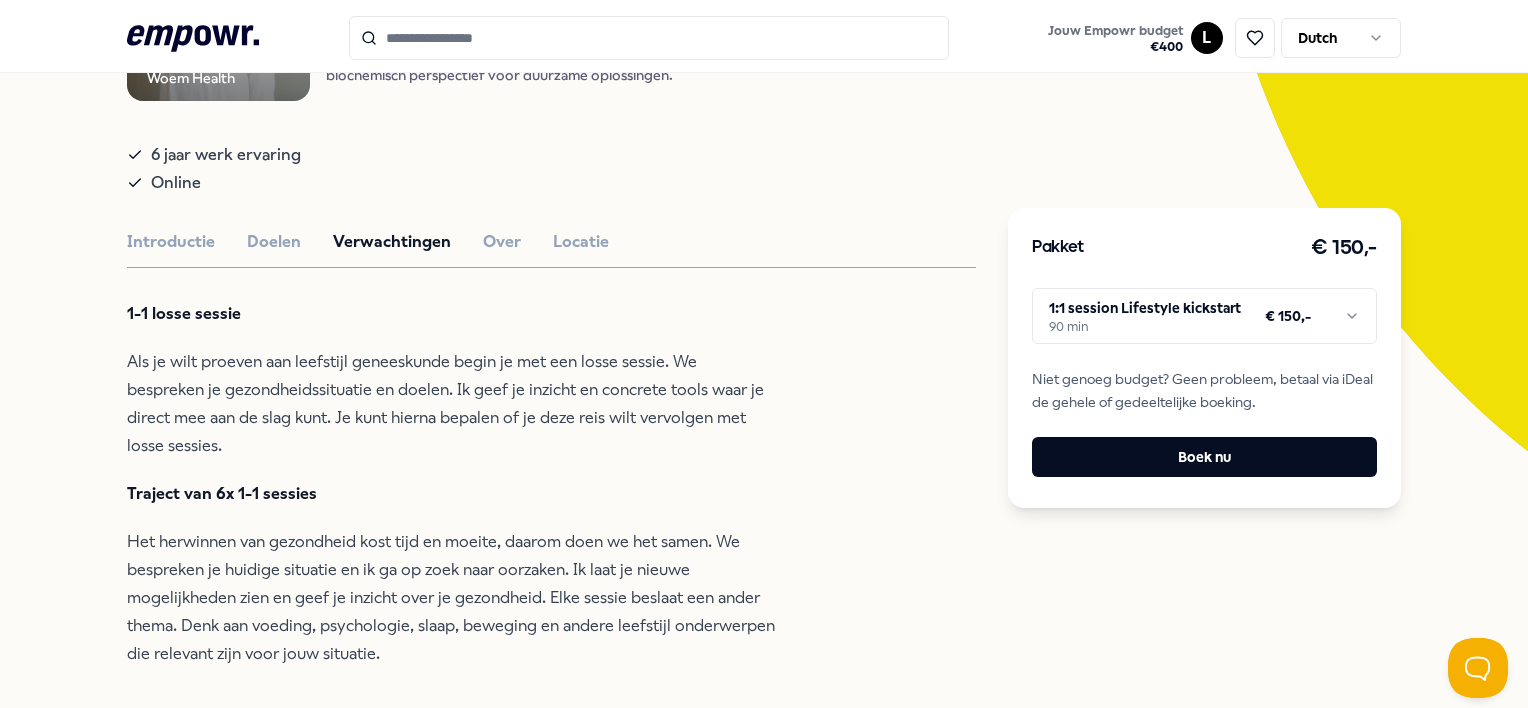 scroll, scrollTop: 308, scrollLeft: 0, axis: vertical 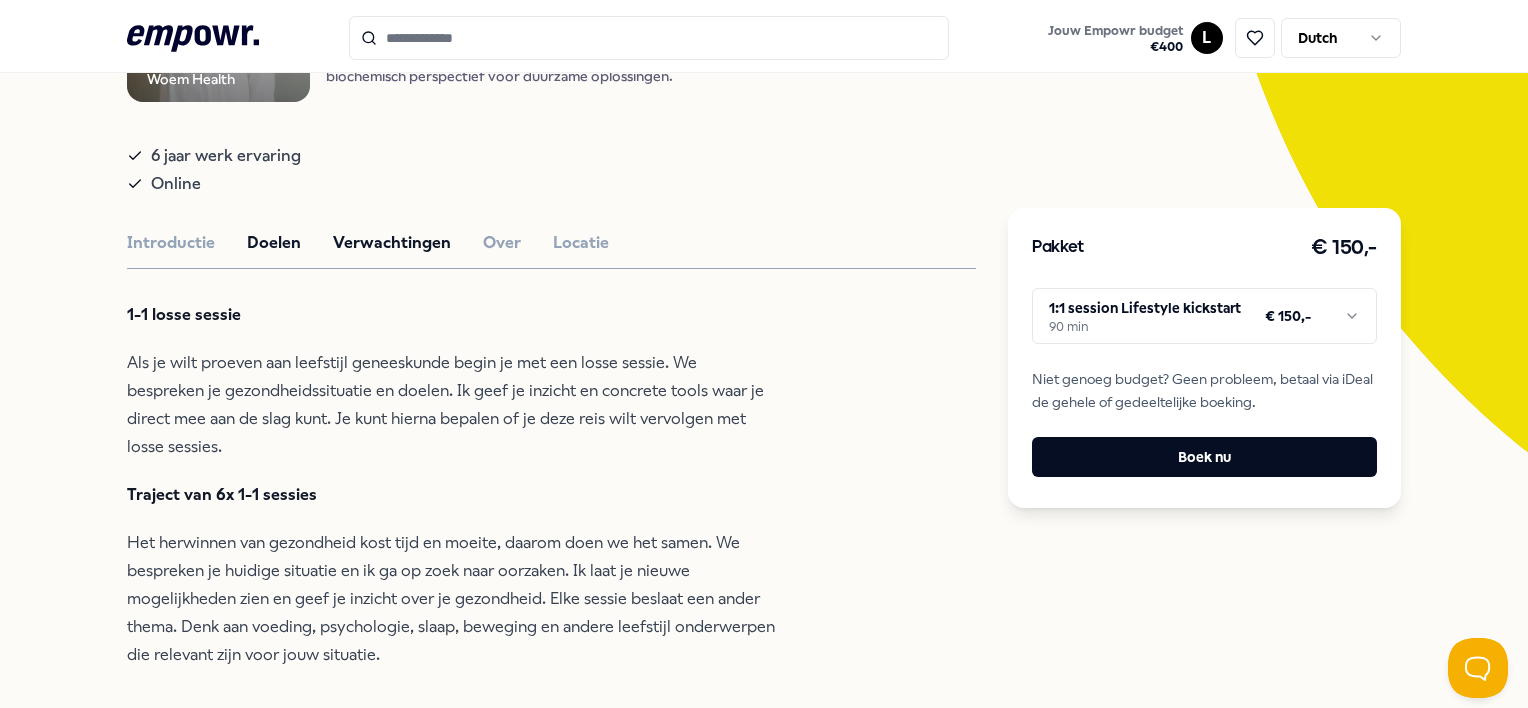 click on "Doelen" at bounding box center [274, 243] 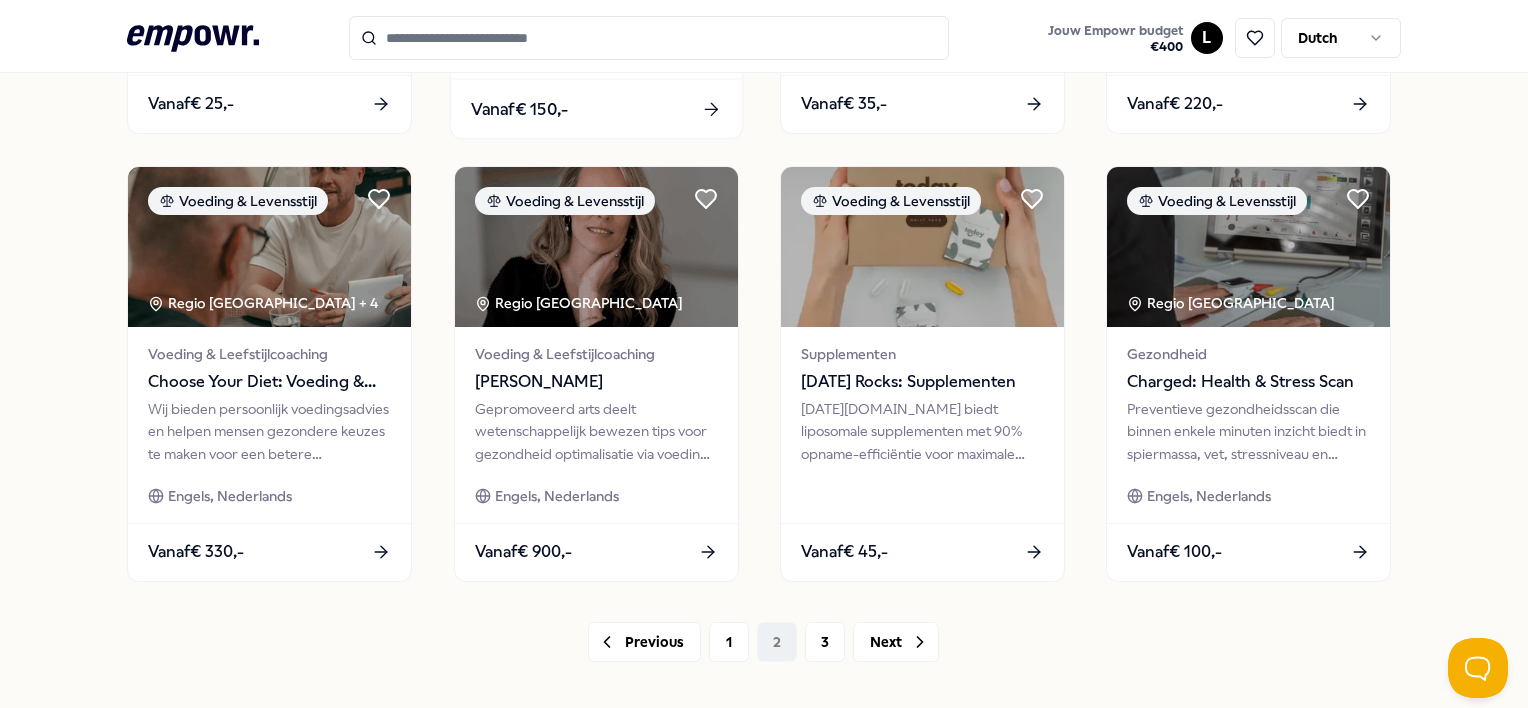 scroll, scrollTop: 982, scrollLeft: 0, axis: vertical 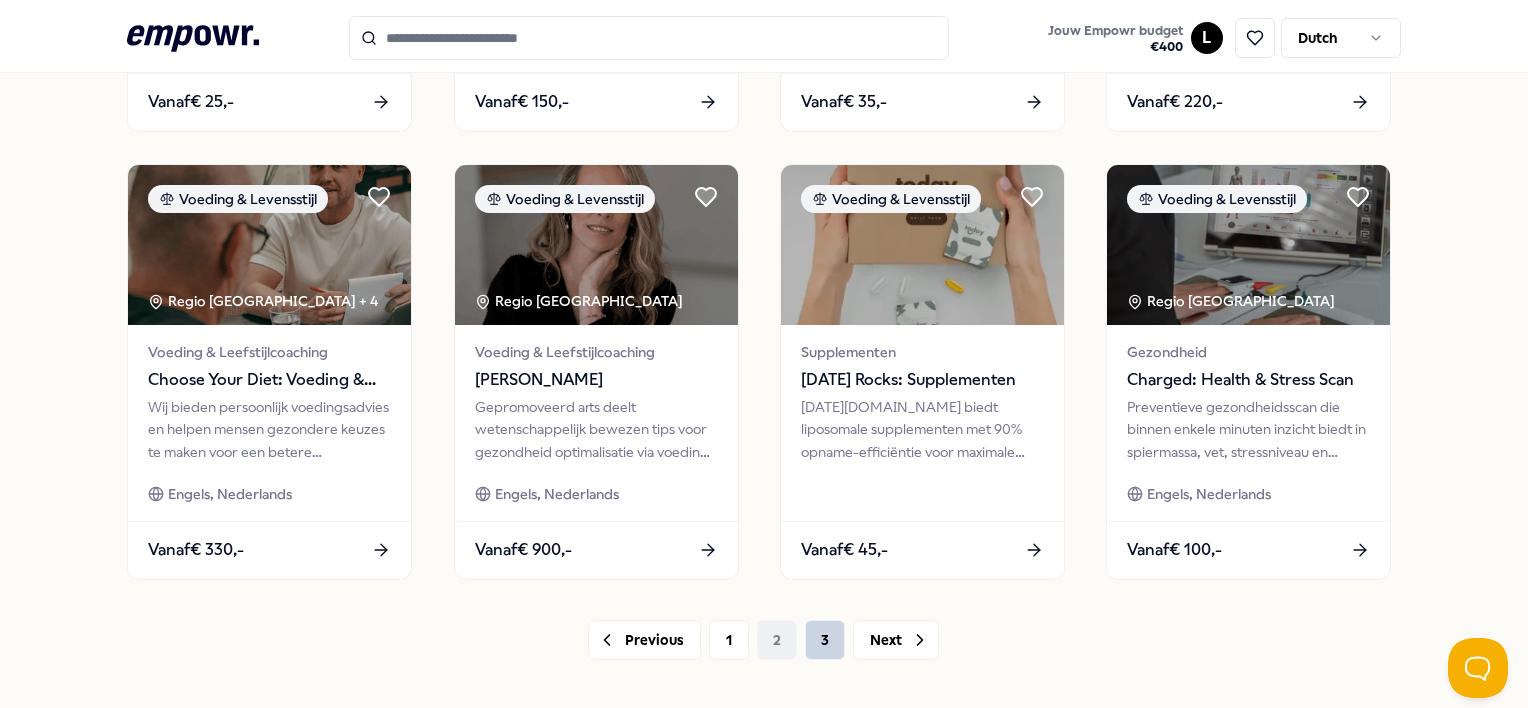 click on "3" at bounding box center (825, 640) 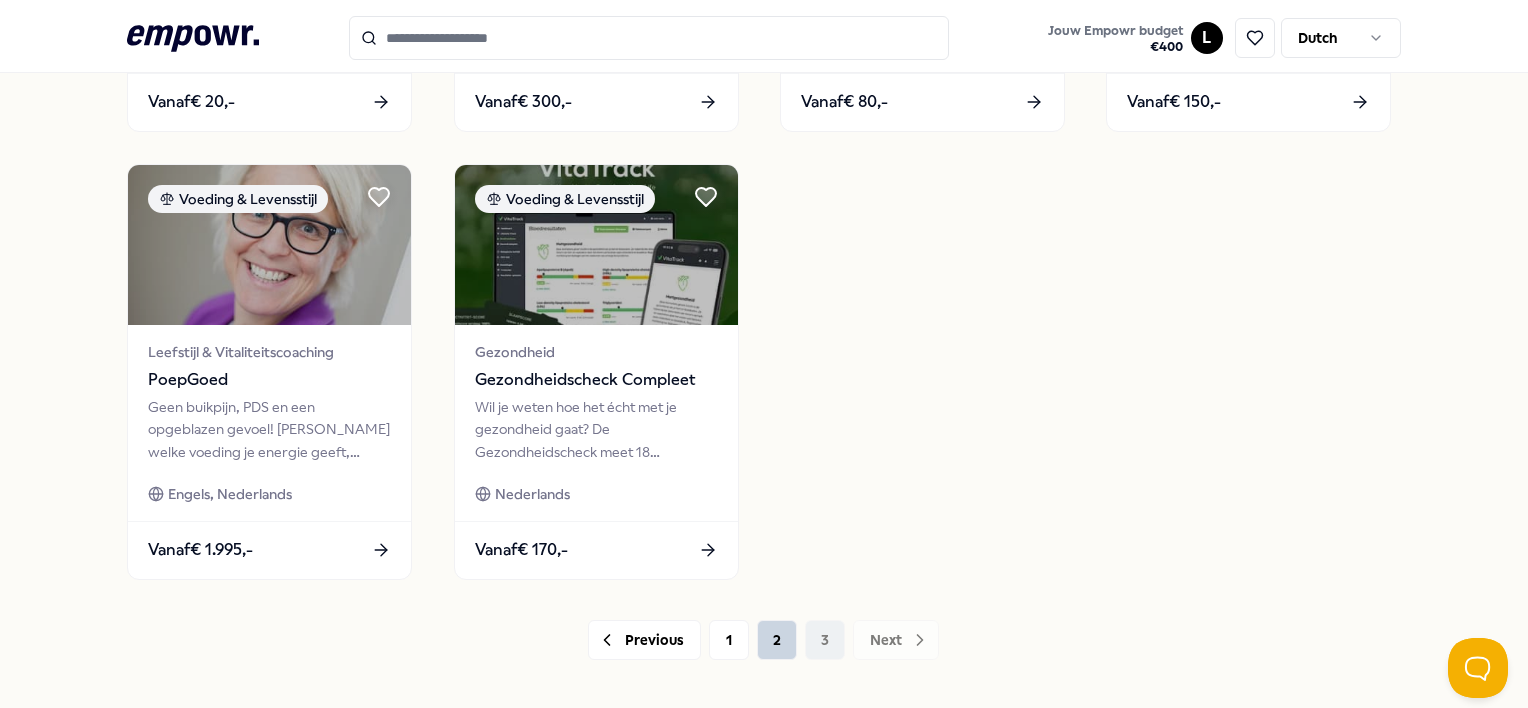 click on "2" at bounding box center (777, 640) 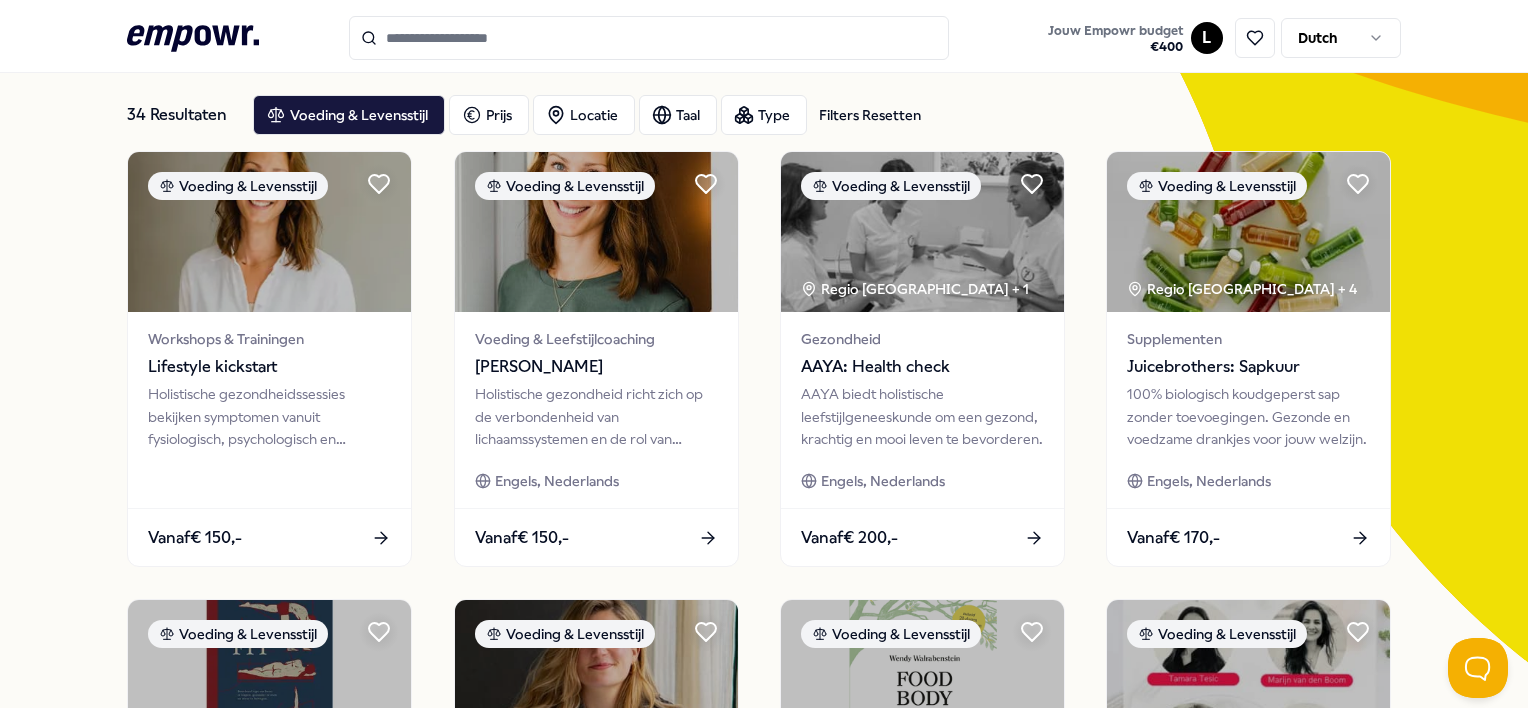 scroll, scrollTop: 0, scrollLeft: 0, axis: both 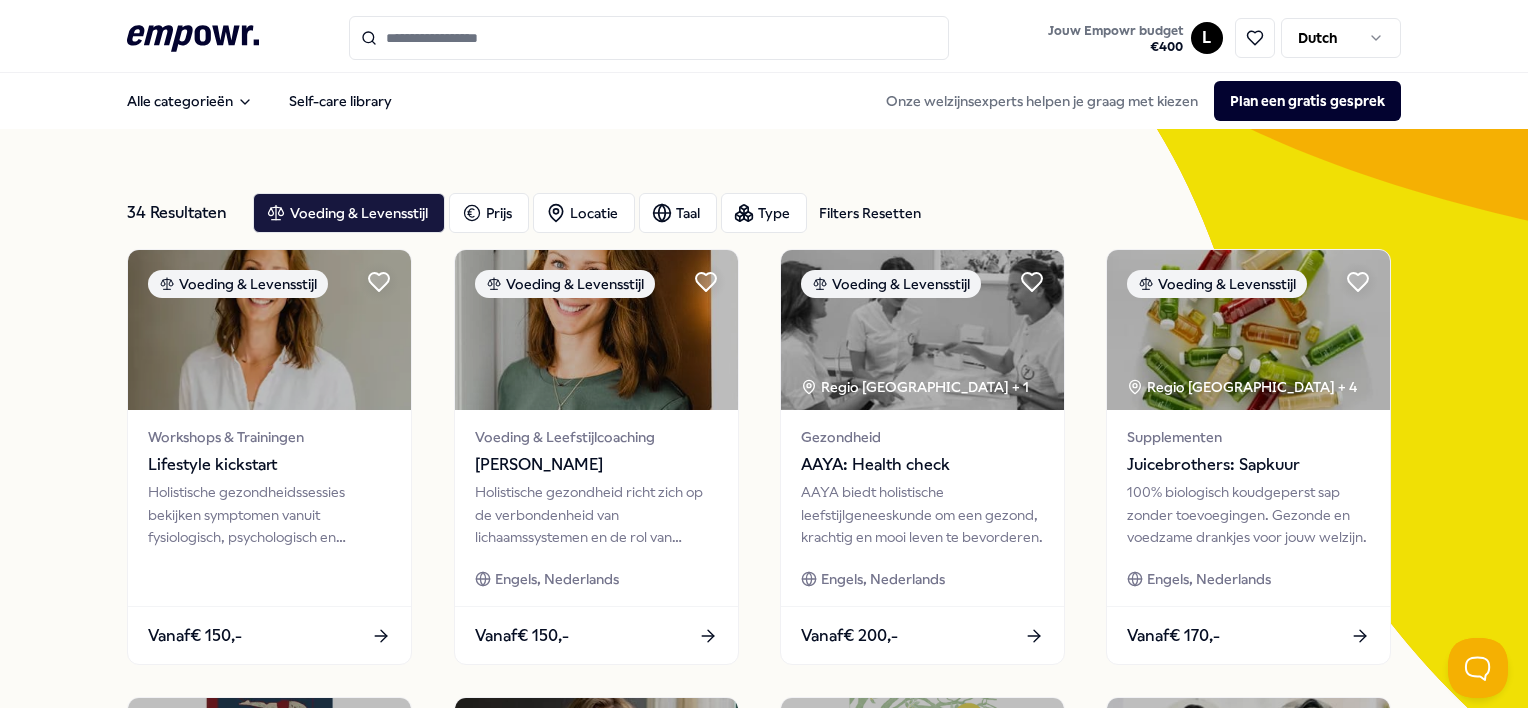 click on "Filters Resetten" at bounding box center (870, 213) 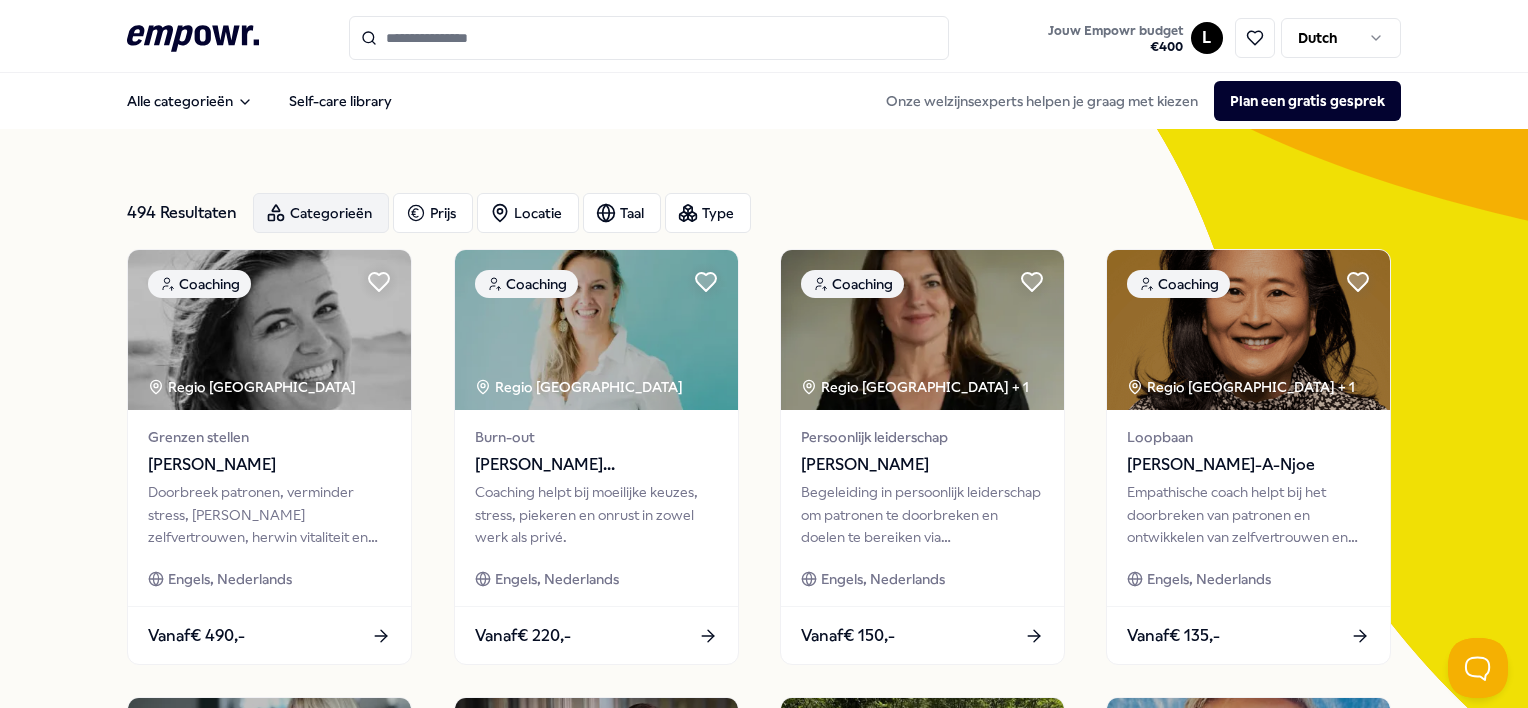 click on "Categorieën" at bounding box center (321, 213) 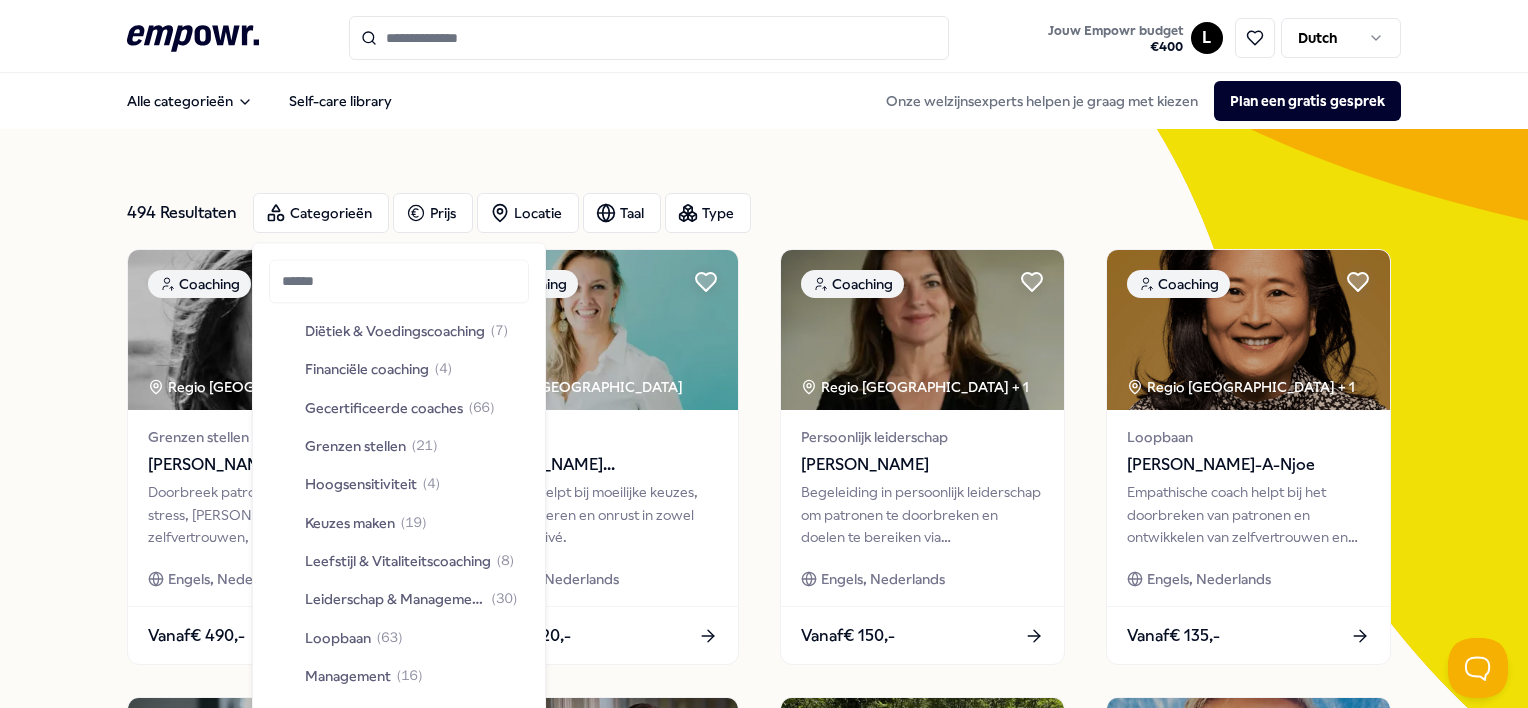 scroll, scrollTop: 278, scrollLeft: 0, axis: vertical 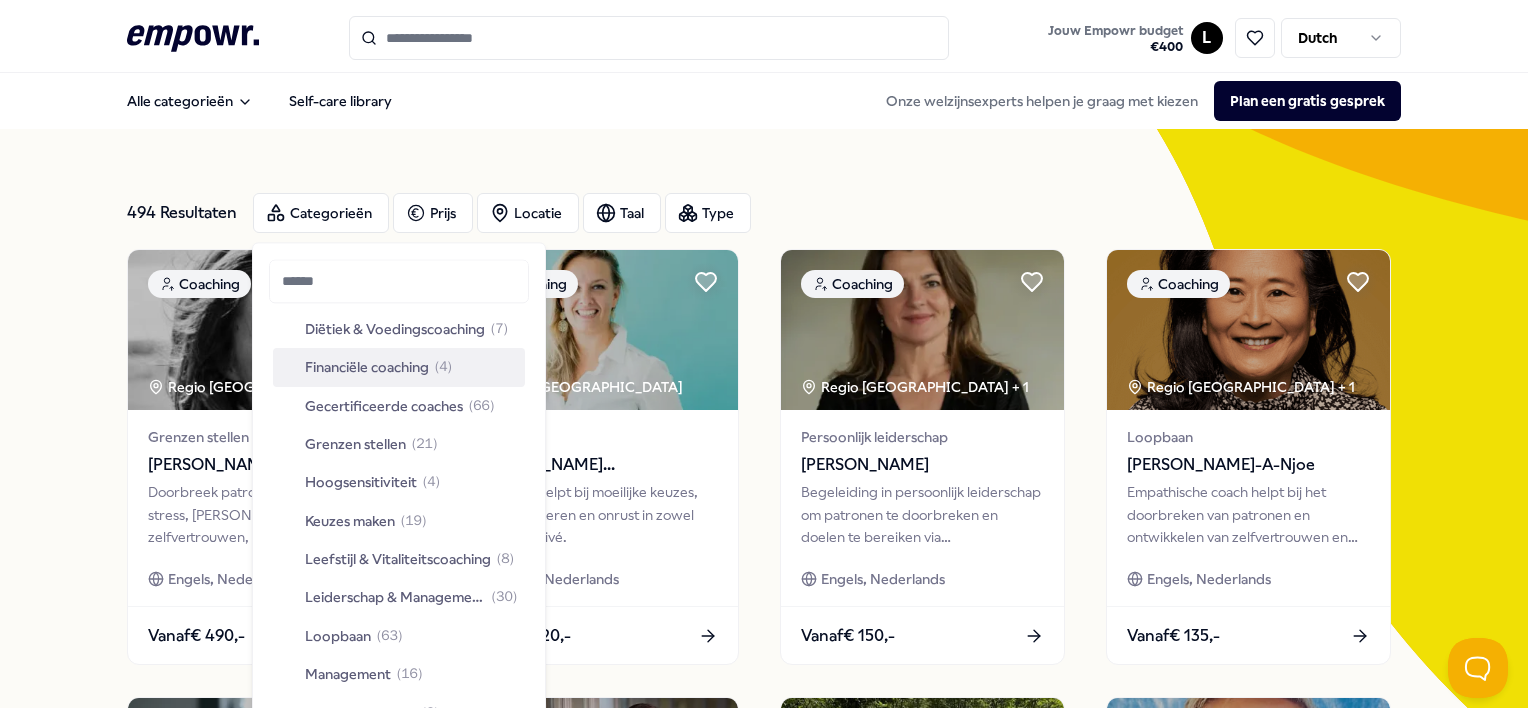 click on "Financiële coaching" at bounding box center [367, 368] 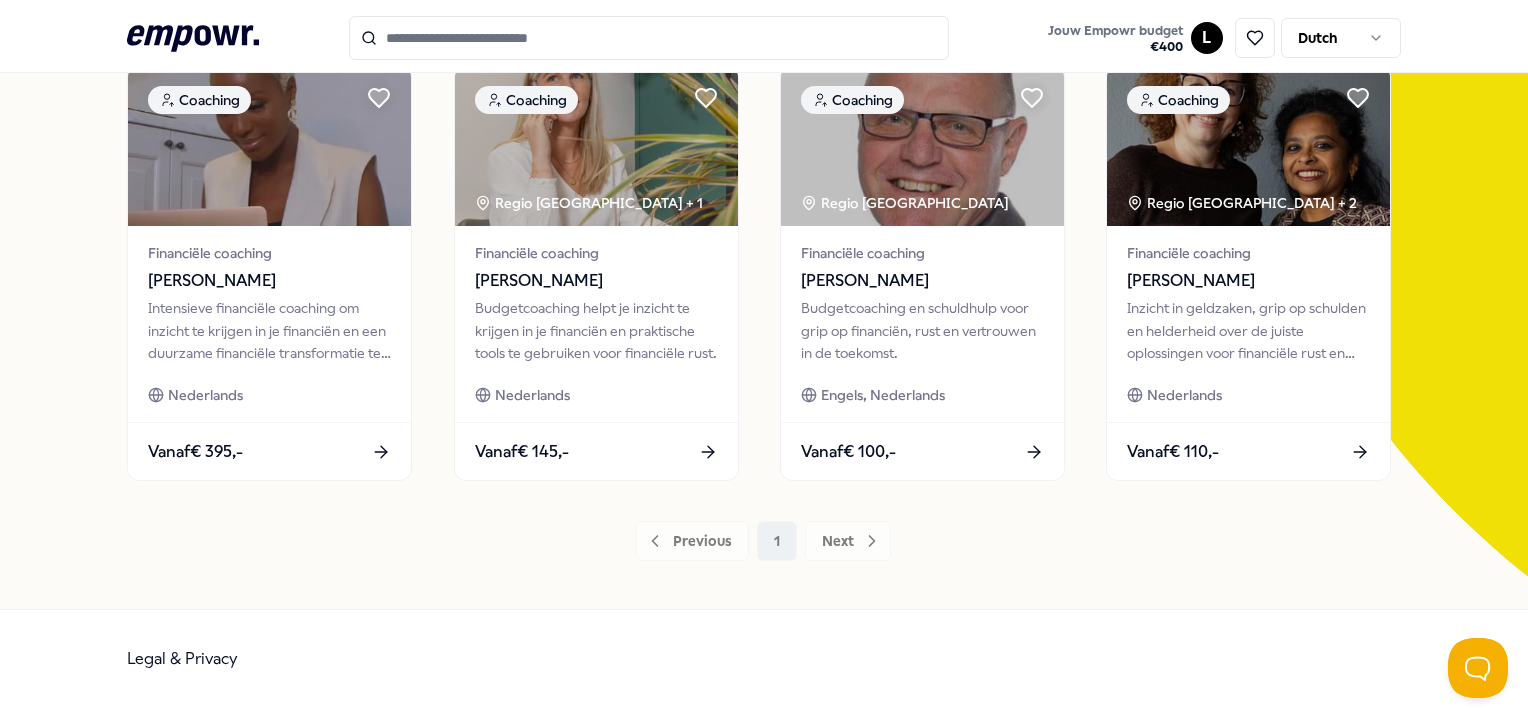 scroll, scrollTop: 0, scrollLeft: 0, axis: both 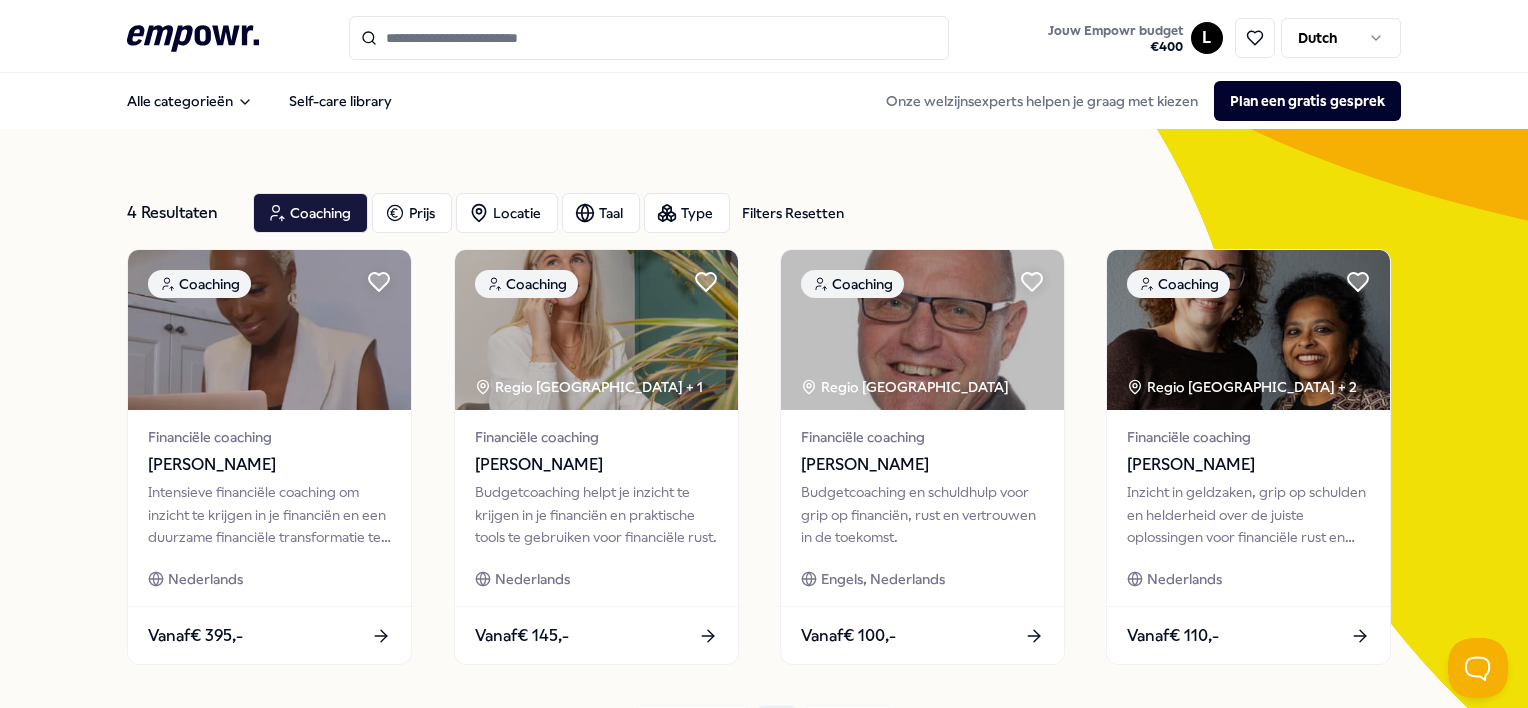 click on "Filters Resetten" at bounding box center [793, 213] 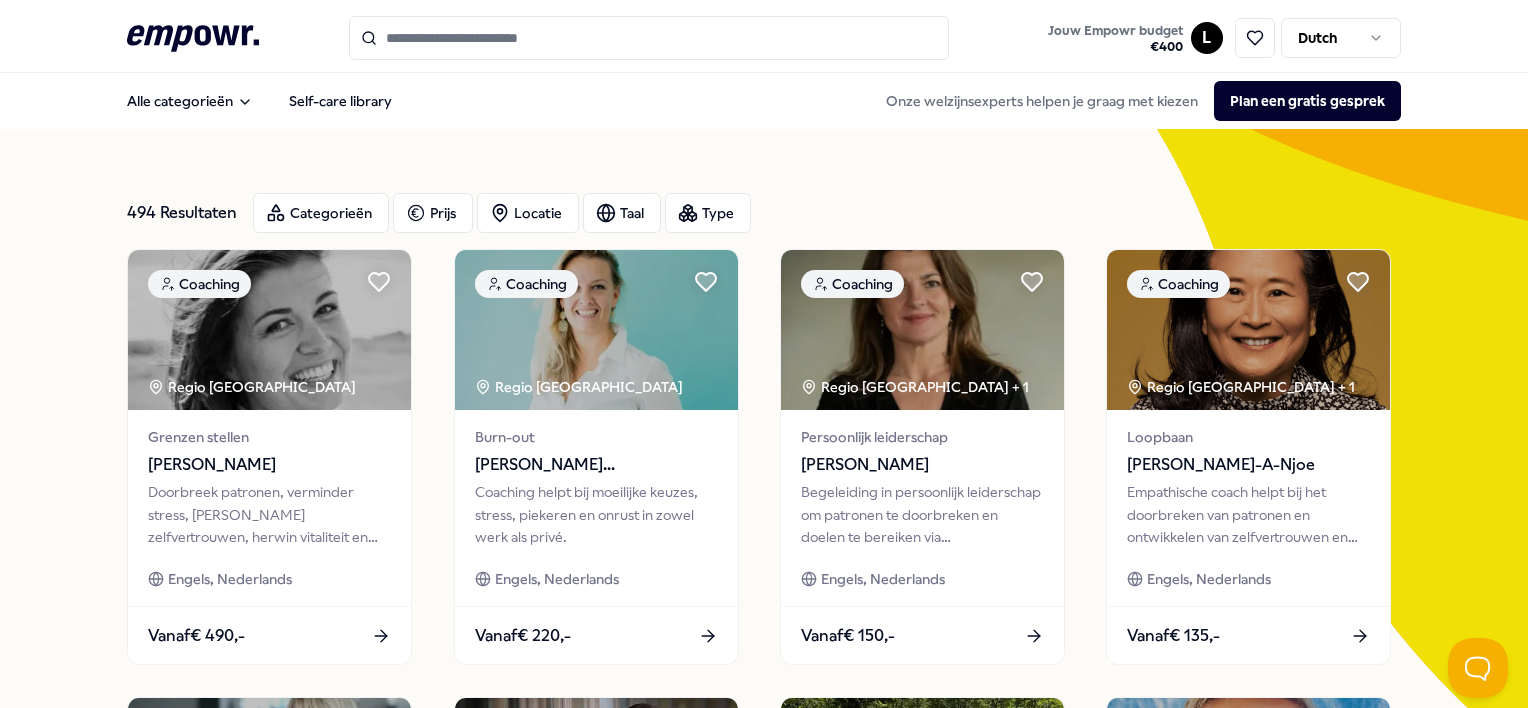 click 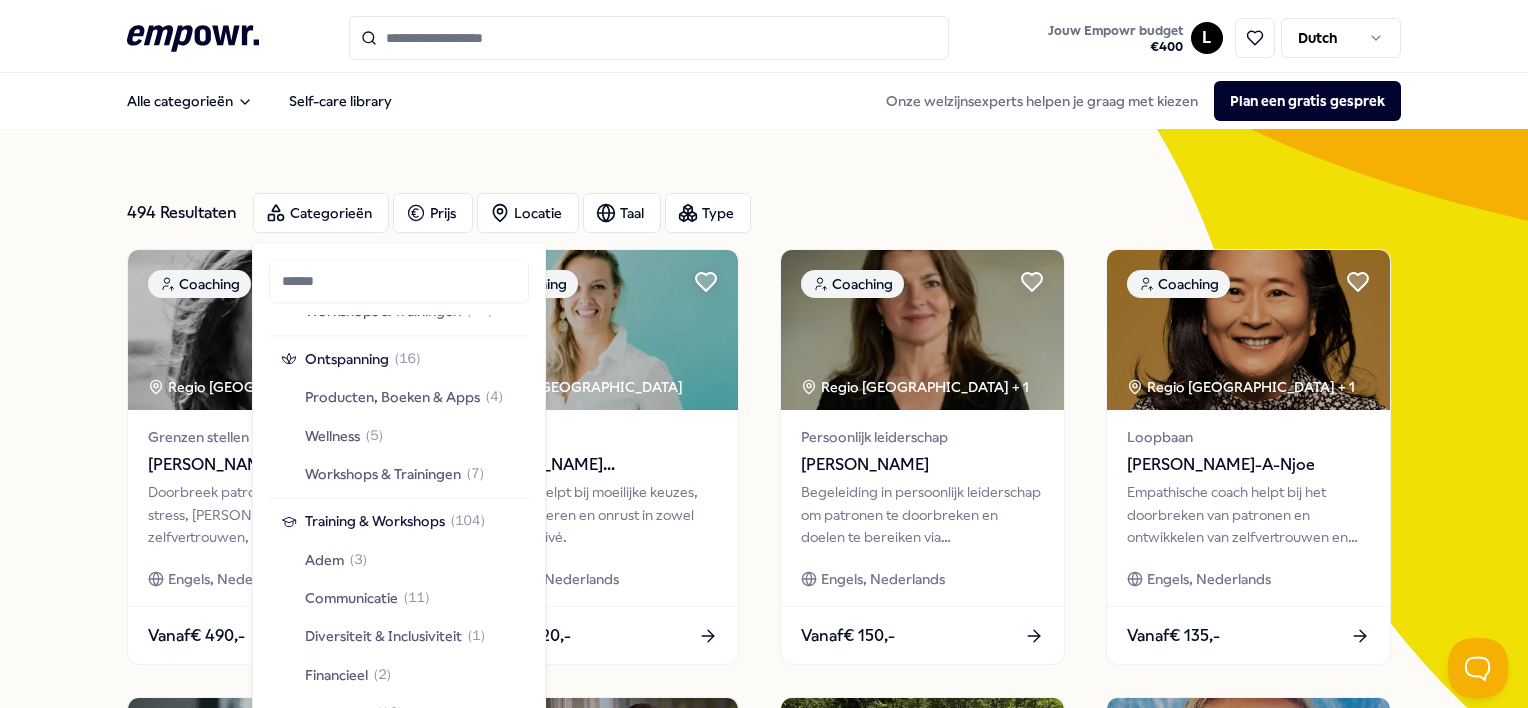 scroll, scrollTop: 1868, scrollLeft: 0, axis: vertical 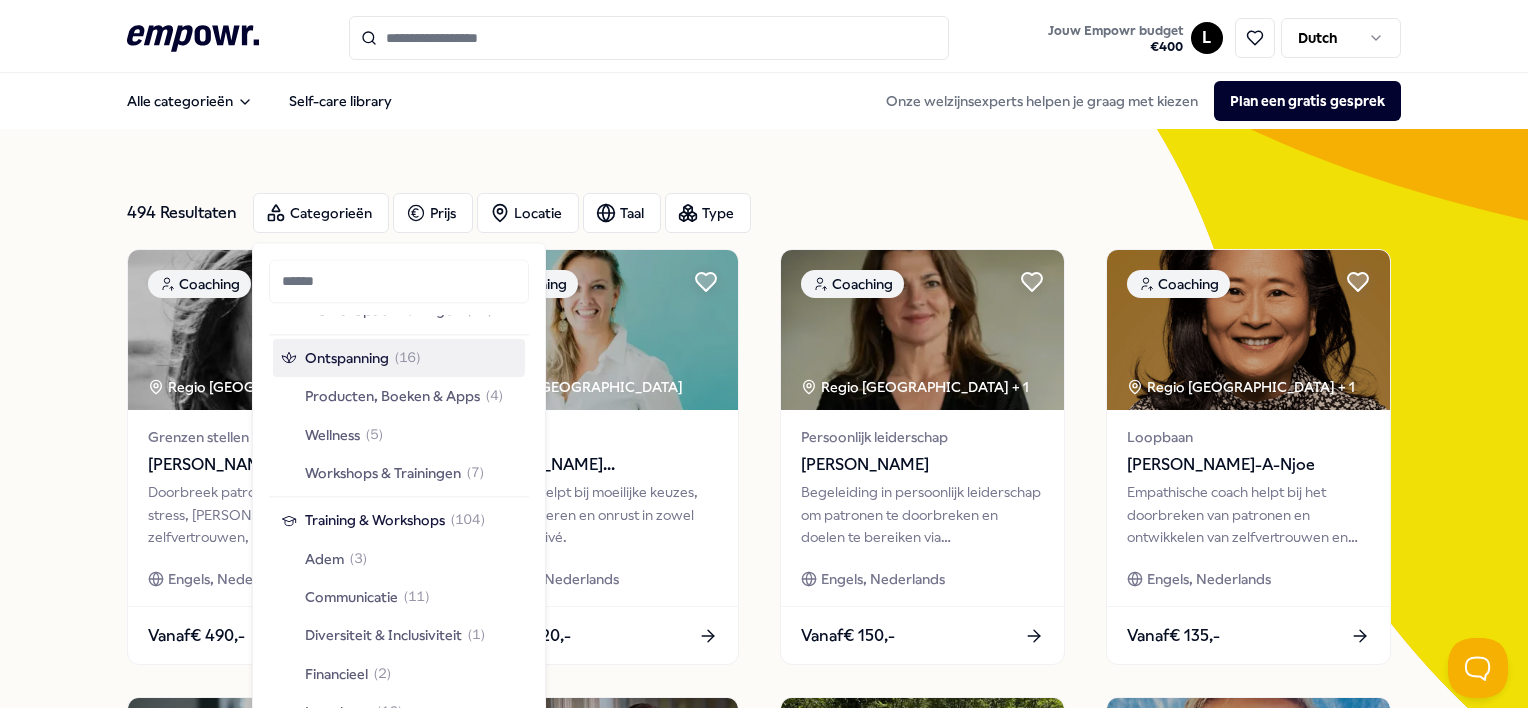 click on "Ontspanning" at bounding box center [347, 358] 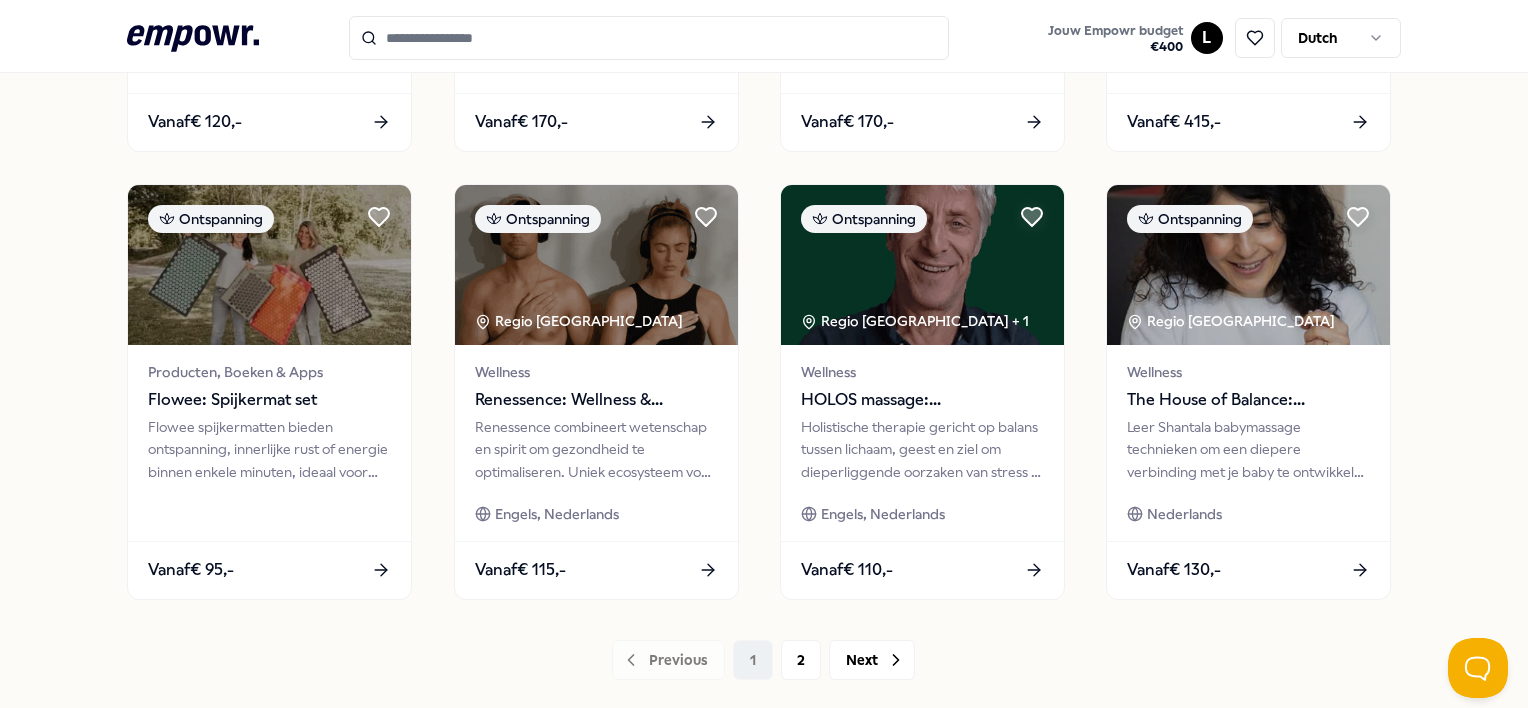 scroll, scrollTop: 987, scrollLeft: 0, axis: vertical 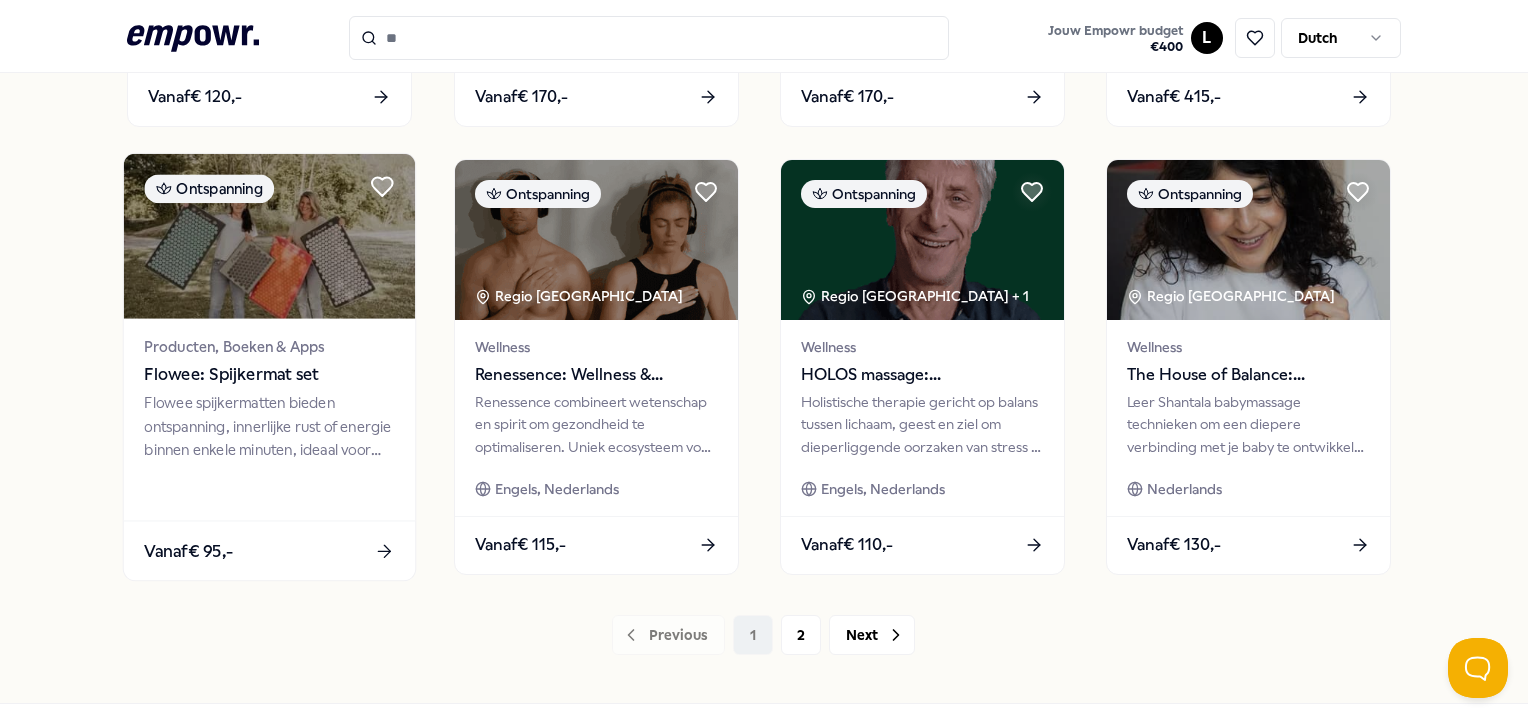 click on "Flowee spijkermatten bieden ontspanning, innerlijke rust of energie binnen
enkele minuten, ideaal voor dagelijks gebruik." at bounding box center (270, 426) 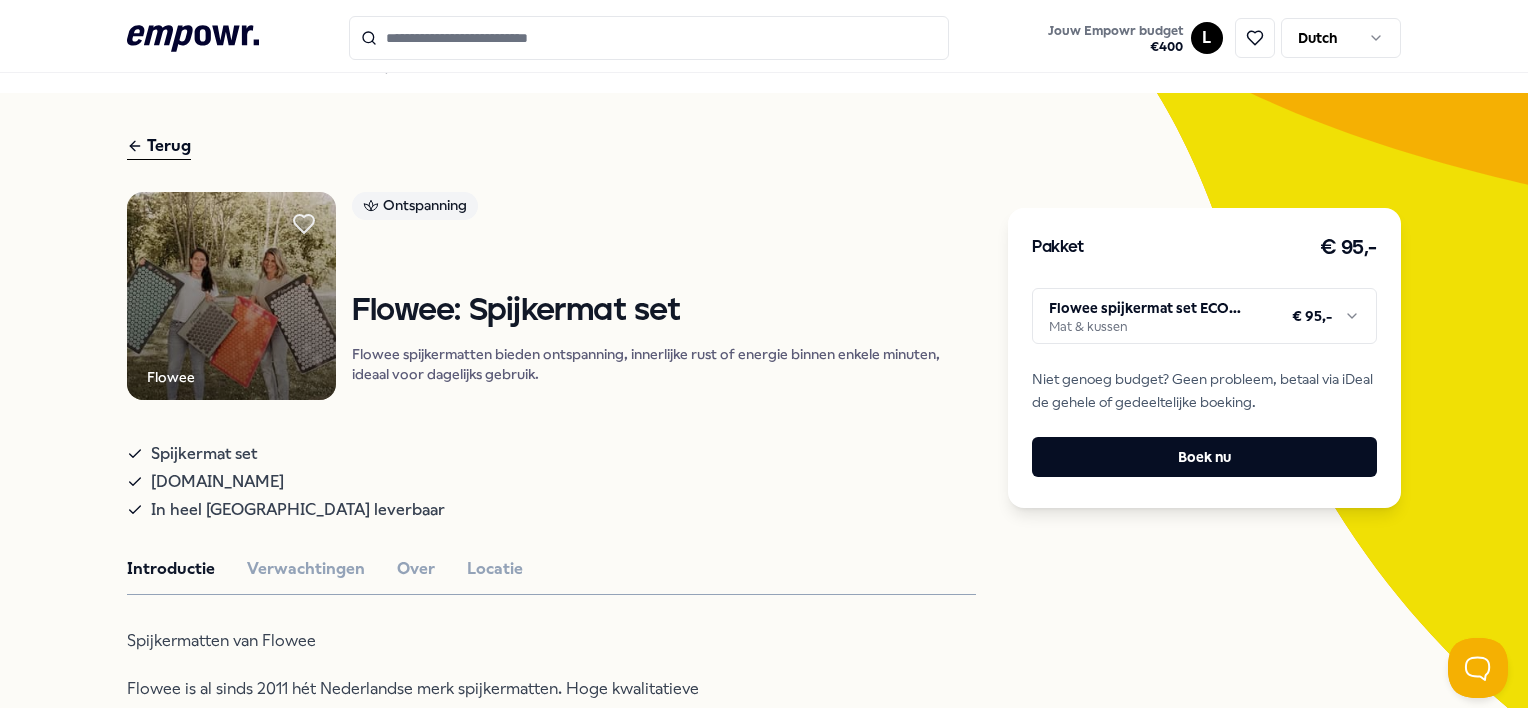scroll, scrollTop: 26, scrollLeft: 0, axis: vertical 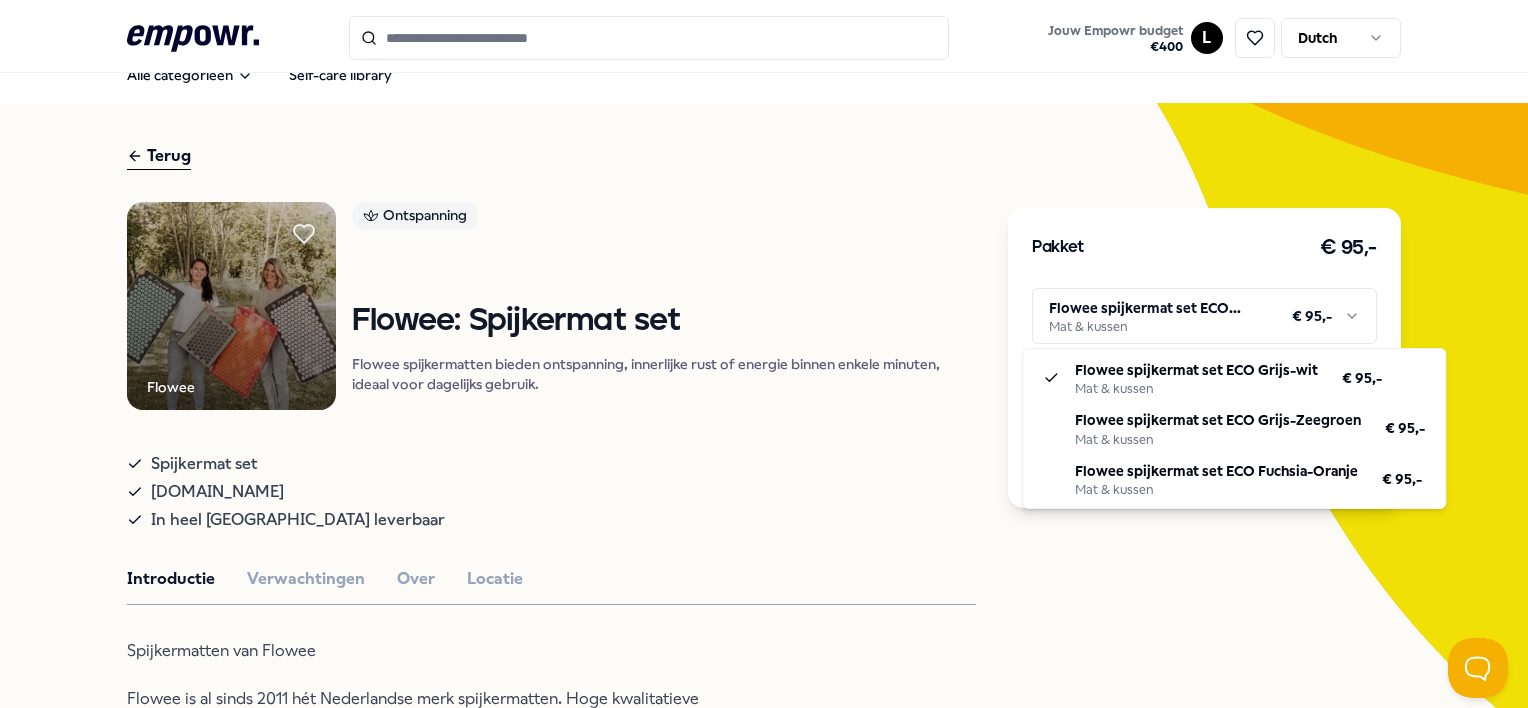 click on ".empowr-logo_svg__cls-1{fill:#03032f} Jouw Empowr budget € 400 L Dutch Alle categorieën   Self-care library Terug Flowee Ontspanning Flowee: Spijkermat set Flowee spijkermatten bieden ontspanning, innerlijke rust of energie binnen enkele minuten, ideaal voor dagelijks gebruik. Spijkermat set [DOMAIN_NAME] In heel [GEOGRAPHIC_DATA] leverbaar Introductie Verwachtingen Over Locatie Spijkermatten van Flowee Flowee is al sinds 2011 hét Nederlandse merk spijkermatten. Hoge kwalitatieve producten met een uniek design. Door het gebruik van de spijkermat ervaar je al binnen enkele minuten ontspanning van je spieren, innerlijke rust of juist energie. De Flowee Spijkermat is een aanvulling op jouw dagelijkse routine en nodigt jou uit om echt even een moment voor jezelf te nemen. Aanbevolen Boeken Persoonlijke ontwikkeling De Nieuwe Moeder Ik begeleid mensen door meditatie en schrijven om antwoorden te vinden op de
grote levensvragen en lichter te leven. Nederlands Vanaf  € 40,- Adem Regio [GEOGRAPHIC_DATA]    + 3 Vanaf" at bounding box center (764, 354) 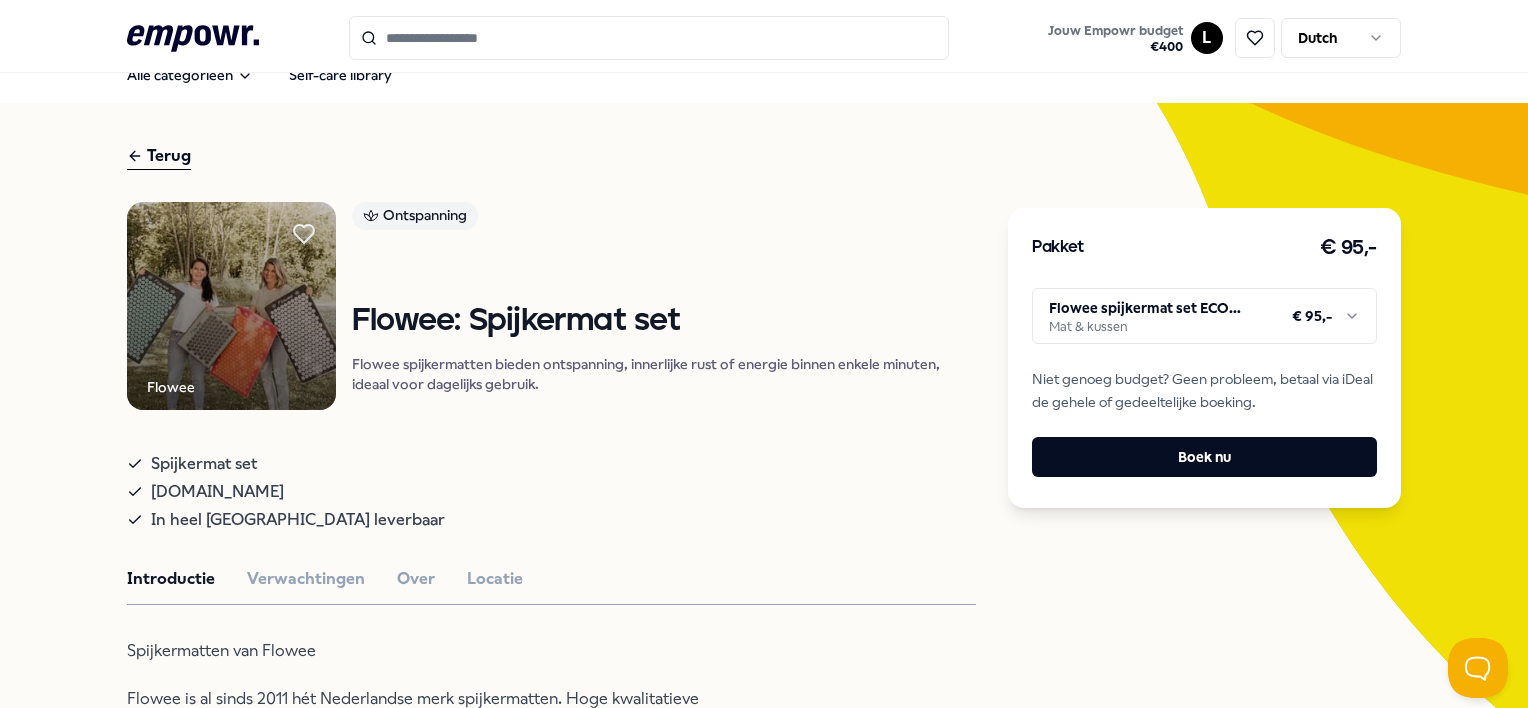click on ".empowr-logo_svg__cls-1{fill:#03032f} Jouw Empowr budget € 400 L Dutch Alle categorieën   Self-care library Terug Flowee Ontspanning Flowee: Spijkermat set Flowee spijkermatten bieden ontspanning, innerlijke rust of energie binnen enkele minuten, ideaal voor dagelijks gebruik. Spijkermat set [DOMAIN_NAME] In heel [GEOGRAPHIC_DATA] leverbaar Introductie Verwachtingen Over Locatie Spijkermatten van Flowee Flowee is al sinds 2011 hét Nederlandse merk spijkermatten. Hoge kwalitatieve producten met een uniek design. Door het gebruik van de spijkermat ervaar je al binnen enkele minuten ontspanning van je spieren, innerlijke rust of juist energie. De Flowee Spijkermat is een aanvulling op jouw dagelijkse routine en nodigt jou uit om echt even een moment voor jezelf te nemen. Aanbevolen Boeken Persoonlijke ontwikkeling De Nieuwe Moeder Ik begeleid mensen door meditatie en schrijven om antwoorden te vinden op de
grote levensvragen en lichter te leven. Nederlands Vanaf  € 40,- Adem Regio [GEOGRAPHIC_DATA]    + 3 Vanaf" at bounding box center (764, 354) 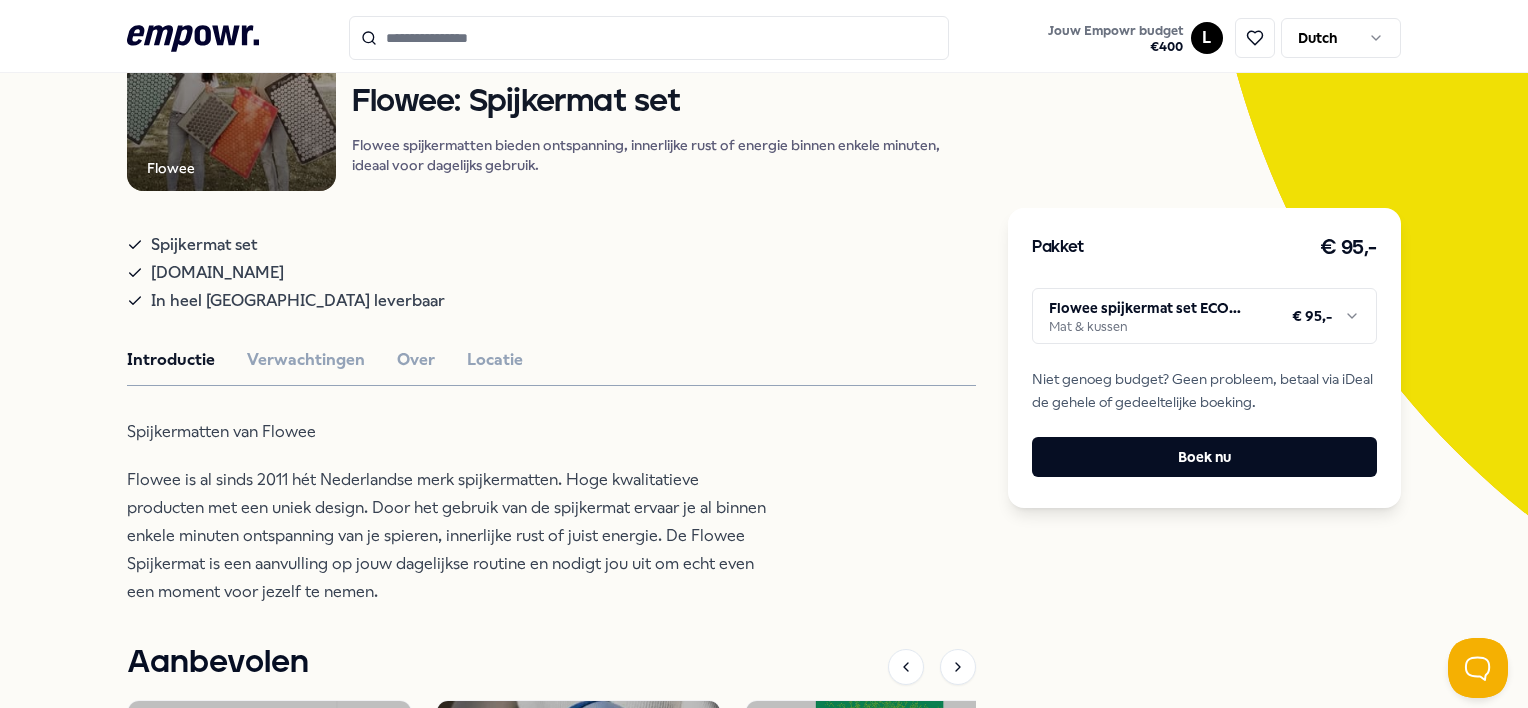scroll, scrollTop: 246, scrollLeft: 0, axis: vertical 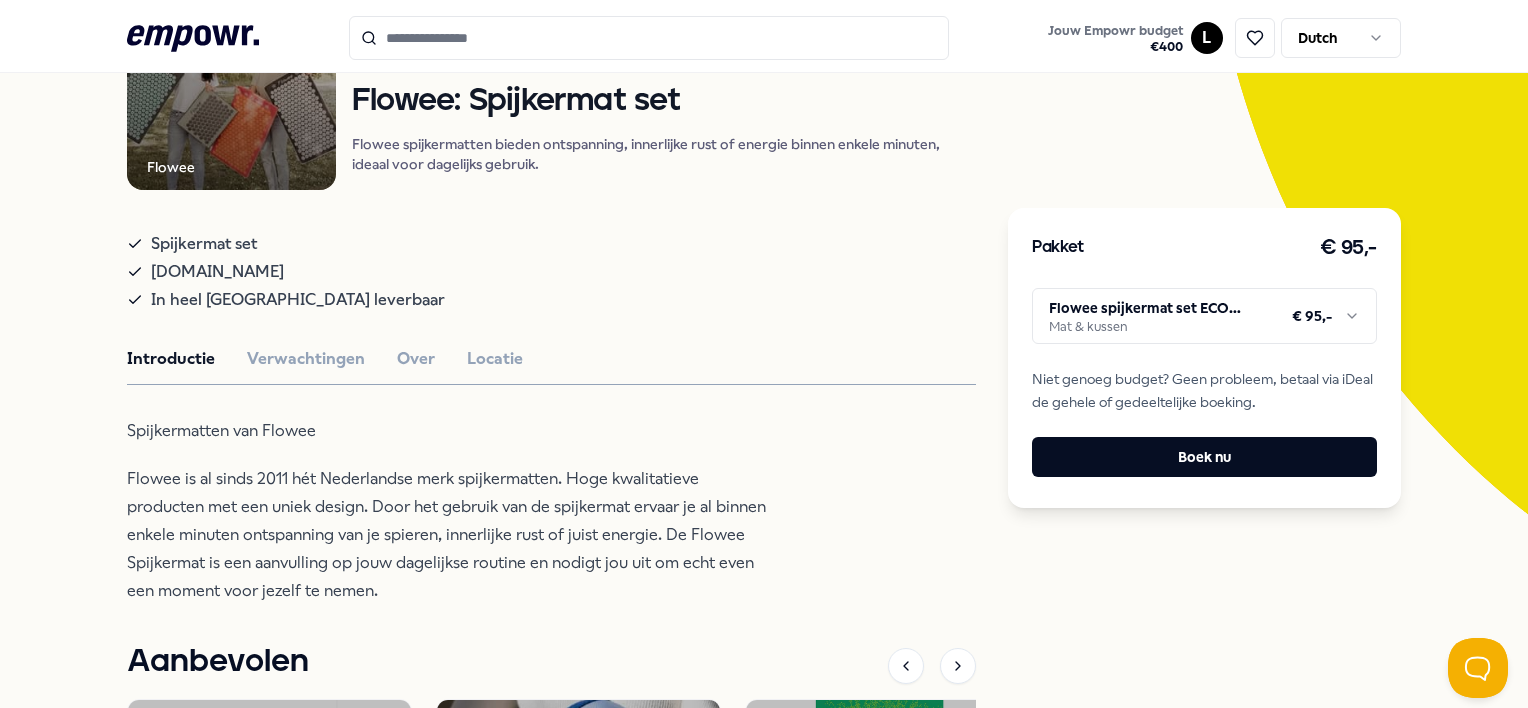 click on "Flowee Ontspanning Flowee: Spijkermat set Flowee spijkermatten bieden ontspanning, innerlijke rust of energie binnen enkele minuten, ideaal voor dagelijks gebruik. Spijkermat set [DOMAIN_NAME] In heel [GEOGRAPHIC_DATA] leverbaar Introductie Verwachtingen Over Locatie Spijkermatten van Flowee Flowee is al sinds 2011 hét Nederlandse merk spijkermatten. Hoge kwalitatieve producten met een uniek design. Door het gebruik van de spijkermat ervaar je al binnen enkele minuten ontspanning van je spieren, innerlijke rust of juist energie. De Flowee Spijkermat is een aanvulling op jouw dagelijkse routine en nodigt jou uit om echt even een moment voor jezelf te nemen. Aanbevolen Boeken Persoonlijke ontwikkeling De Nieuwe Moeder Ik begeleid mensen door meditatie en schrijven om antwoorden te vinden op de
grote levensvragen en lichter te leven. Nederlands Vanaf  € 40,- Adem Regio Amsterdam    + 3 Producten, Boeken & Apps  Somnox 2: Breathe & Sleep Robot Vanaf  € 550,- Boeken Loopbaan  The Let Them Theory Engels, Nederlands" at bounding box center [551, 559] 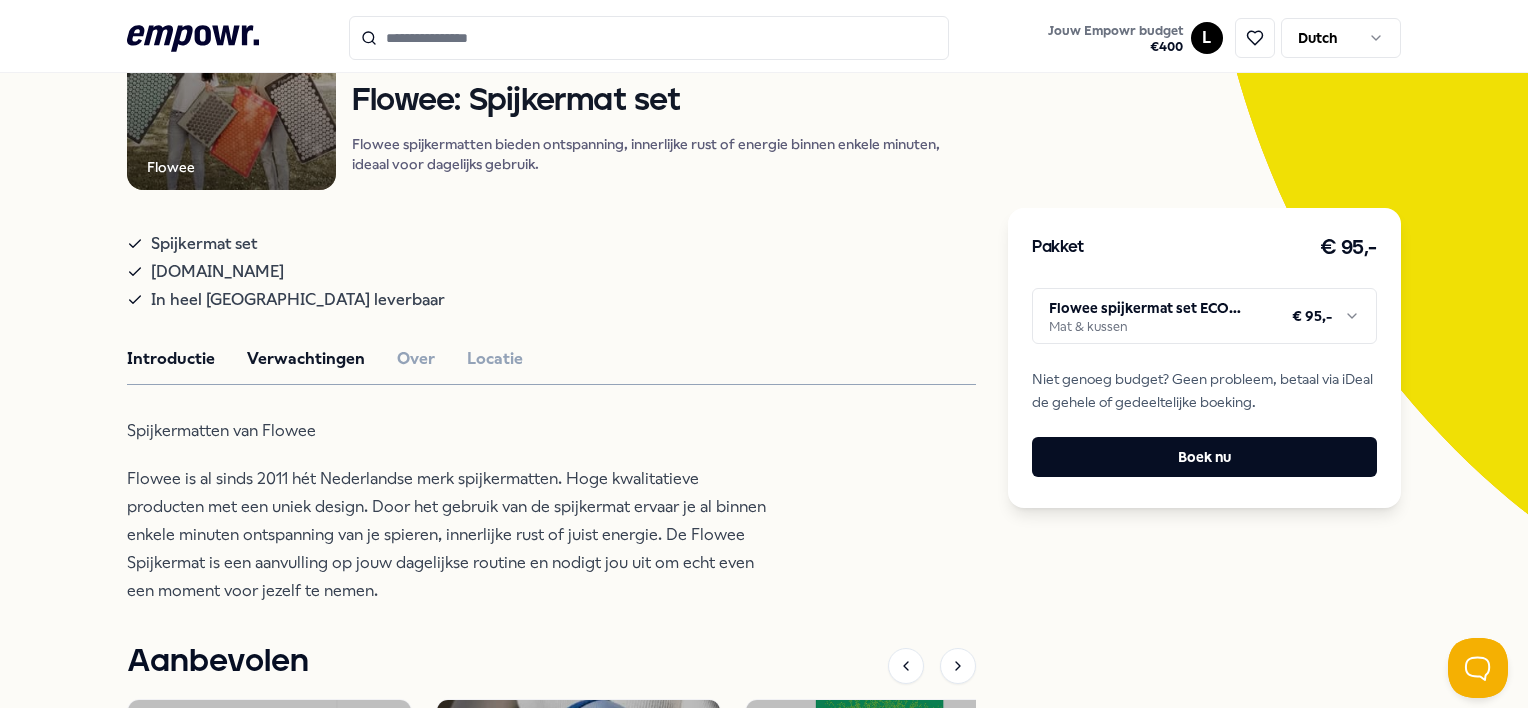 click on "Verwachtingen" at bounding box center [306, 359] 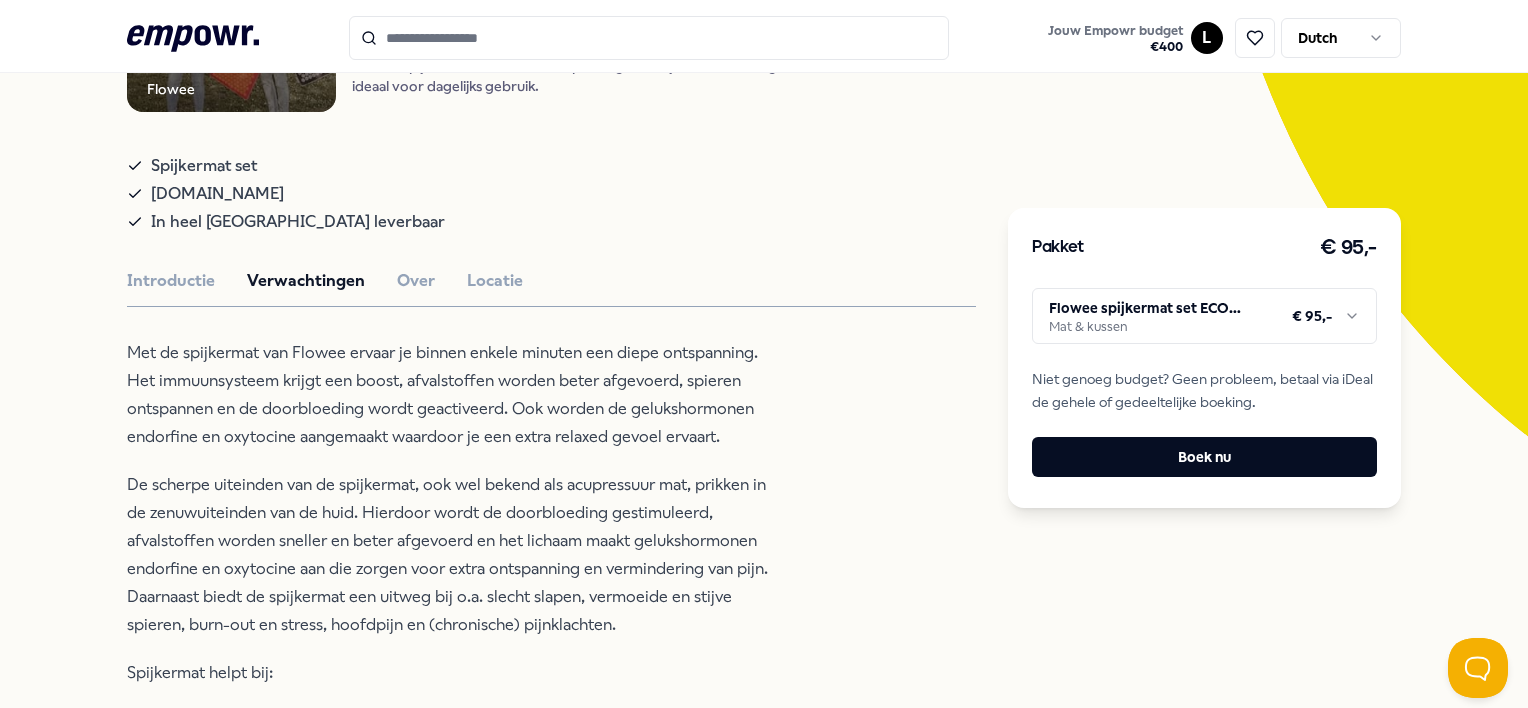 scroll, scrollTop: 0, scrollLeft: 0, axis: both 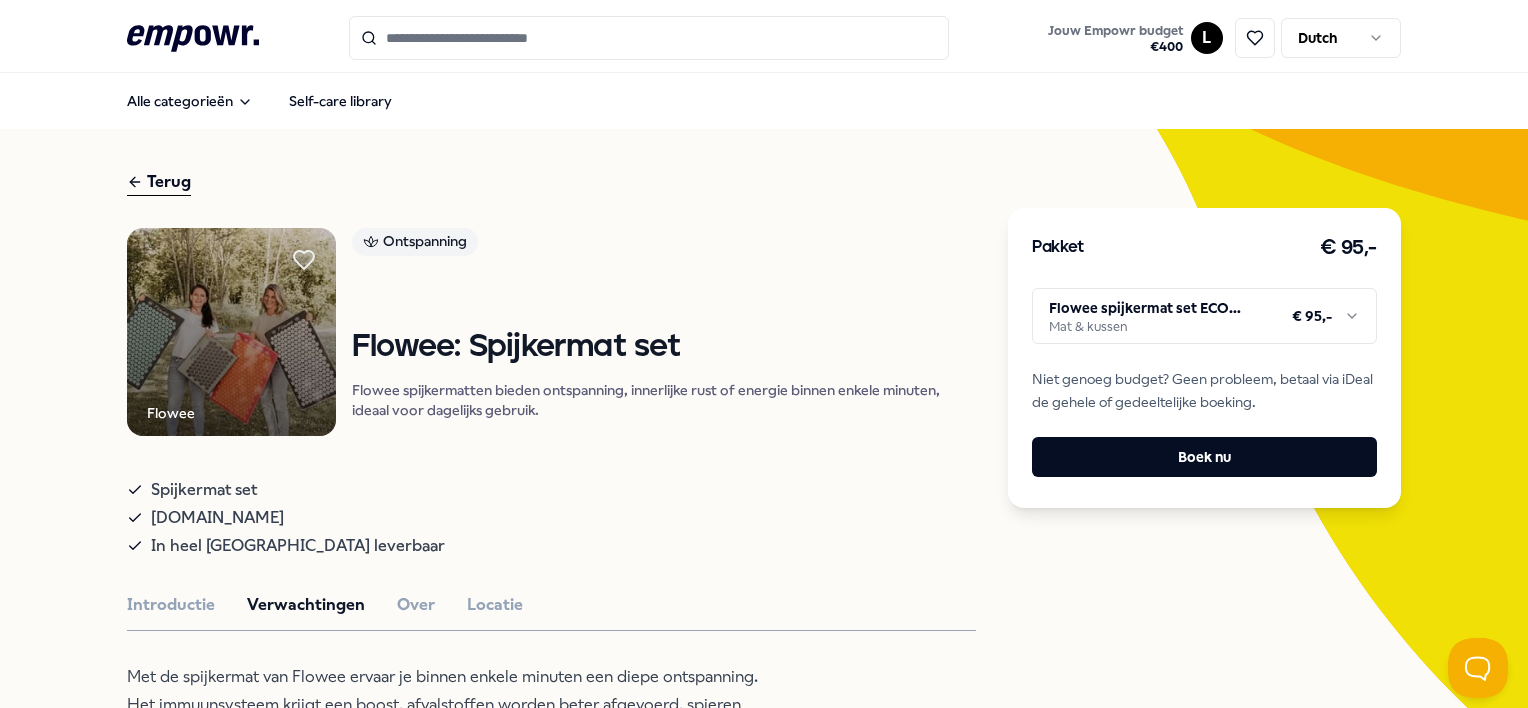 click on ".empowr-logo_svg__cls-1{fill:#03032f} Jouw Empowr budget € 400 L Dutch Alle categorieën   Self-care library Terug Flowee Ontspanning Flowee: Spijkermat set Flowee spijkermatten bieden ontspanning, innerlijke rust of energie binnen enkele minuten, ideaal voor dagelijks gebruik. Spijkermat set [DOMAIN_NAME] In heel [GEOGRAPHIC_DATA] leverbaar Introductie Verwachtingen Over Locatie Met de spijkermat van Flowee ervaar je binnen enkele minuten een diepe ontspanning. Het immuunsysteem krijgt een boost, afvalstoffen worden beter afgevoerd, spieren ontspannen en de doorbloeding wordt geactiveerd. Ook worden de gelukshormonen endorfine en oxytocine aangemaakt waardoor je een extra relaxed gevoel ervaart. Spijkermat helpt bij: Nek- en schouderklachten Betere ontspanning bij spieren die vastzitten  Slaapproblemen  Burnoutklachten & Stress Diverse rugklachten waaronder spit en [MEDICAL_DATA] Fibromyalgie Bij pijnlijke en vermoeide voeten, hielspoor en wintertenen  Autisme en [MEDICAL_DATA] (ook bij kinderen)  [MEDICAL_DATA] & Whiplash" at bounding box center (764, 354) 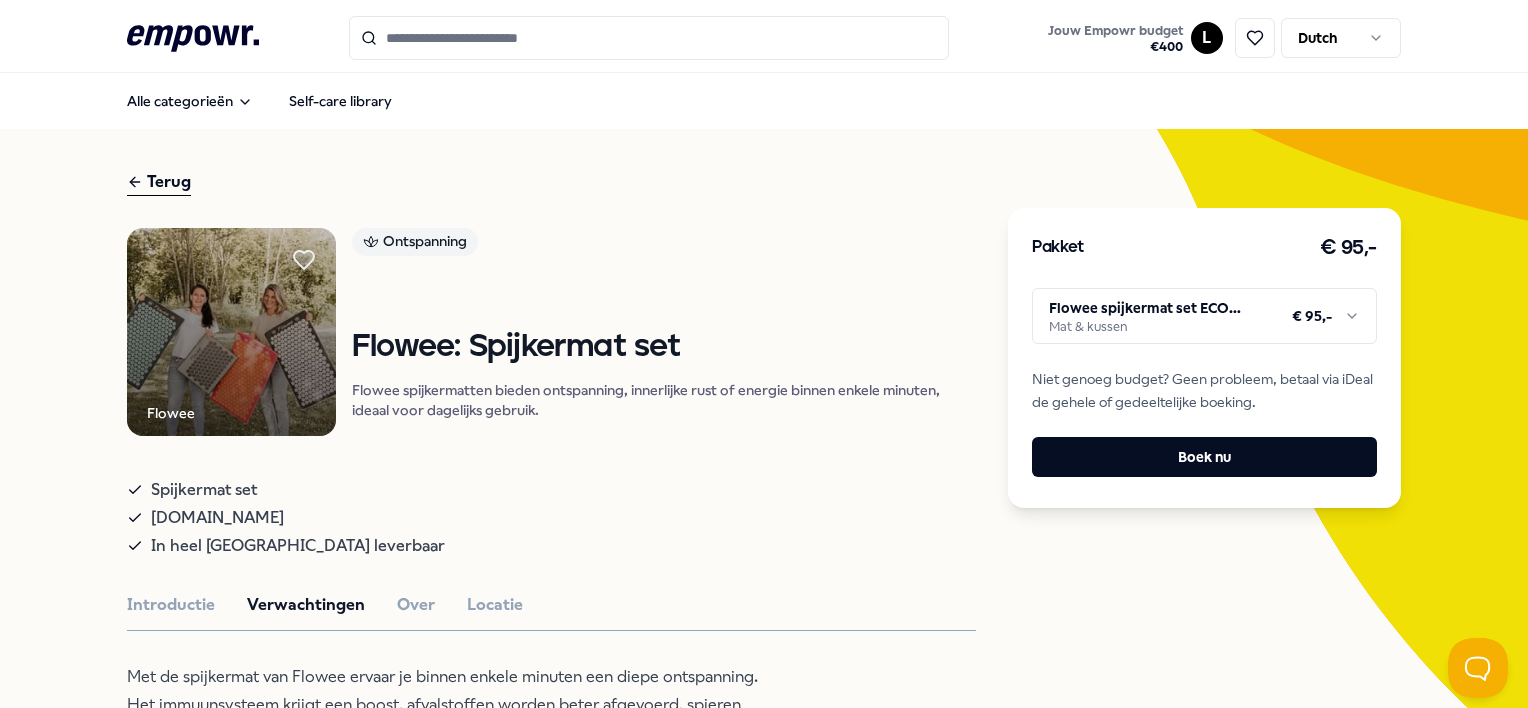 click on ".empowr-logo_svg__cls-1{fill:#03032f} Jouw Empowr budget € 400 L Dutch Alle categorieën   Self-care library Terug Flowee Ontspanning Flowee: Spijkermat set Flowee spijkermatten bieden ontspanning, innerlijke rust of energie binnen enkele minuten, ideaal voor dagelijks gebruik. Spijkermat set [DOMAIN_NAME] In heel [GEOGRAPHIC_DATA] leverbaar Introductie Verwachtingen Over Locatie Met de spijkermat van Flowee ervaar je binnen enkele minuten een diepe ontspanning. Het immuunsysteem krijgt een boost, afvalstoffen worden beter afgevoerd, spieren ontspannen en de doorbloeding wordt geactiveerd. Ook worden de gelukshormonen endorfine en oxytocine aangemaakt waardoor je een extra relaxed gevoel ervaart. Spijkermat helpt bij: Nek- en schouderklachten Betere ontspanning bij spieren die vastzitten  Slaapproblemen  Burnoutklachten & Stress Diverse rugklachten waaronder spit en [MEDICAL_DATA] Fibromyalgie Bij pijnlijke en vermoeide voeten, hielspoor en wintertenen  Autisme en [MEDICAL_DATA] (ook bij kinderen)  [MEDICAL_DATA] & Whiplash" at bounding box center [764, 354] 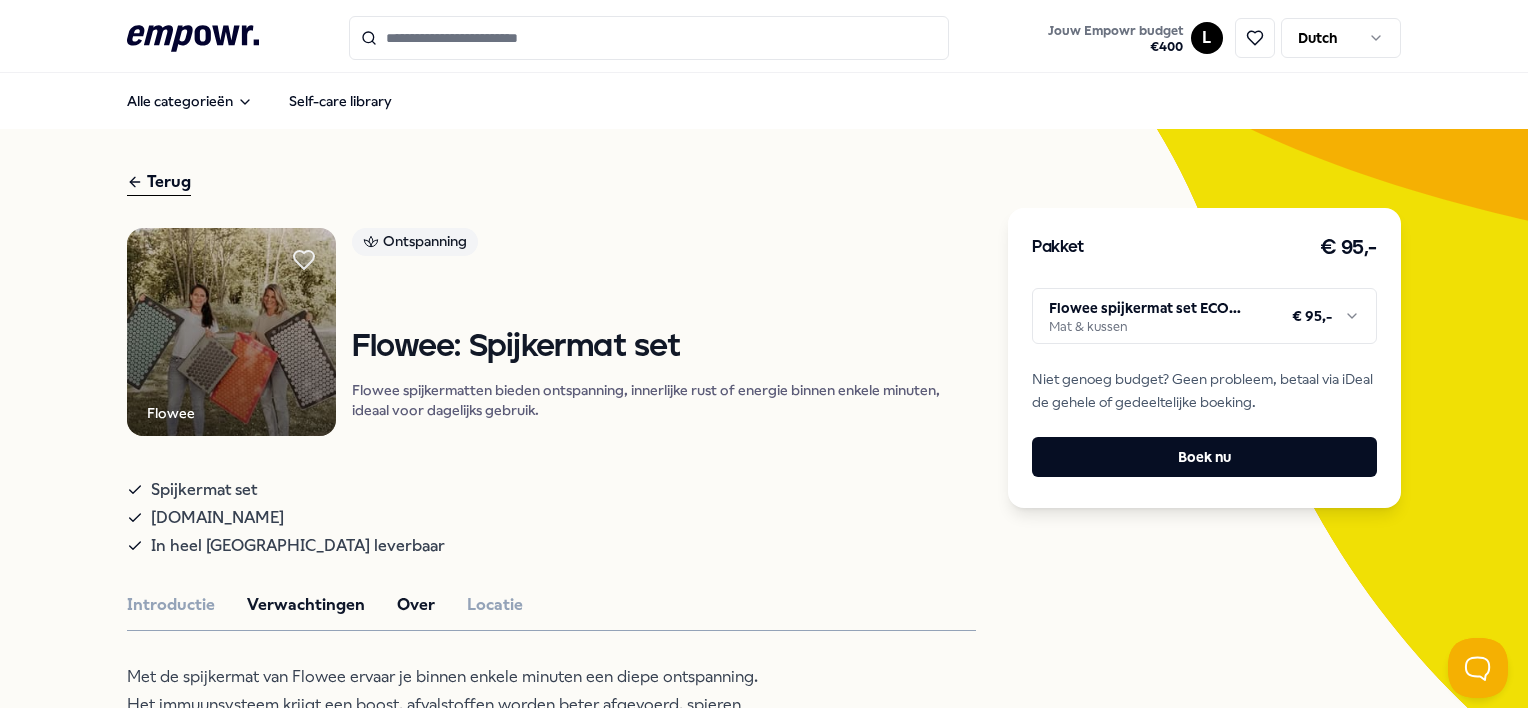 click on "Over" at bounding box center (416, 605) 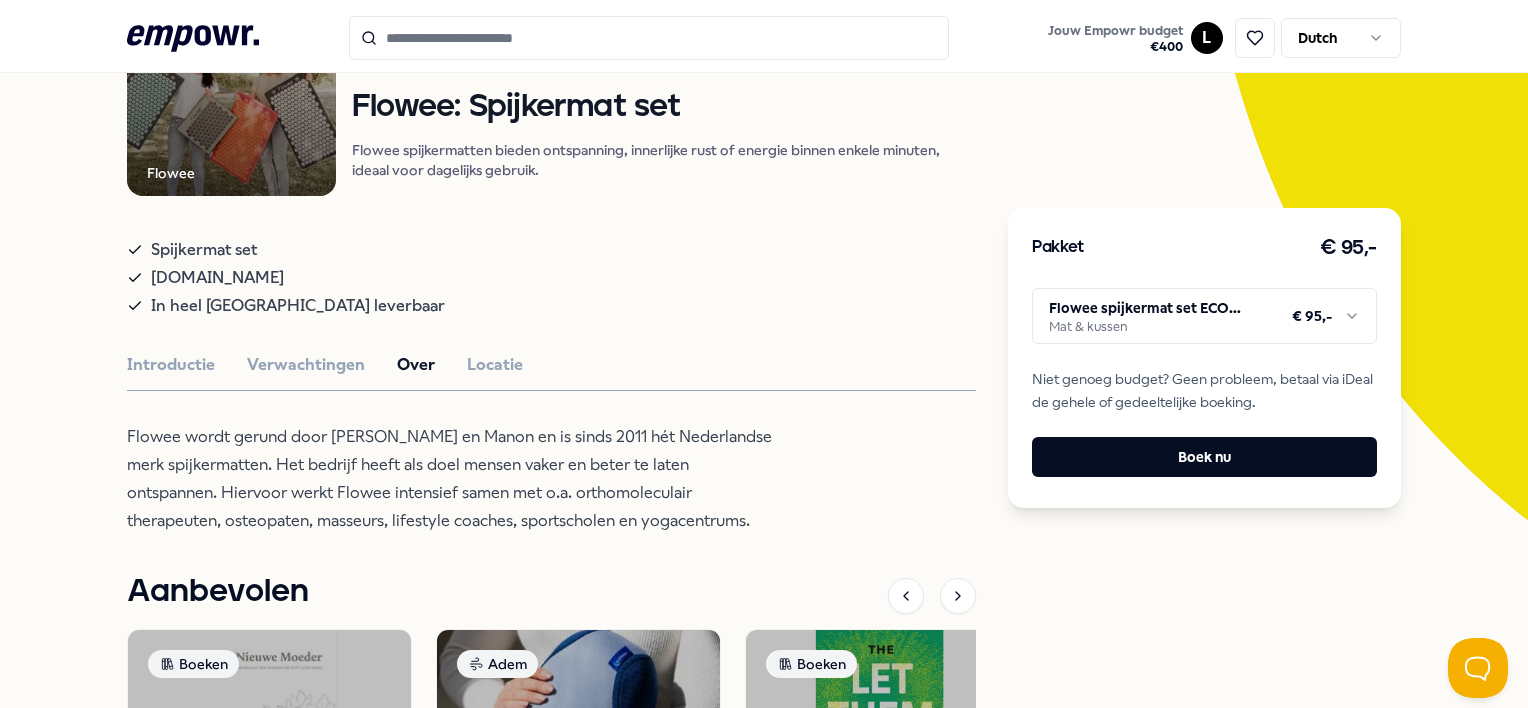 scroll, scrollTop: 242, scrollLeft: 0, axis: vertical 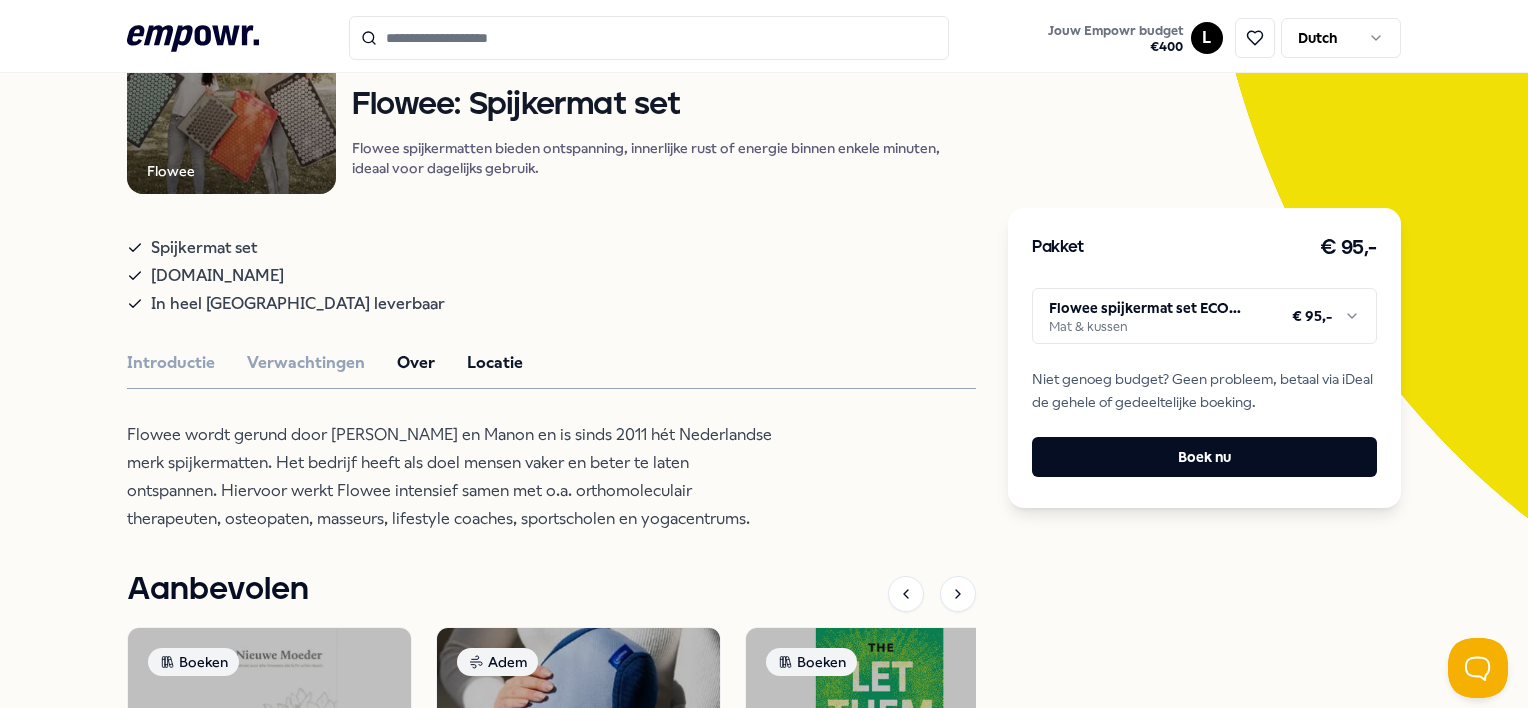 click on "Locatie" at bounding box center (495, 363) 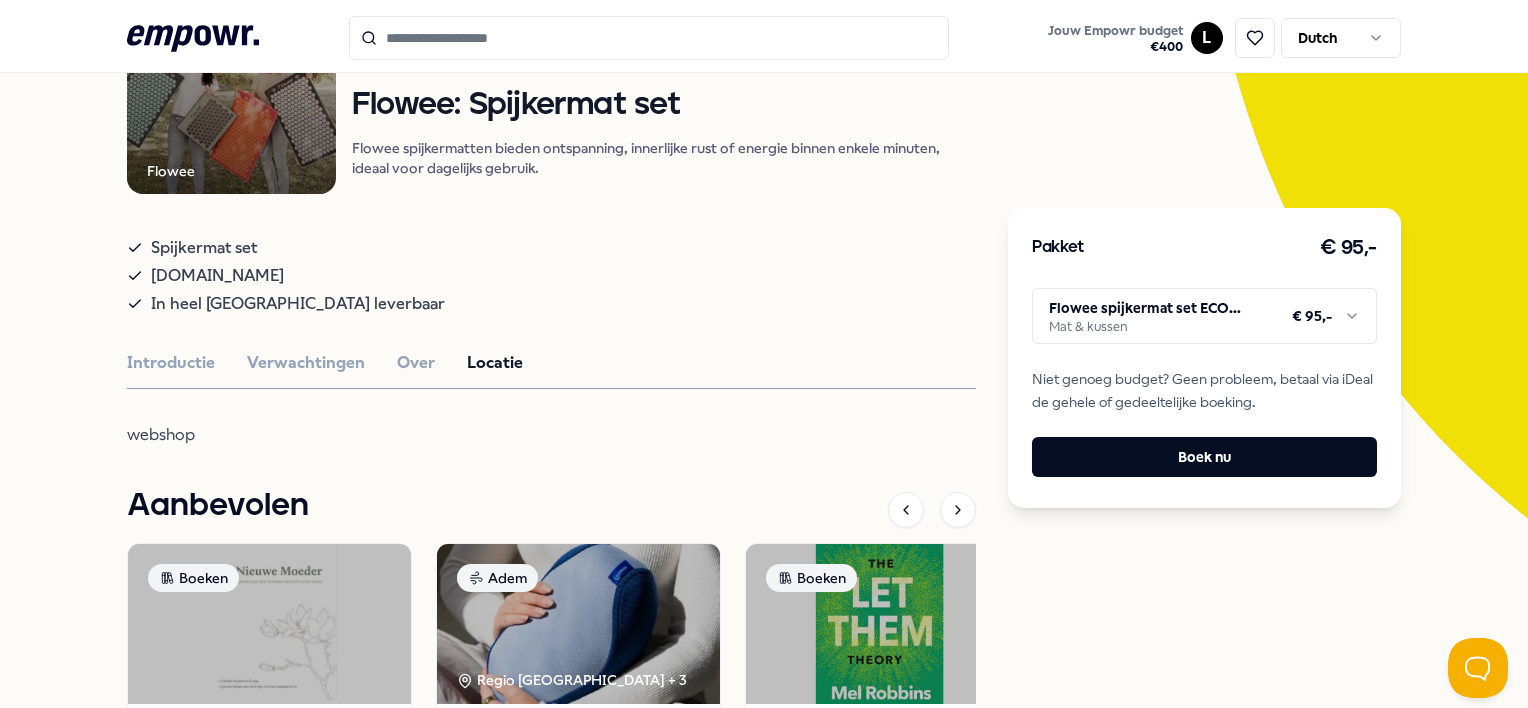 click on "Introductie Verwachtingen Over Locatie" at bounding box center (551, 363) 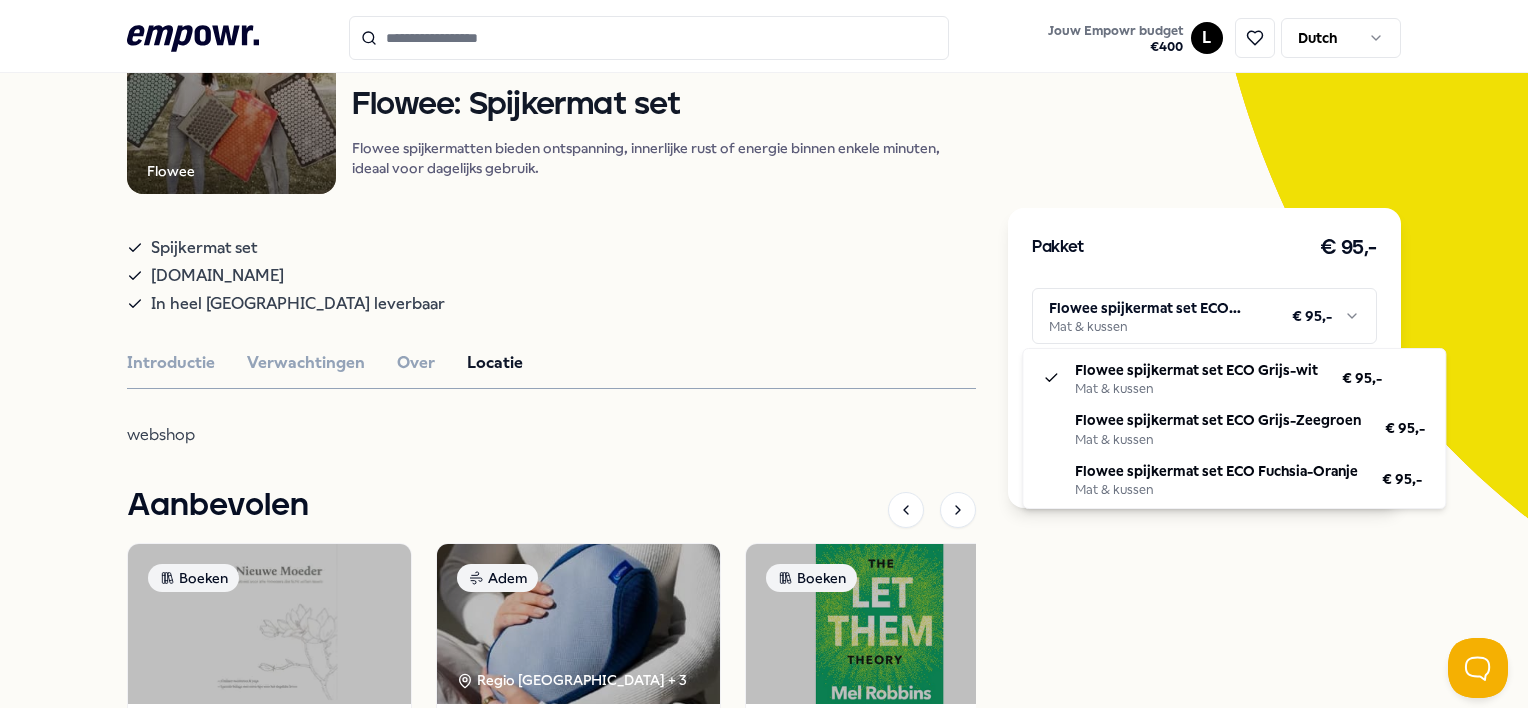 click on ".empowr-logo_svg__cls-1{fill:#03032f} Jouw Empowr budget € 400 L Dutch Alle categorieën   Self-care library Terug Flowee Ontspanning Flowee: Spijkermat set Flowee spijkermatten bieden ontspanning, innerlijke rust of energie binnen enkele minuten, ideaal voor dagelijks gebruik. Spijkermat set [DOMAIN_NAME] In heel [GEOGRAPHIC_DATA] leverbaar Introductie Verwachtingen Over Locatie webshop Aanbevolen Boeken Persoonlijke ontwikkeling De Nieuwe Moeder Ik begeleid mensen door meditatie en schrijven om antwoorden te vinden op de
grote levensvragen en lichter te leven. Nederlands Vanaf  € 40,- Adem Regio Amsterdam    + 3 Producten, Boeken & Apps  Somnox 2: Breathe & Sleep Robot Slaaprobot die met ademhalingstechnieken helpt om ontspannen in slaap te vallen
en verfrist wakker te worden. Vanaf  € 550,- Boeken Loopbaan  The Let Them Theory [PERSON_NAME] nieuwste boek ‘The Let Them Theory’ biedt een levensveranderend
concept: laat los wat je niet kunt controleren en focus op wat écht telt. Vanaf  € 35,-" at bounding box center (764, 354) 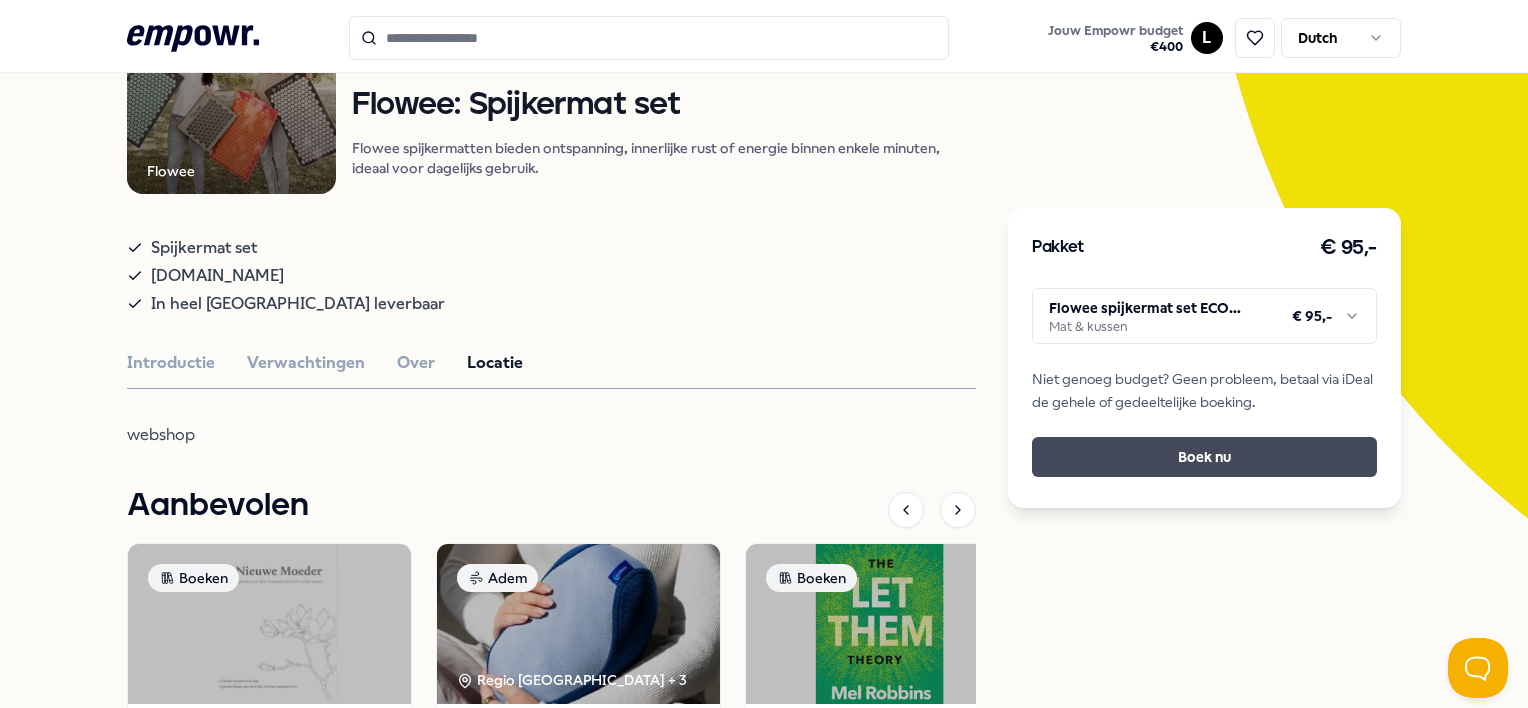 click on "Boek nu" at bounding box center (1204, 457) 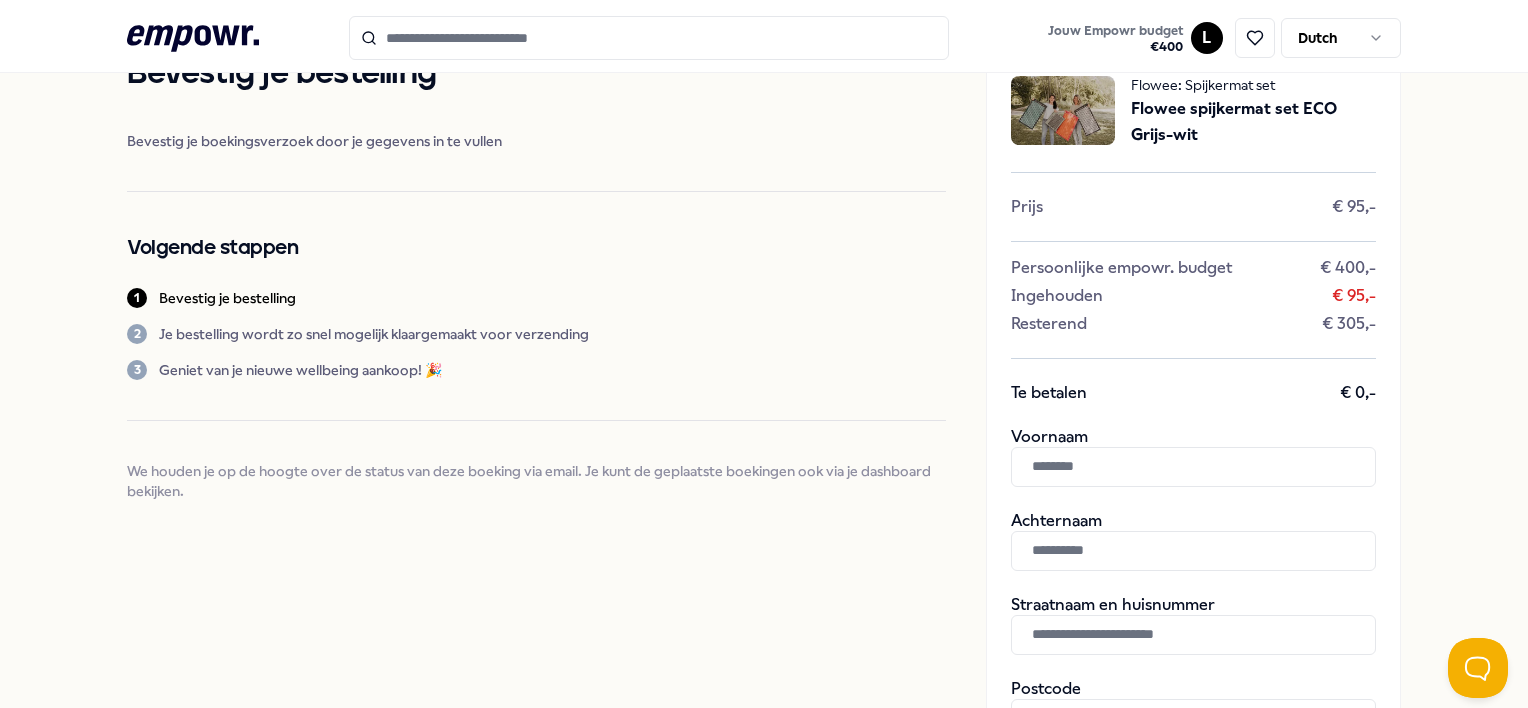 click at bounding box center [1193, 467] 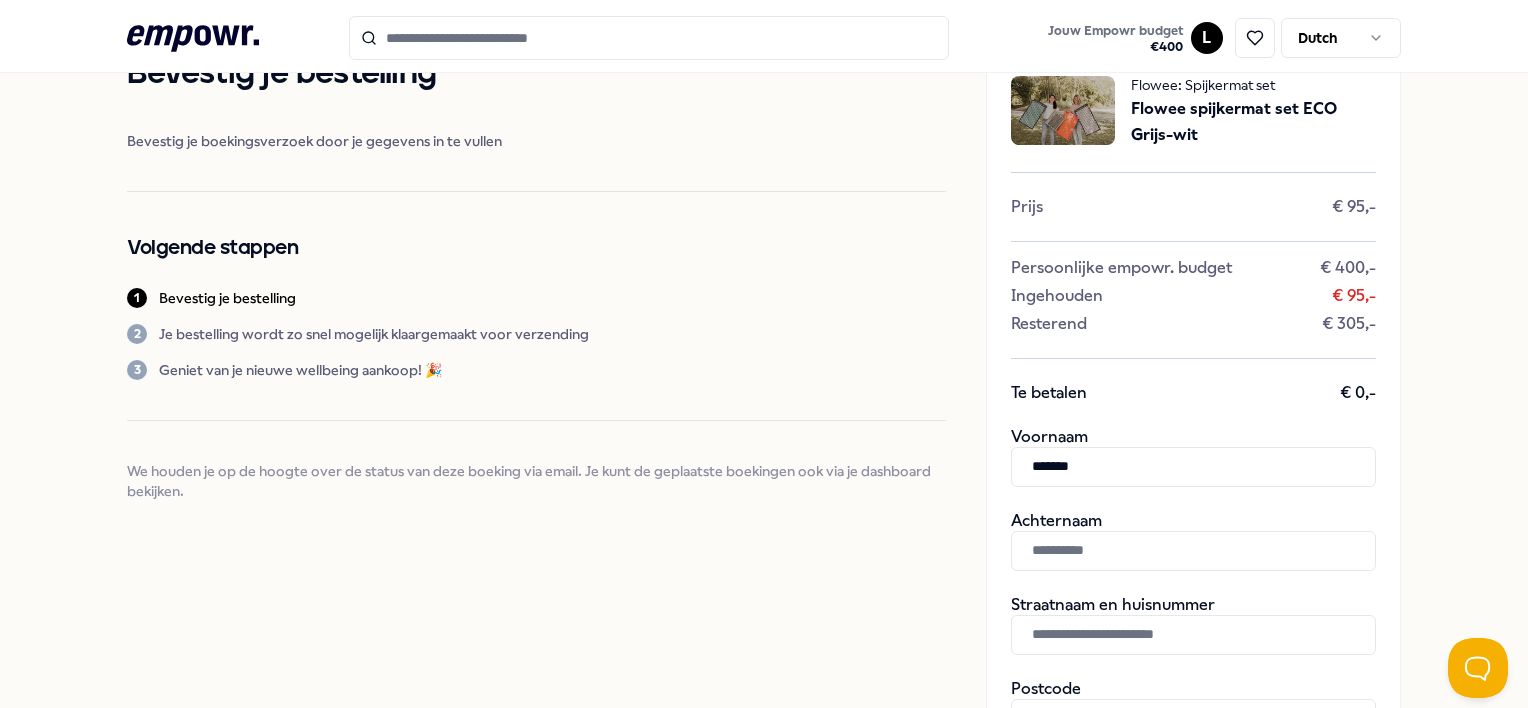 type on "*******" 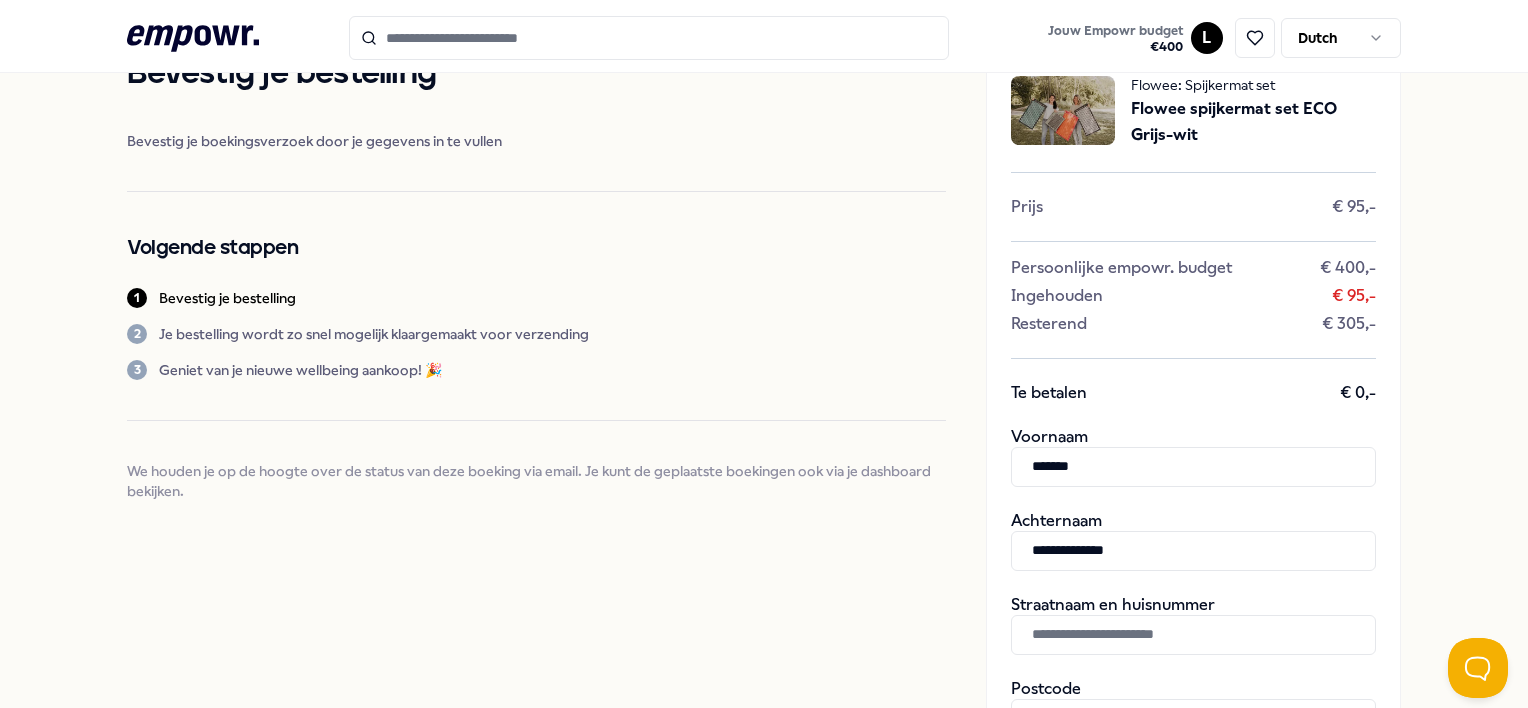 type on "**********" 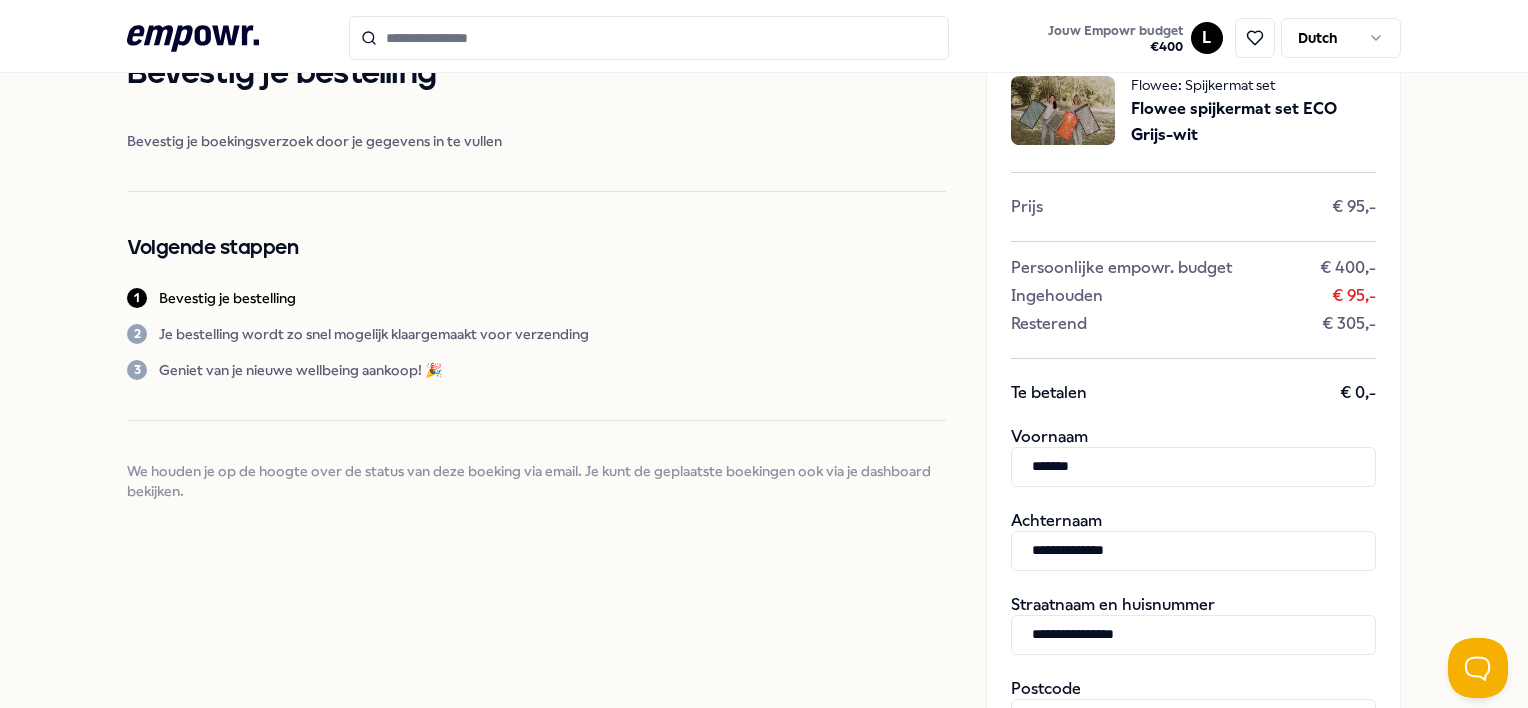 type on "**********" 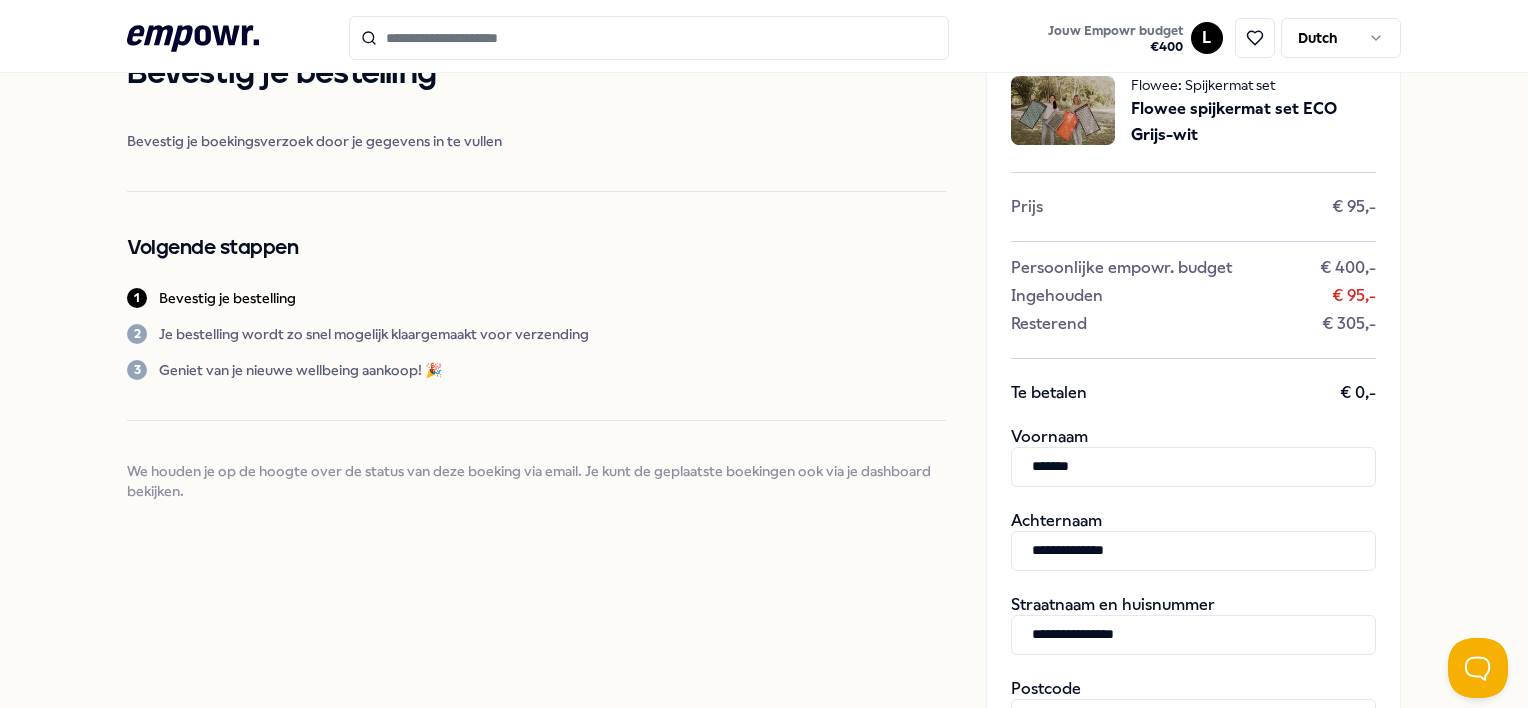 scroll, scrollTop: 102, scrollLeft: 0, axis: vertical 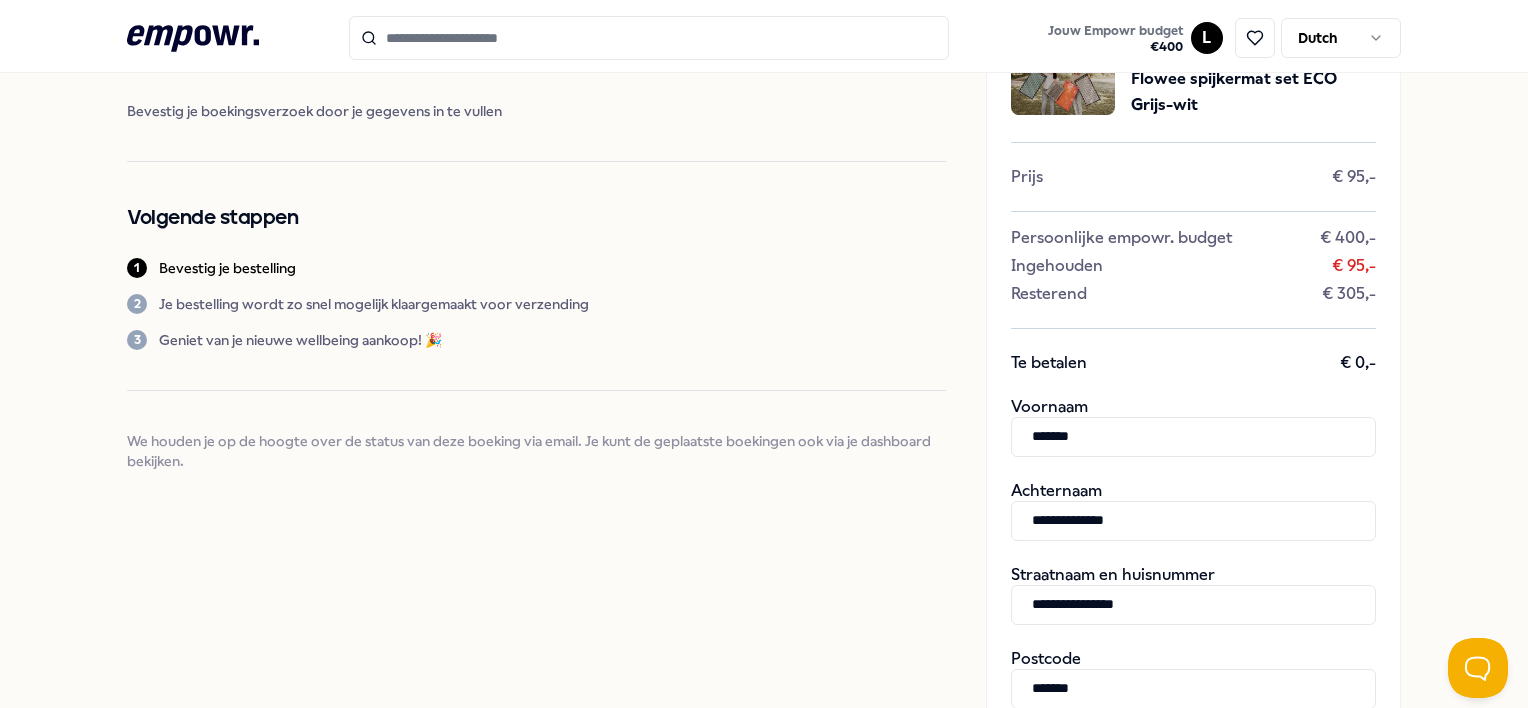 type on "*******" 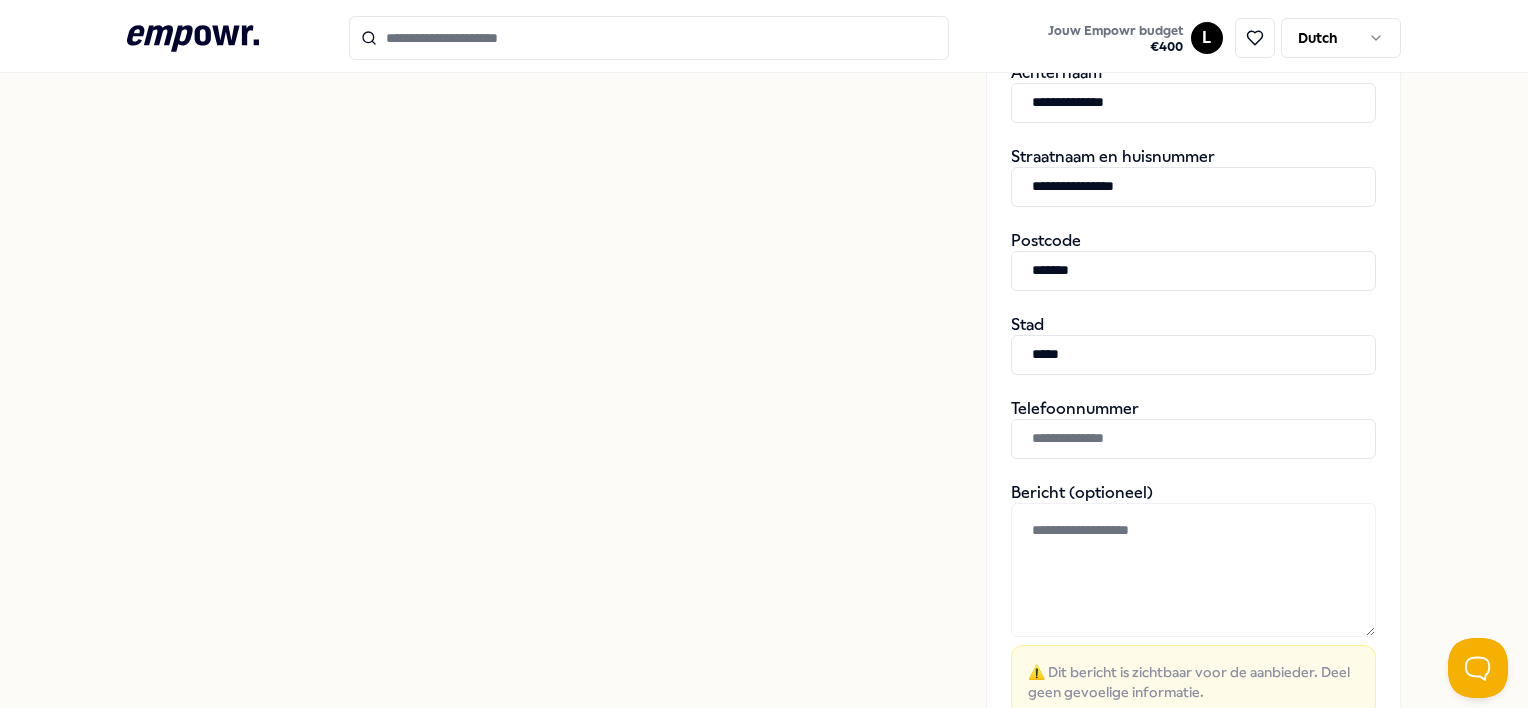 type on "*****" 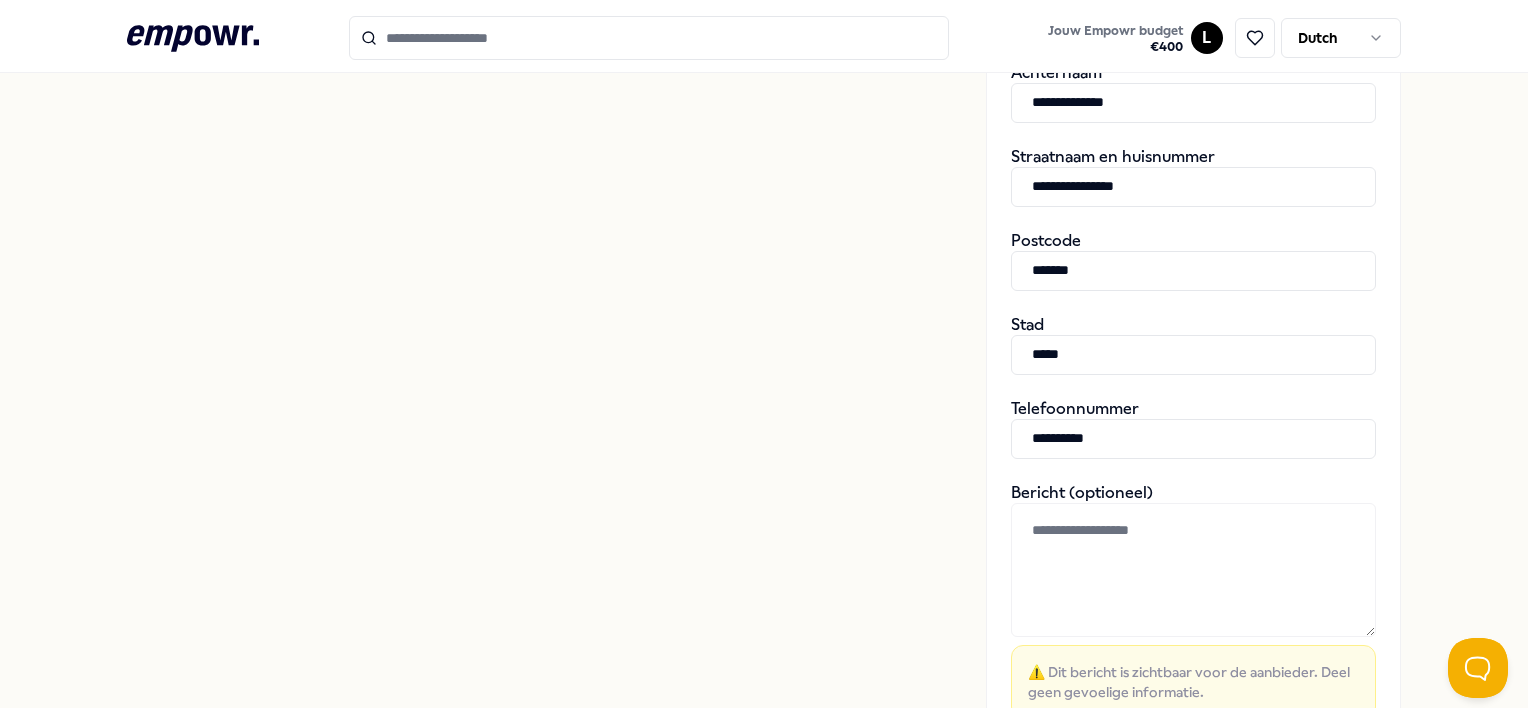 type on "**********" 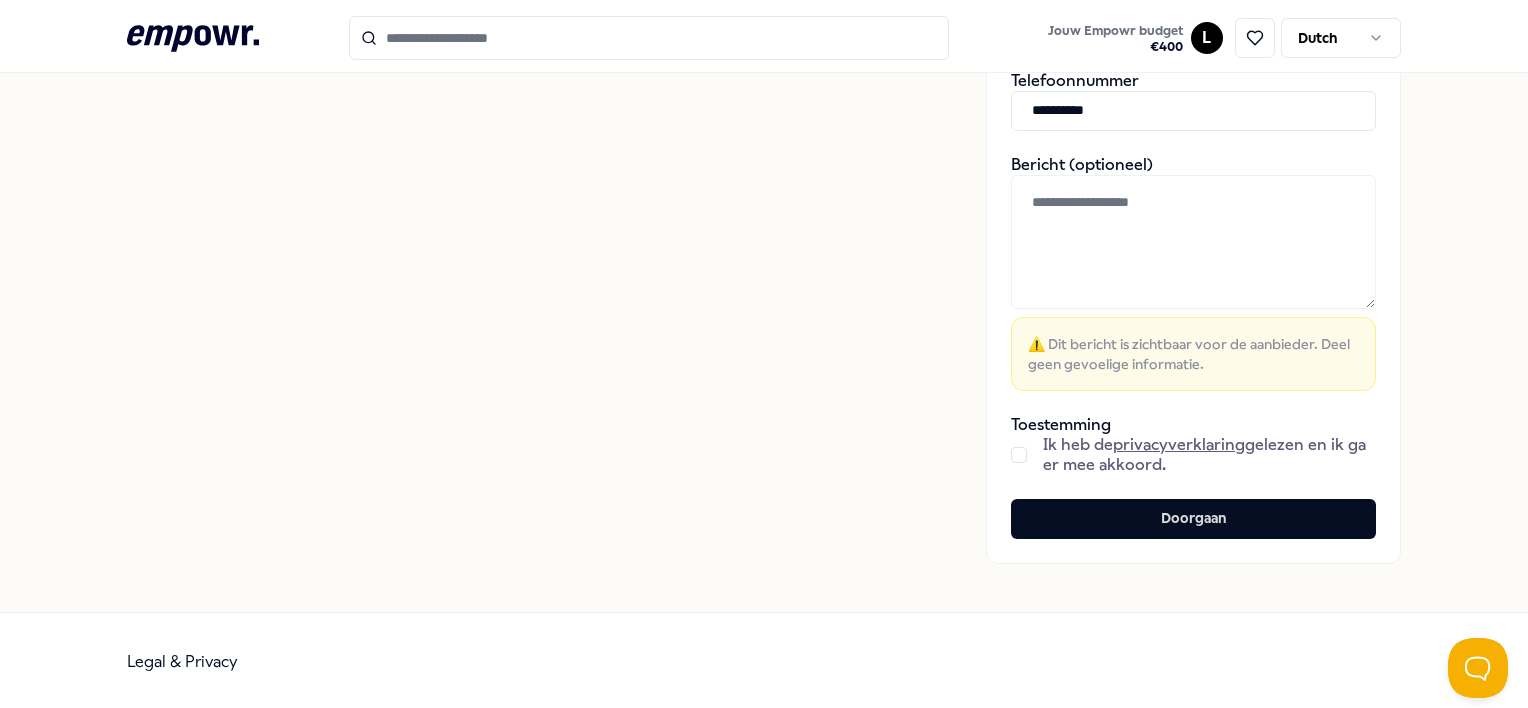 scroll, scrollTop: 848, scrollLeft: 0, axis: vertical 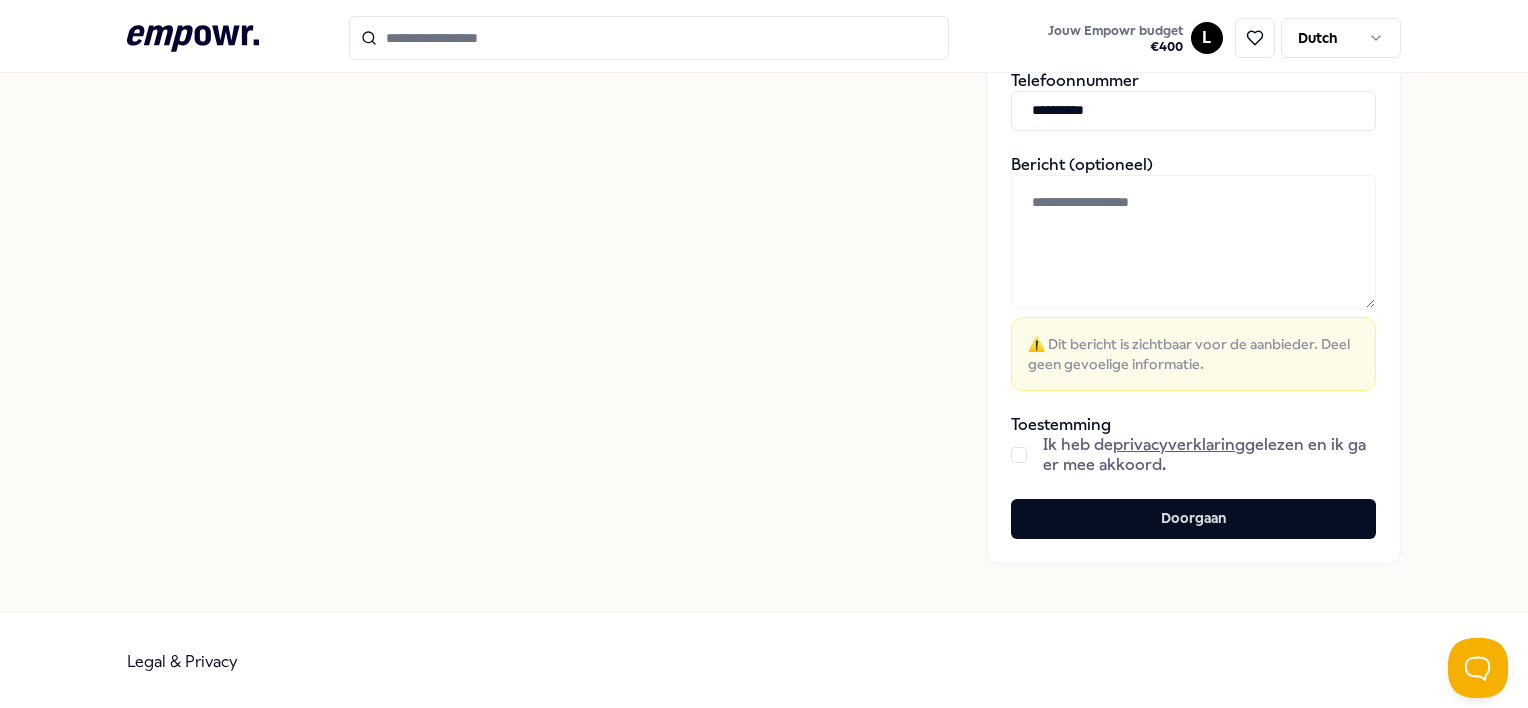 click on "Ik heb de  privacyverklaring  gelezen en ik ga er mee akkoord." at bounding box center (1193, 455) 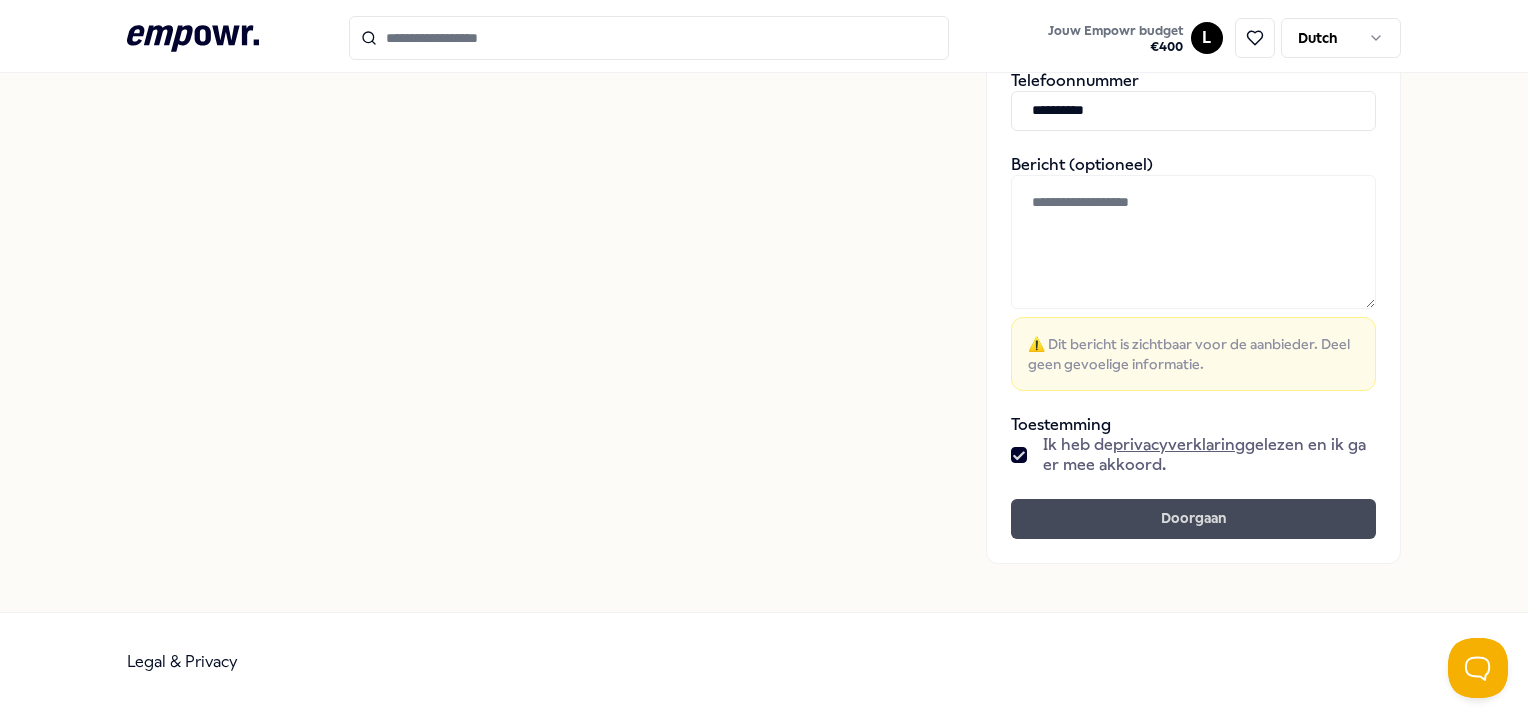 click on "Doorgaan" at bounding box center [1193, 519] 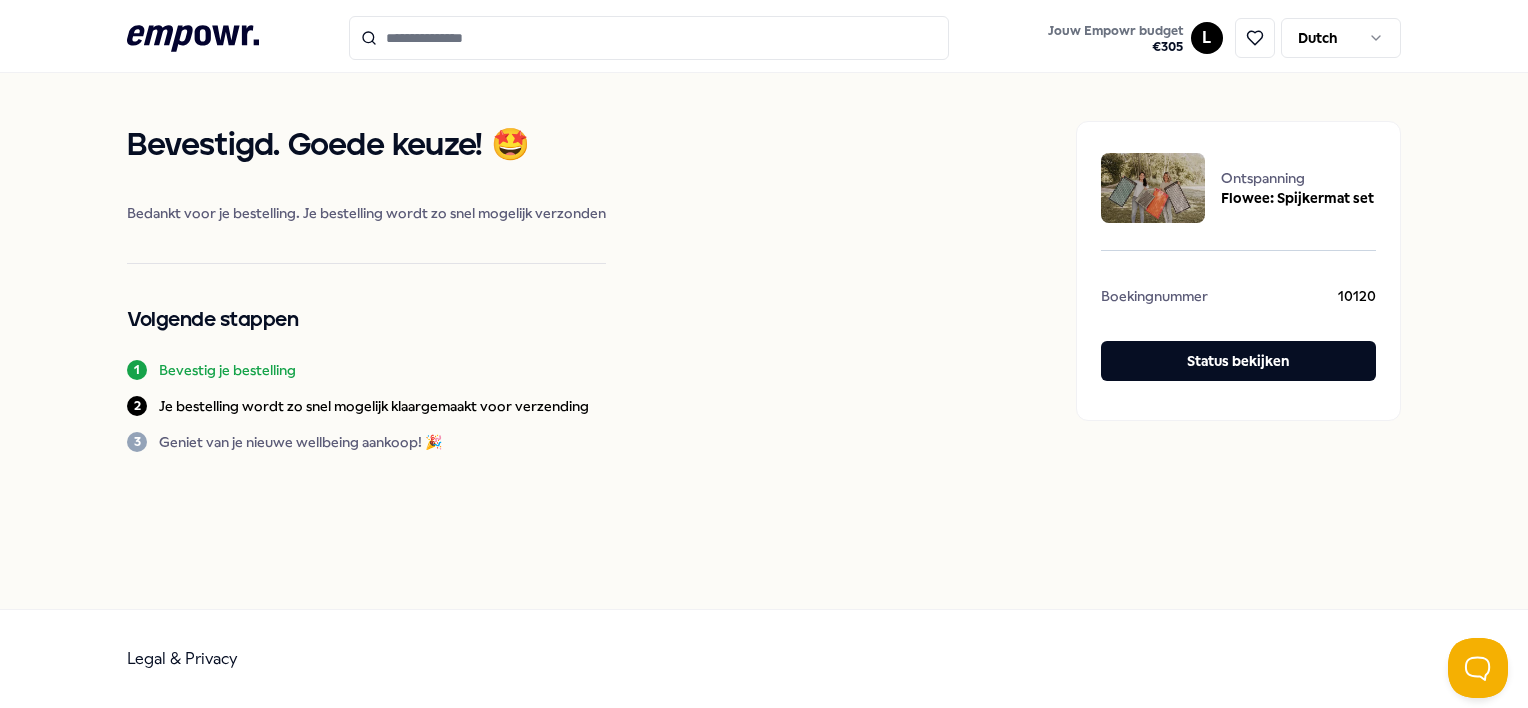 scroll, scrollTop: 0, scrollLeft: 0, axis: both 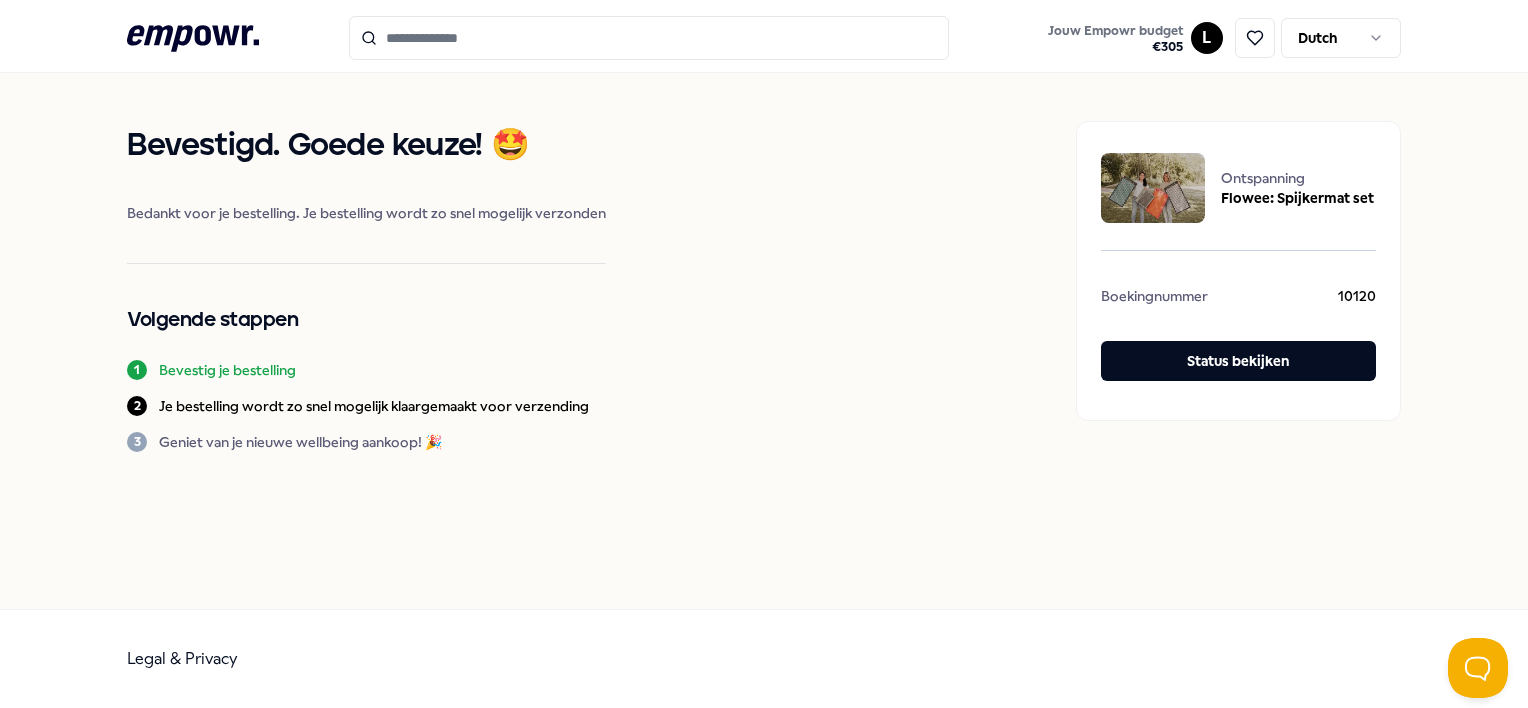 click at bounding box center [649, 38] 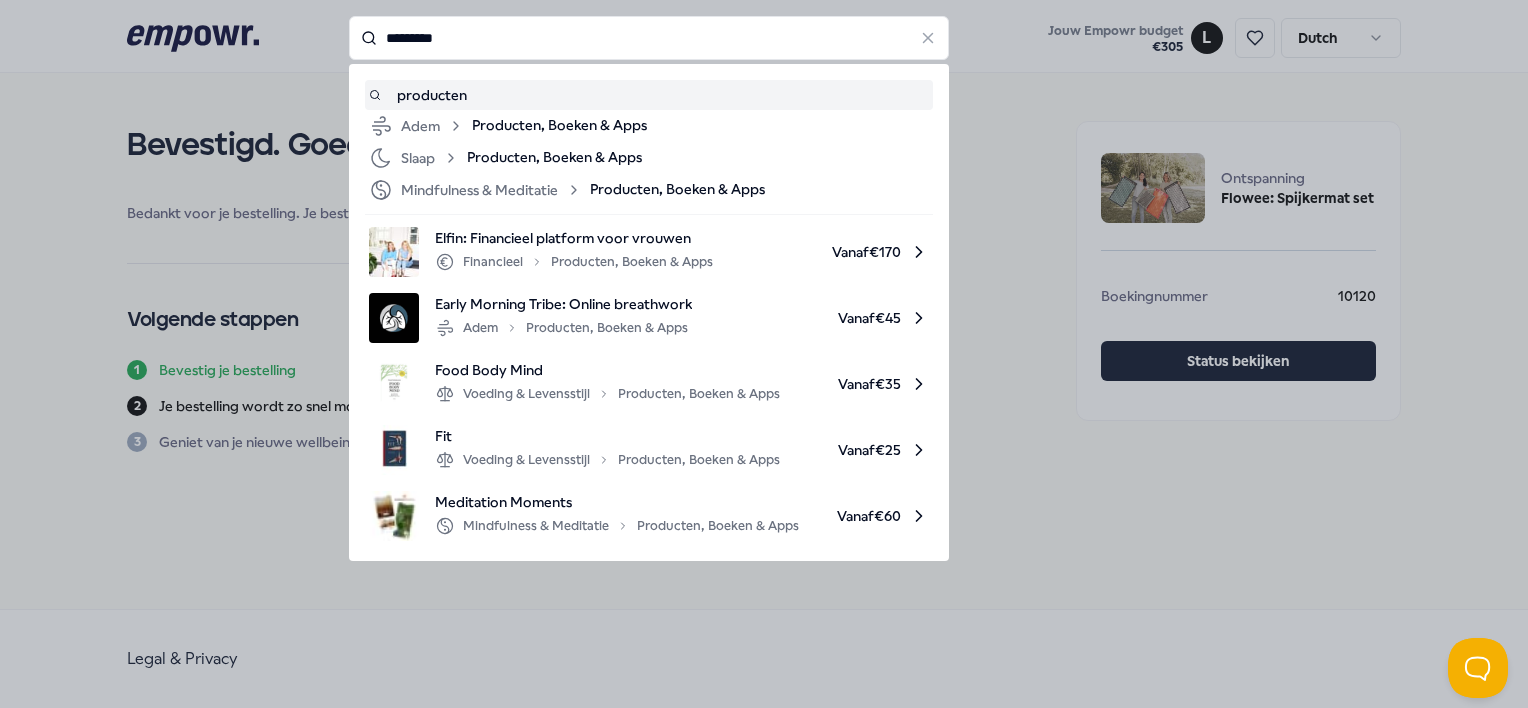type on "*********" 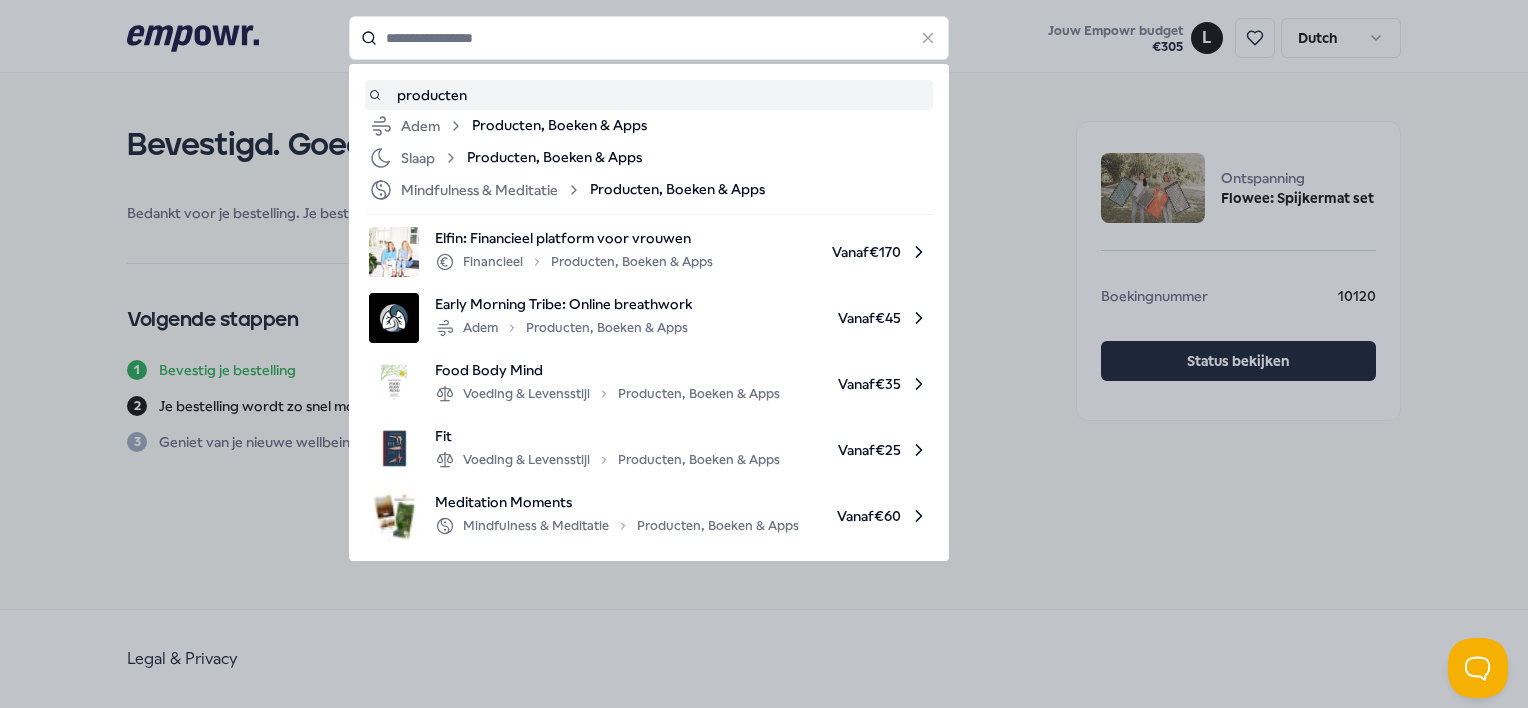 type on "*********" 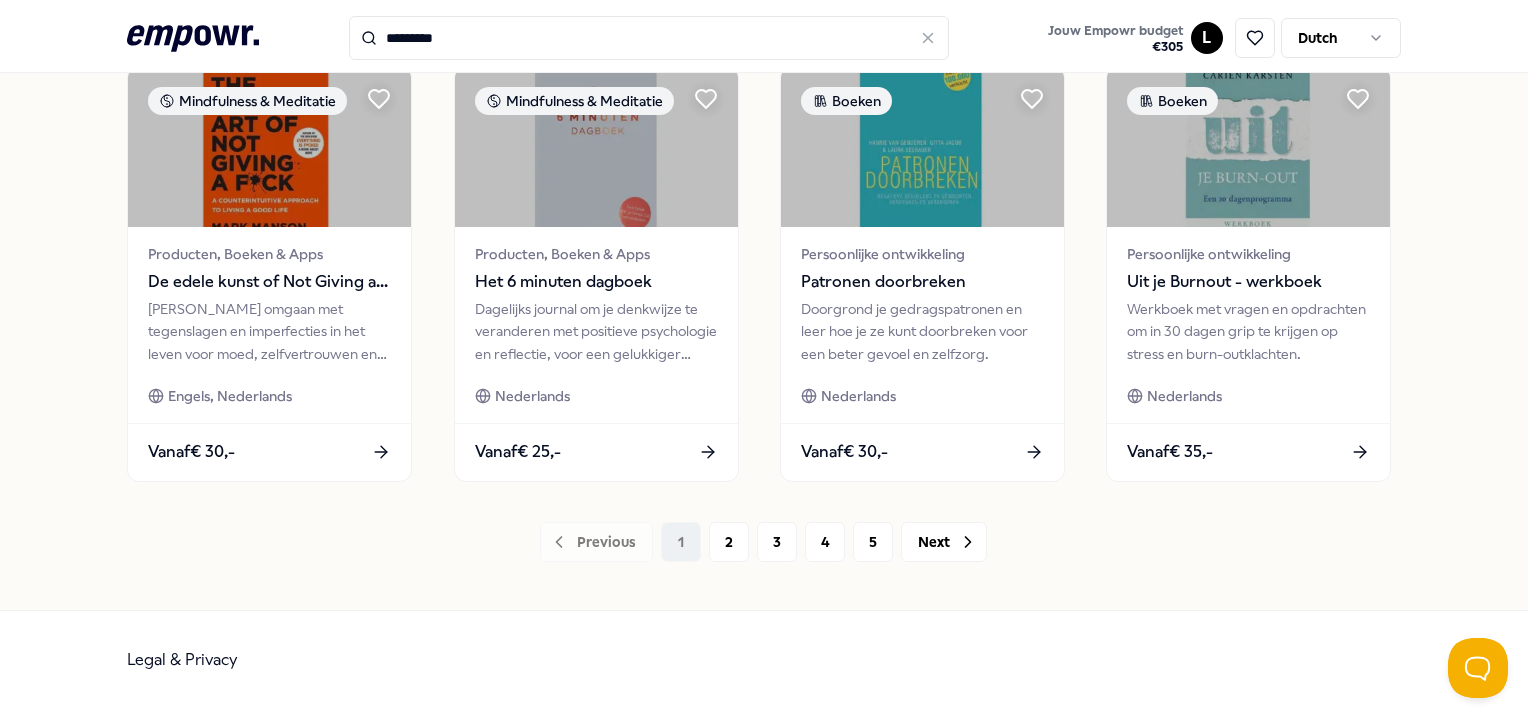 scroll, scrollTop: 1079, scrollLeft: 0, axis: vertical 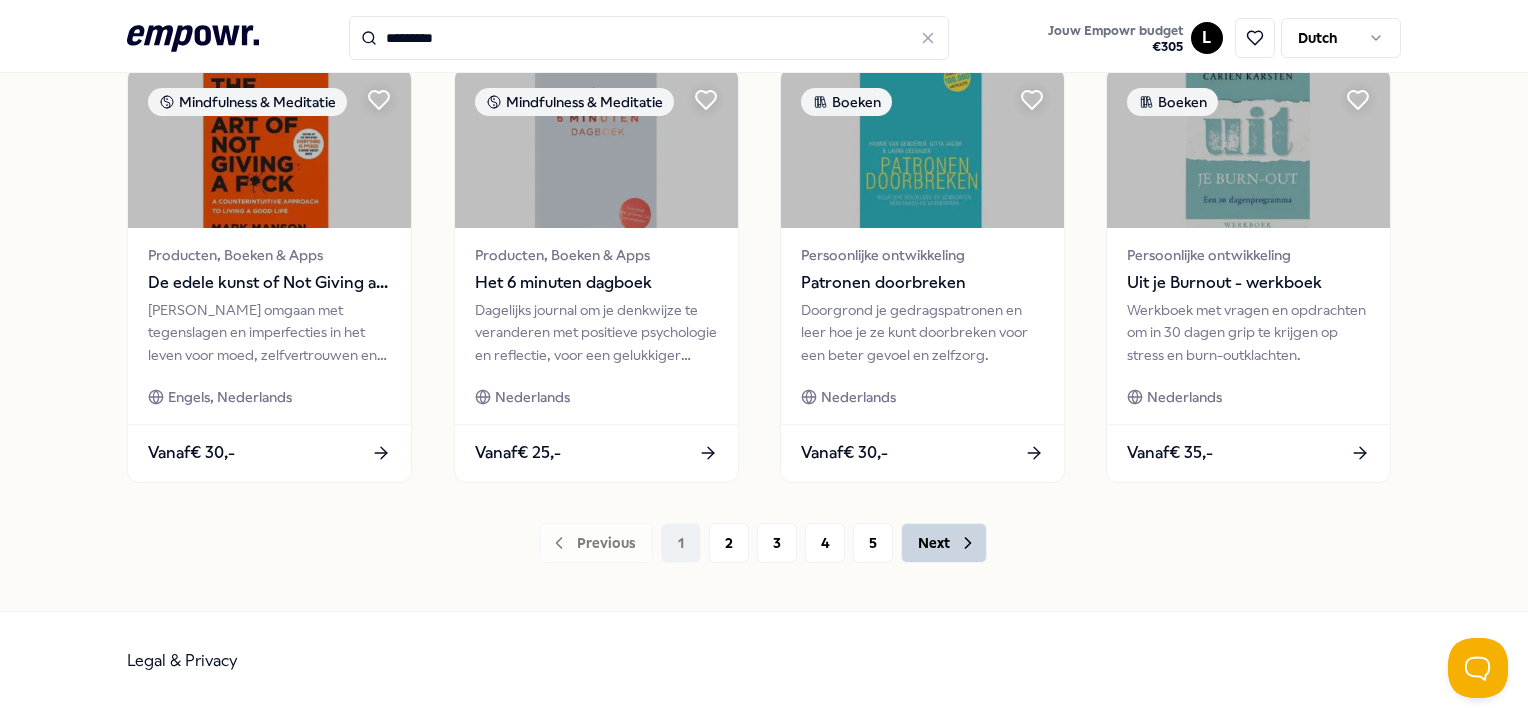 click on "Next" at bounding box center (944, 543) 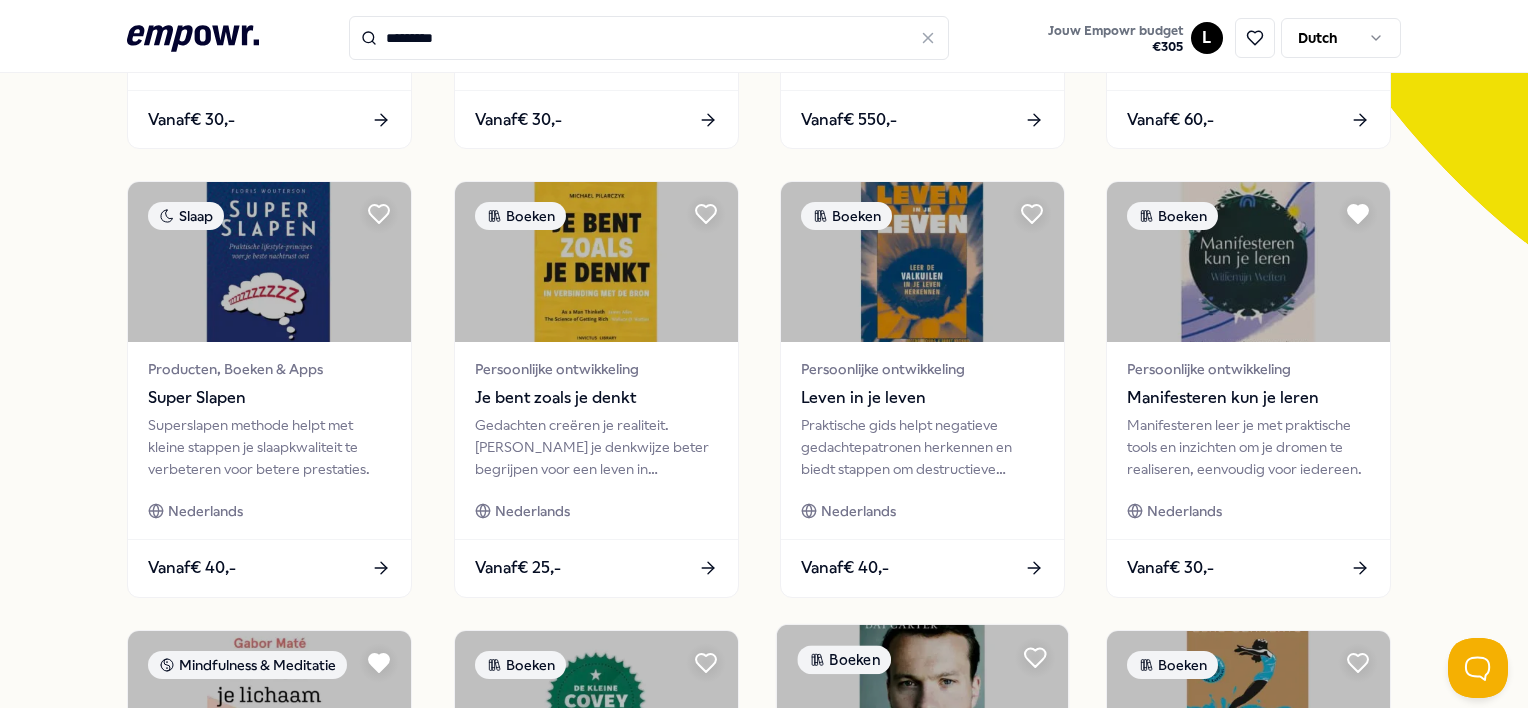 scroll, scrollTop: 516, scrollLeft: 0, axis: vertical 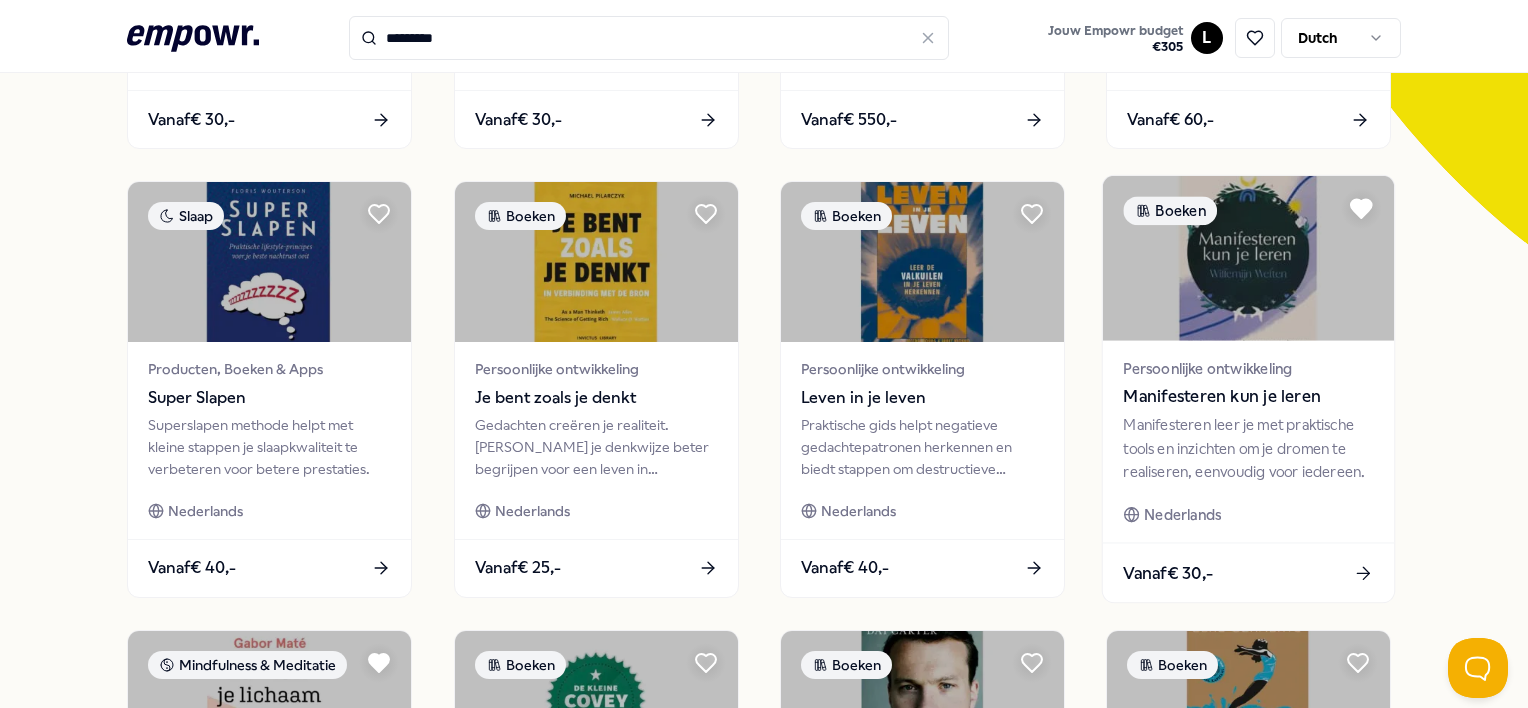 click on "Persoonlijke ontwikkeling Manifesteren kun je leren Manifesteren leer je met praktische tools en inzichten om je dromen te
realiseren, eenvoudig voor iedereen. Nederlands" at bounding box center (1248, 442) 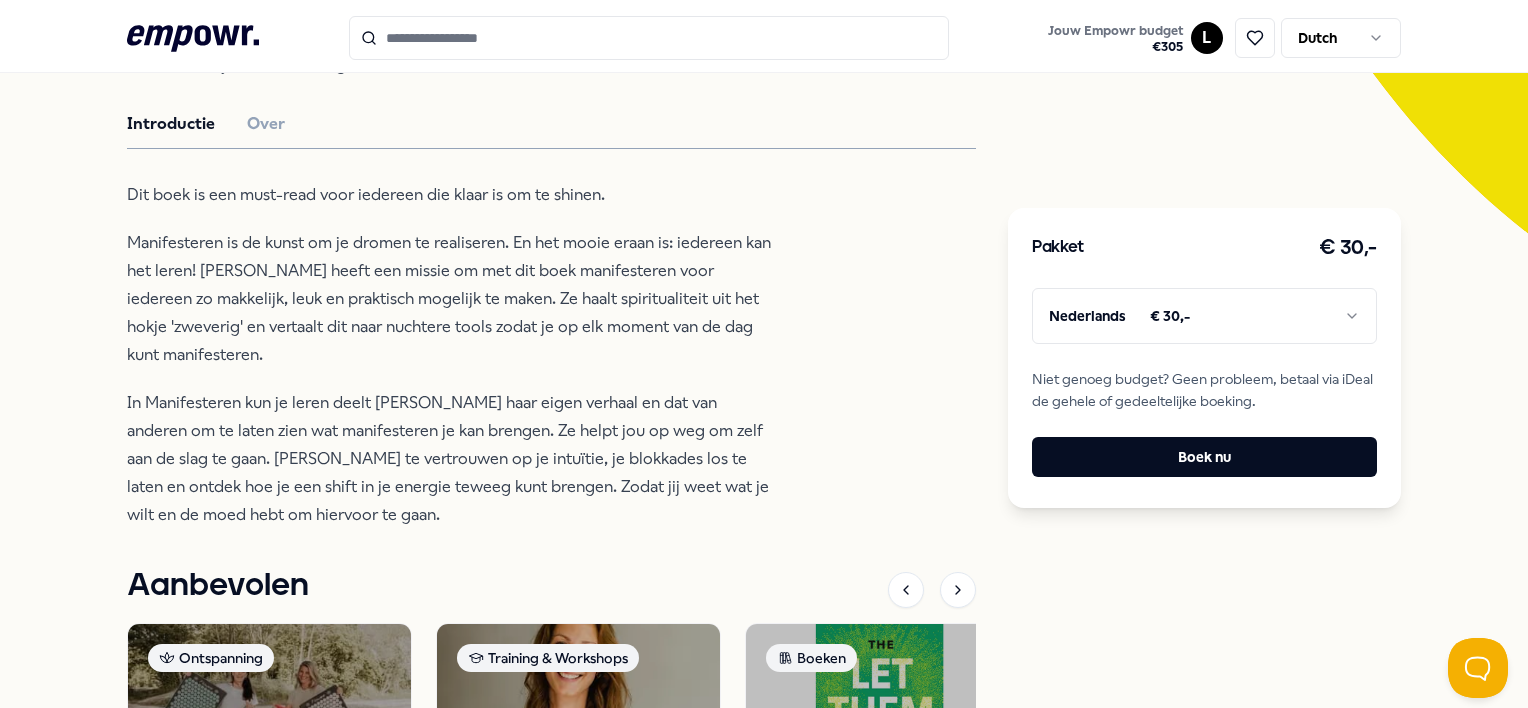 scroll, scrollTop: 518, scrollLeft: 0, axis: vertical 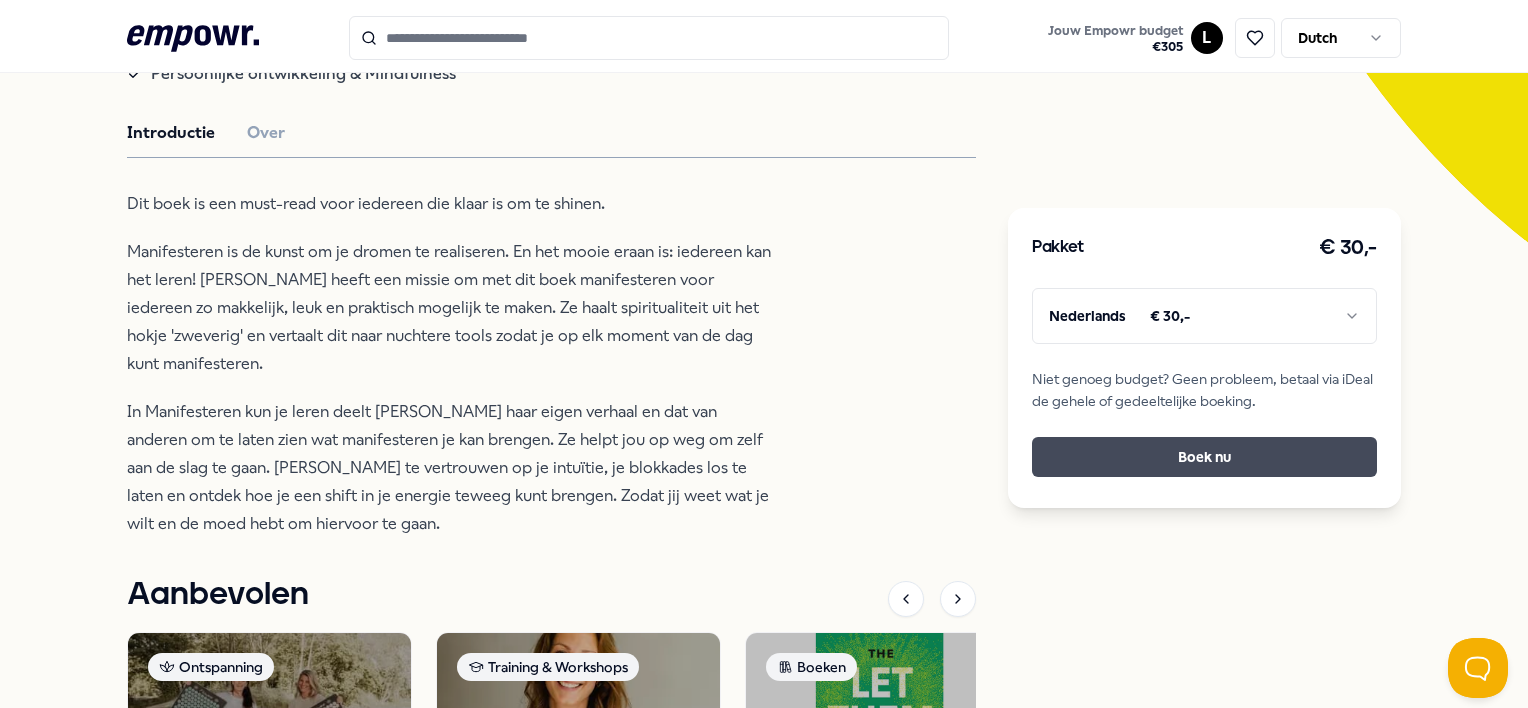 click on "Boek nu" at bounding box center (1204, 457) 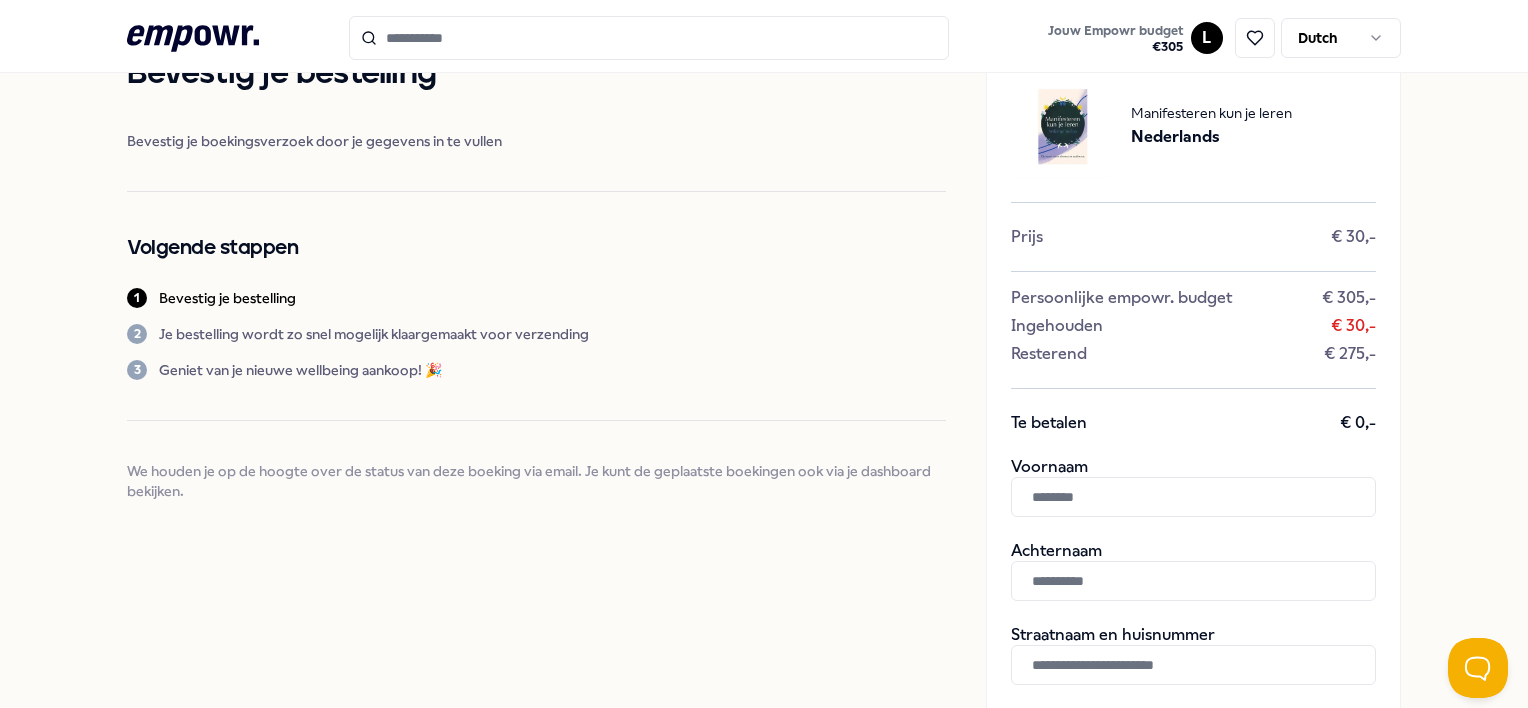 click at bounding box center (1193, 497) 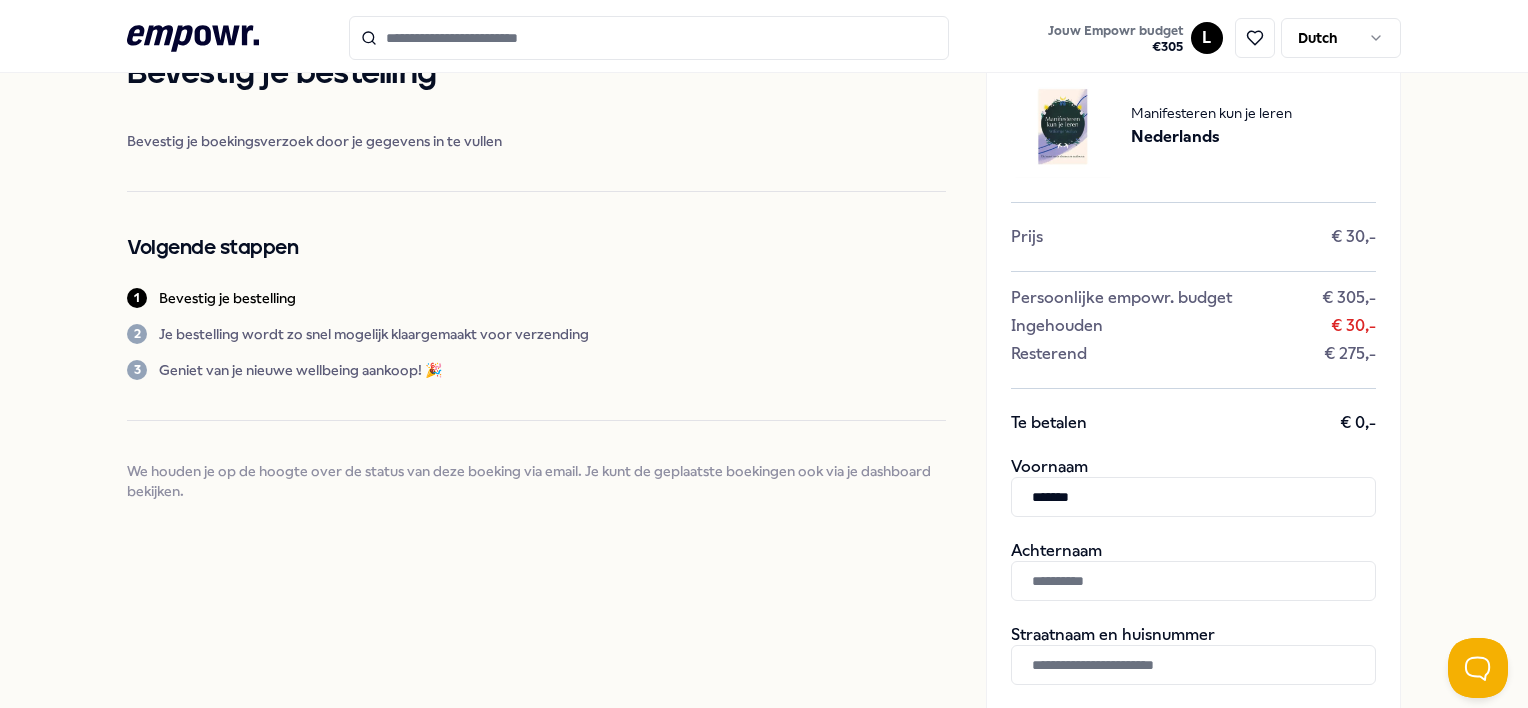 type on "*******" 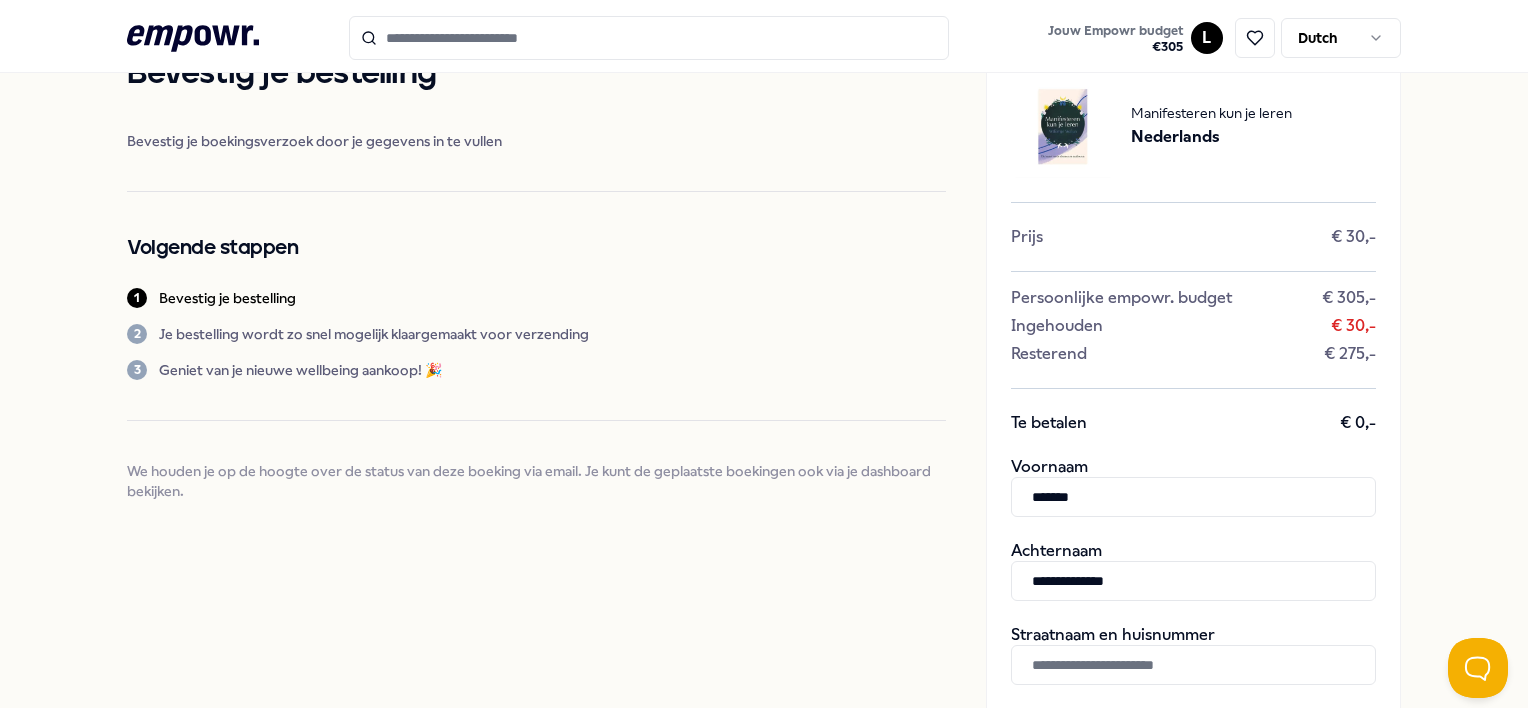 type on "**********" 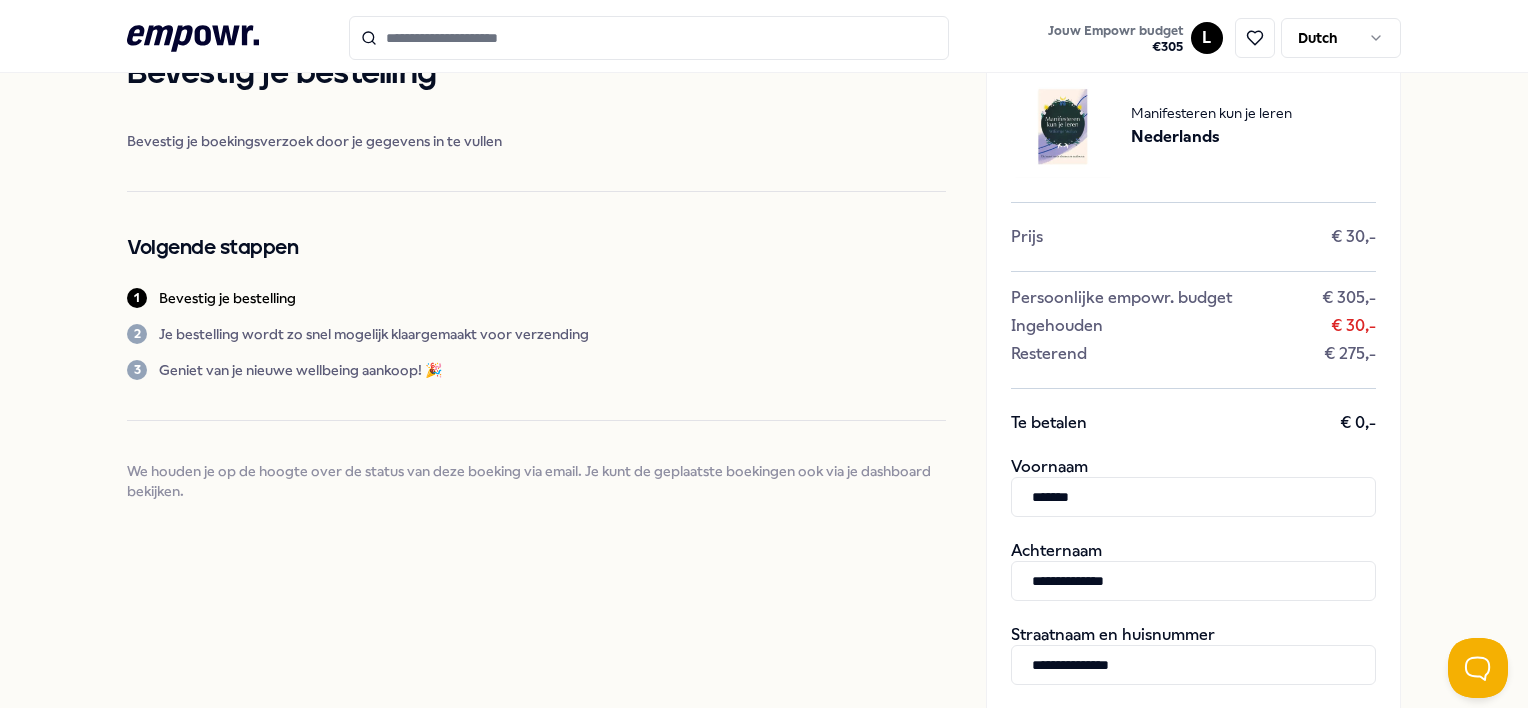 type on "**********" 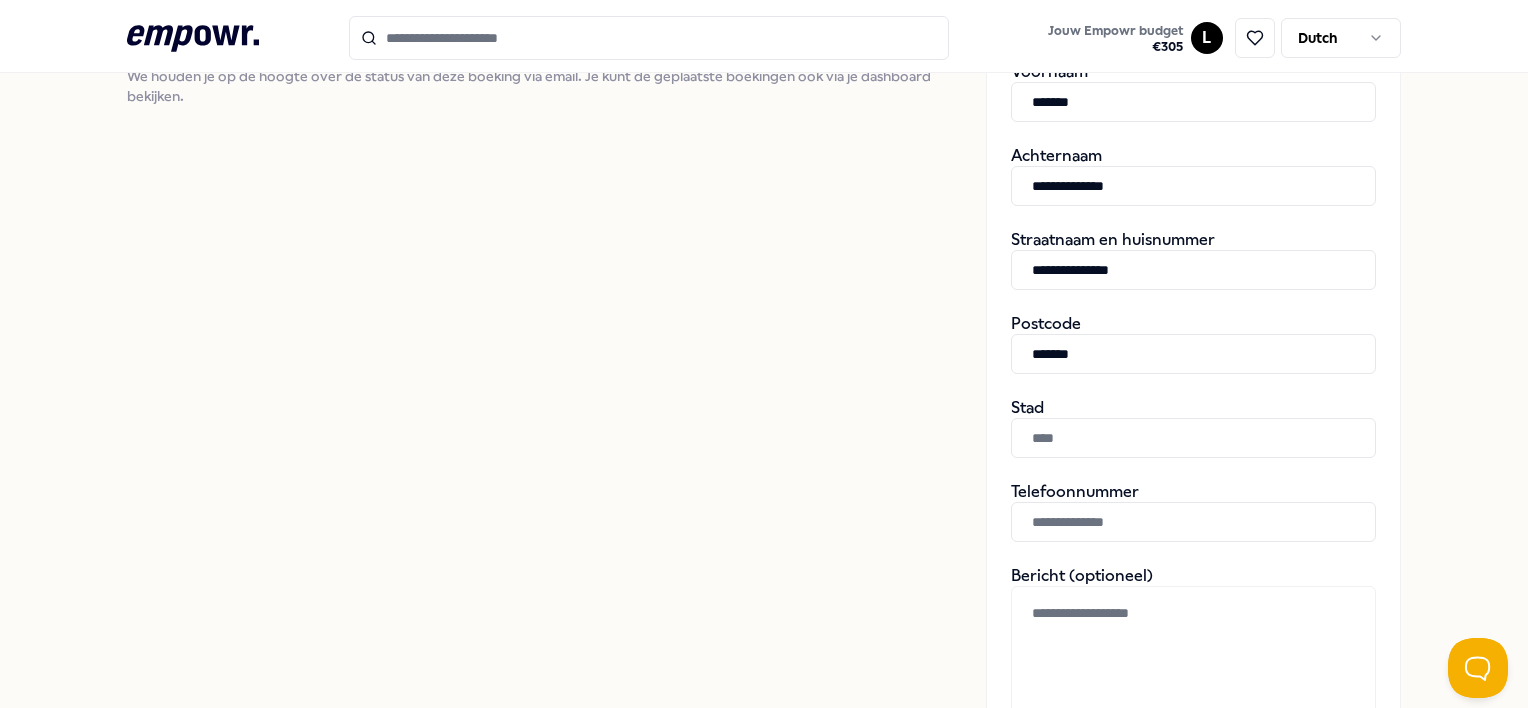 type on "*******" 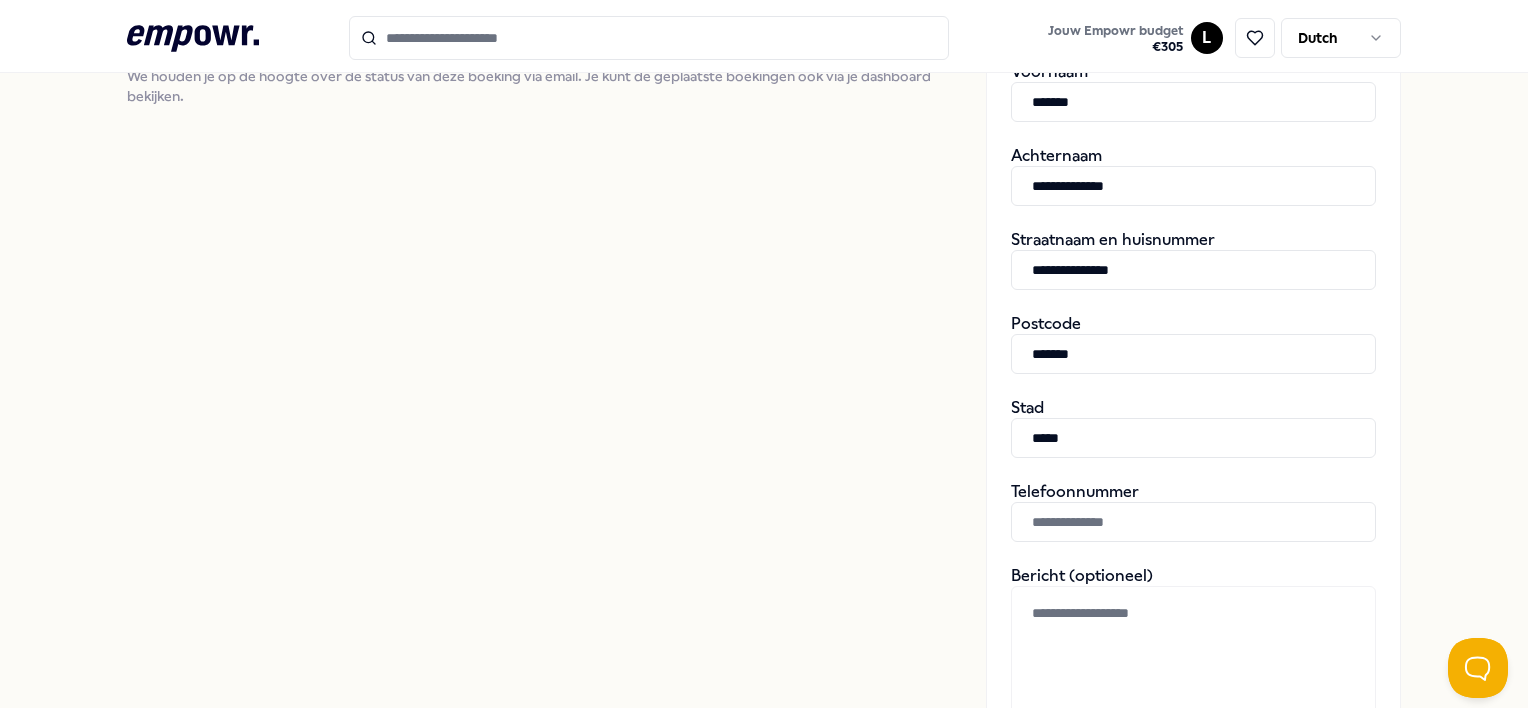 type on "*****" 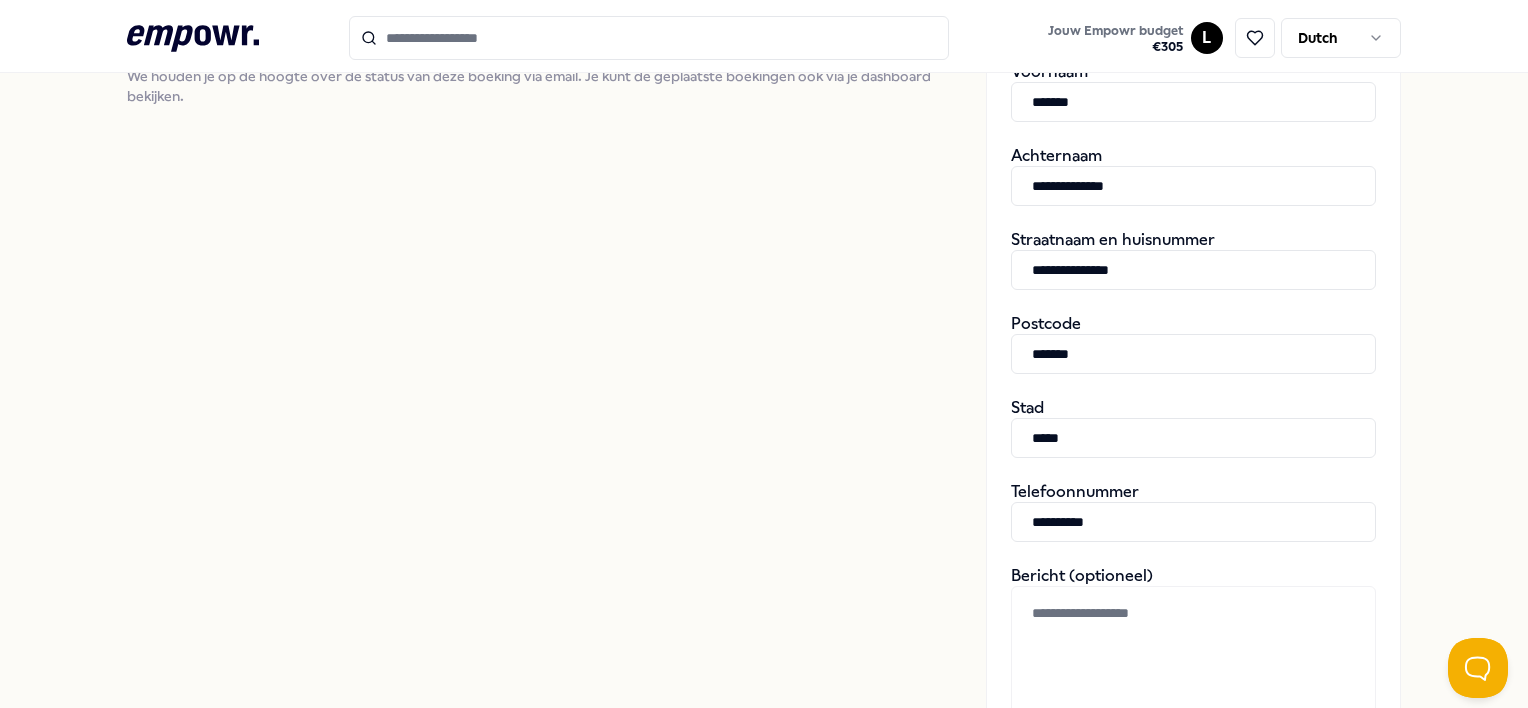 type on "**********" 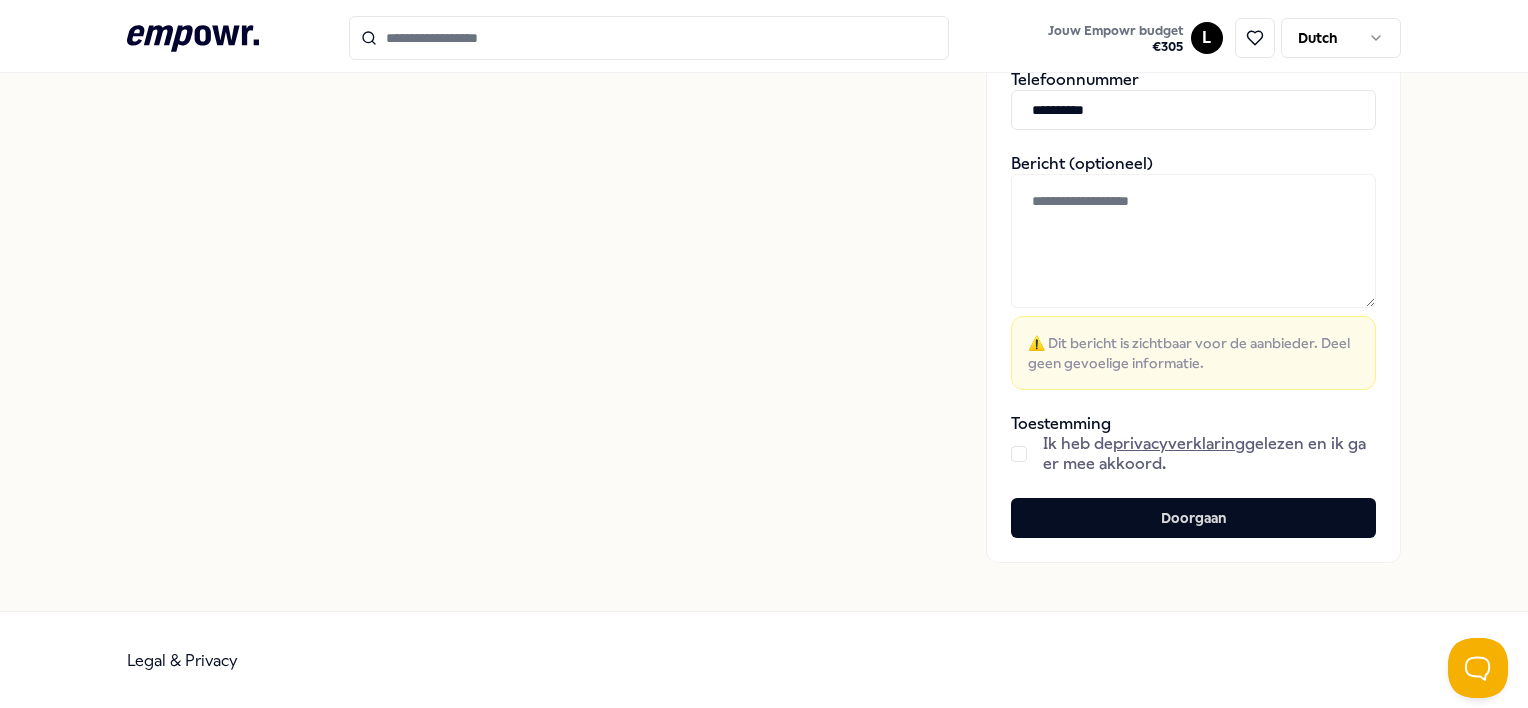 click on "on Ik heb de  privacyverklaring  gelezen en ik ga er mee akkoord." at bounding box center (1193, 454) 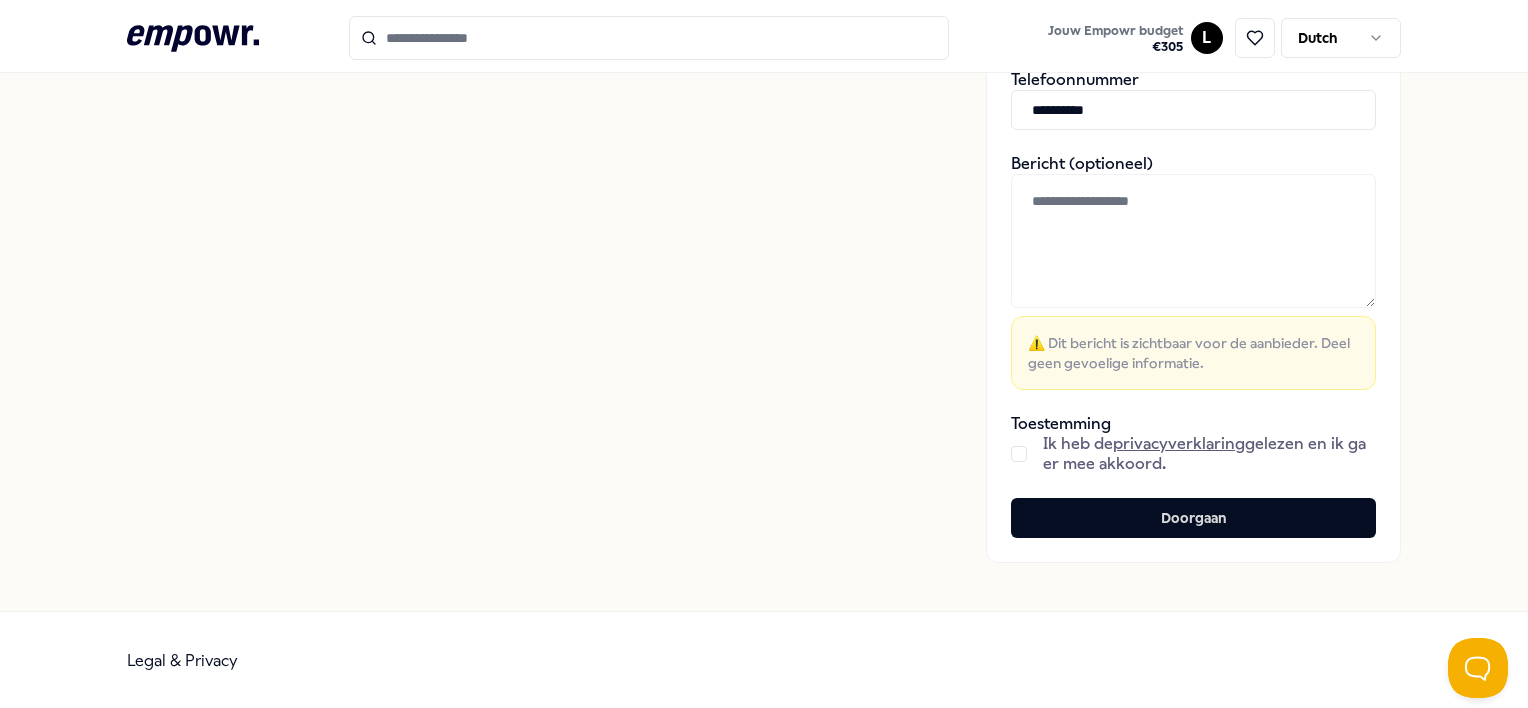 click on "on Ik heb de  privacyverklaring  gelezen en ik ga er mee akkoord." at bounding box center (1193, 454) 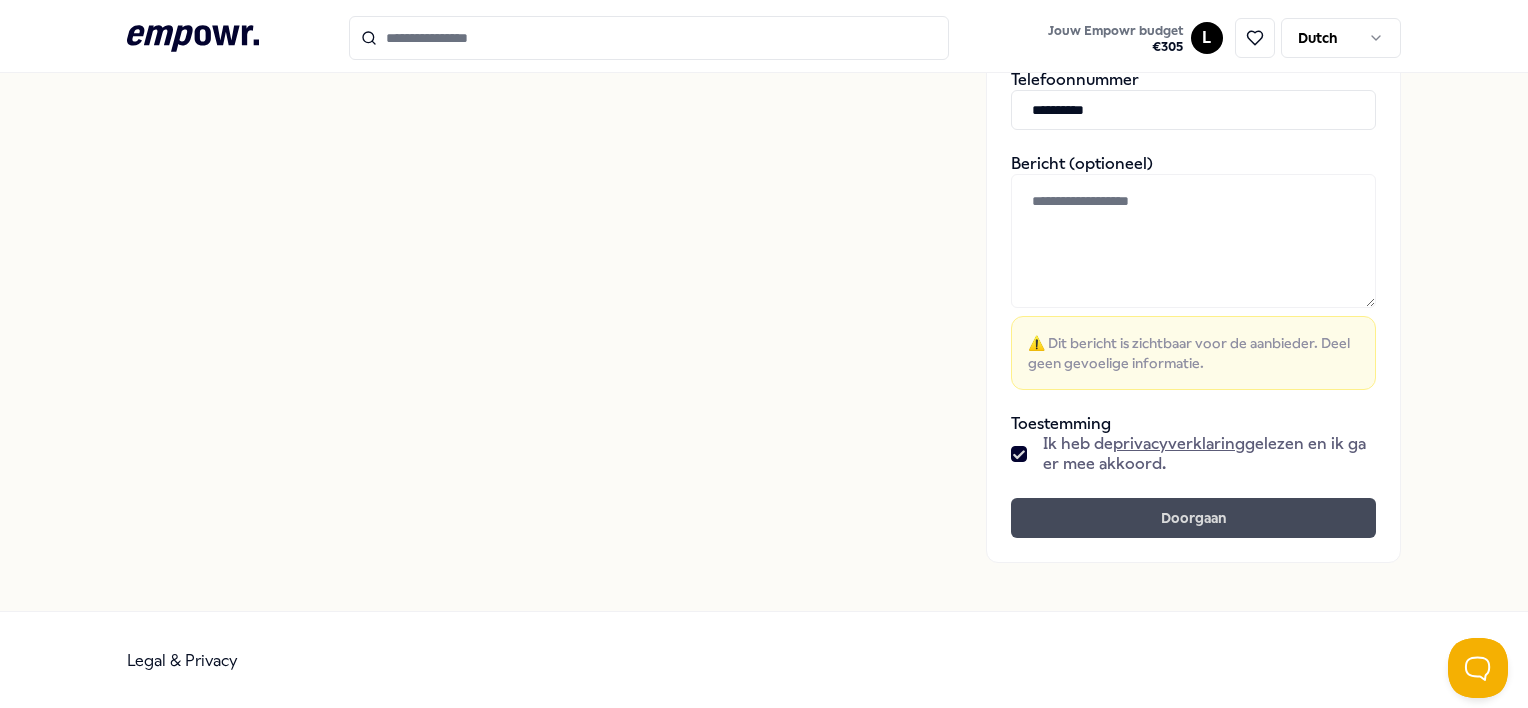 click on "Doorgaan" at bounding box center [1193, 518] 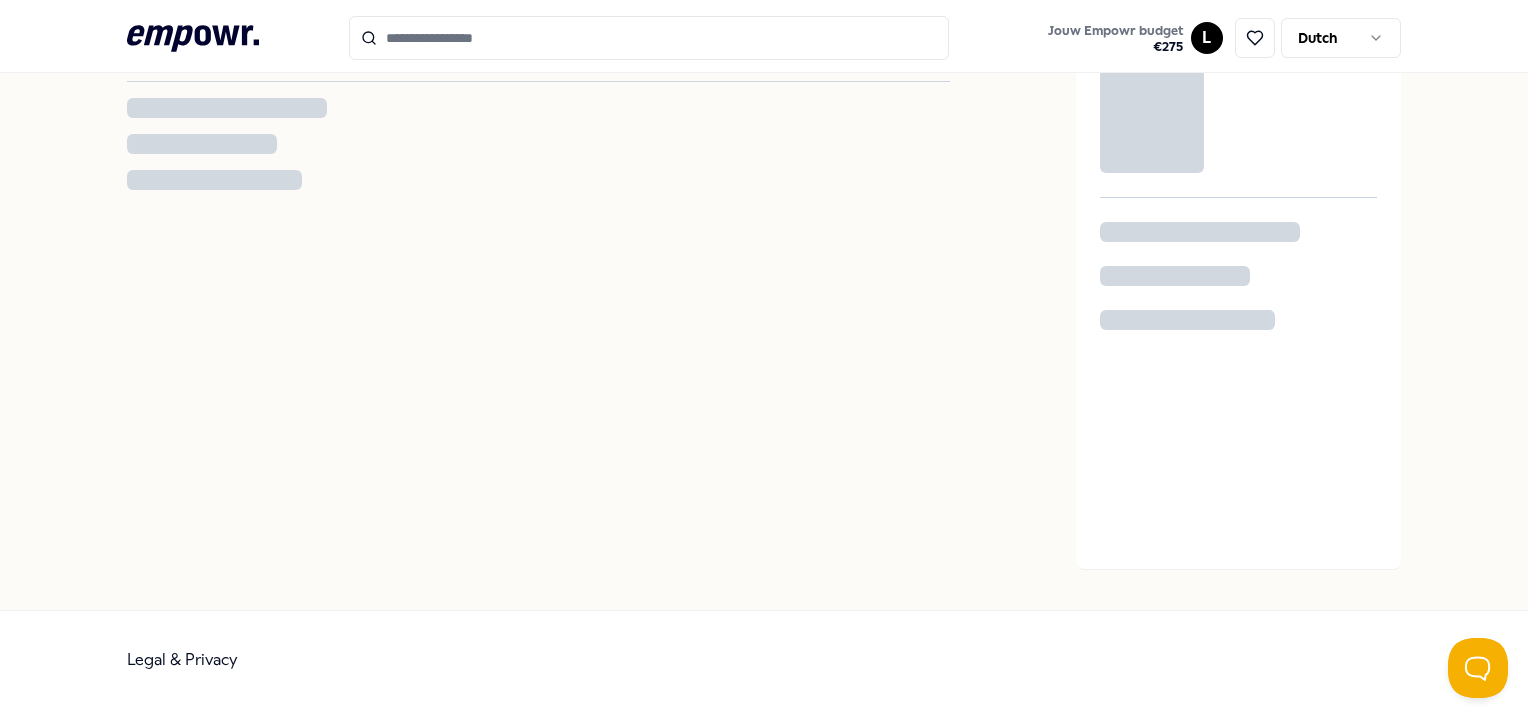 scroll, scrollTop: 0, scrollLeft: 0, axis: both 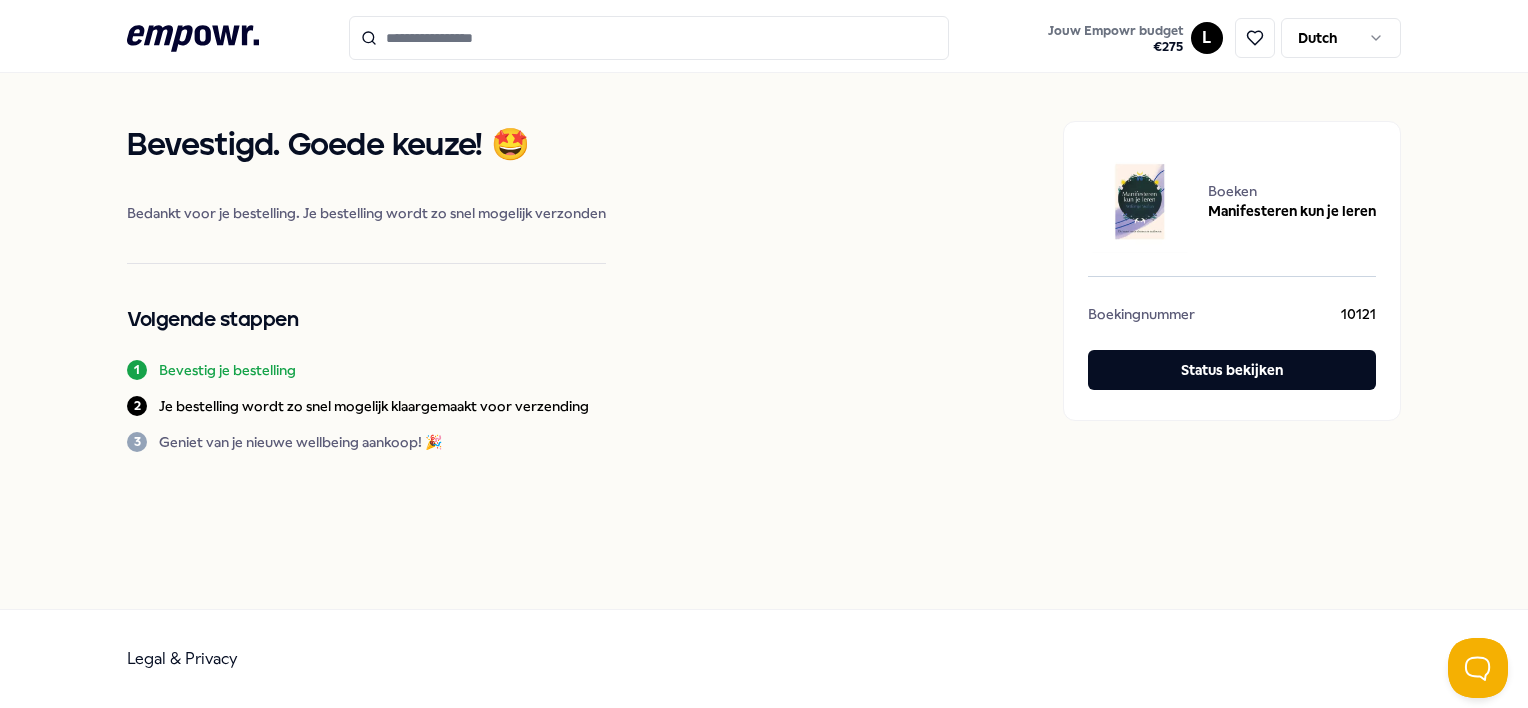 click at bounding box center [649, 38] 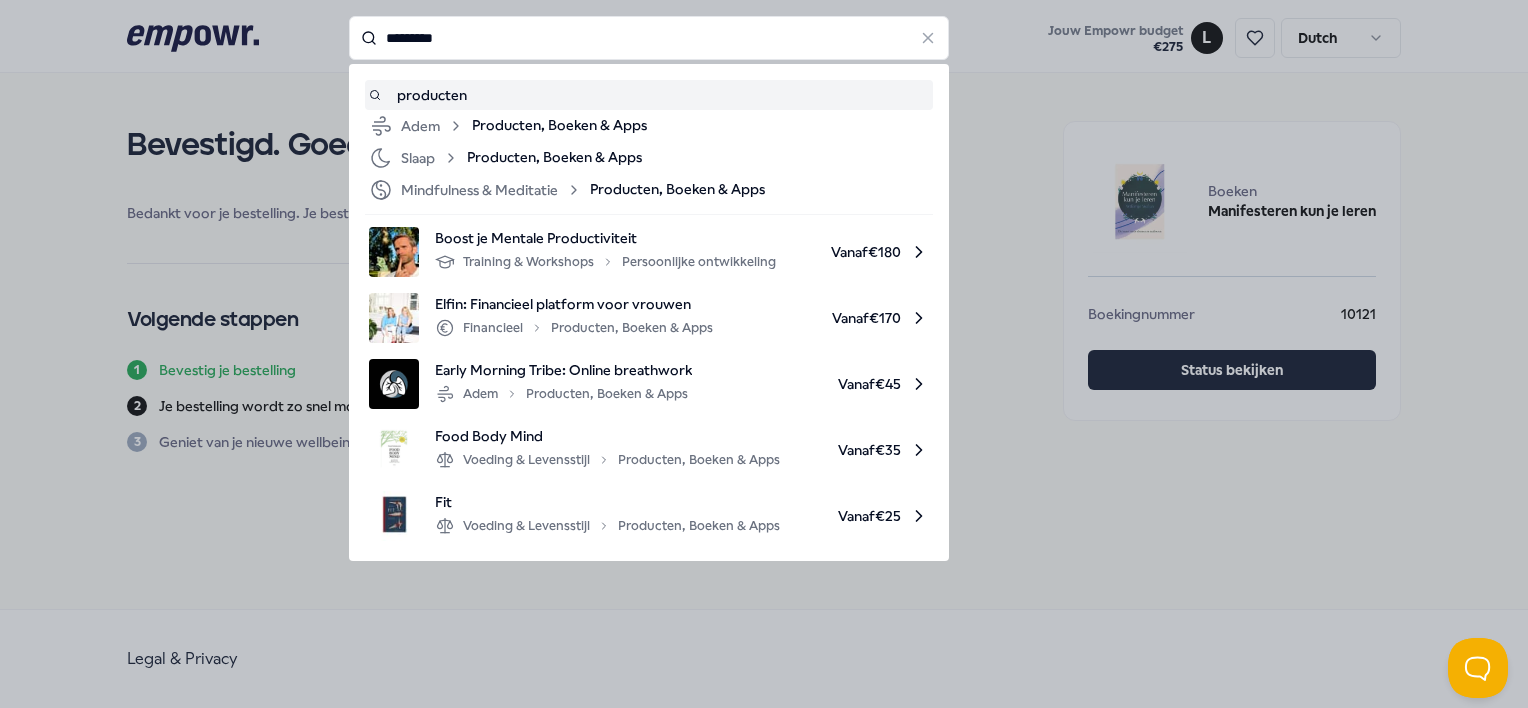 type on "*********" 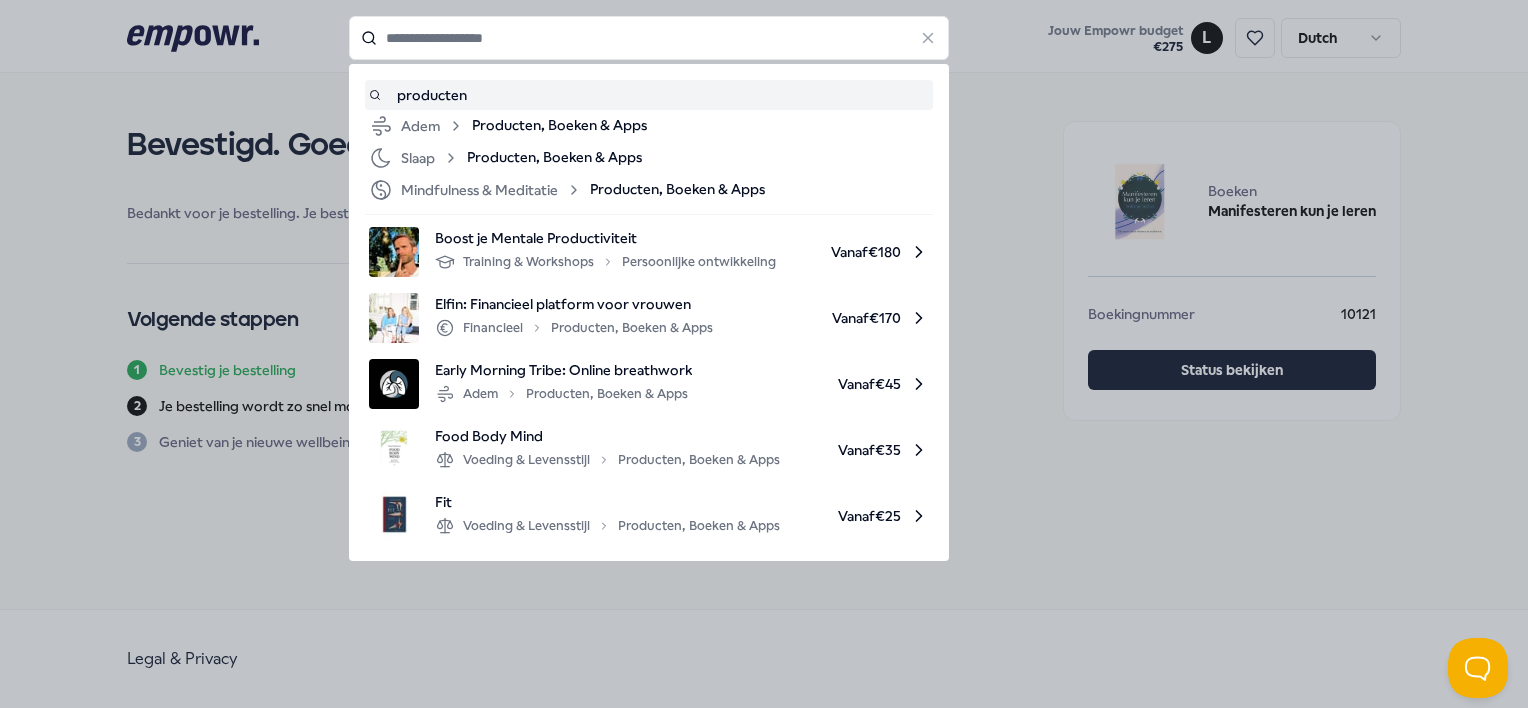 type on "*********" 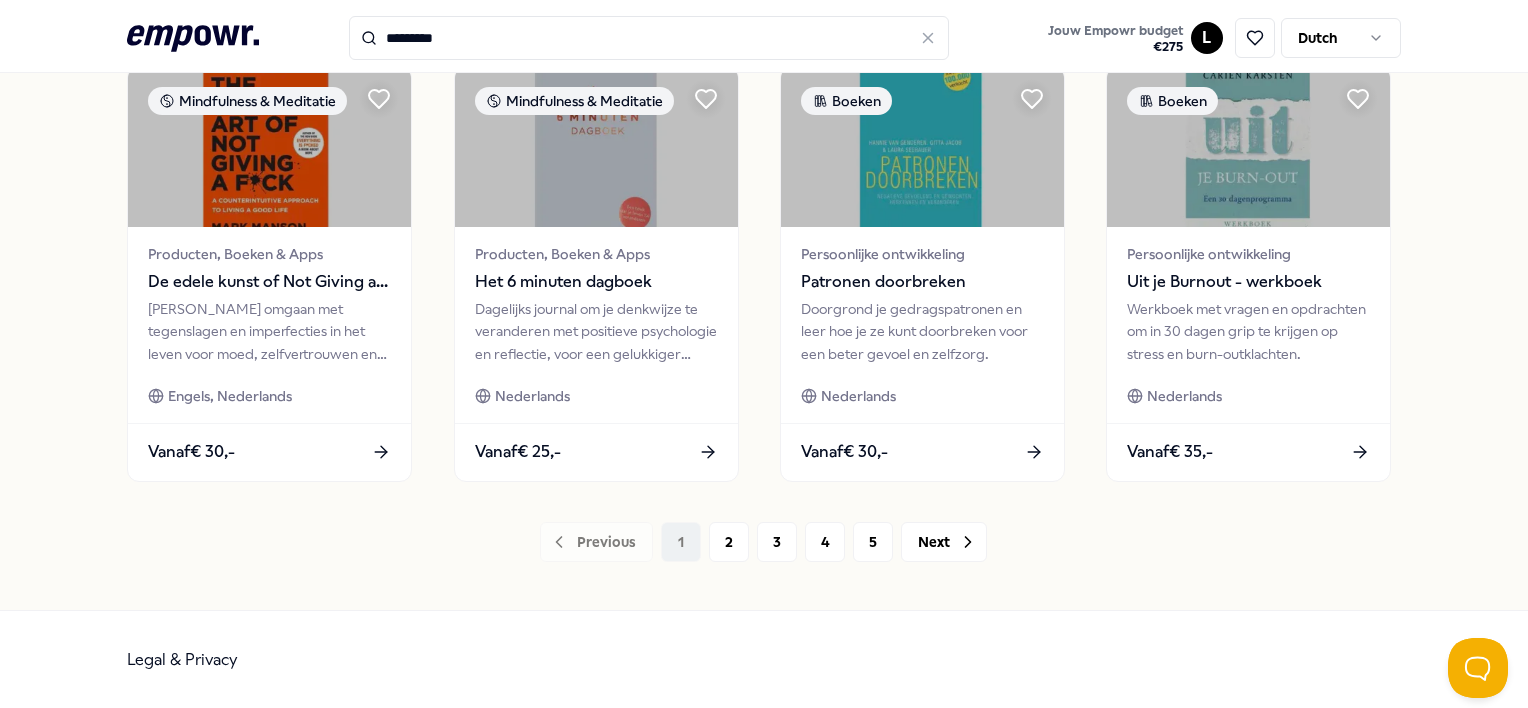 scroll, scrollTop: 1080, scrollLeft: 0, axis: vertical 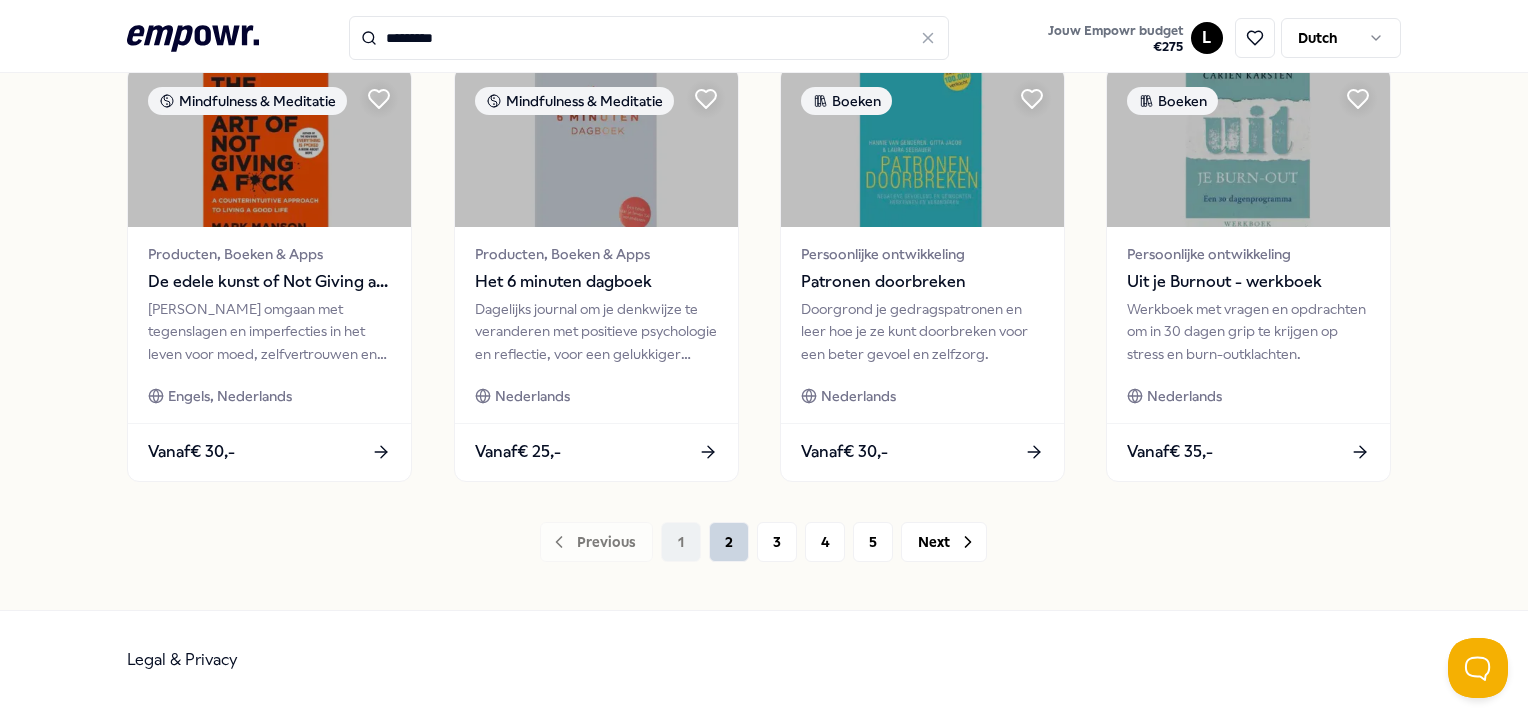 click on "2" at bounding box center [729, 542] 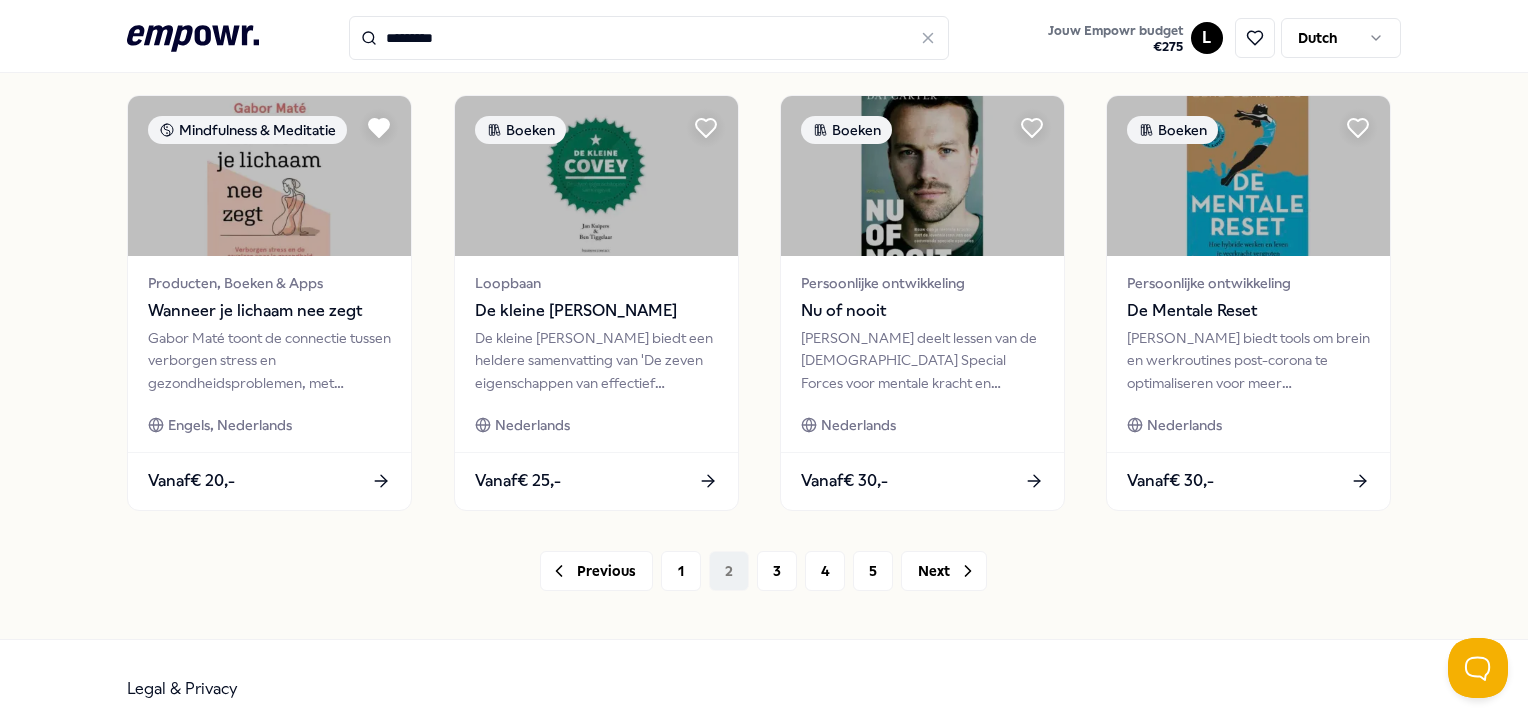 scroll, scrollTop: 1080, scrollLeft: 0, axis: vertical 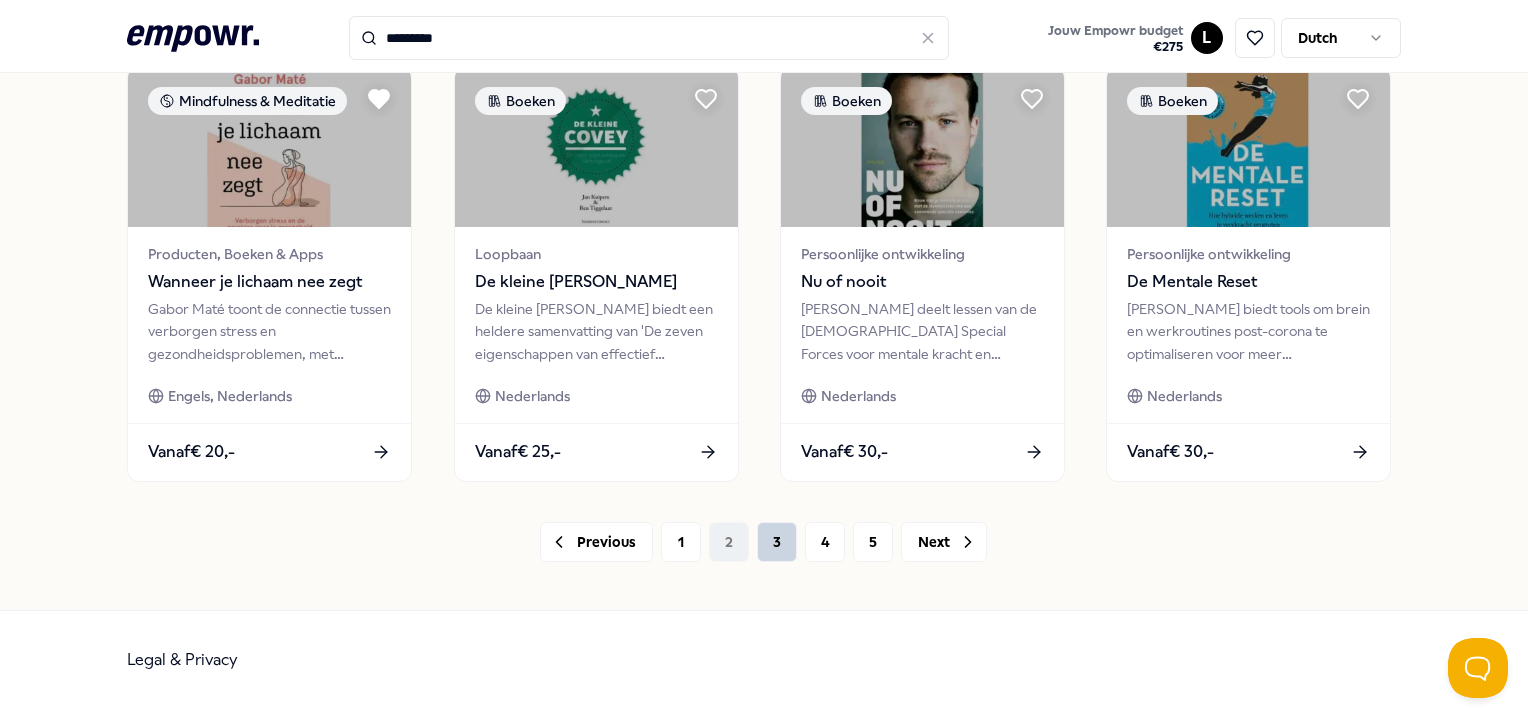 click on "3" at bounding box center (777, 542) 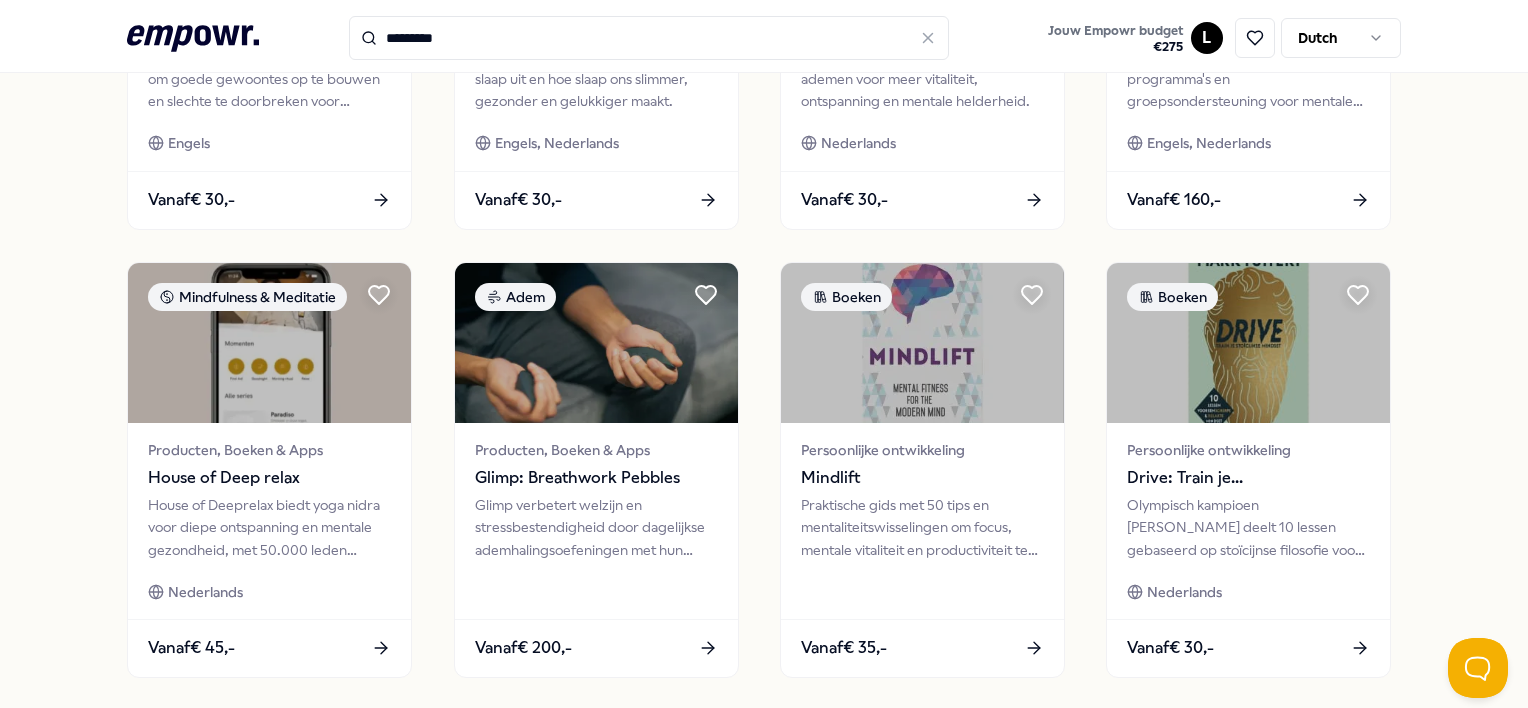 scroll, scrollTop: 967, scrollLeft: 0, axis: vertical 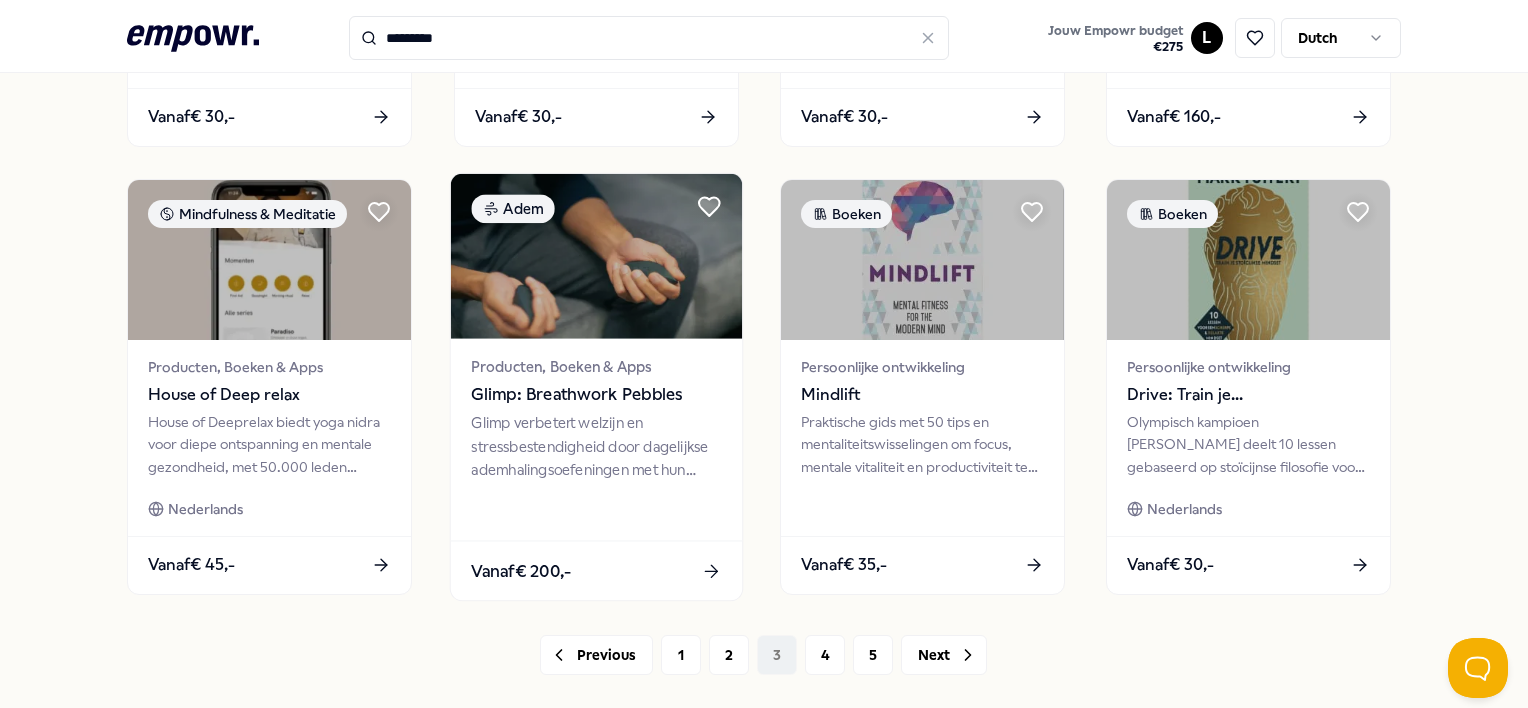 click on "Glimp verbetert welzijn en stressbestendigheid door dagelijkse
ademhalingsoefeningen met hun biosensor-ondersteunde Pebbles-apparaat." at bounding box center [596, 446] 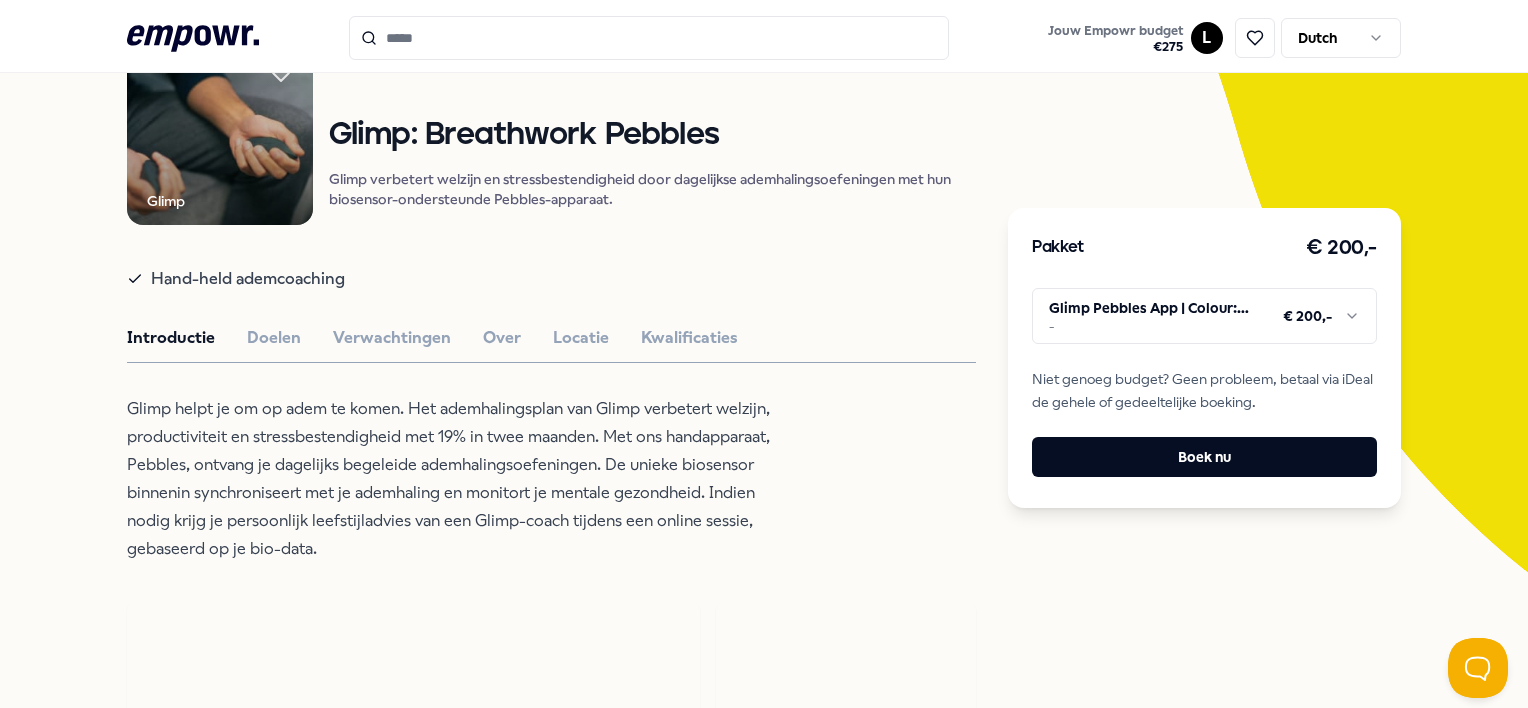 scroll, scrollTop: 186, scrollLeft: 0, axis: vertical 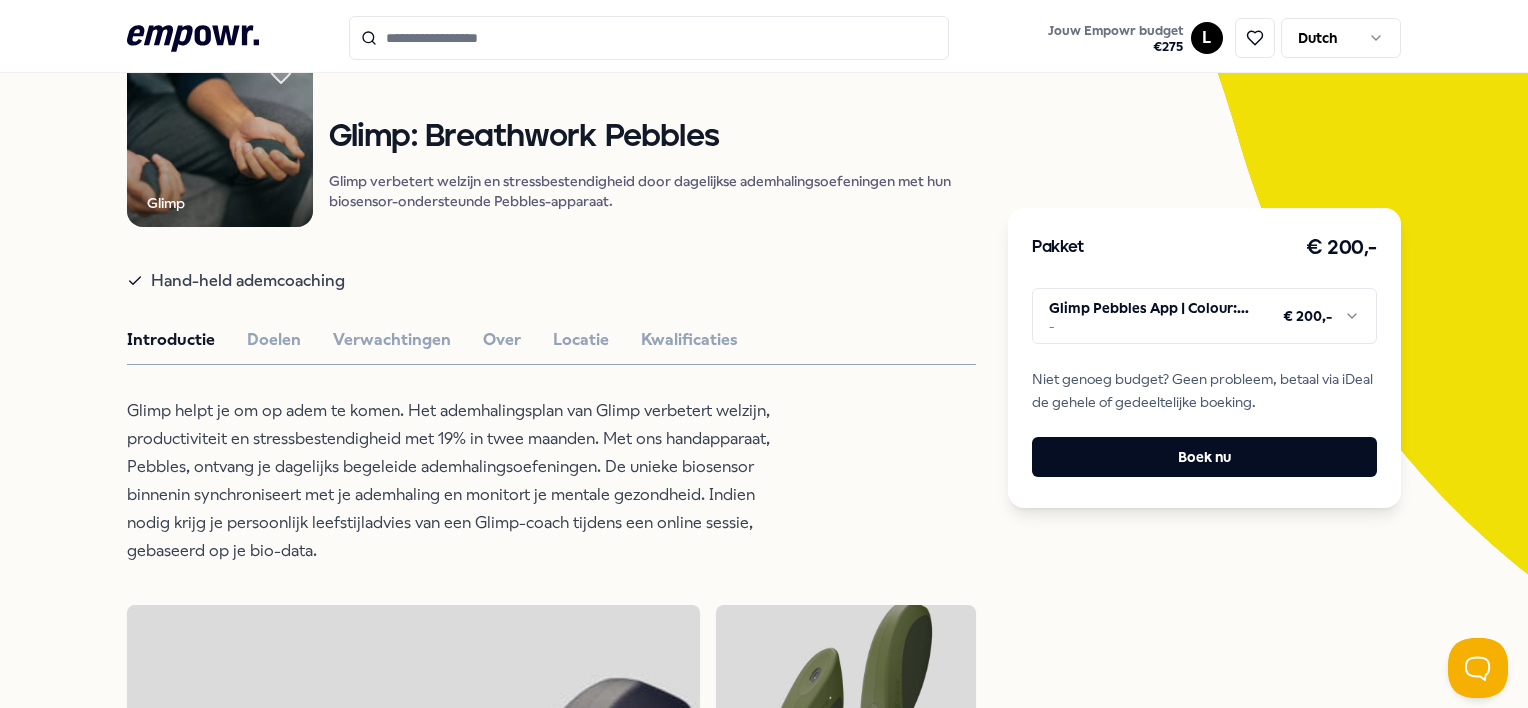 click on "Glimp Adem Glimp: Breathwork Pebbles Glimp verbetert welzijn en stressbestendigheid door dagelijkse ademhalingsoefeningen met hun biosensor-ondersteunde Pebbles-apparaat. Hand-held ademcoaching Introductie Doelen Verwachtingen Over Locatie Kwalificaties Glimp helpt je om op adem te komen. Het ademhalingsplan van Glimp verbetert welzijn, productiviteit en stressbestendigheid met 19% in twee maanden. Met ons handapparaat, Pebbles, ontvang je dagelijks begeleide ademhalingsoefeningen. De unieke biosensor binnenin synchroniseert met je ademhaling en monitort je mentale gezondheid. Indien nodig krijg je persoonlijk leefstijladvies van een Glimp-coach tijdens een online sessie, gebaseerd op je bio-data. Aanbevolen Ontspanning Producten, Boeken & Apps  Flowee: Spijkermat set Flowee spijkermatten bieden ontspanning, innerlijke rust of energie binnen
enkele minuten, ideaal voor dagelijks gebruik. Vanaf  € 95,- Training & Workshops Voeding & Leefstijl Lifestyle kickstart Vanaf  € 150,- Boeken Loopbaan  Vanaf" at bounding box center (551, 1029) 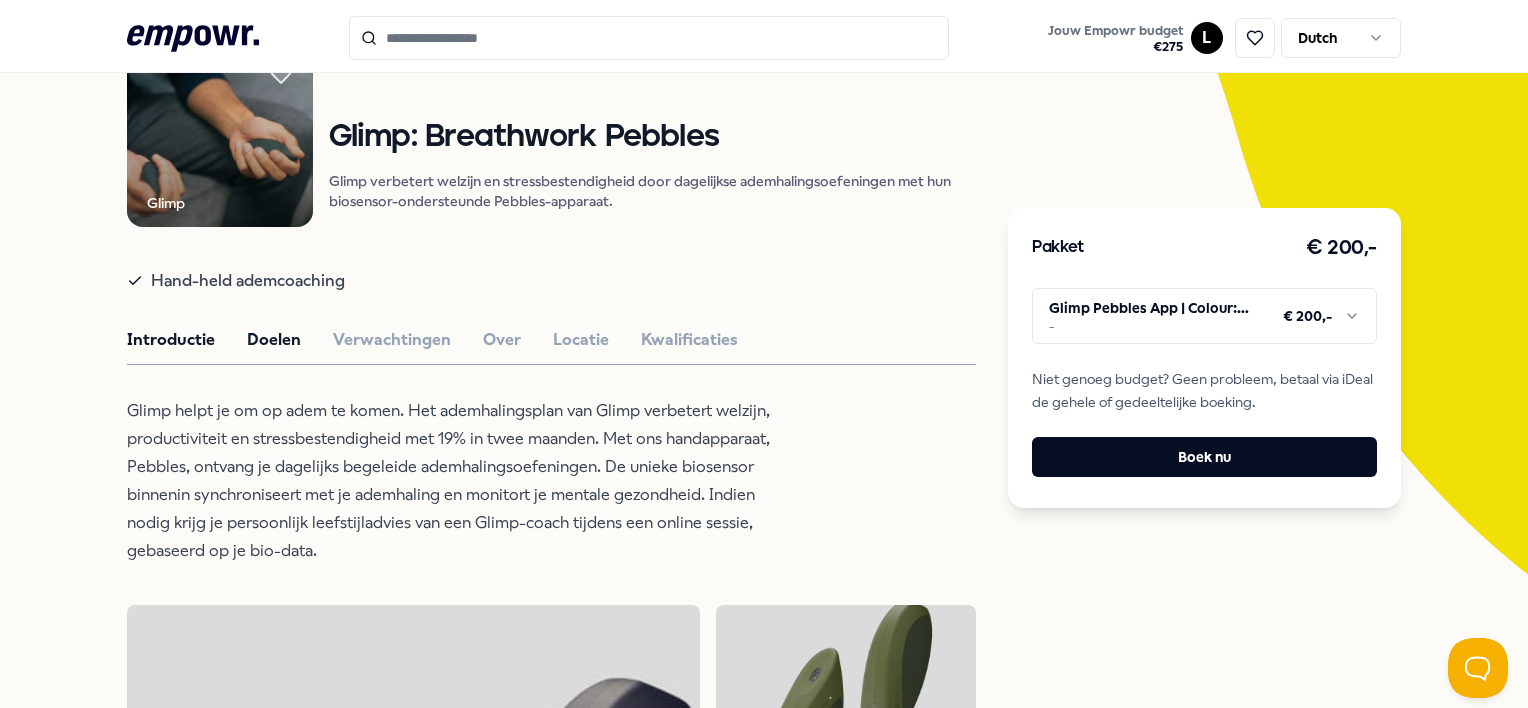 click on "Doelen" at bounding box center (274, 340) 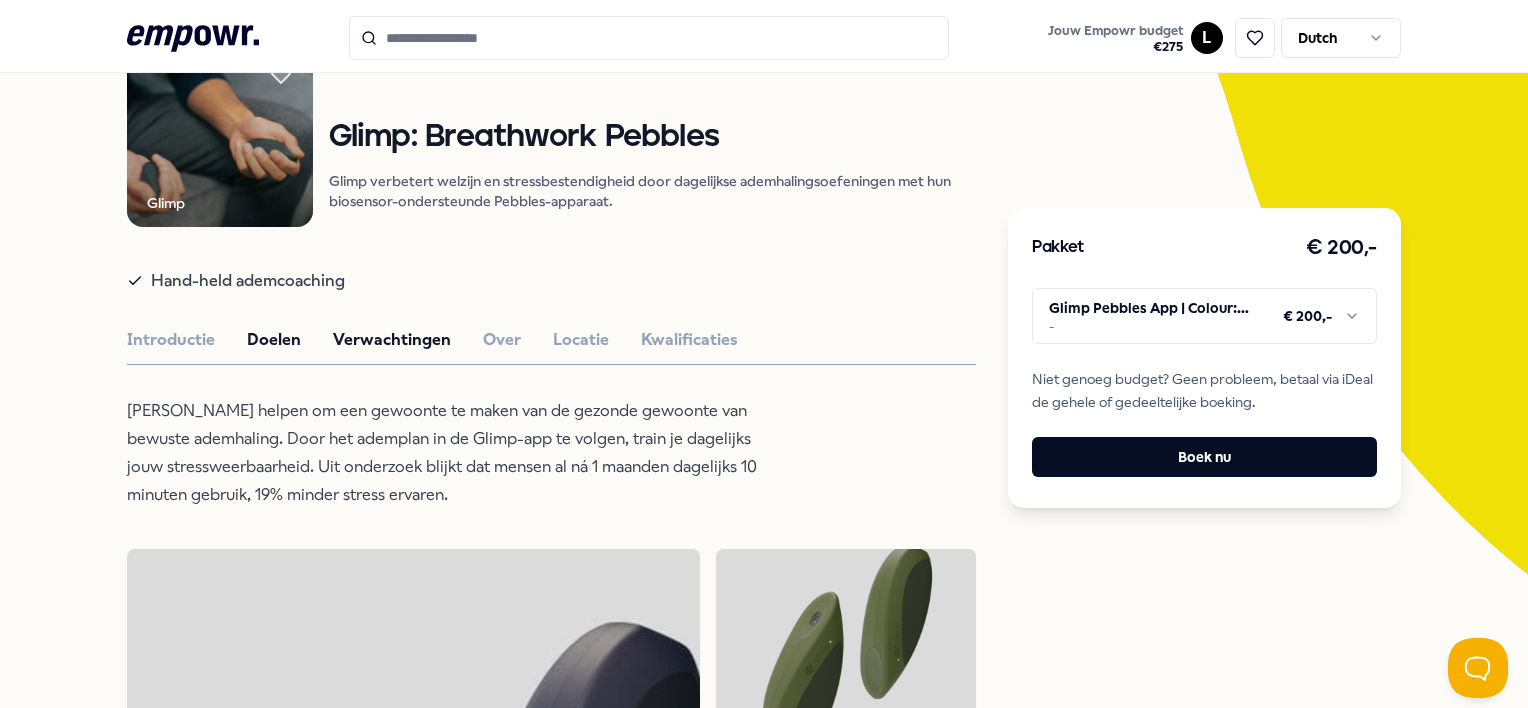 click on "Verwachtingen" at bounding box center [392, 340] 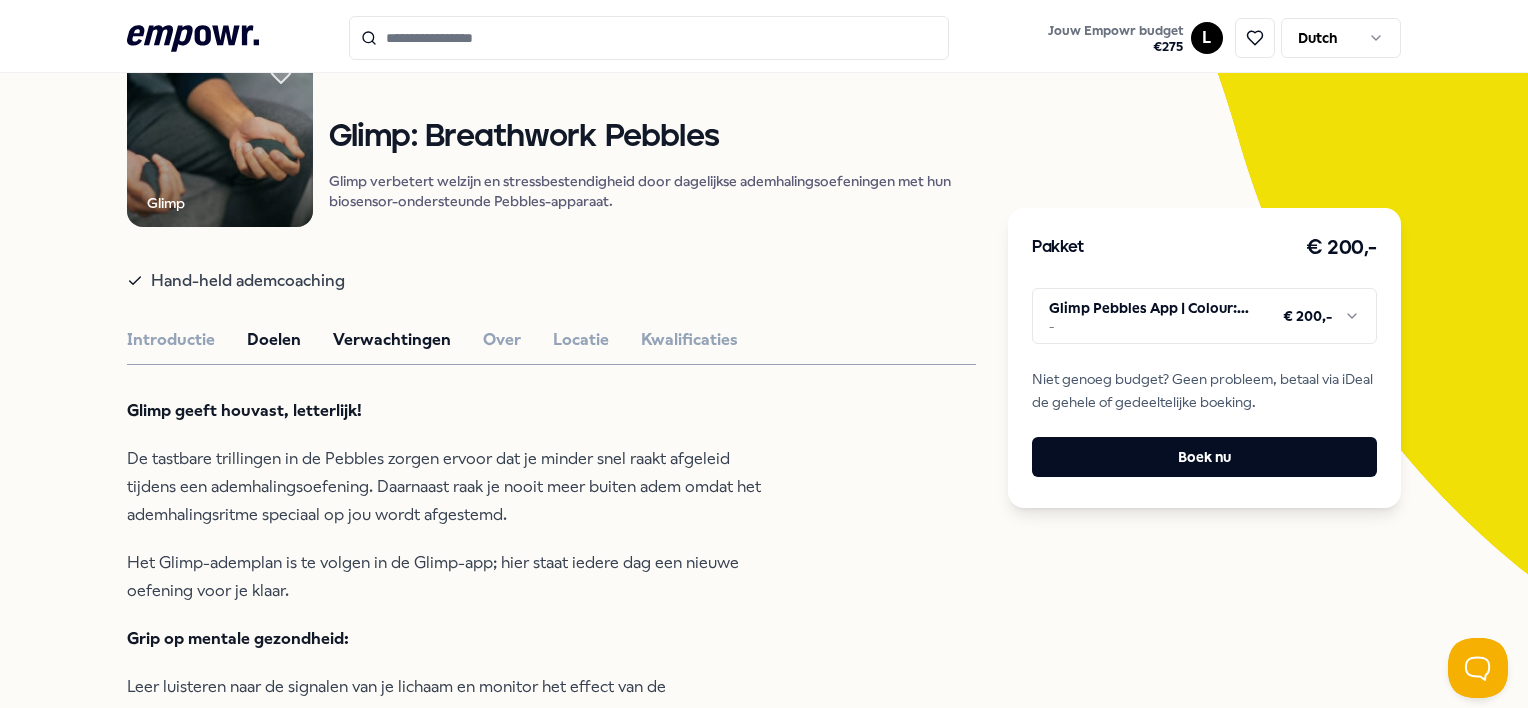 click on "Doelen" at bounding box center [274, 340] 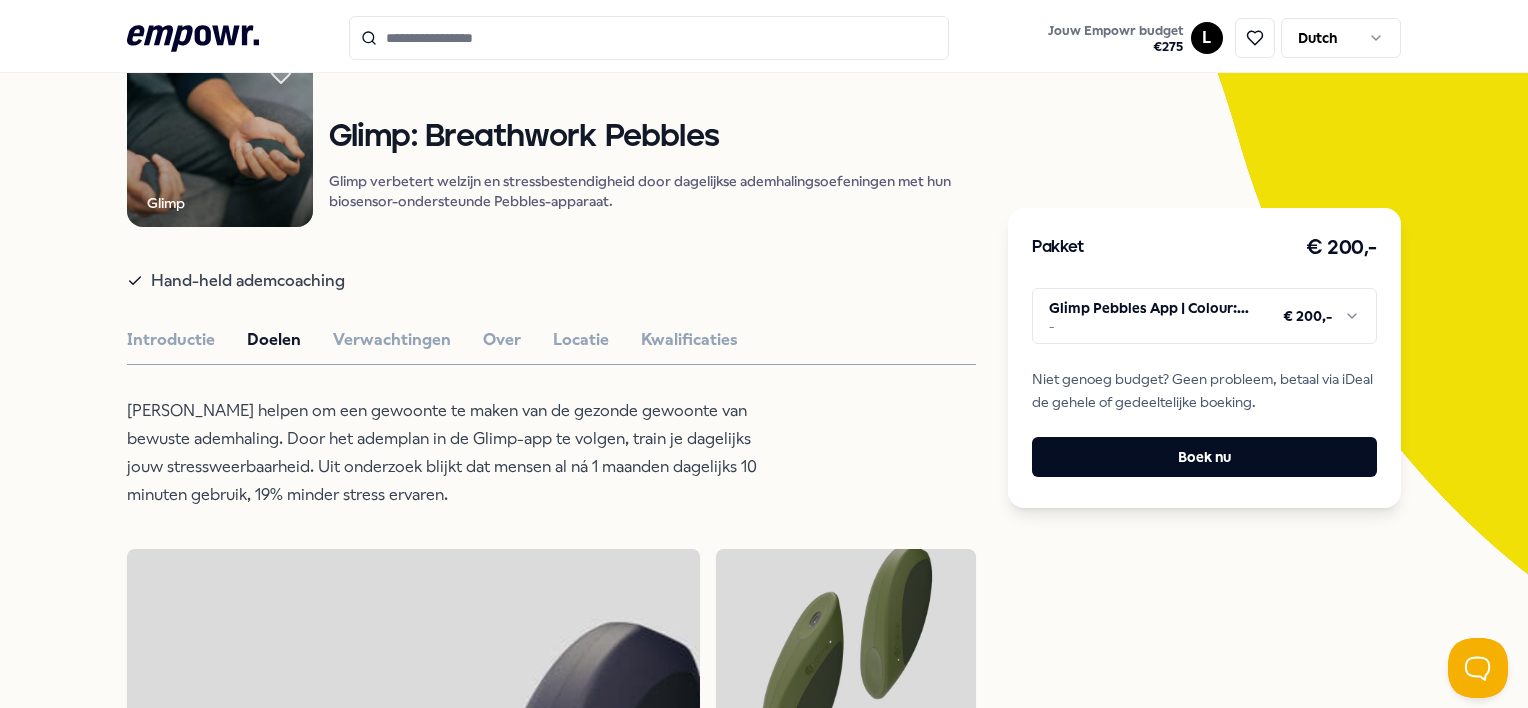 click on "Glimp Adem Glimp: Breathwork Pebbles Glimp verbetert welzijn en stressbestendigheid door dagelijkse ademhalingsoefeningen met hun biosensor-ondersteunde Pebbles-apparaat. Hand-held ademcoaching Introductie Doelen Verwachtingen Over Locatie Kwalificaties De Pebbles helpen om een gewoonte te maken van de gezonde gewoonte van bewuste ademhaling. Door het ademplan in de Glimp-app te volgen, train je dagelijks jouw stressweerbaarheid. Uit onderzoek blijkt dat mensen al ná 1 maanden dagelijks 10 minuten gebruik, 19% minder stress ervaren. Aanbevolen Ontspanning Producten, Boeken & Apps  Flowee: Spijkermat set Flowee spijkermatten bieden ontspanning, innerlijke rust of energie binnen
enkele minuten, ideaal voor dagelijks gebruik. Vanaf  € 95,- Training & Workshops Voeding & Leefstijl Lifestyle kickstart Holistische gezondheidssessies bekijken symptomen vanuit fysiologisch,
psychologisch en biochemisch perspectief voor duurzame oplossingen. Vanaf  € 150,- Boeken Loopbaan  The Let Them Theory Engels, Nederlands" at bounding box center [551, 1001] 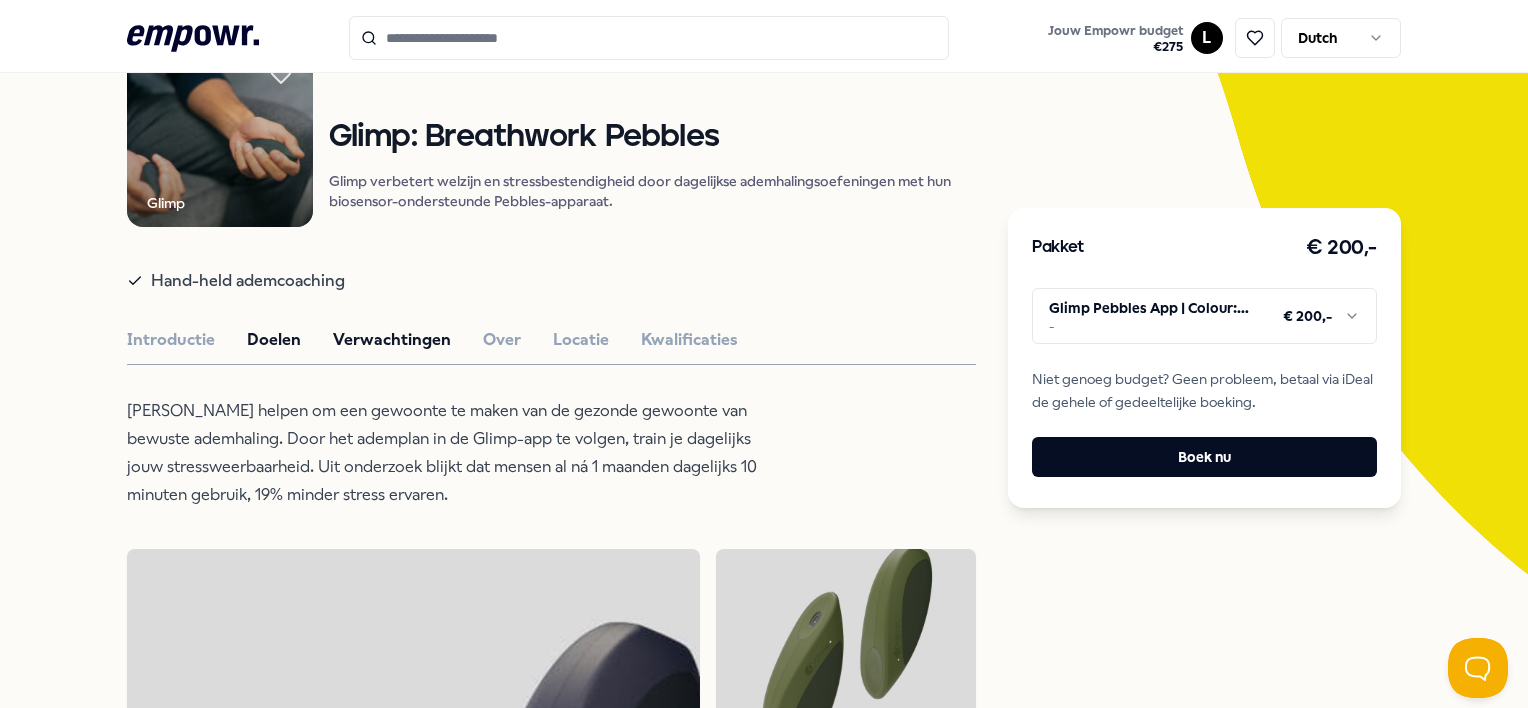 click on "Verwachtingen" at bounding box center (392, 340) 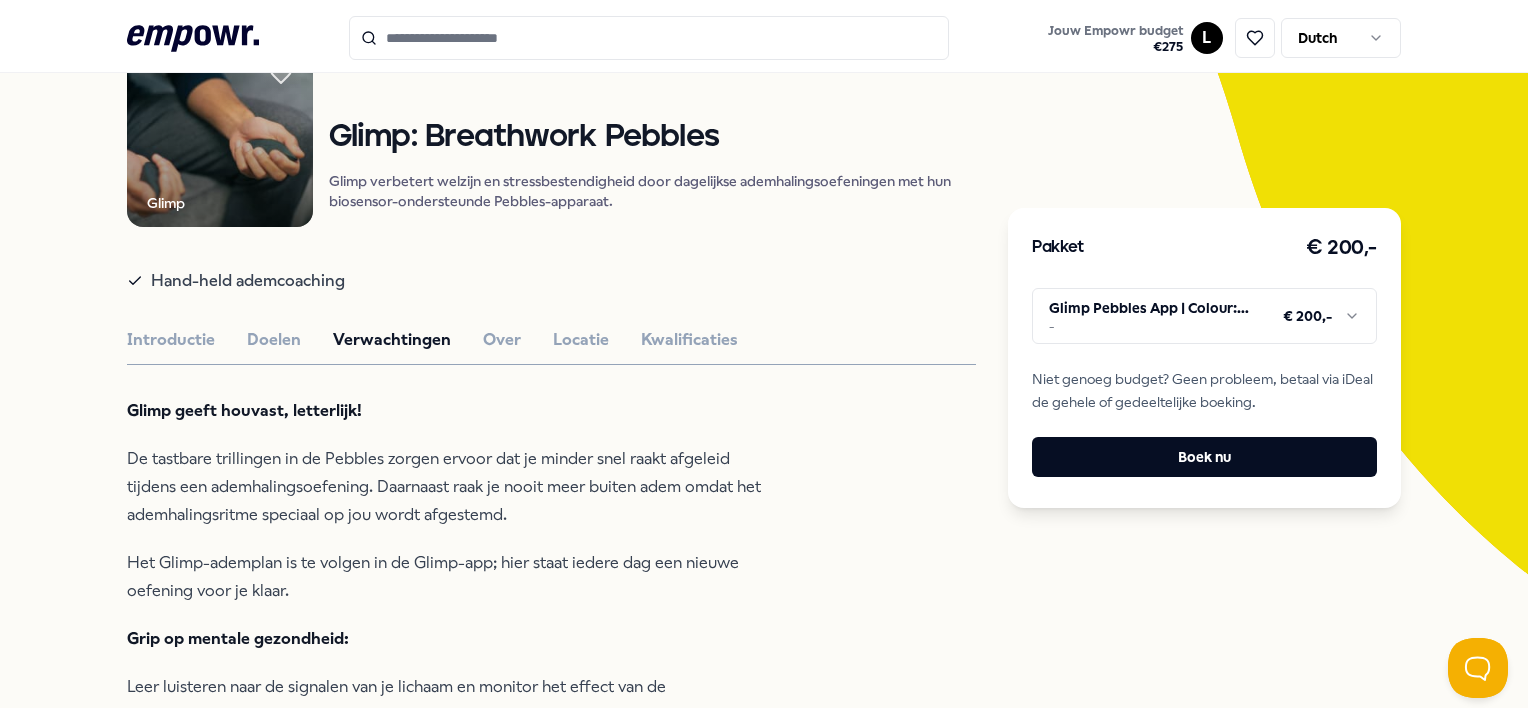 click on "Introductie Doelen Verwachtingen Over Locatie Kwalificaties" at bounding box center (551, 340) 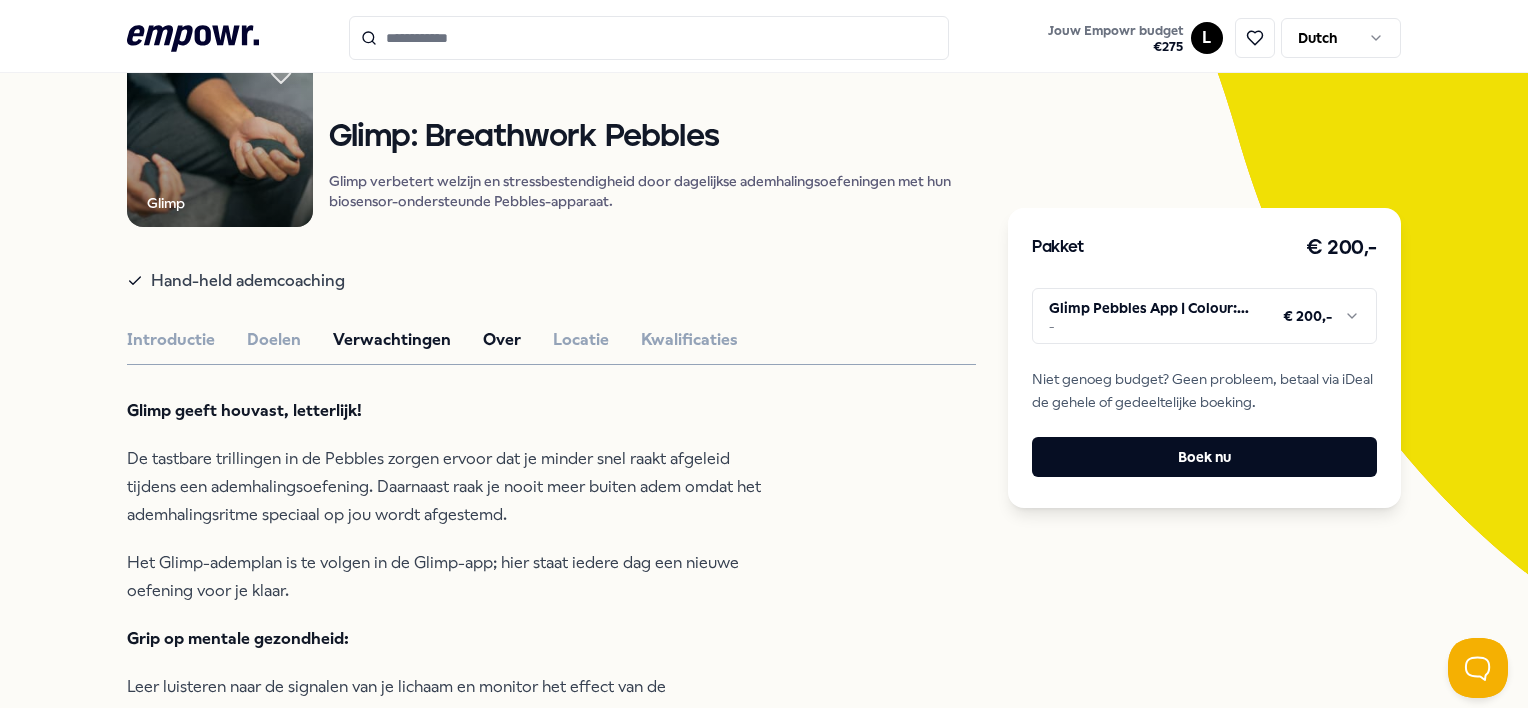 click on "Over" at bounding box center (502, 340) 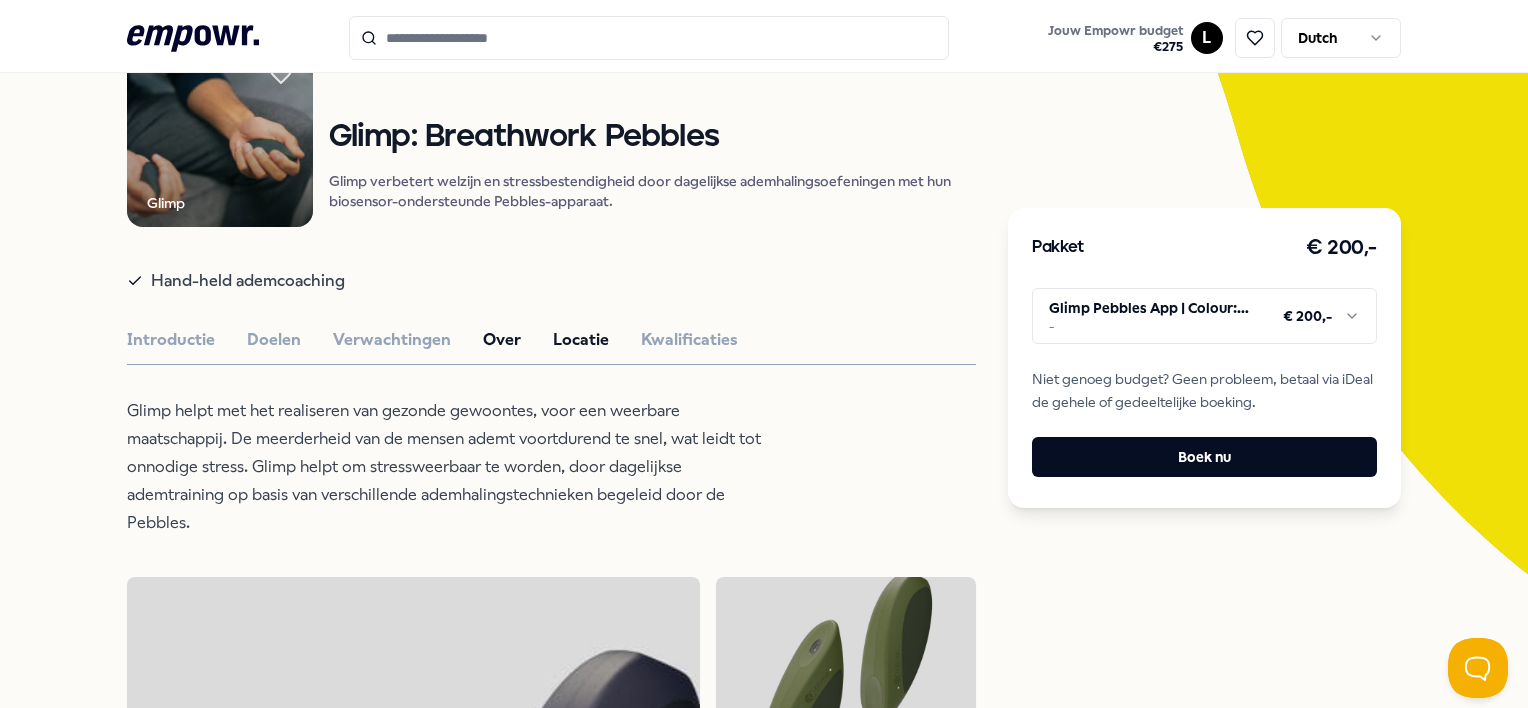 click on "Locatie" at bounding box center [581, 340] 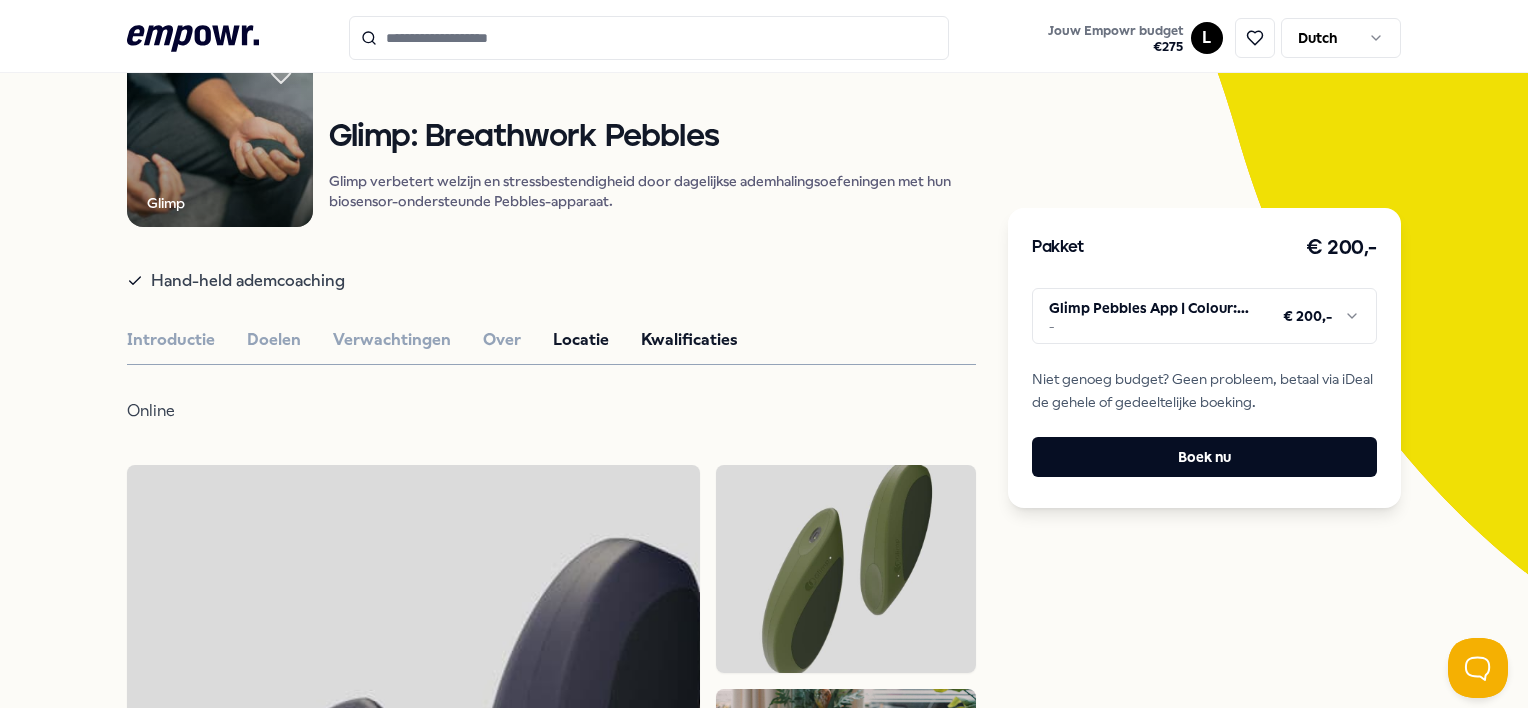 click on "Kwalificaties" at bounding box center (689, 340) 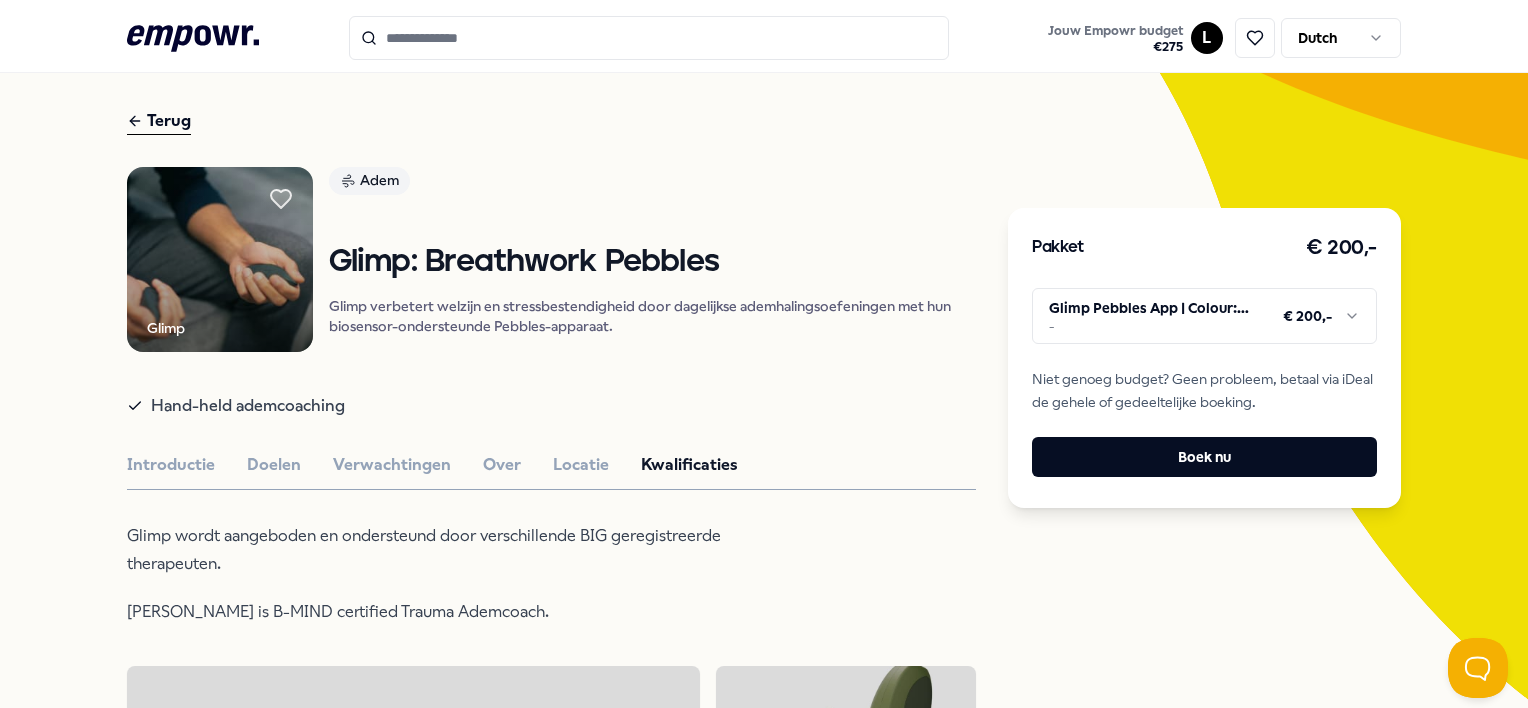 scroll, scrollTop: 0, scrollLeft: 0, axis: both 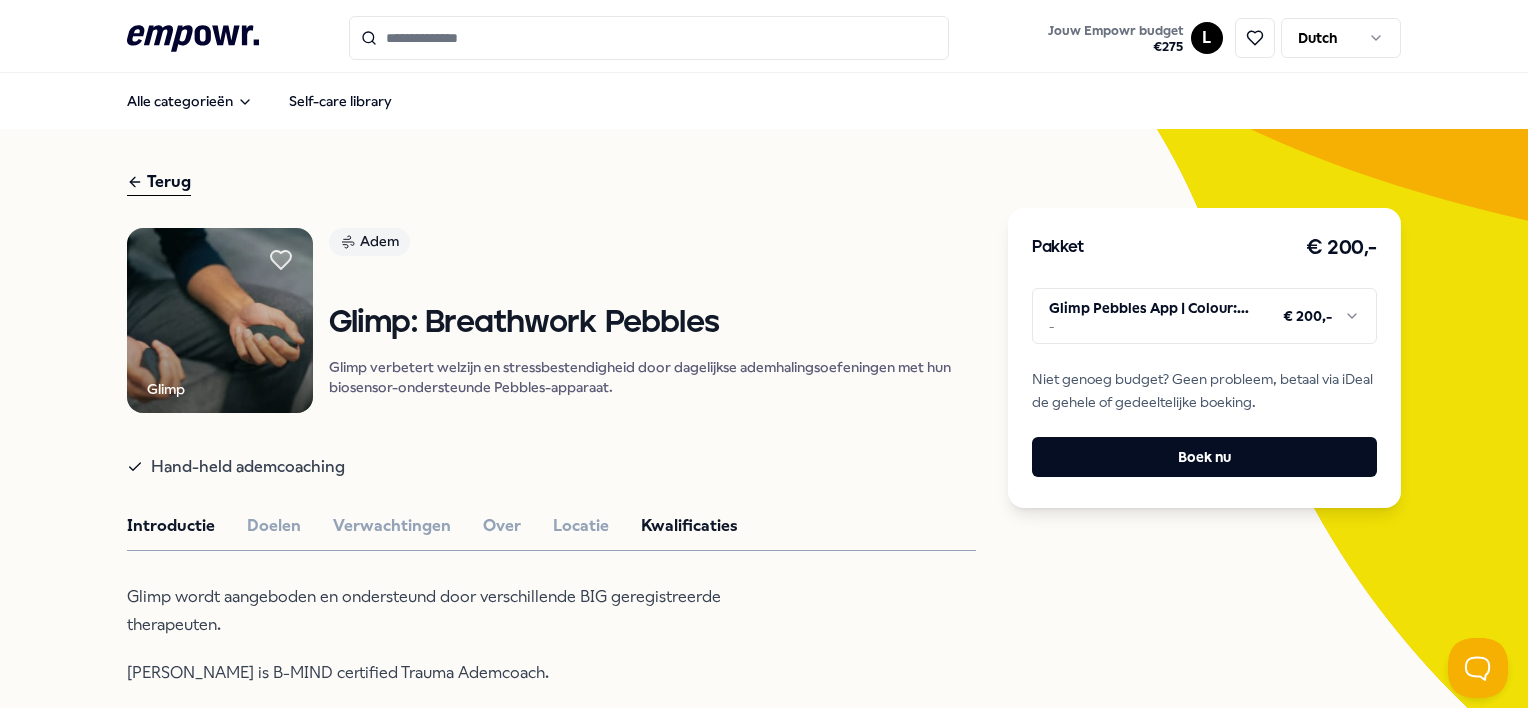 click on "Introductie" at bounding box center (171, 526) 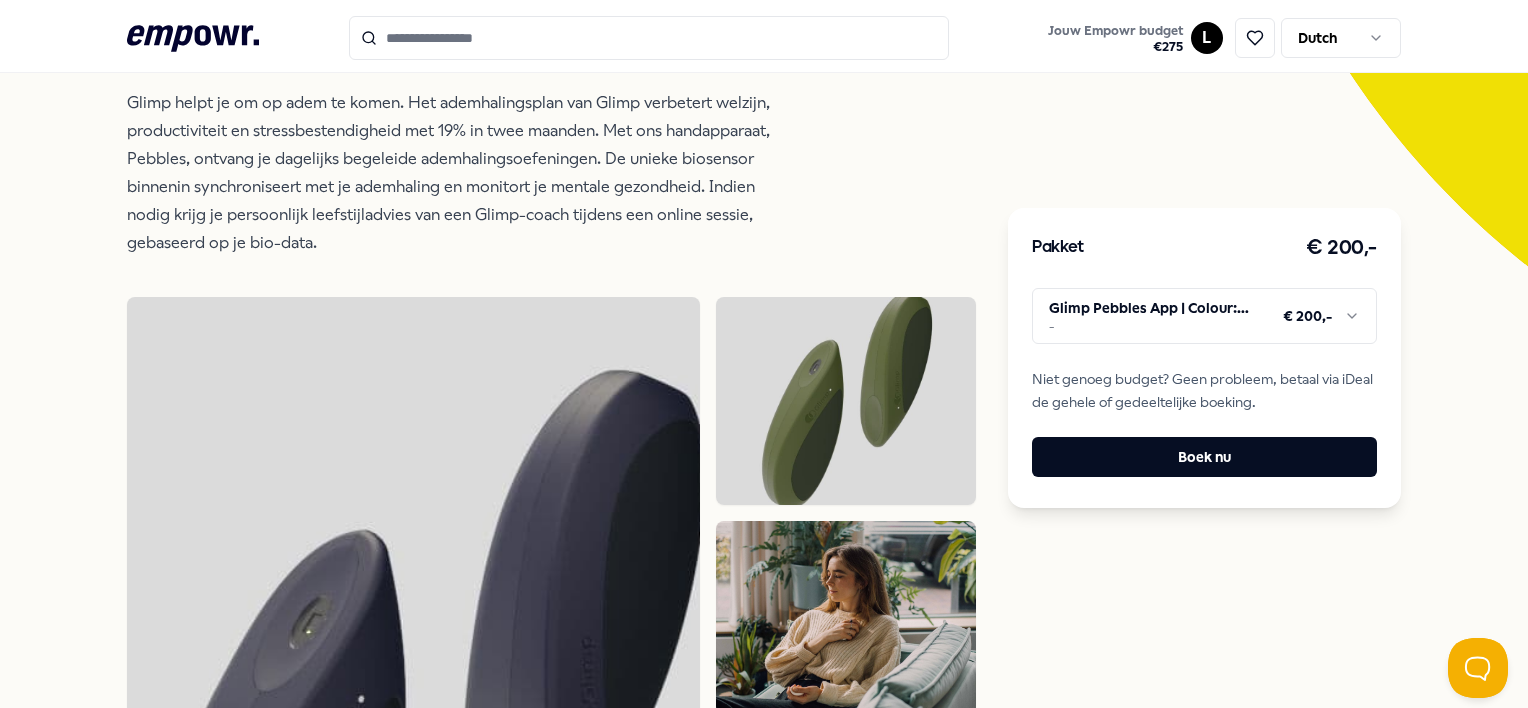 scroll, scrollTop: 0, scrollLeft: 0, axis: both 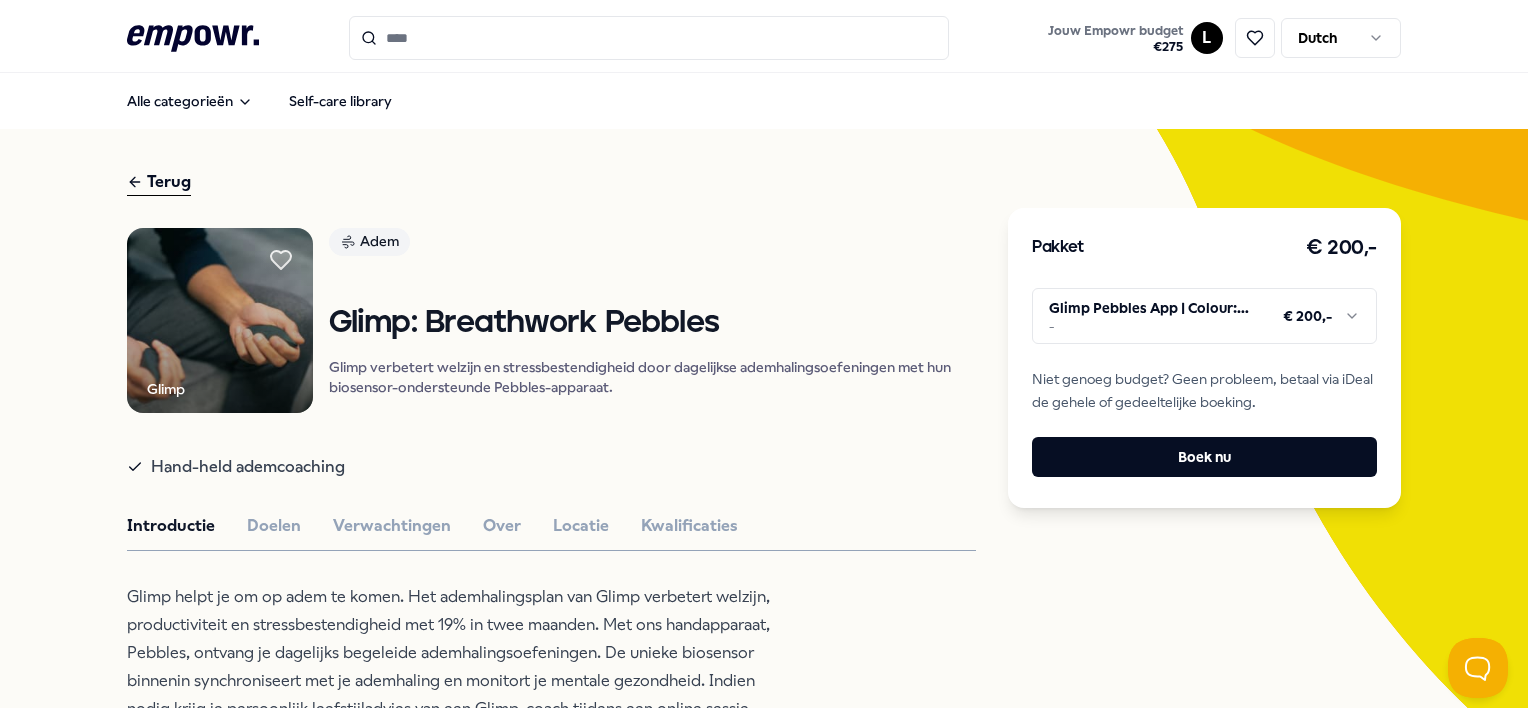 type on "*********" 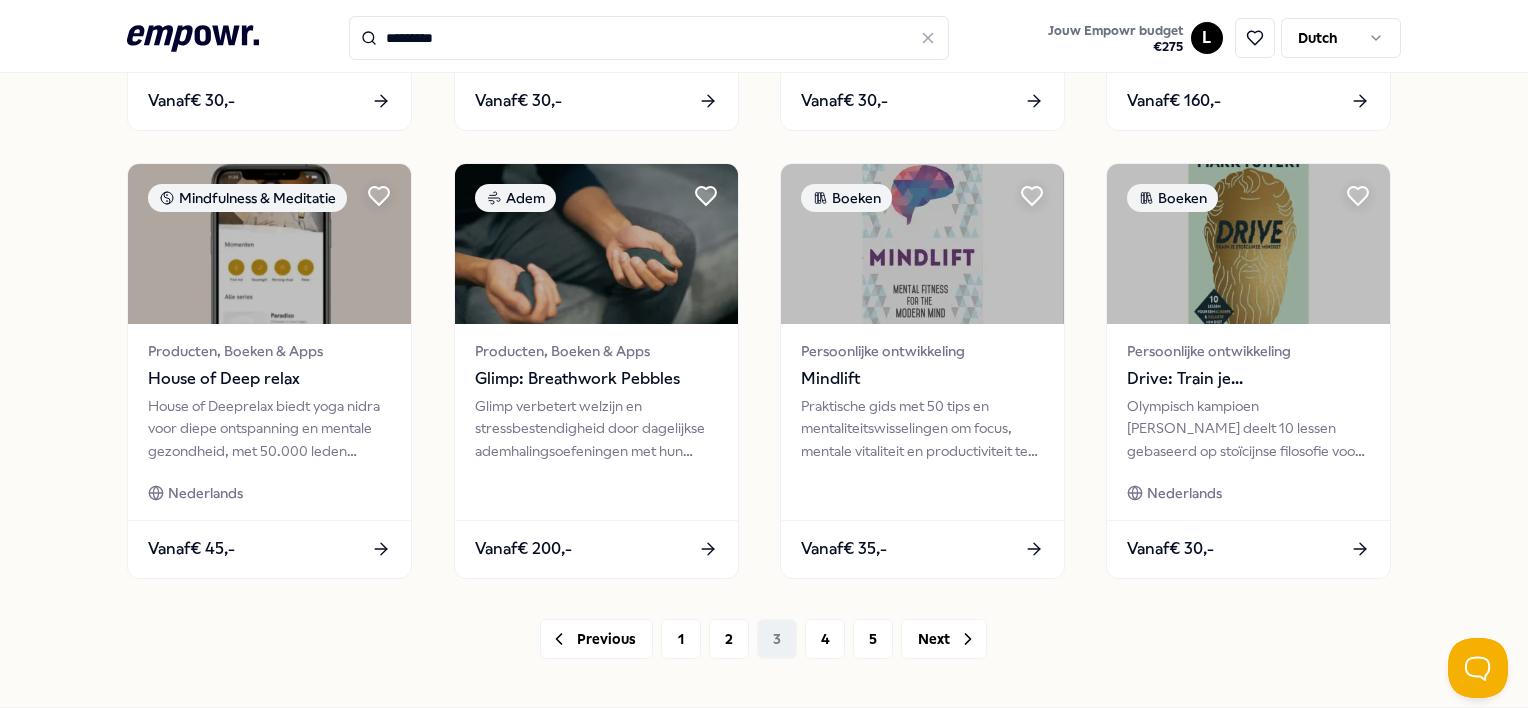 scroll, scrollTop: 1080, scrollLeft: 0, axis: vertical 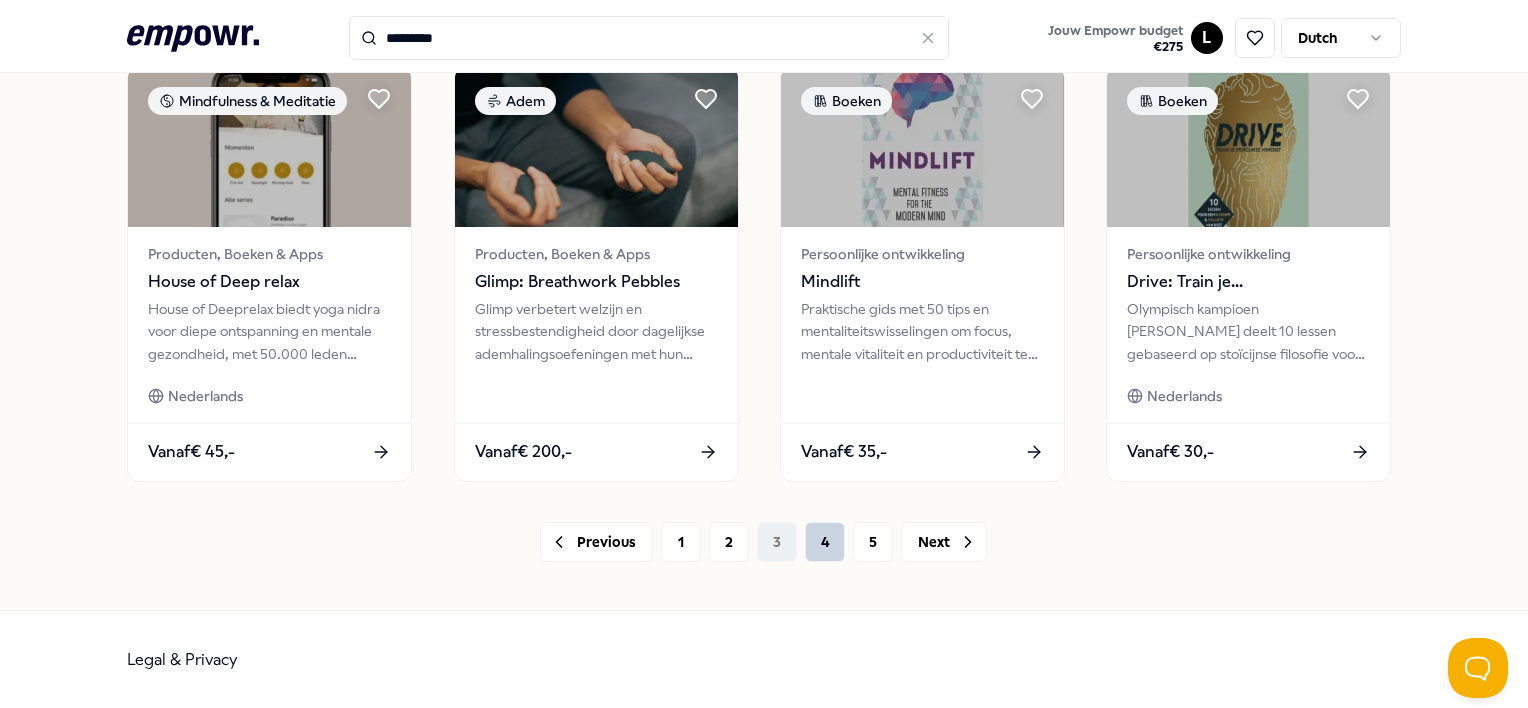 click on "4" at bounding box center (825, 542) 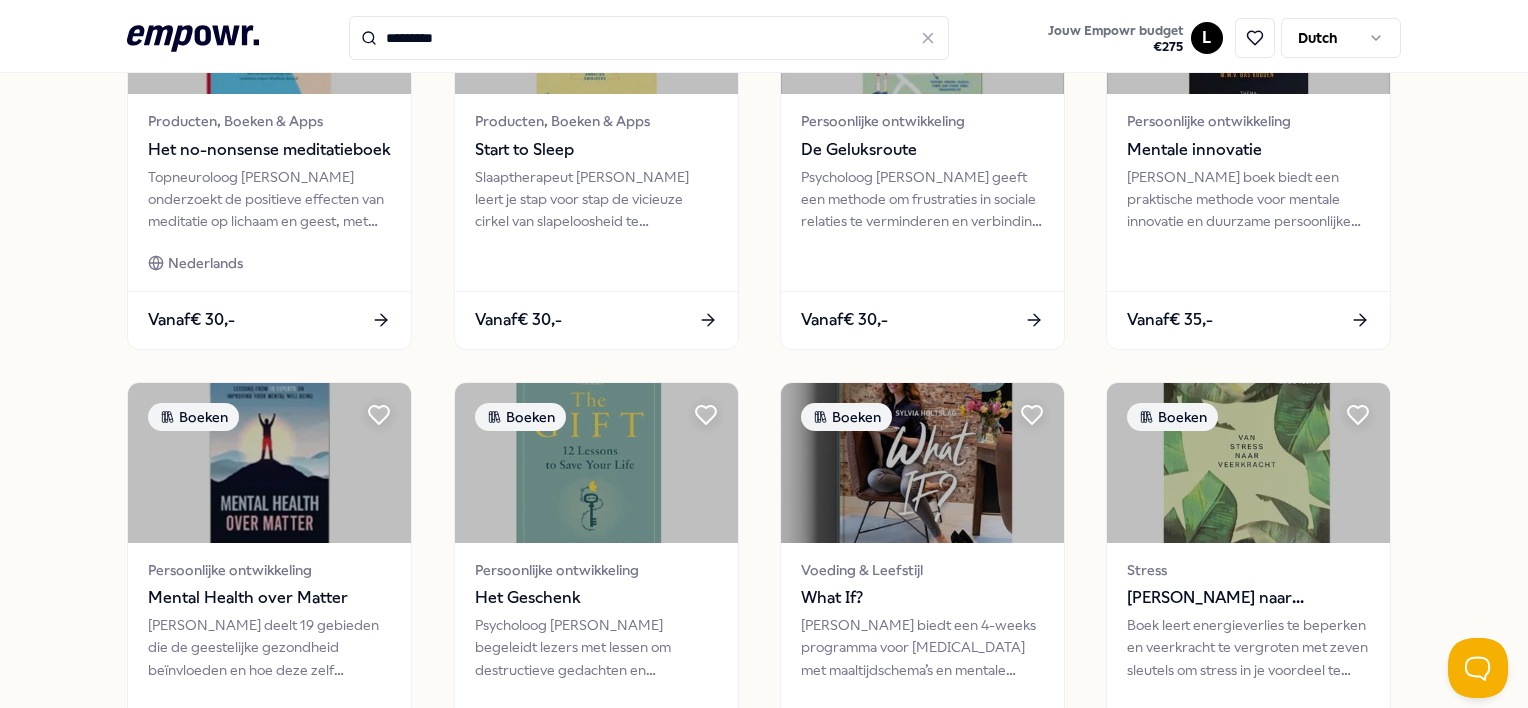 scroll, scrollTop: 1080, scrollLeft: 0, axis: vertical 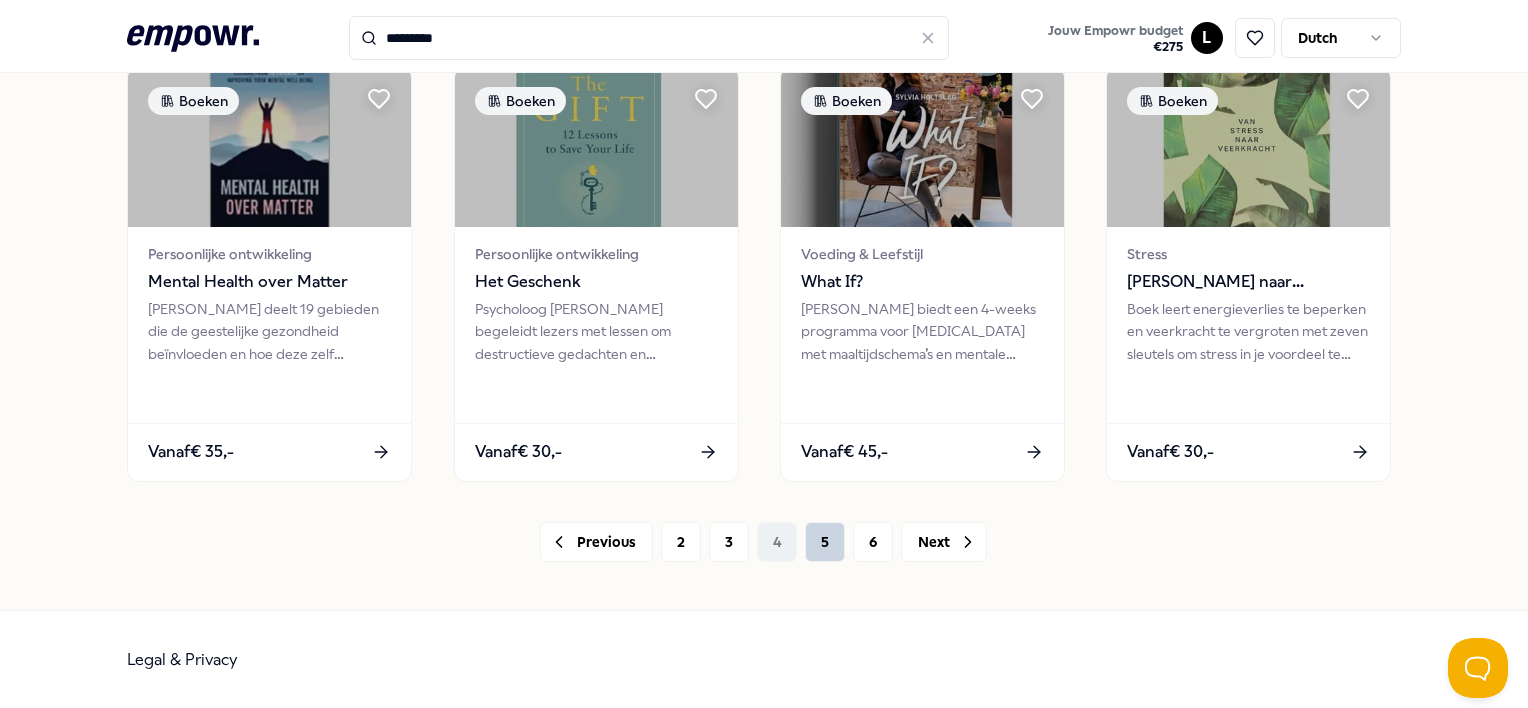 click on "5" at bounding box center (825, 542) 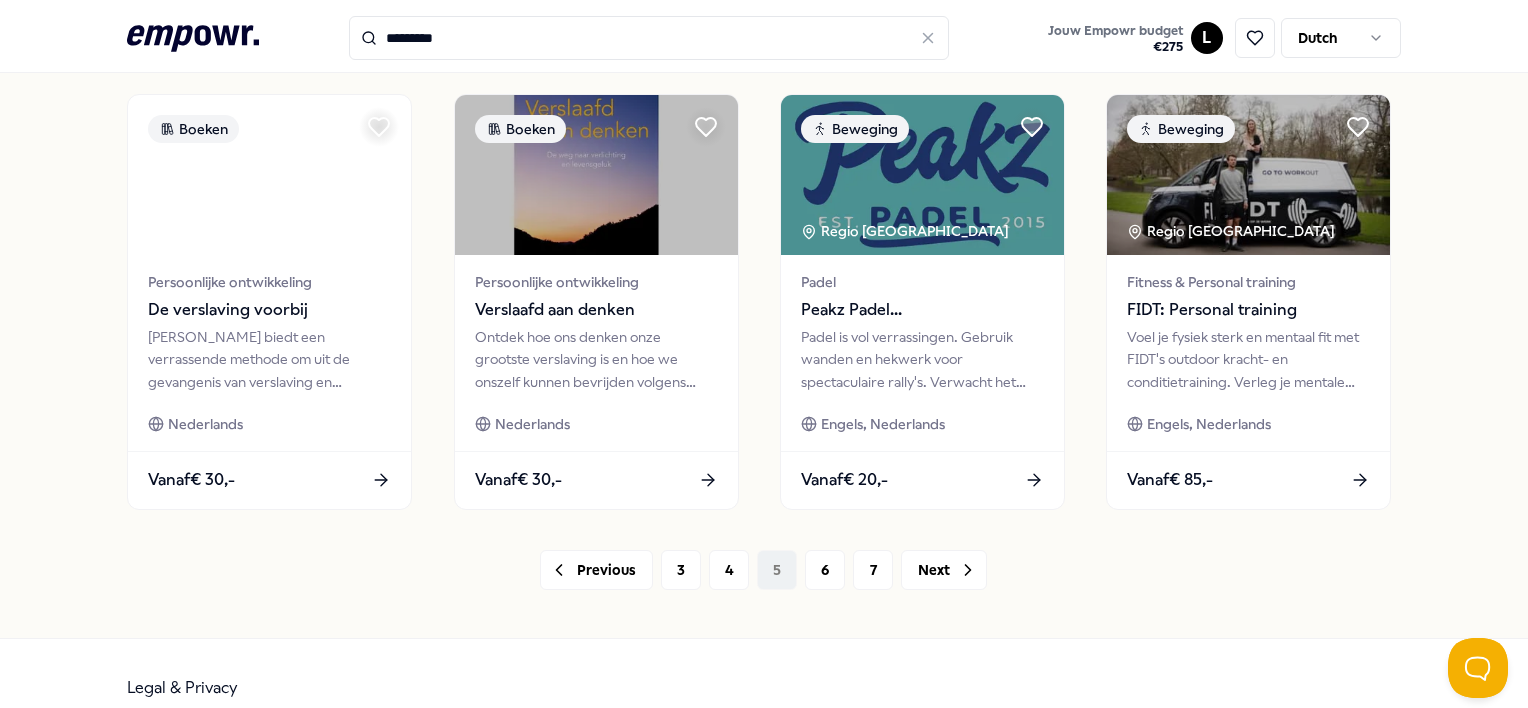 scroll, scrollTop: 1080, scrollLeft: 0, axis: vertical 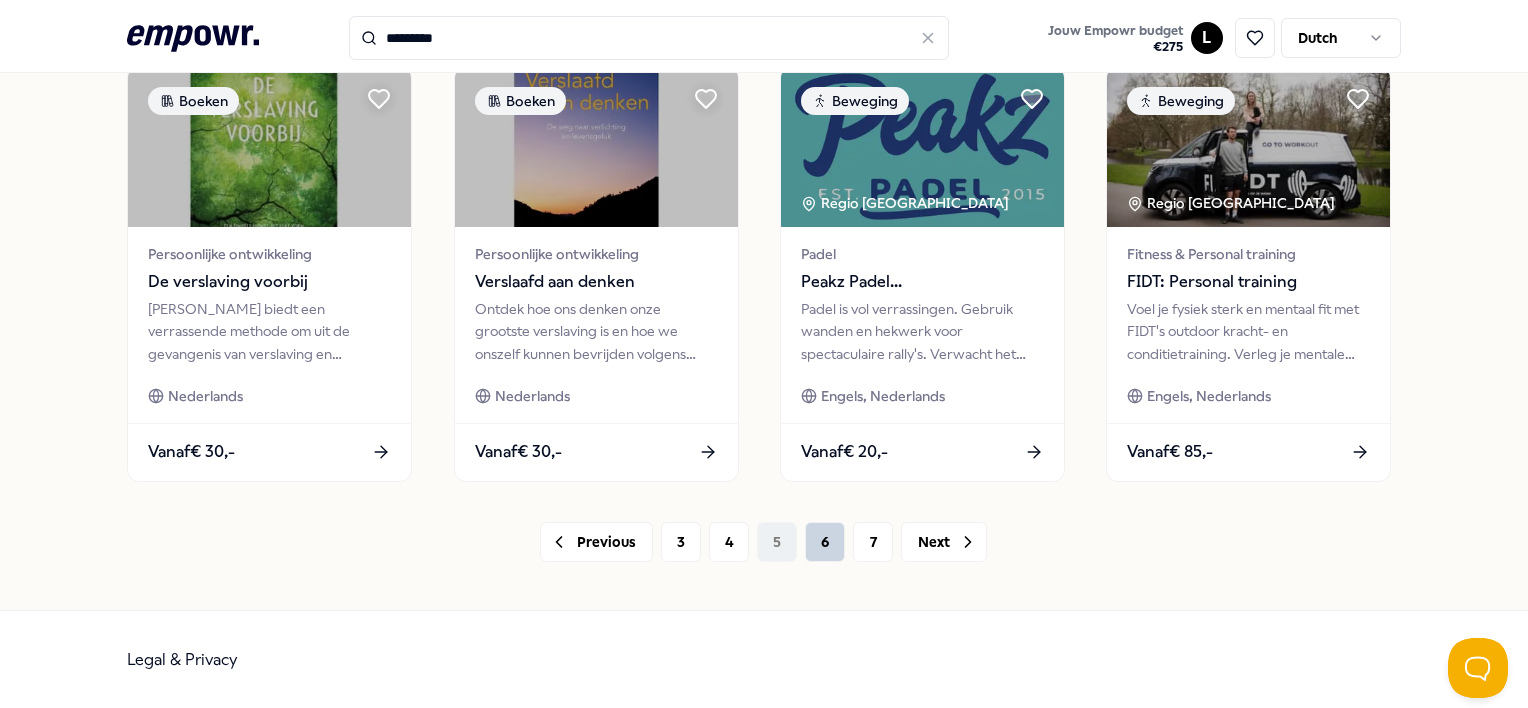 click on "6" at bounding box center [825, 542] 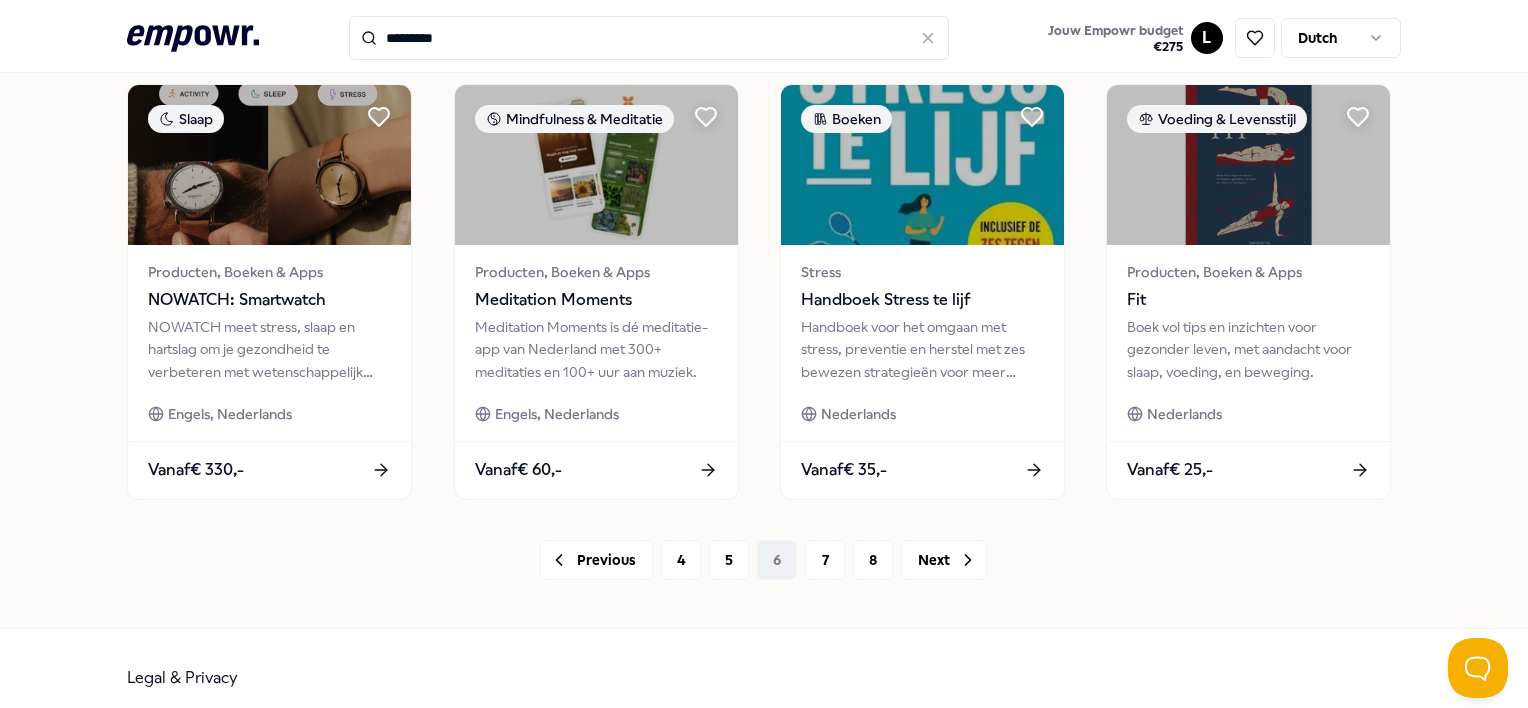 scroll, scrollTop: 1080, scrollLeft: 0, axis: vertical 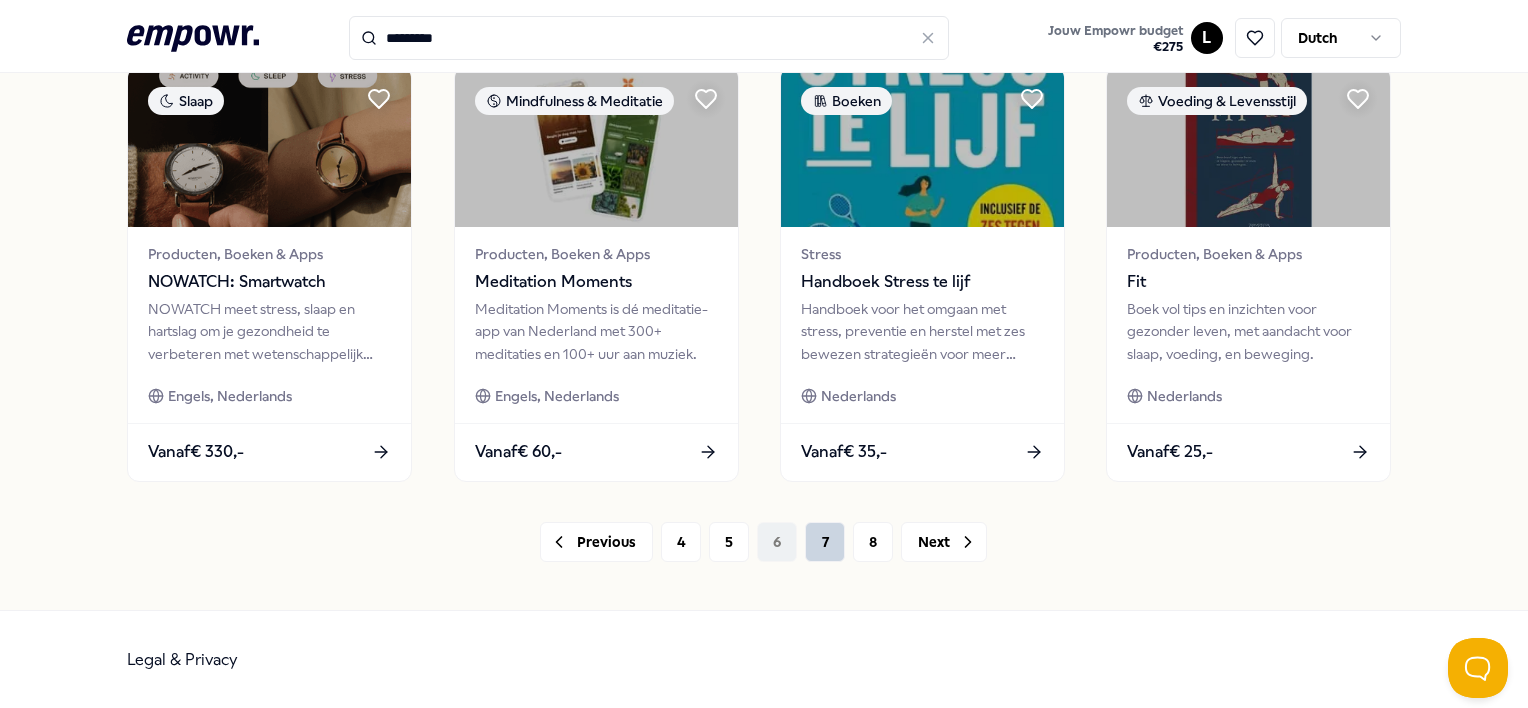 click on "7" at bounding box center [825, 542] 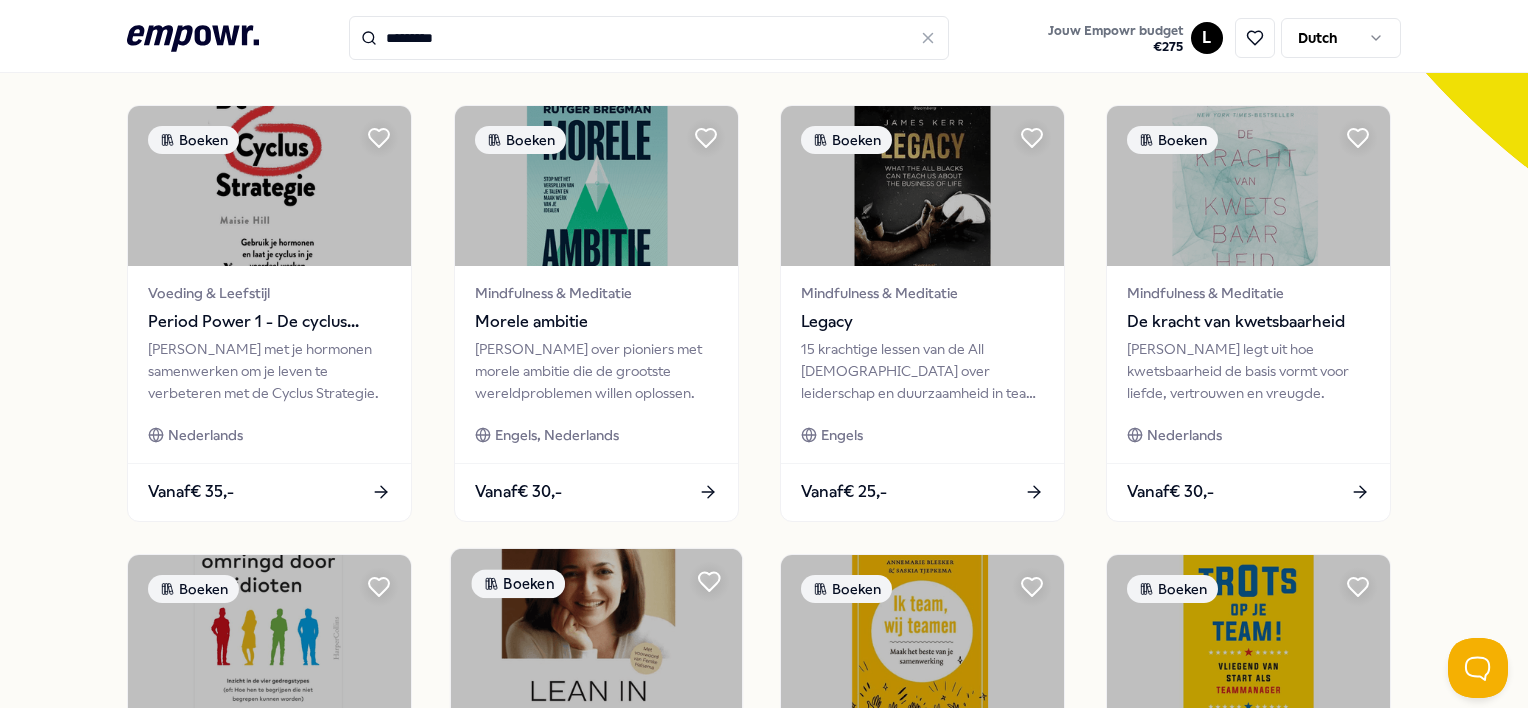 scroll, scrollTop: 592, scrollLeft: 0, axis: vertical 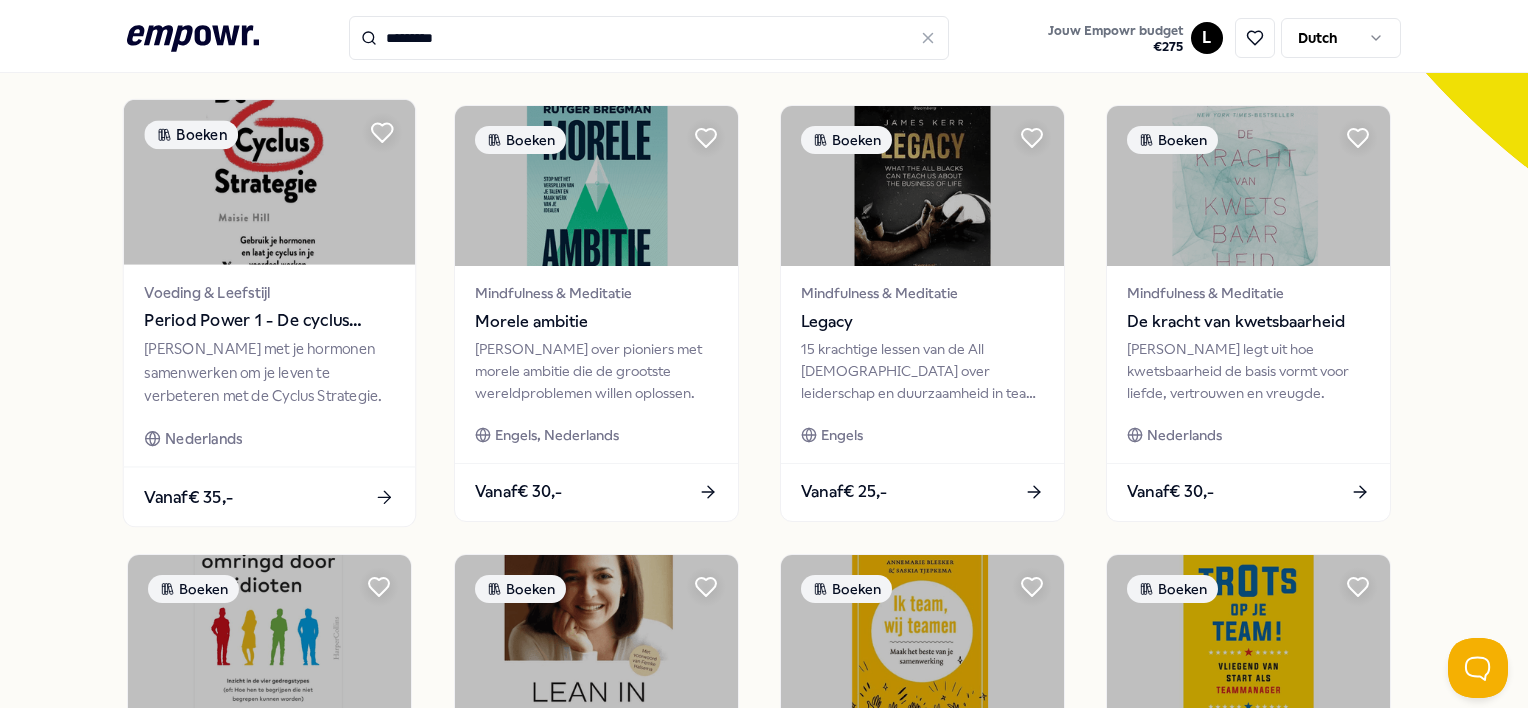 click on "Vanaf  € 35,-" at bounding box center (269, 497) 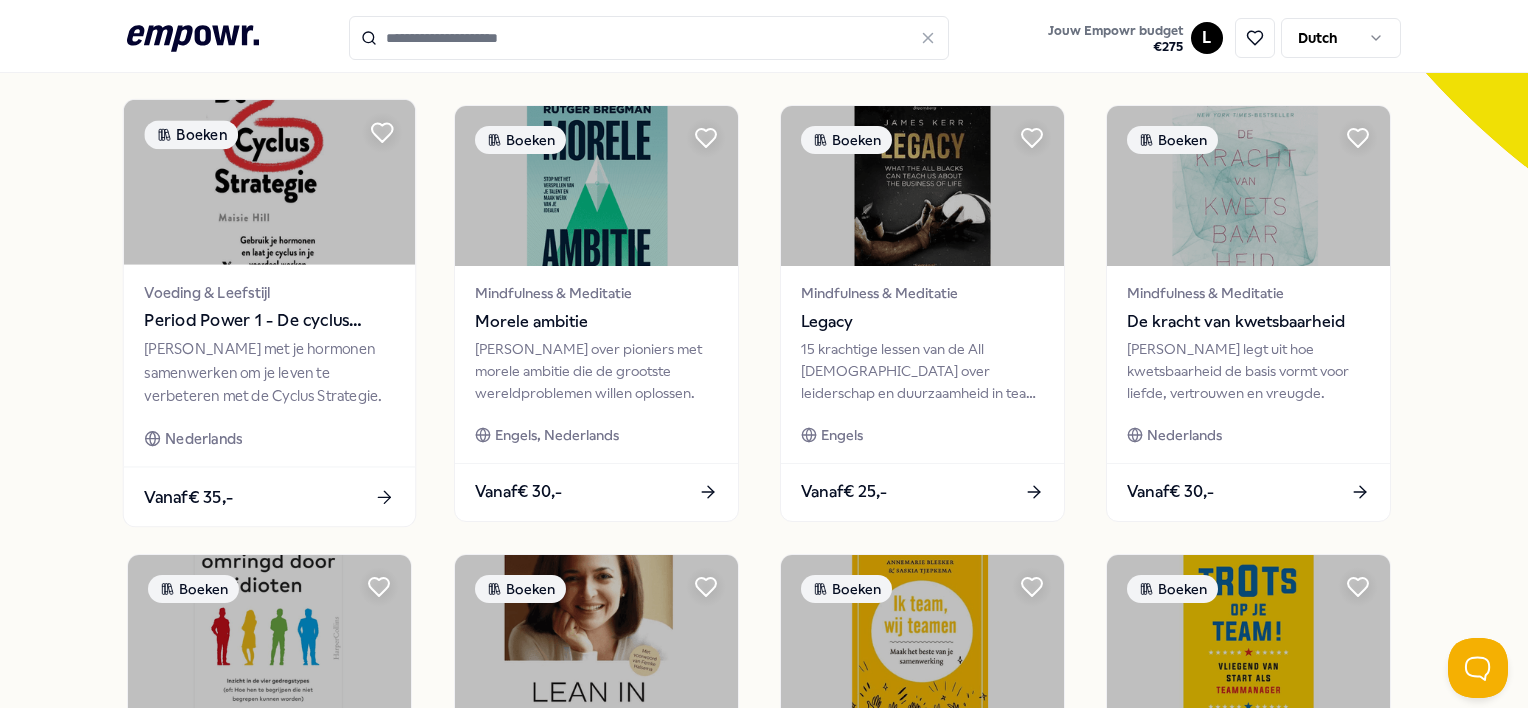 scroll, scrollTop: 128, scrollLeft: 0, axis: vertical 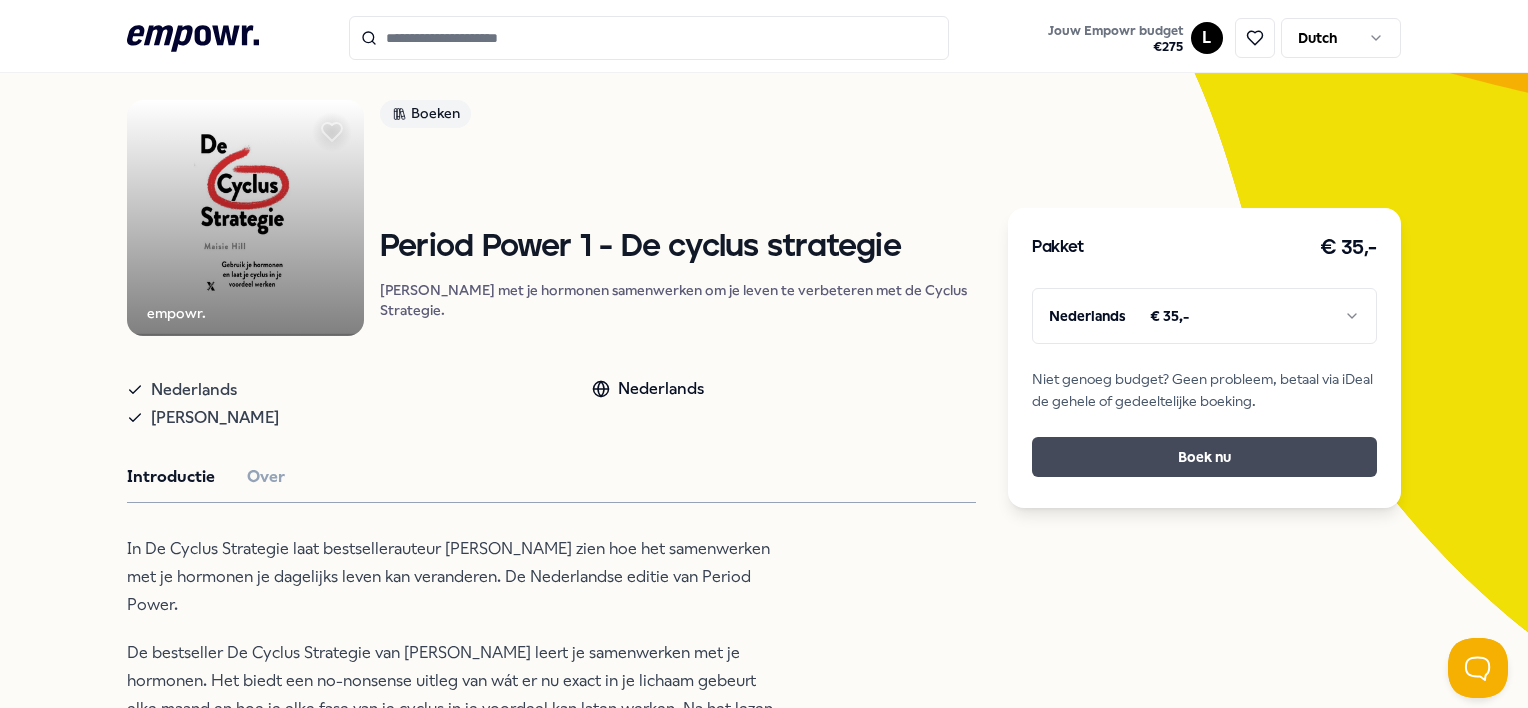 click on "Boek nu" at bounding box center (1204, 457) 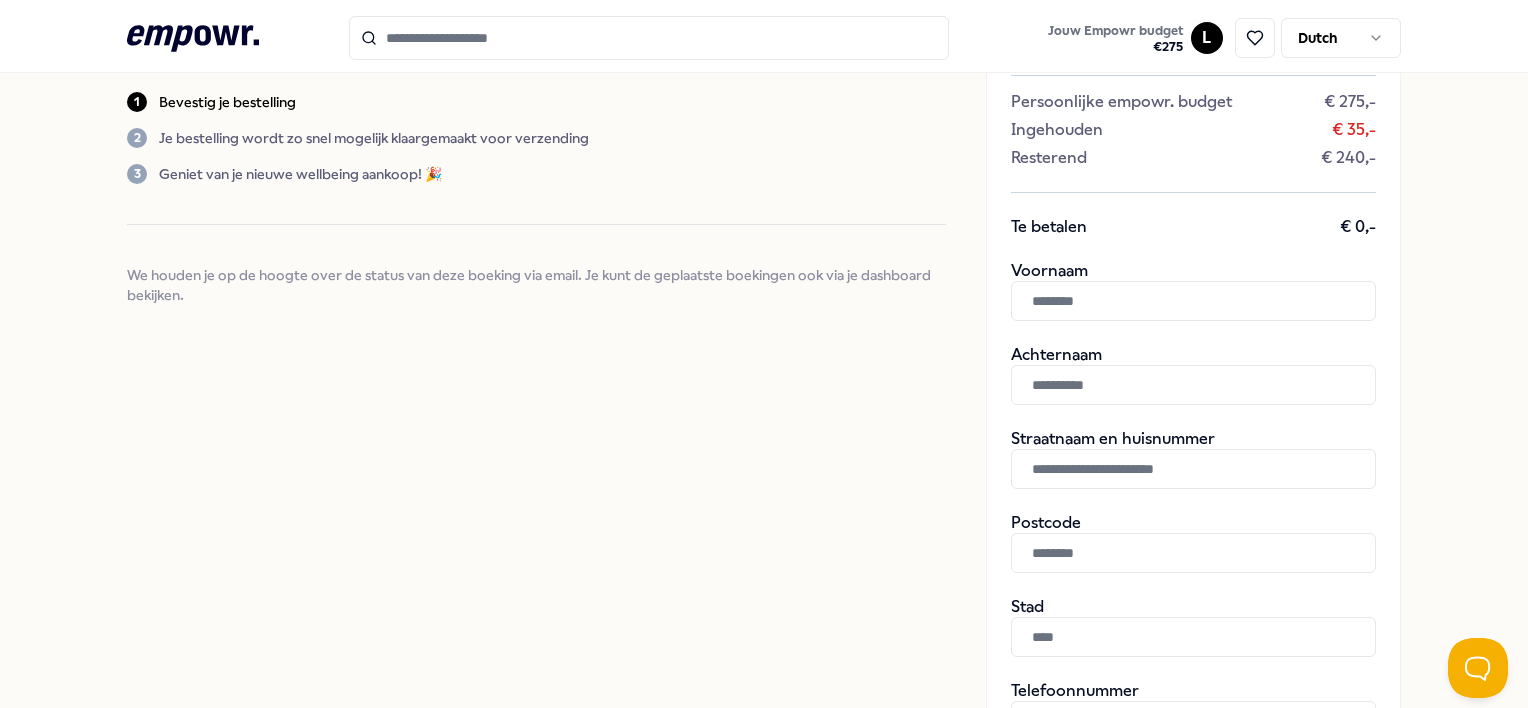 scroll, scrollTop: 268, scrollLeft: 0, axis: vertical 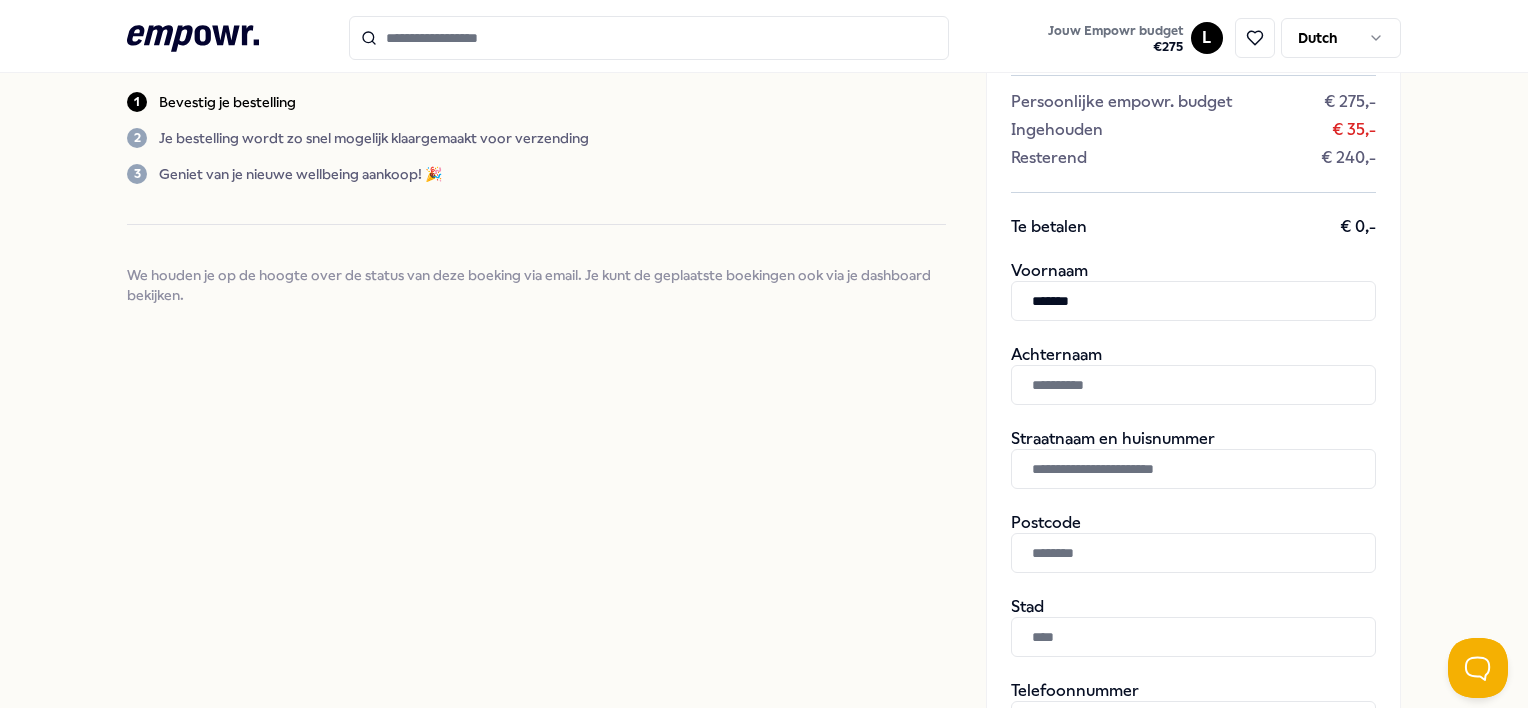 type on "*******" 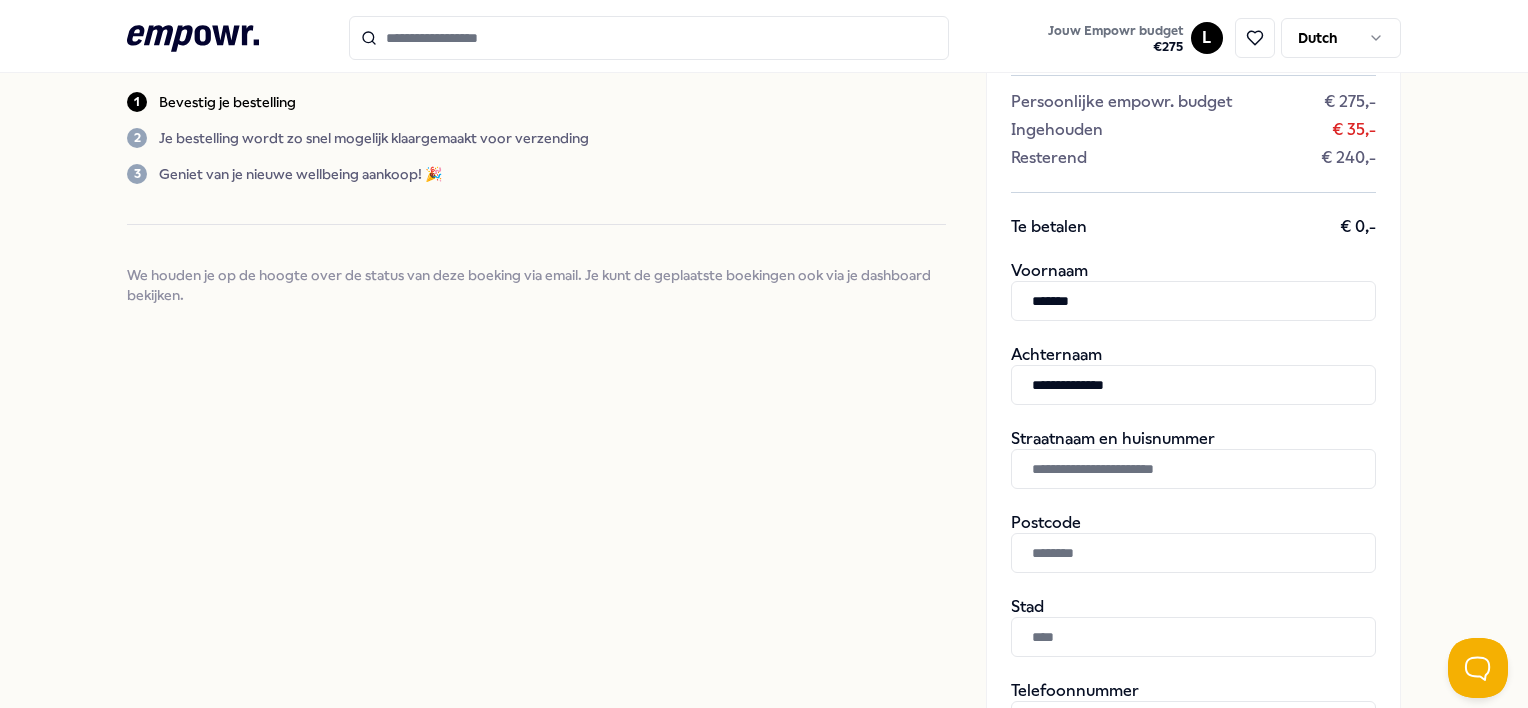 type on "**********" 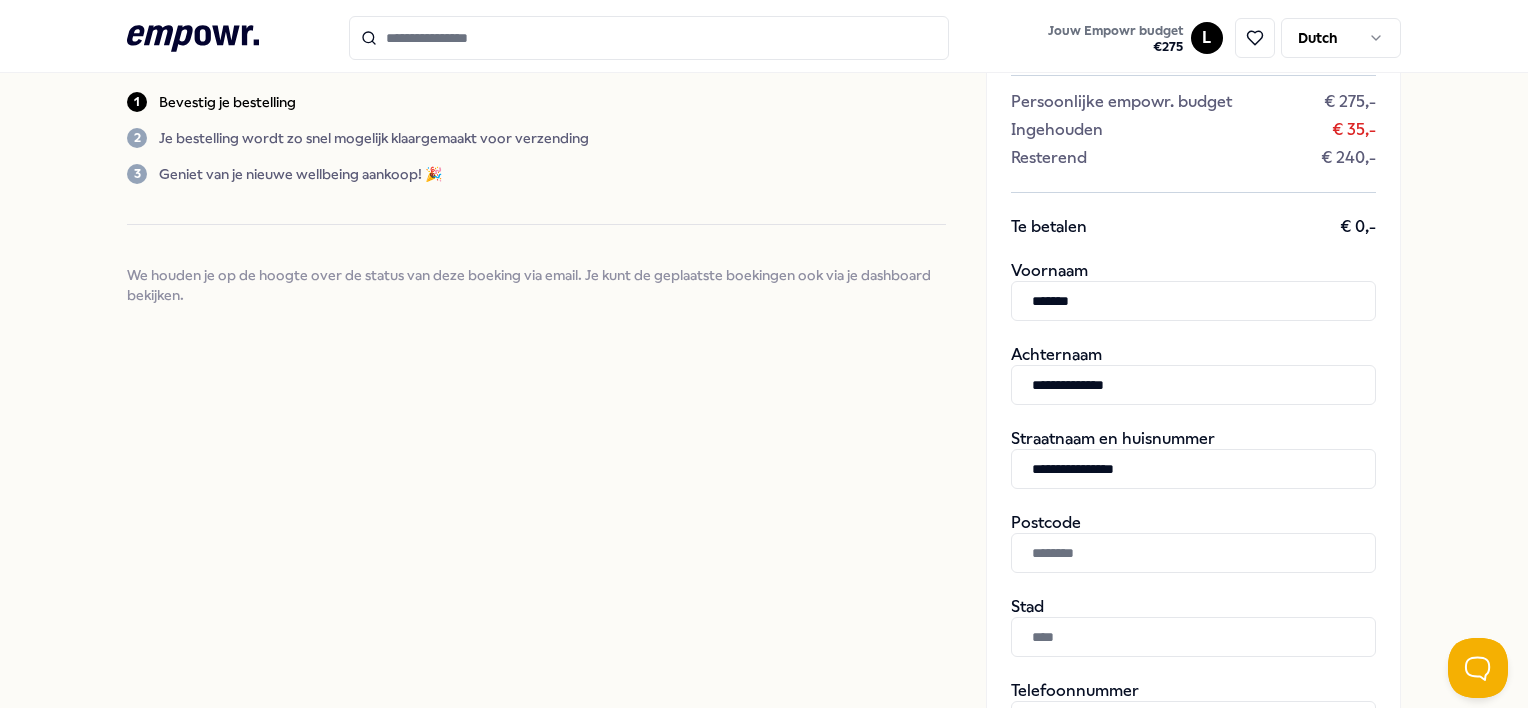 type on "**********" 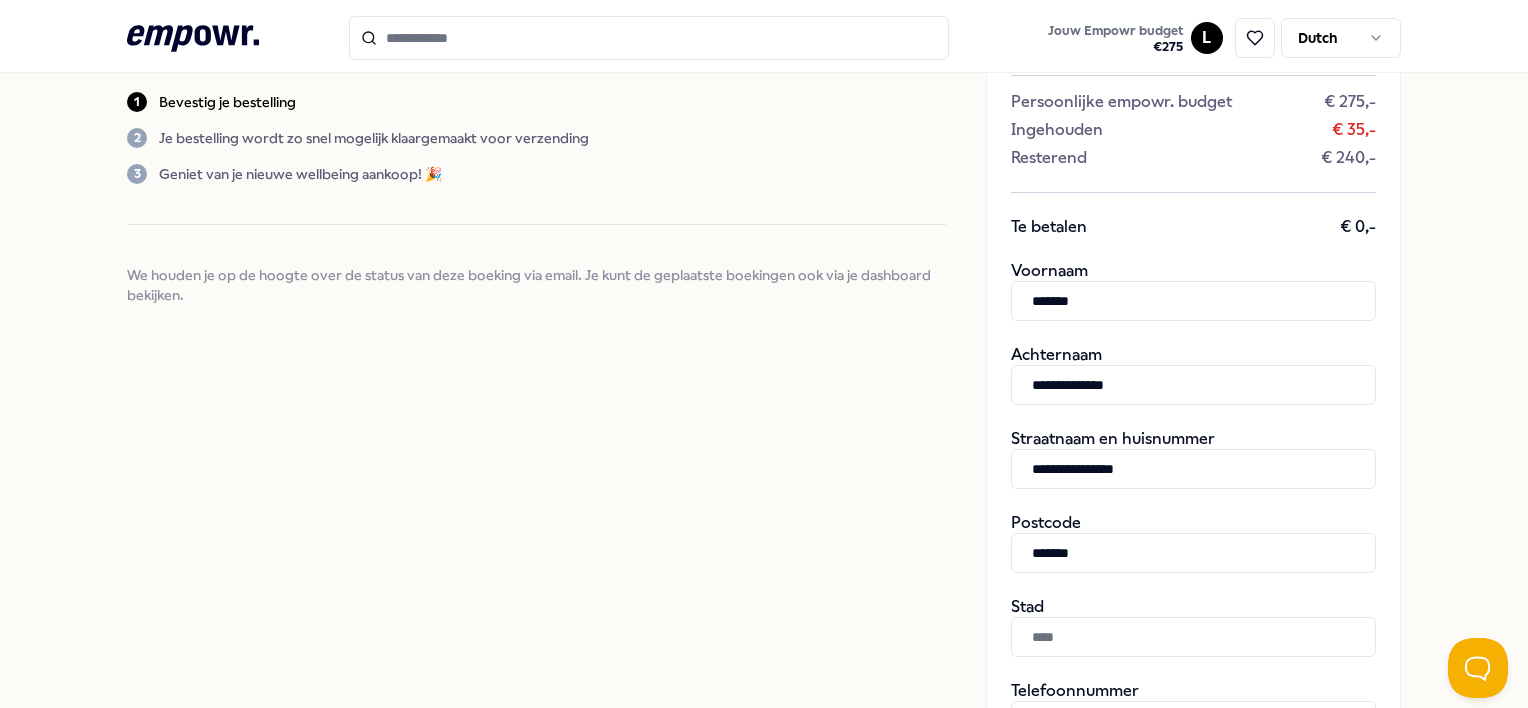 type on "*******" 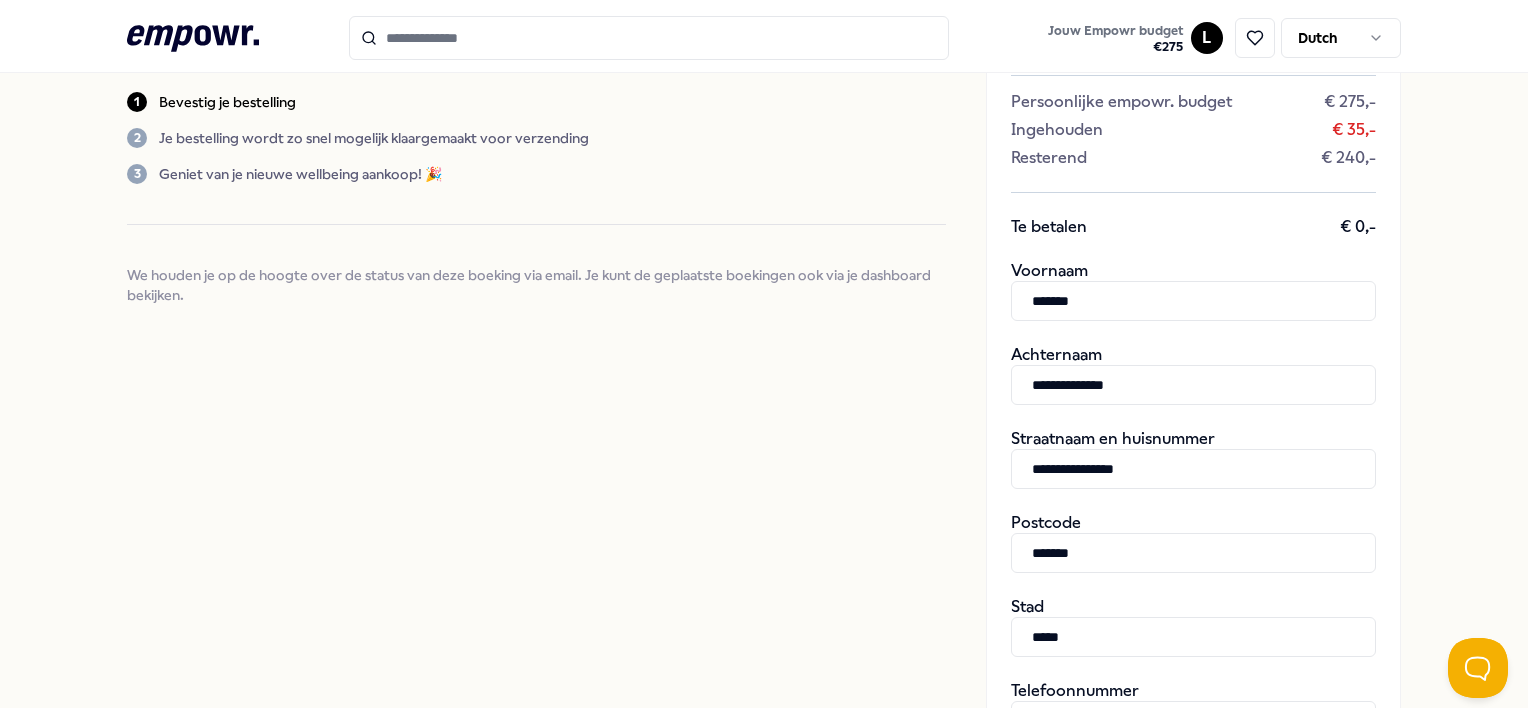 type on "*****" 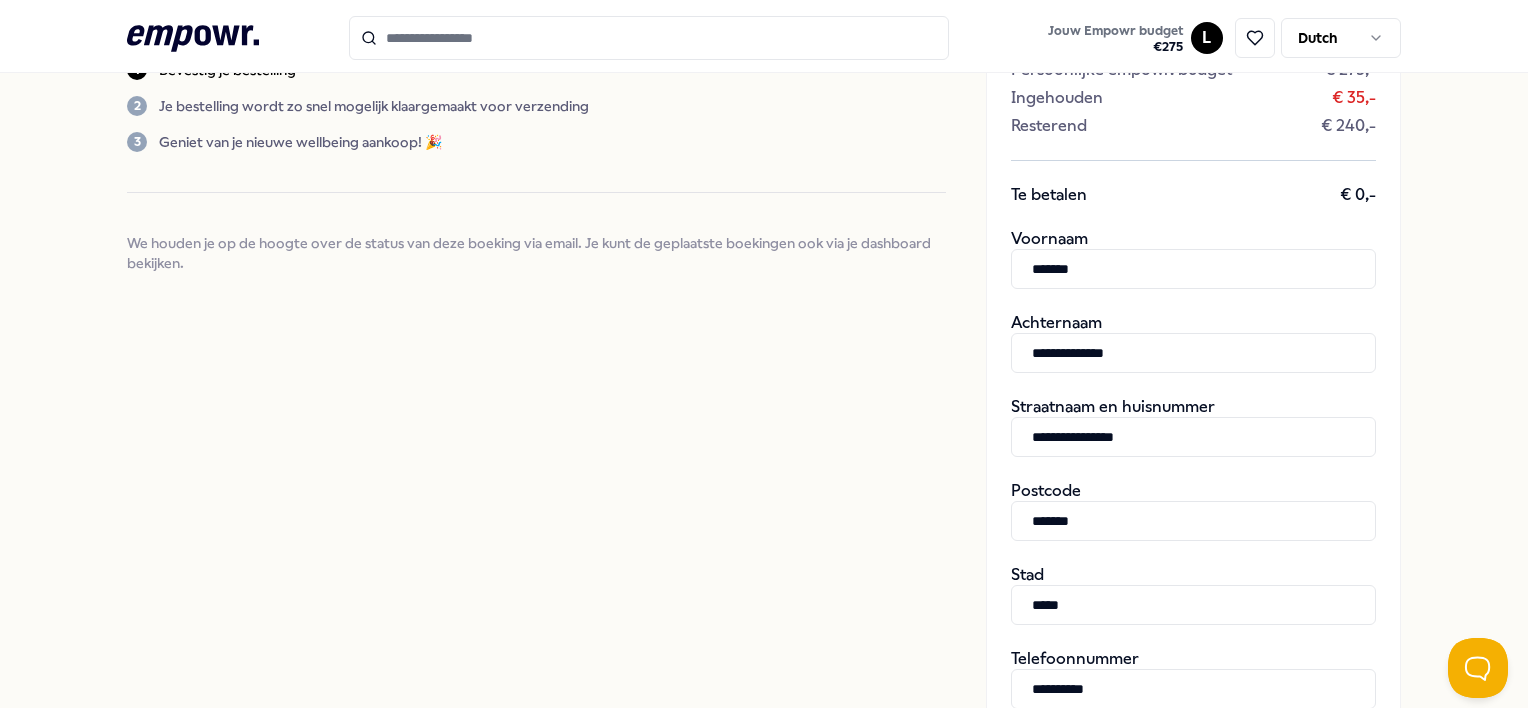 type on "**********" 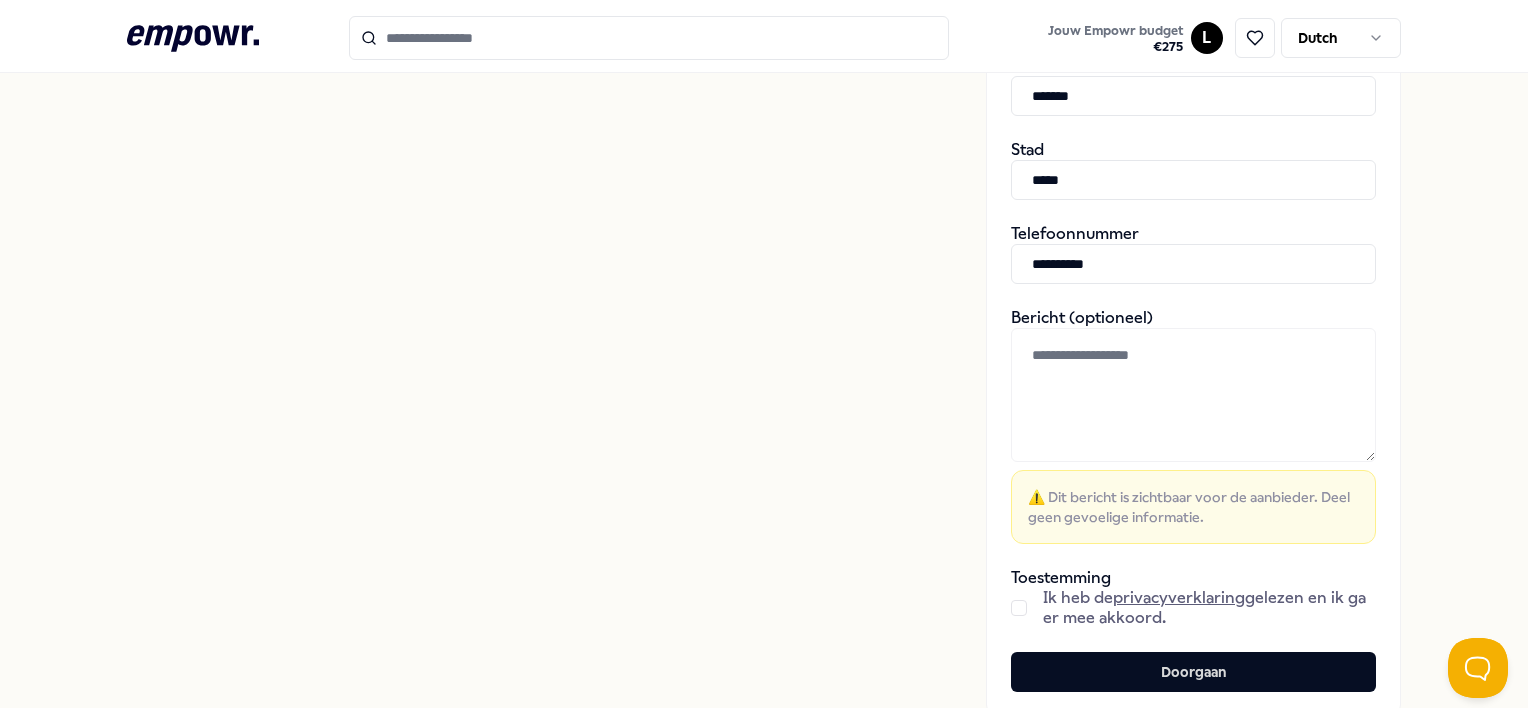 type on "on" 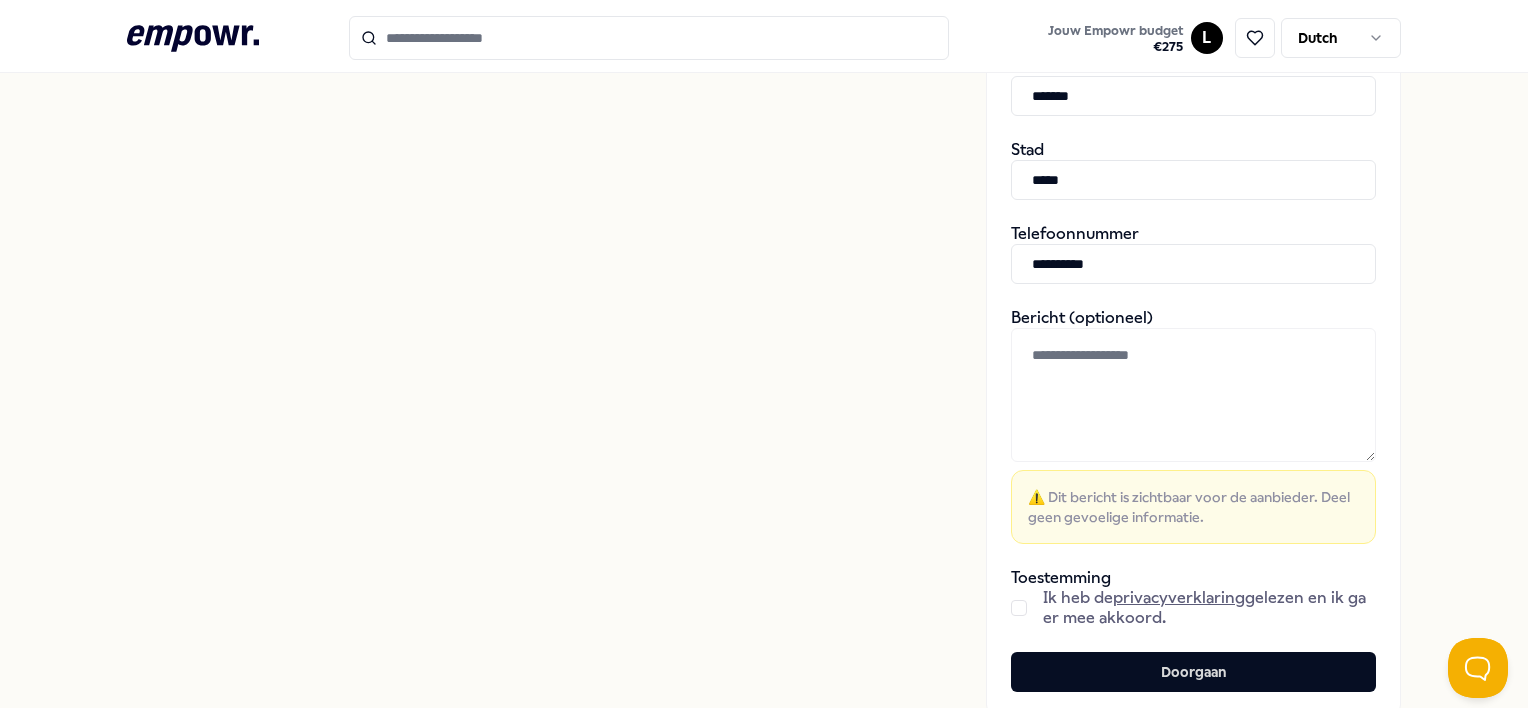click on "on" at bounding box center (1019, 608) 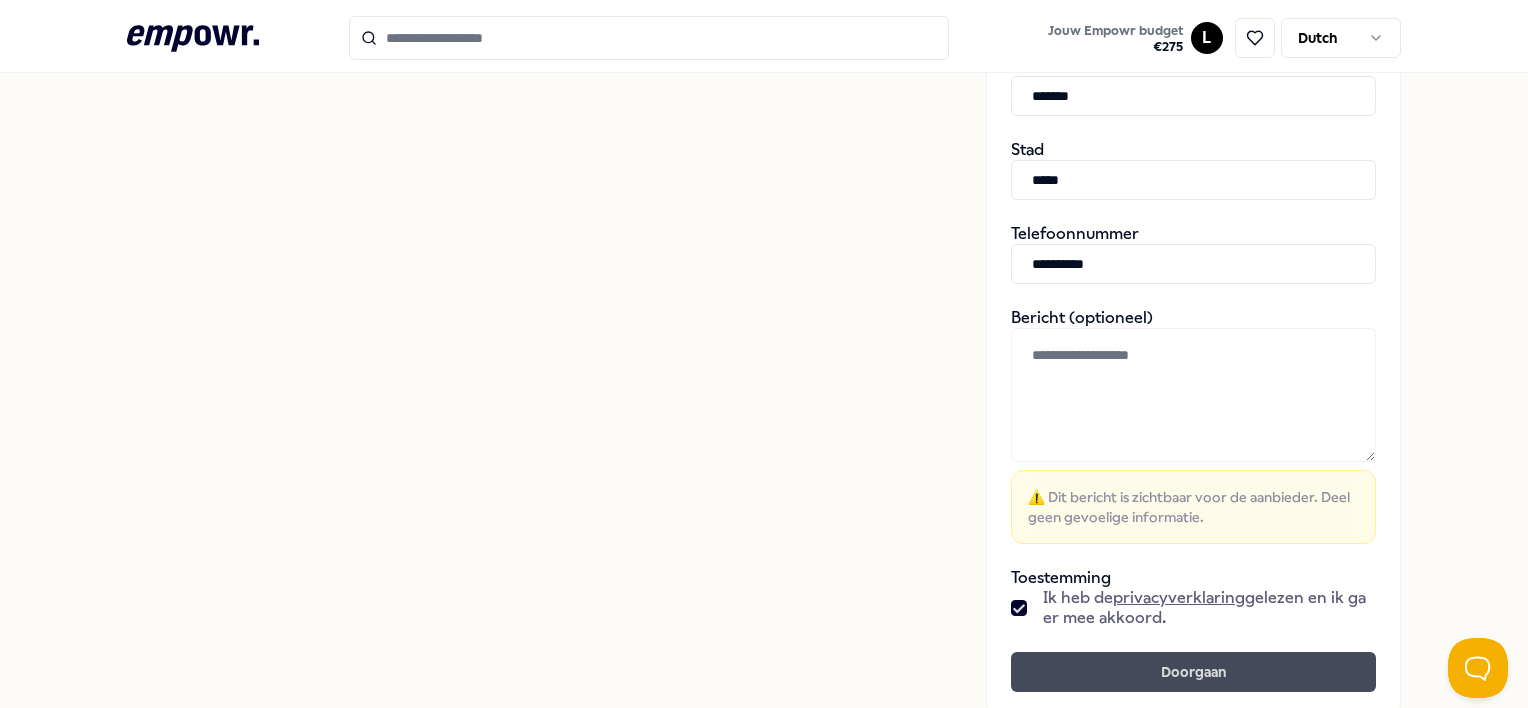 click on "Doorgaan" at bounding box center [1193, 672] 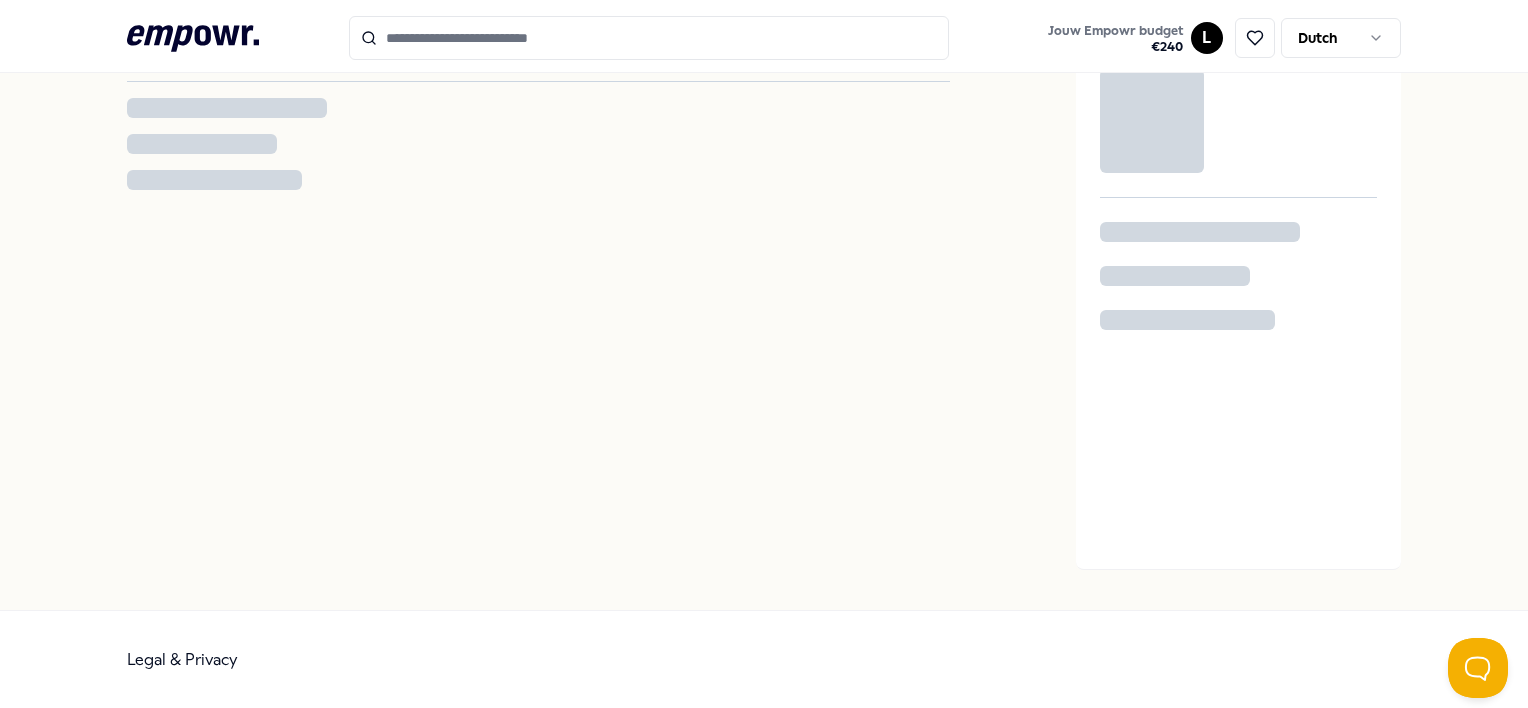 scroll, scrollTop: 0, scrollLeft: 0, axis: both 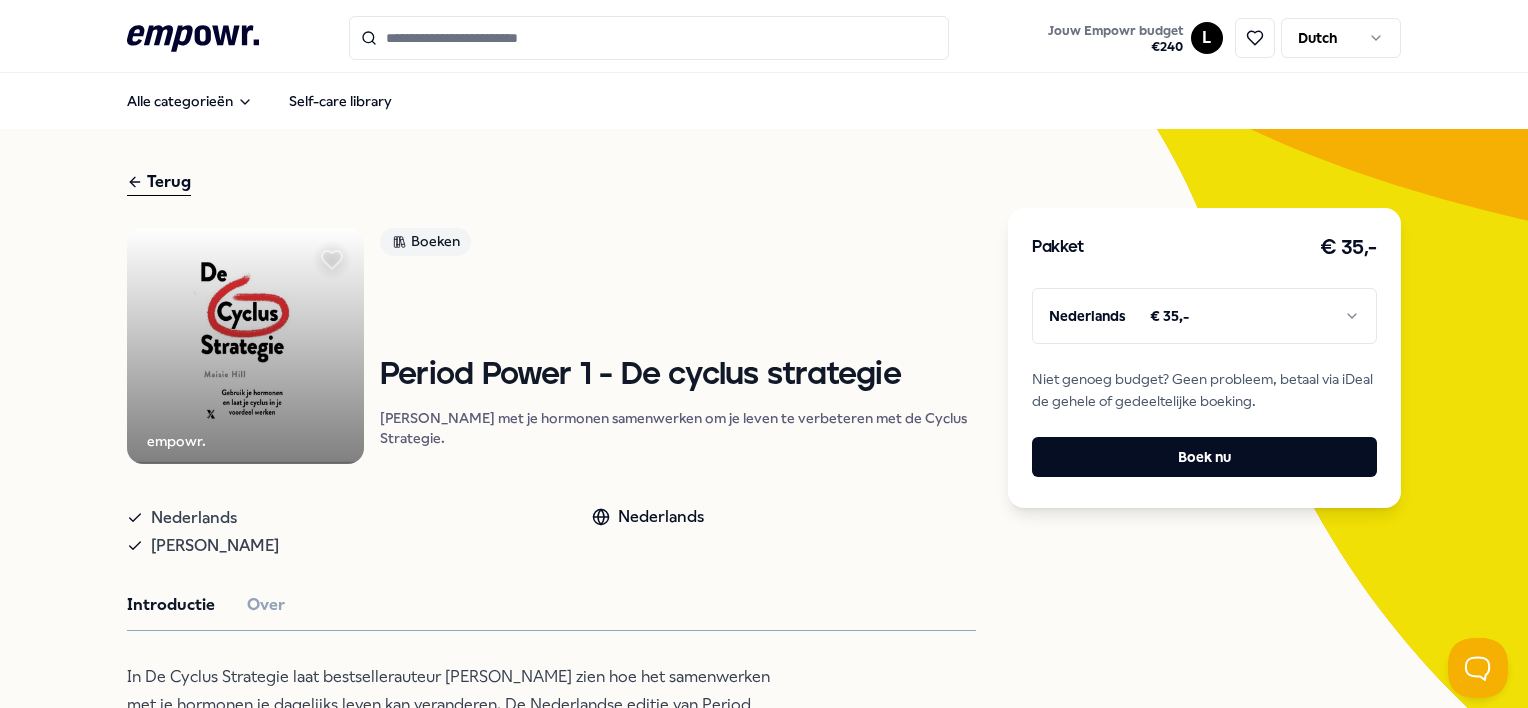 type on "*********" 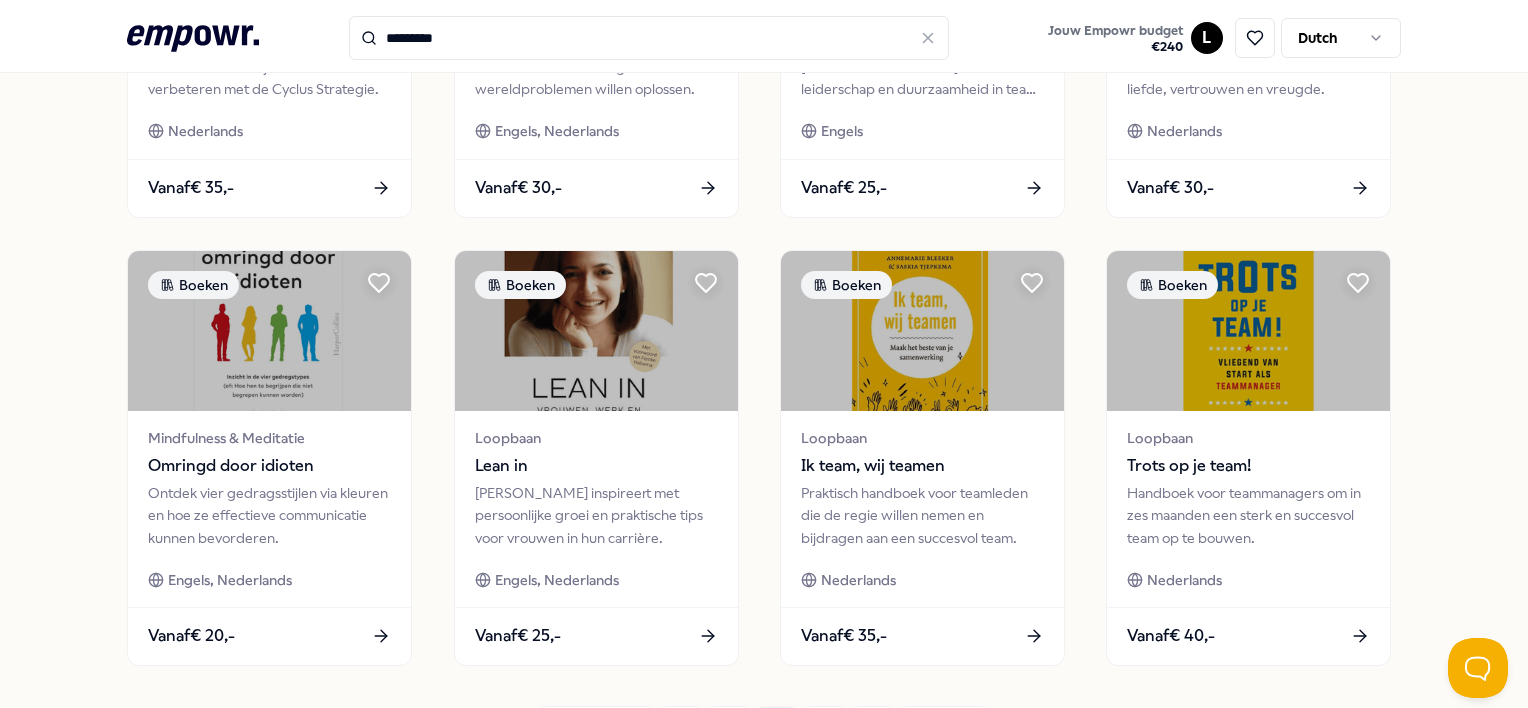 scroll, scrollTop: 1080, scrollLeft: 0, axis: vertical 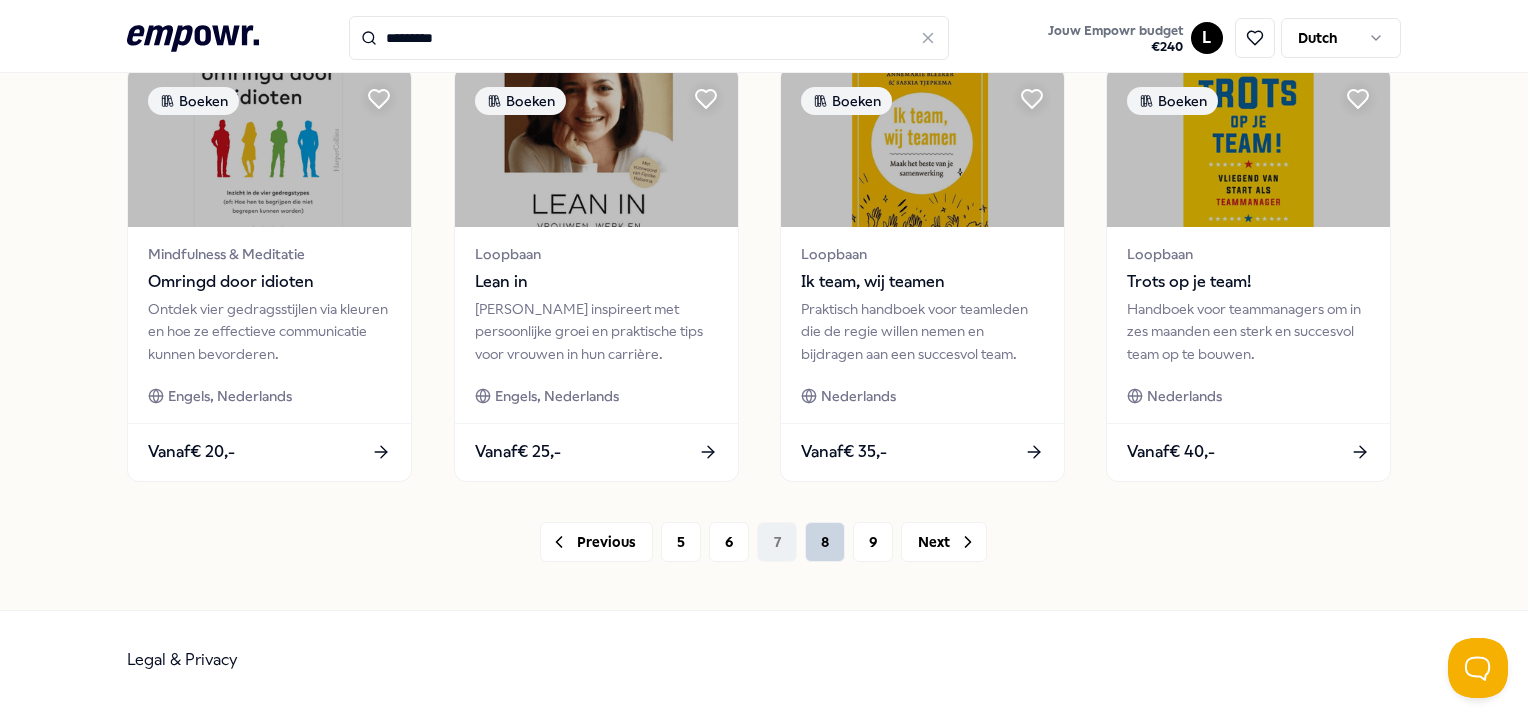 click on "8" at bounding box center (825, 542) 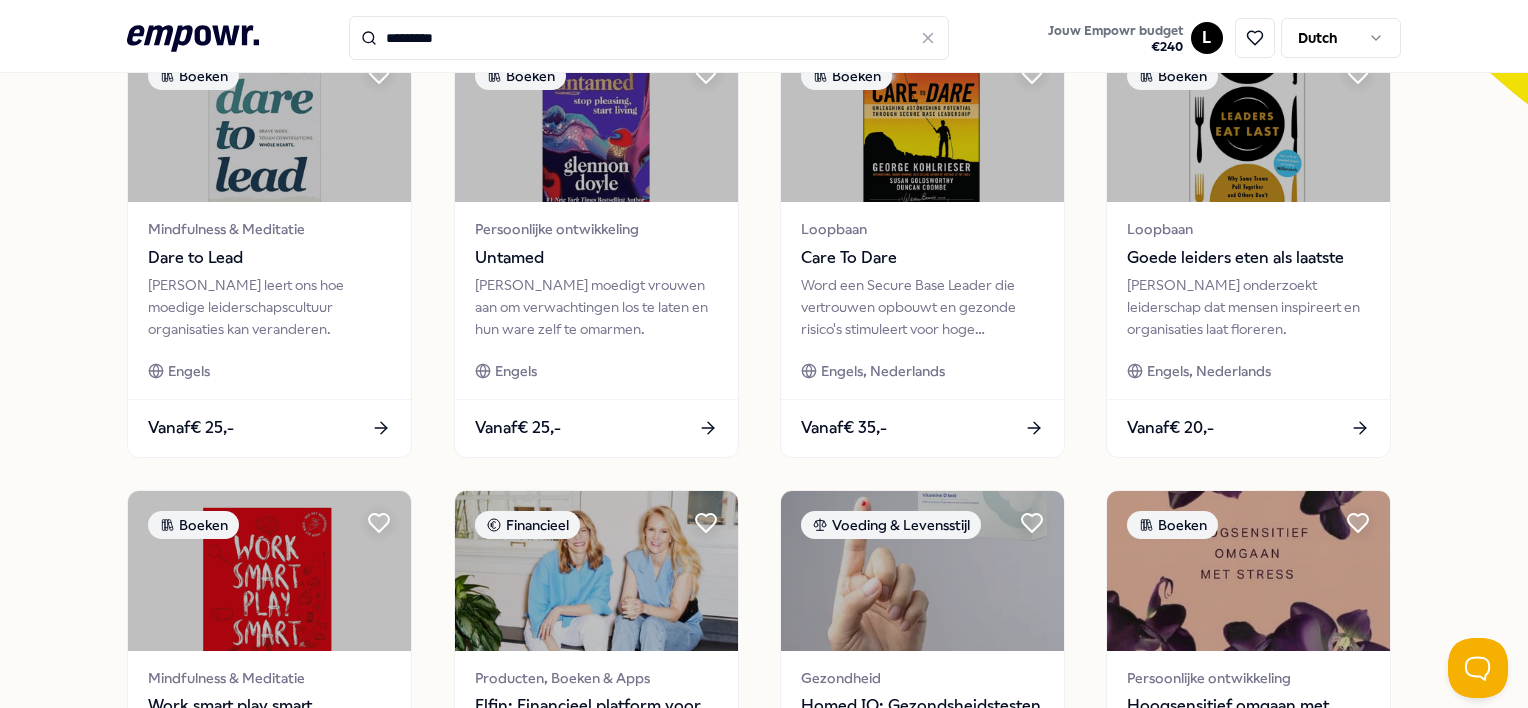 scroll, scrollTop: 1080, scrollLeft: 0, axis: vertical 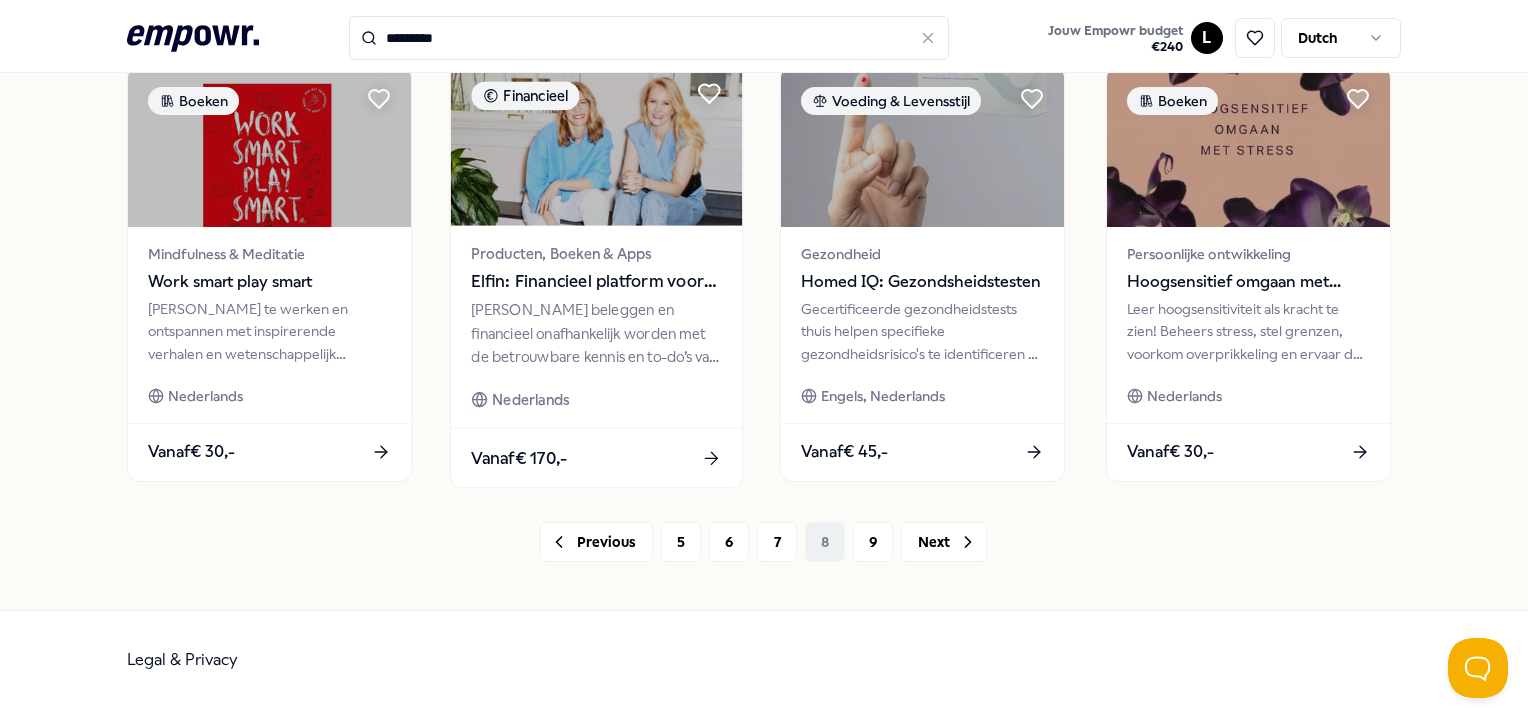 click on "Elfin: Financieel platform voor vrouwen" at bounding box center (596, 282) 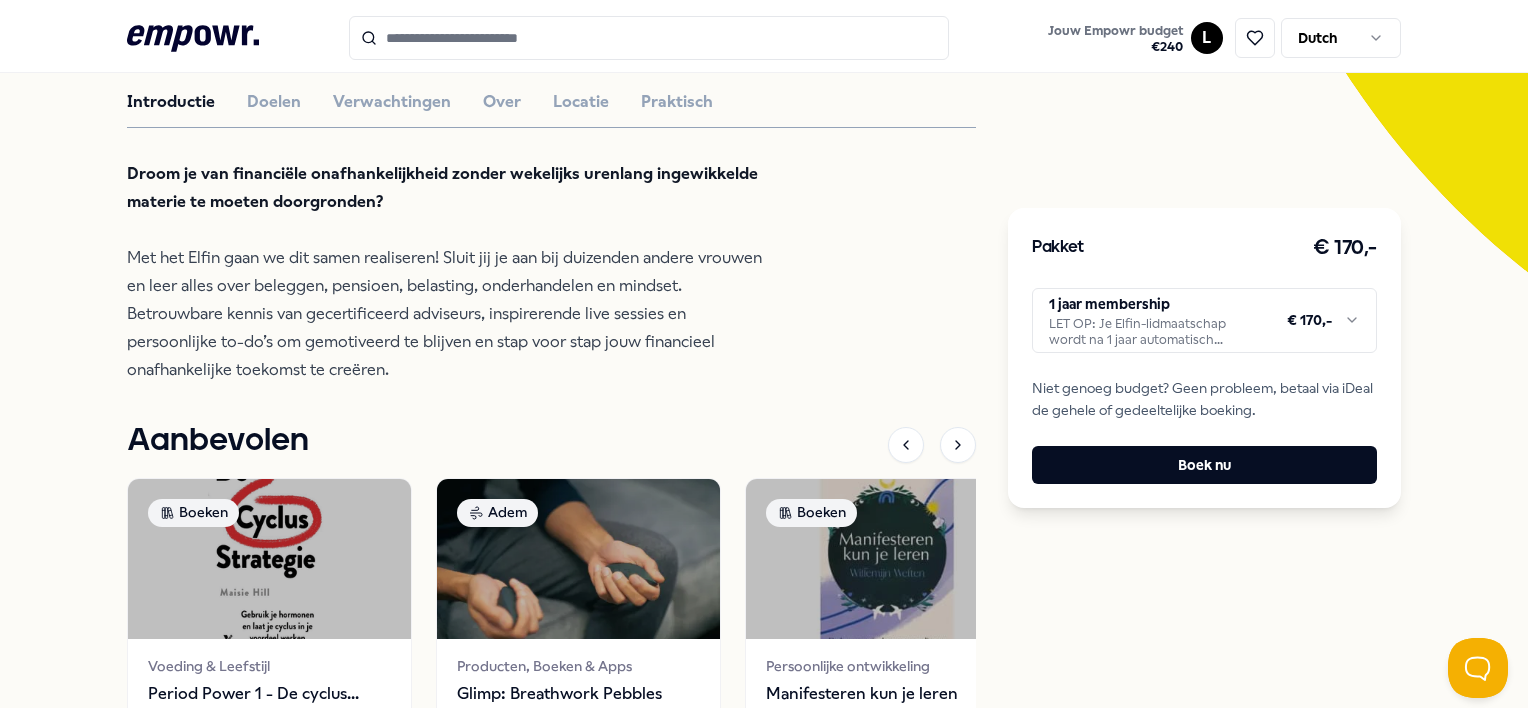 scroll, scrollTop: 544, scrollLeft: 0, axis: vertical 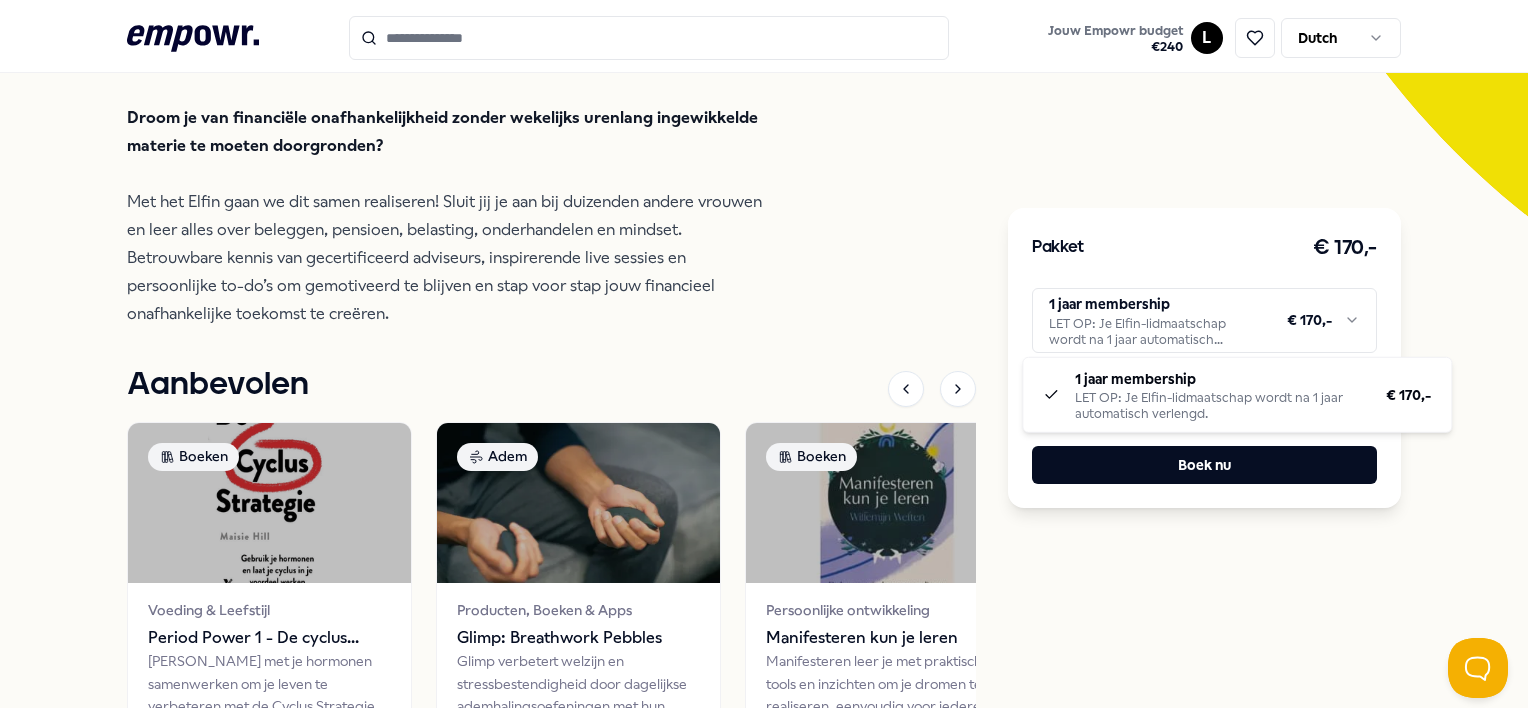 click on ".empowr-logo_svg__cls-1{fill:#03032f} Jouw Empowr budget € 240 L Dutch Alle categorieën   Self-care library Terug Elfin Financieel Elfin: Financieel platform voor vrouwen Leer beleggen en financieel onafhankelijk worden met de betrouwbare kennis en to-do’s van Elfin. Individual Online Nederlands Introductie Doelen Verwachtingen Over Locatie Praktisch Droom je van financiële onafhankelijkheid zonder wekelijks urenlang ingewikkelde materie te moeten doorgronden?  Met het Elfin gaan we dit samen realiseren! Sluit jij je aan bij duizenden andere vrouwen en leer alles over beleggen, pensioen, belasting, onderhandelen en mindset. Betrouwbare kennis van gecertificeerd adviseurs, inspirerende live sessies en persoonlijke to-do’s om gemotiveerd te blijven en stap voor stap jouw financieel onafhankelijke toekomst te creëren. Aanbevolen Boeken Voeding & Leefstijl Period Power 1 - De cyclus strategie Leer met je hormonen samenwerken om je leven te verbeteren met de Cyclus
Strategie. Nederlands Vanaf  Adem" at bounding box center (764, 354) 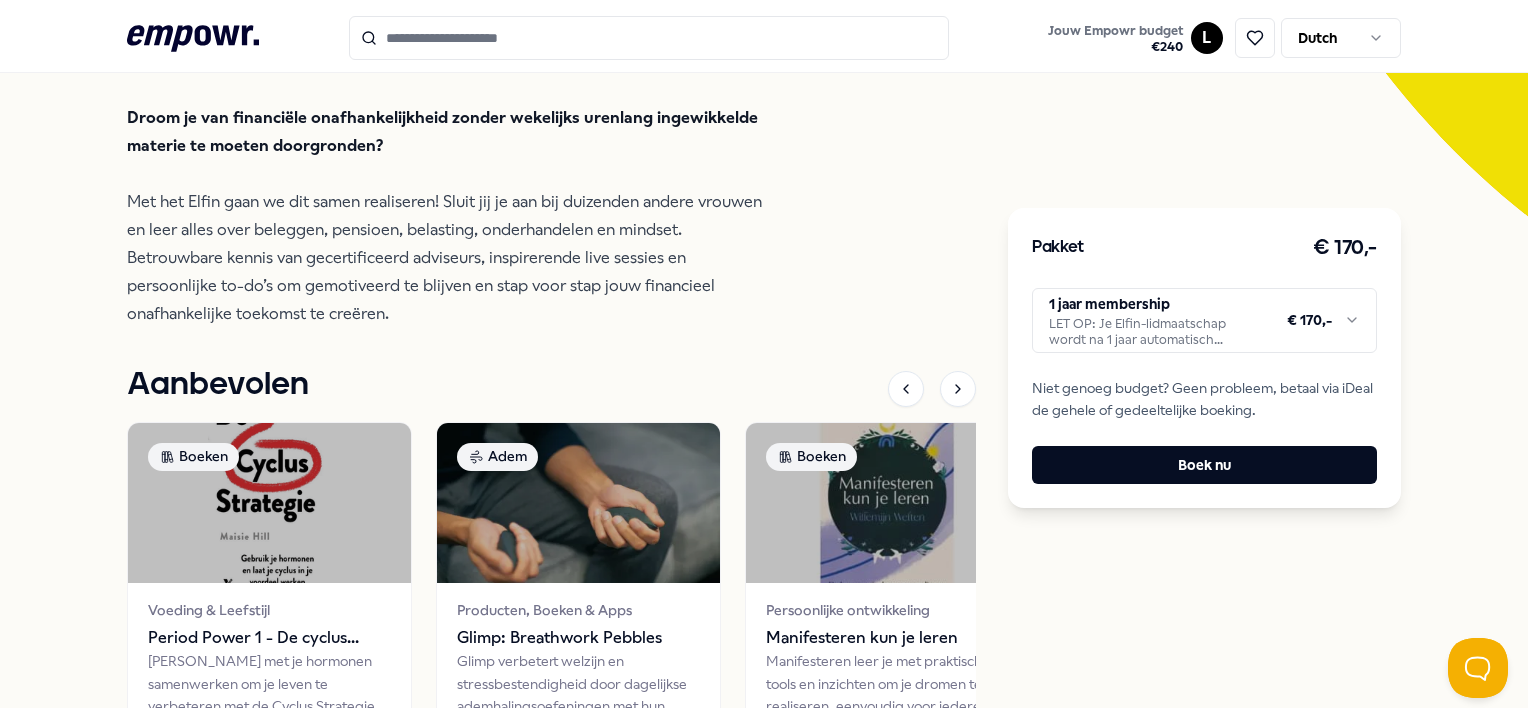 click on ".empowr-logo_svg__cls-1{fill:#03032f} Jouw Empowr budget € 240 L Dutch Alle categorieën   Self-care library Terug Elfin Financieel Elfin: Financieel platform voor vrouwen Leer beleggen en financieel onafhankelijk worden met de betrouwbare kennis en to-do’s van Elfin. Individual Online Nederlands Introductie Doelen Verwachtingen Over Locatie Praktisch Droom je van financiële onafhankelijkheid zonder wekelijks urenlang ingewikkelde materie te moeten doorgronden?  Met het Elfin gaan we dit samen realiseren! Sluit jij je aan bij duizenden andere vrouwen en leer alles over beleggen, pensioen, belasting, onderhandelen en mindset. Betrouwbare kennis van gecertificeerd adviseurs, inspirerende live sessies en persoonlijke to-do’s om gemotiveerd te blijven en stap voor stap jouw financieel onafhankelijke toekomst te creëren. Aanbevolen Boeken Voeding & Leefstijl Period Power 1 - De cyclus strategie Leer met je hormonen samenwerken om je leven te verbeteren met de Cyclus
Strategie. Nederlands Vanaf  Adem" at bounding box center [764, 354] 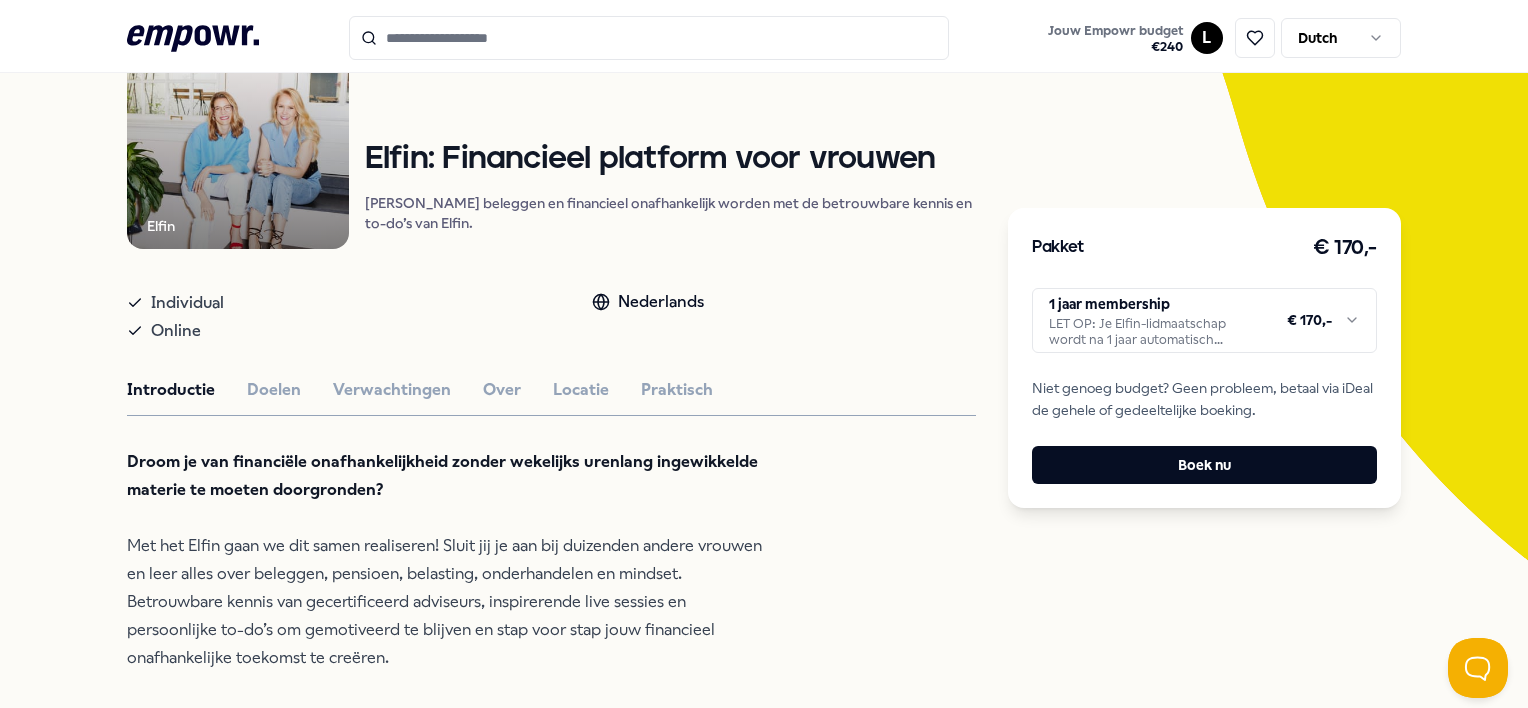 scroll, scrollTop: 200, scrollLeft: 0, axis: vertical 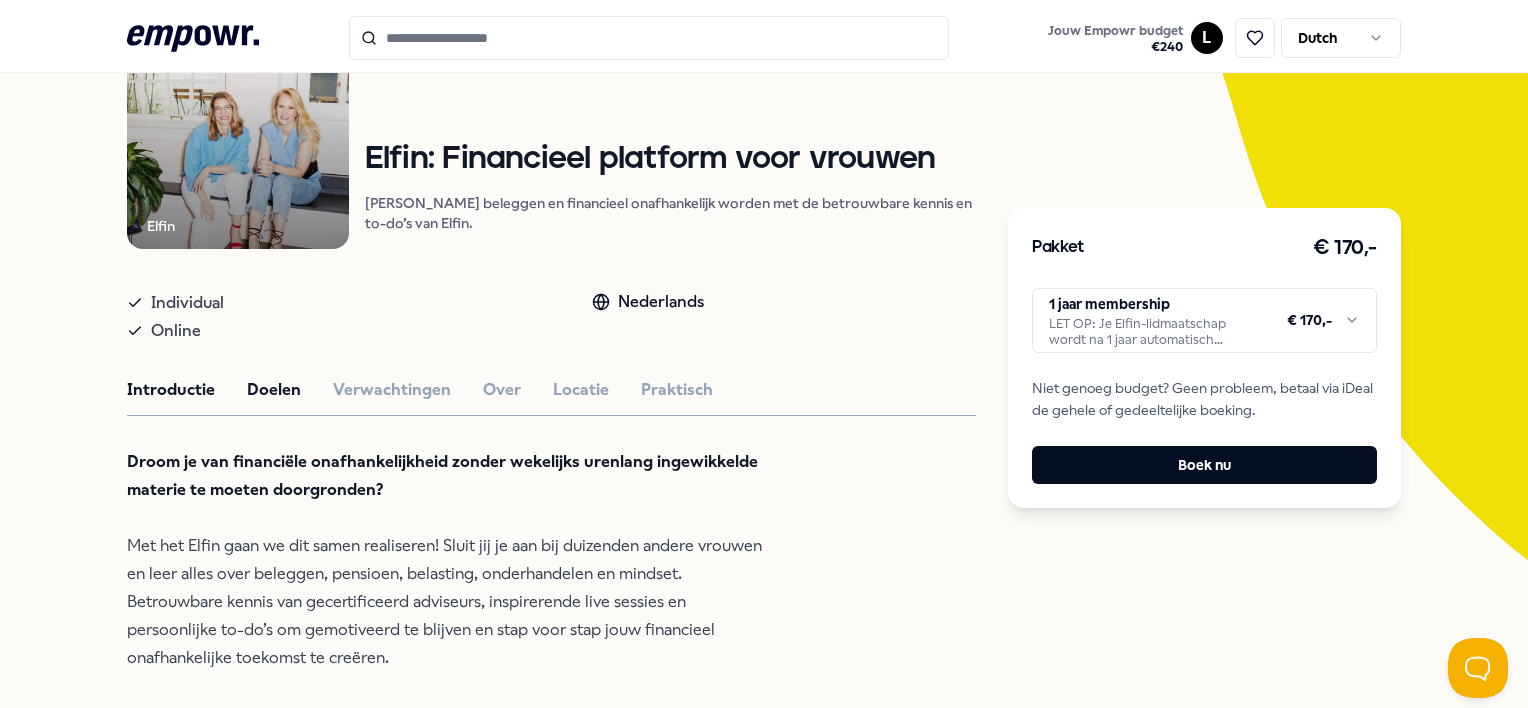 click on "Doelen" at bounding box center [274, 390] 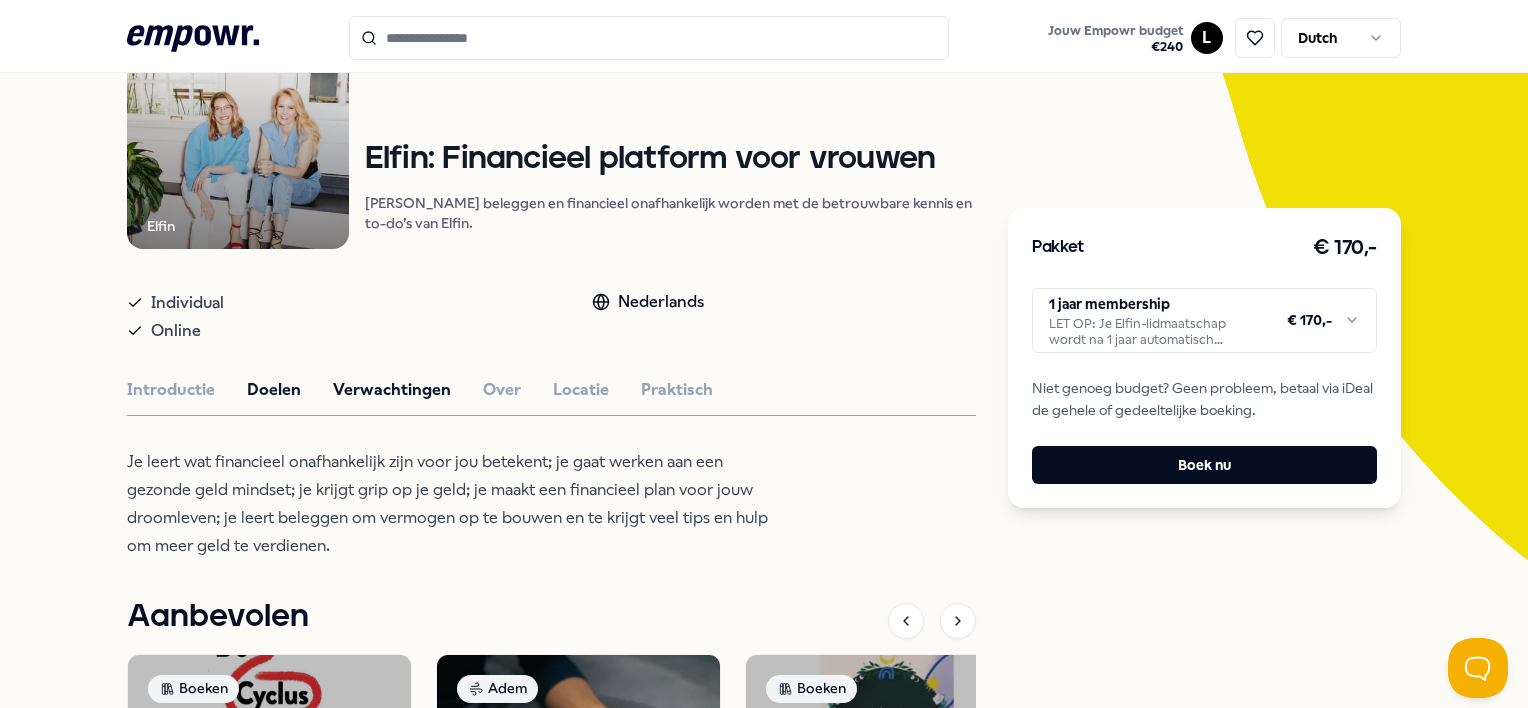click on "Verwachtingen" at bounding box center [392, 390] 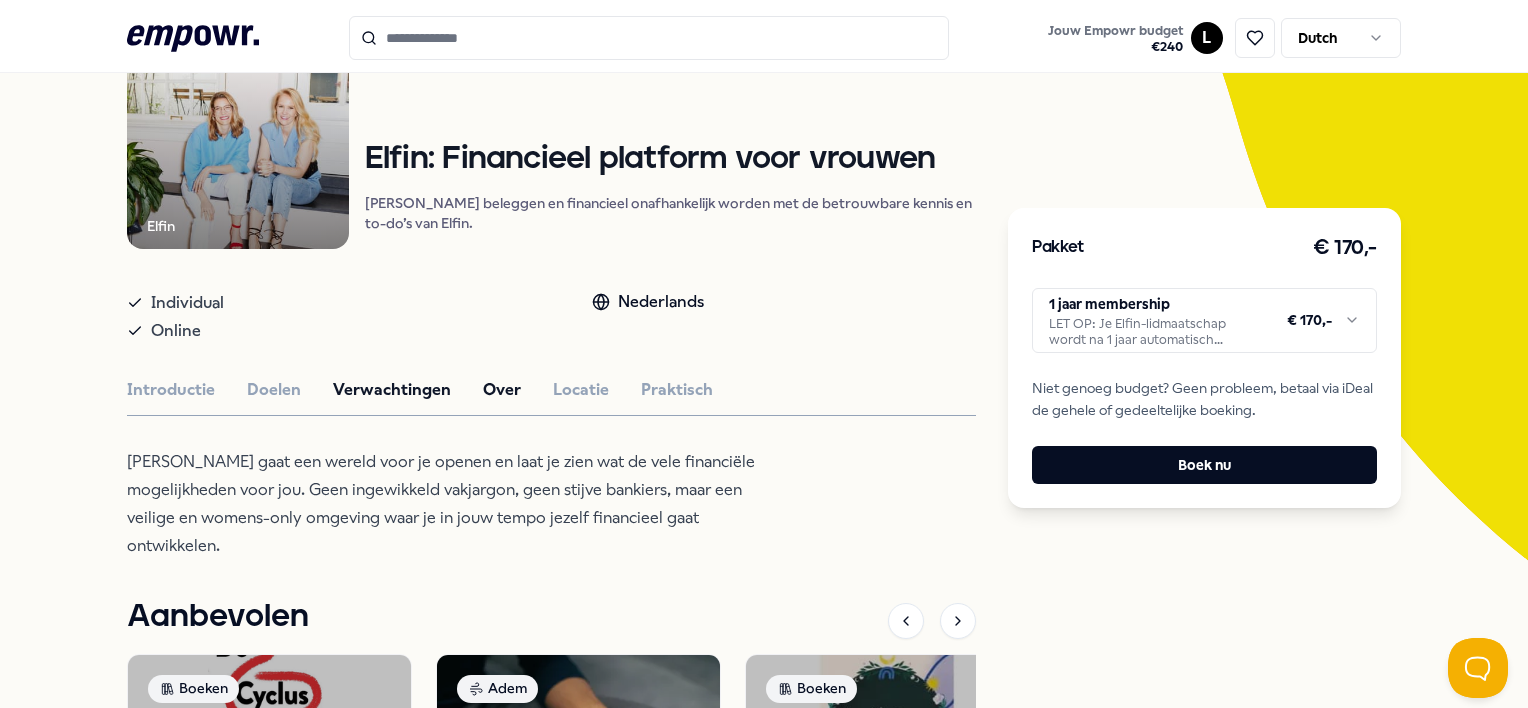 click on "Over" at bounding box center (502, 390) 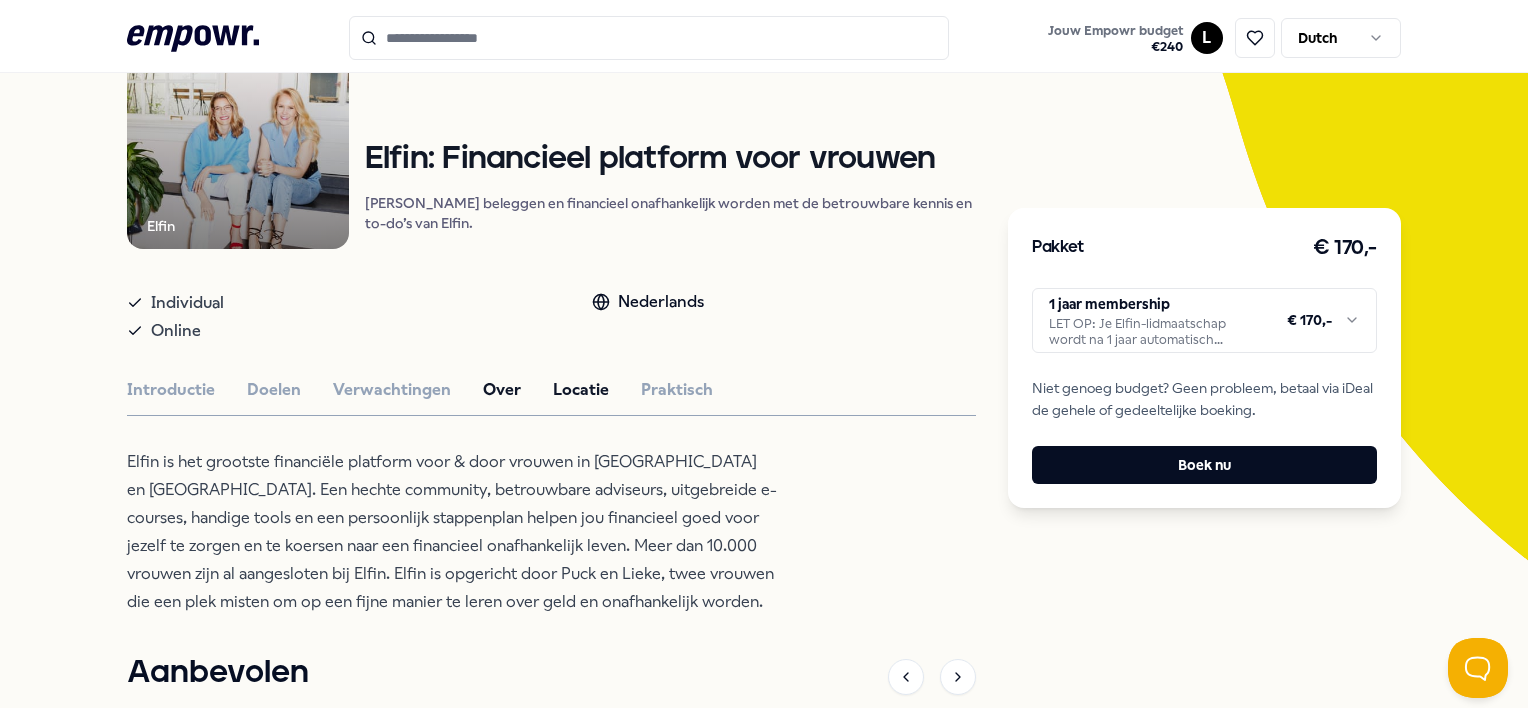 click on "Locatie" at bounding box center [581, 390] 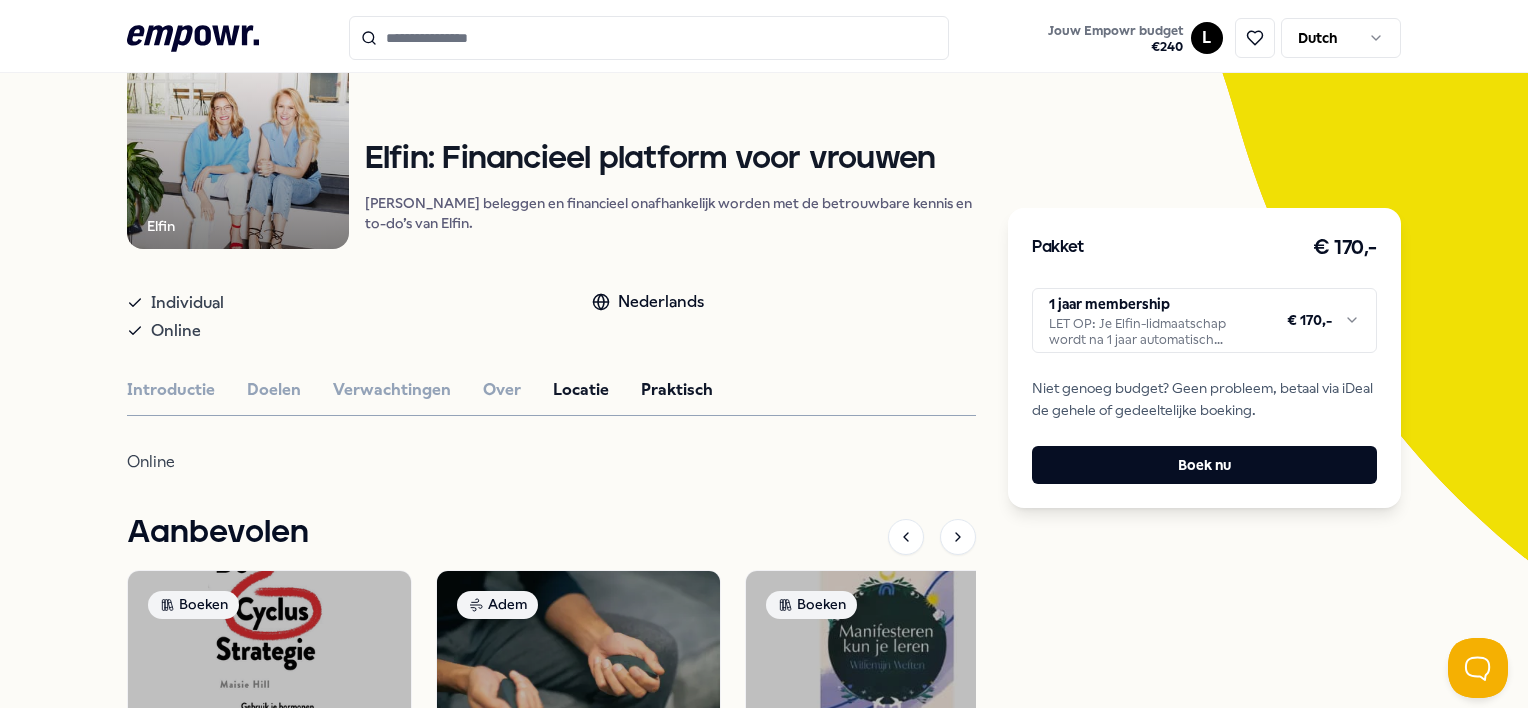click on "Praktisch" at bounding box center [677, 390] 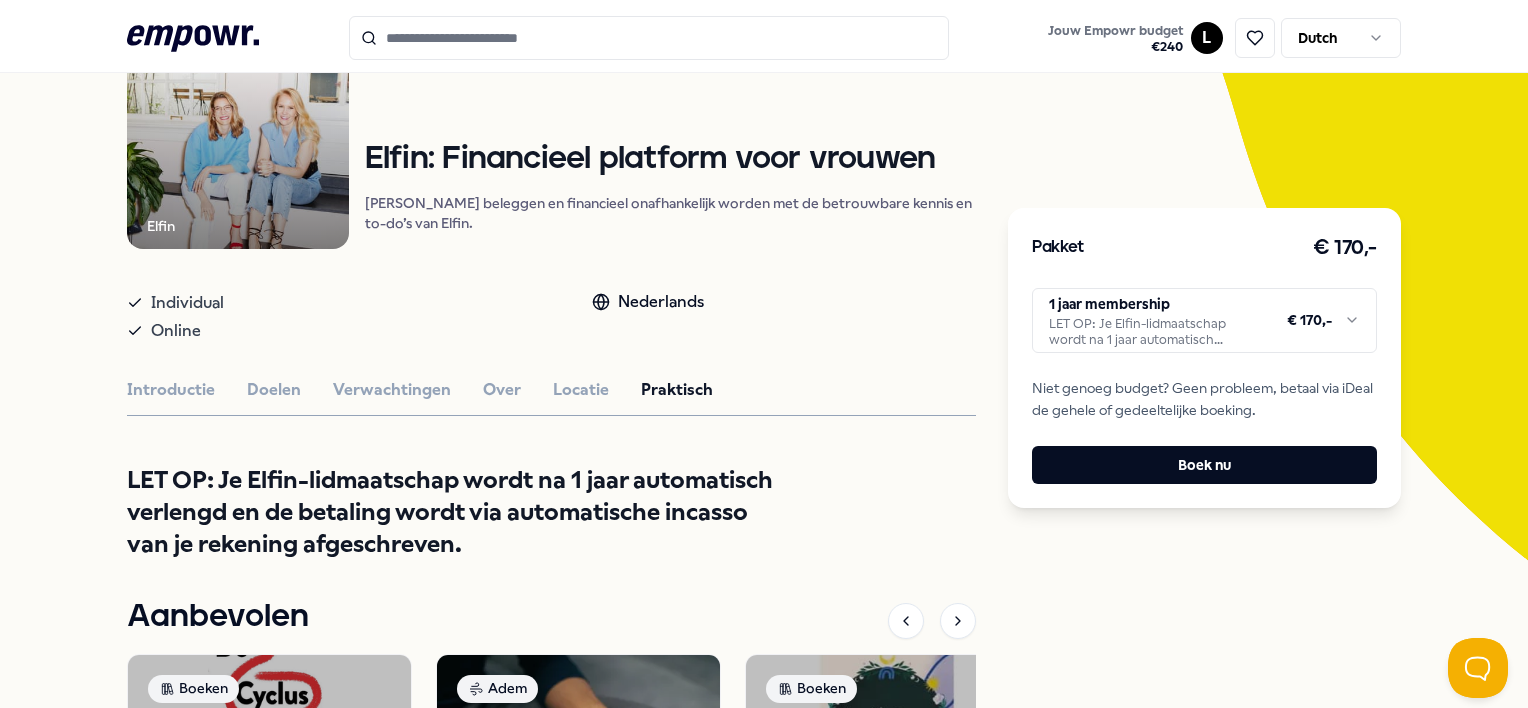 type on "*********" 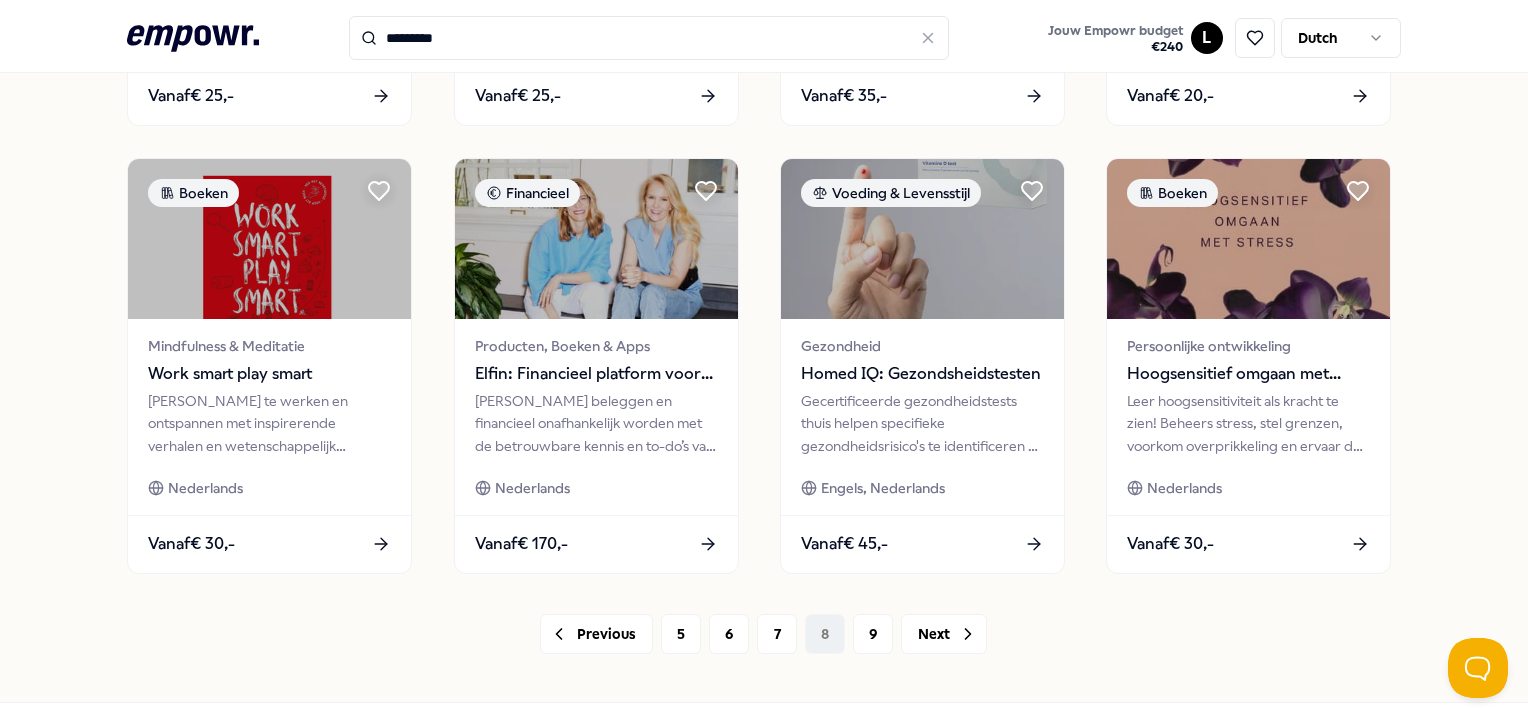 scroll, scrollTop: 1040, scrollLeft: 0, axis: vertical 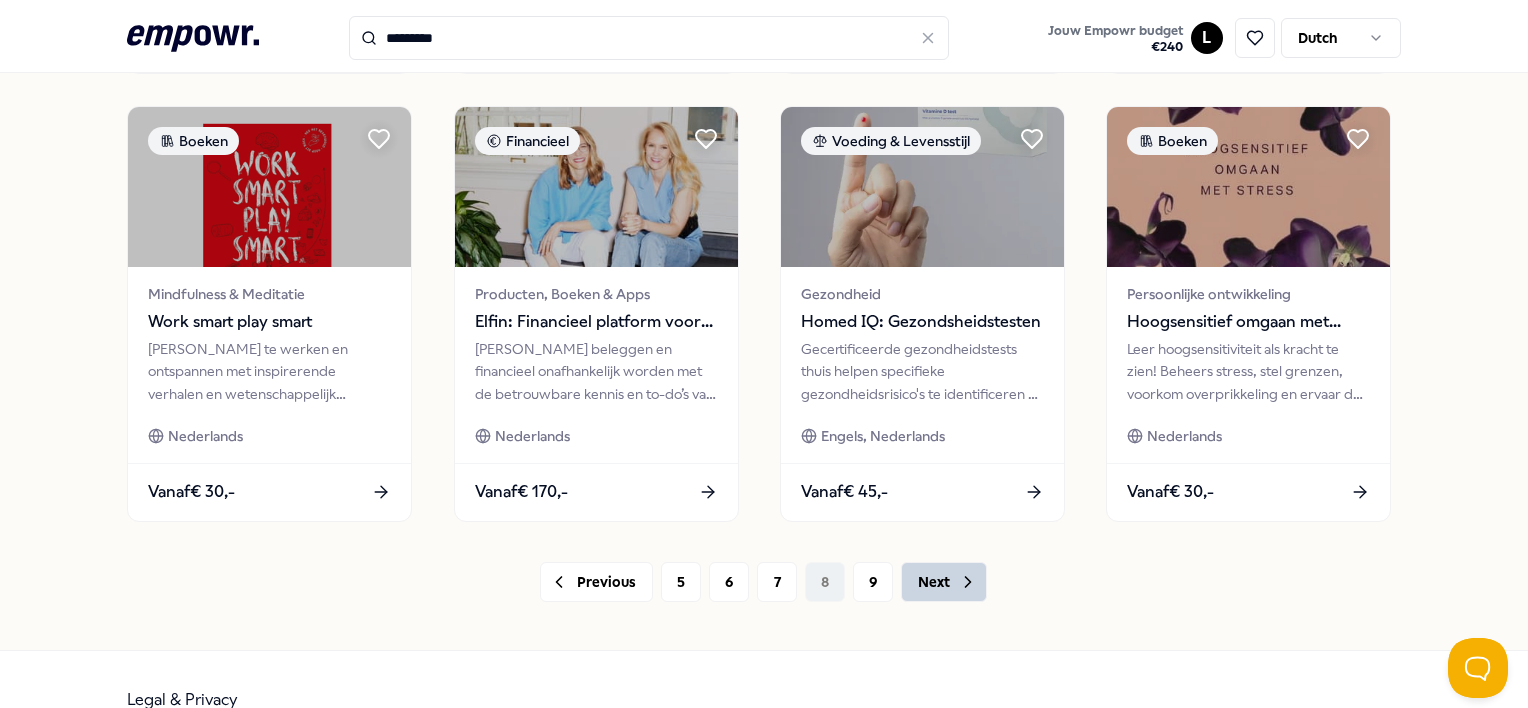 click on "Next" at bounding box center [944, 582] 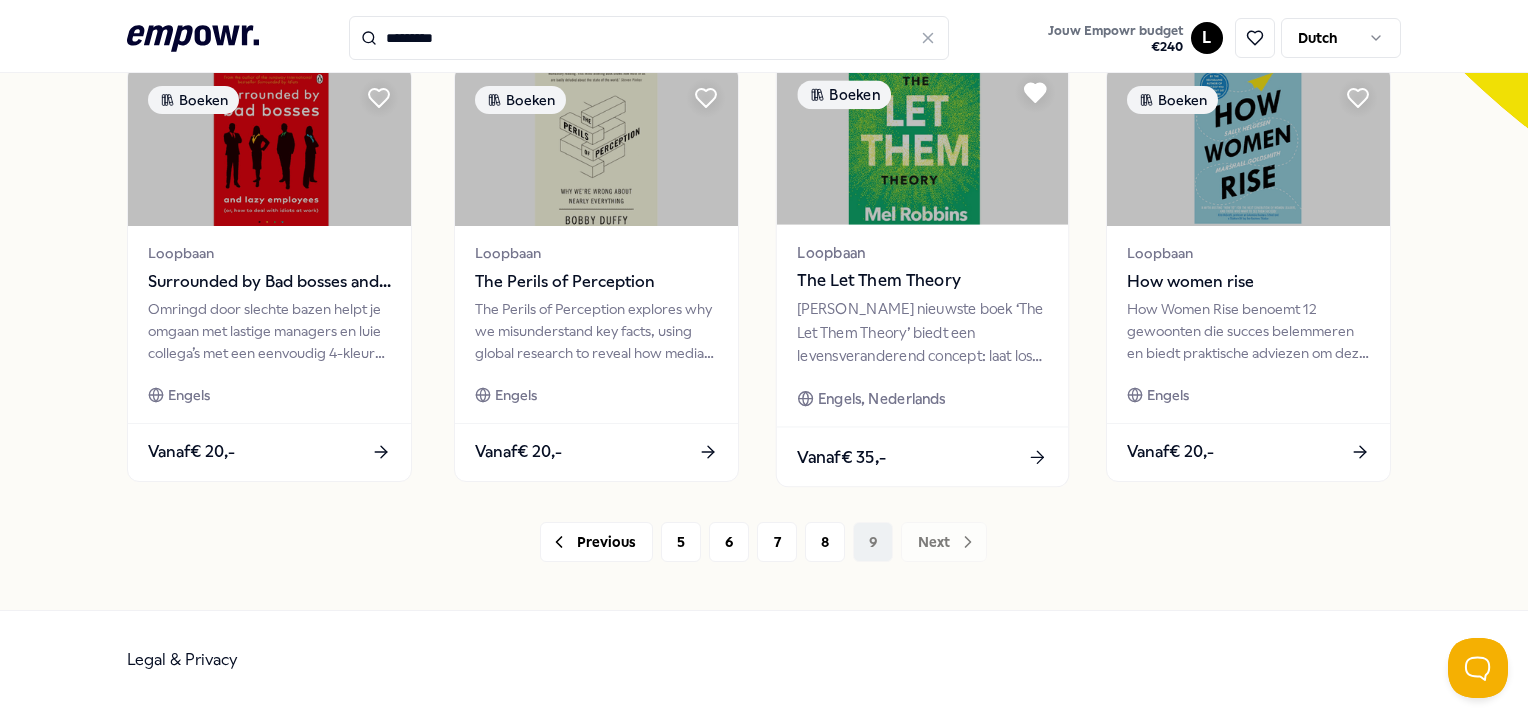scroll, scrollTop: 0, scrollLeft: 0, axis: both 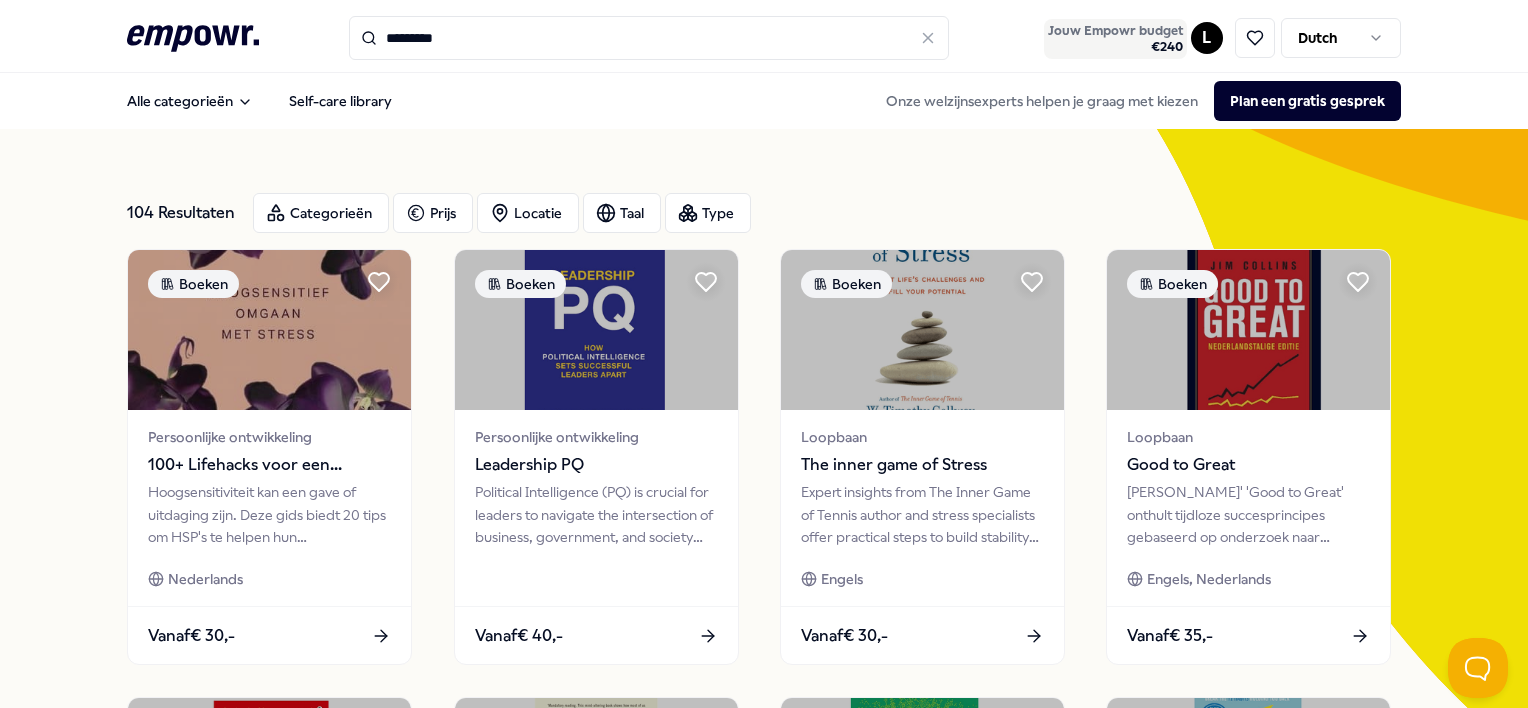 click on "€ 240" at bounding box center (1115, 47) 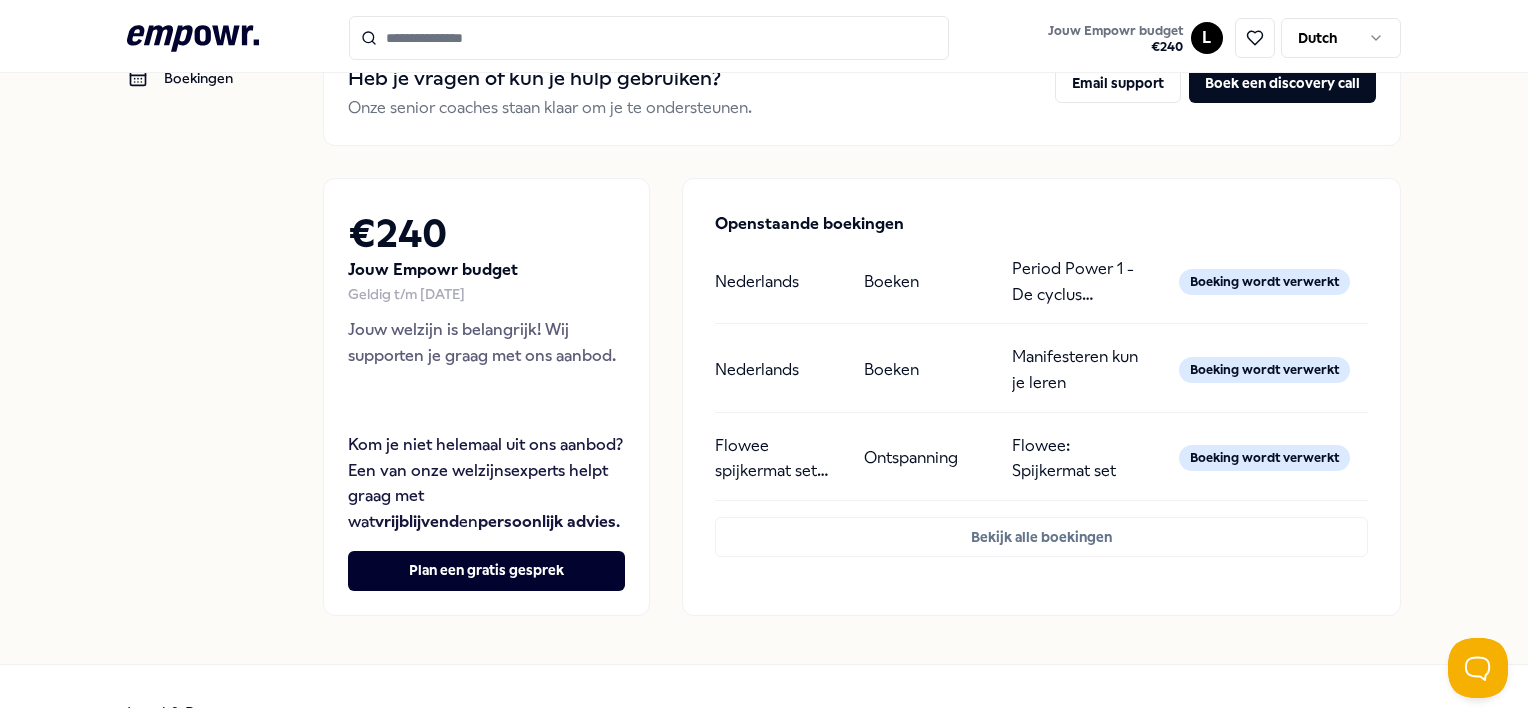 scroll, scrollTop: 200, scrollLeft: 0, axis: vertical 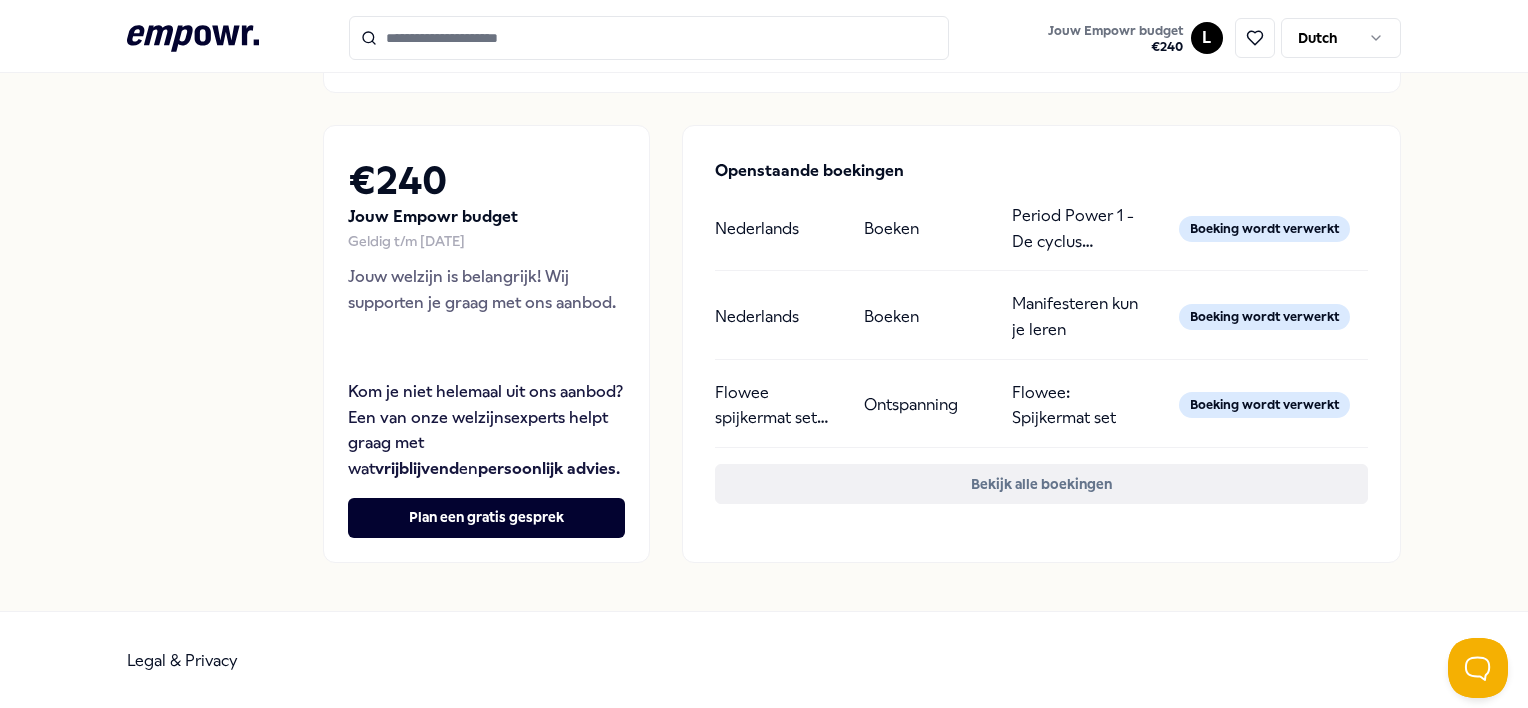 click on "Bekijk alle boekingen" at bounding box center [1041, 484] 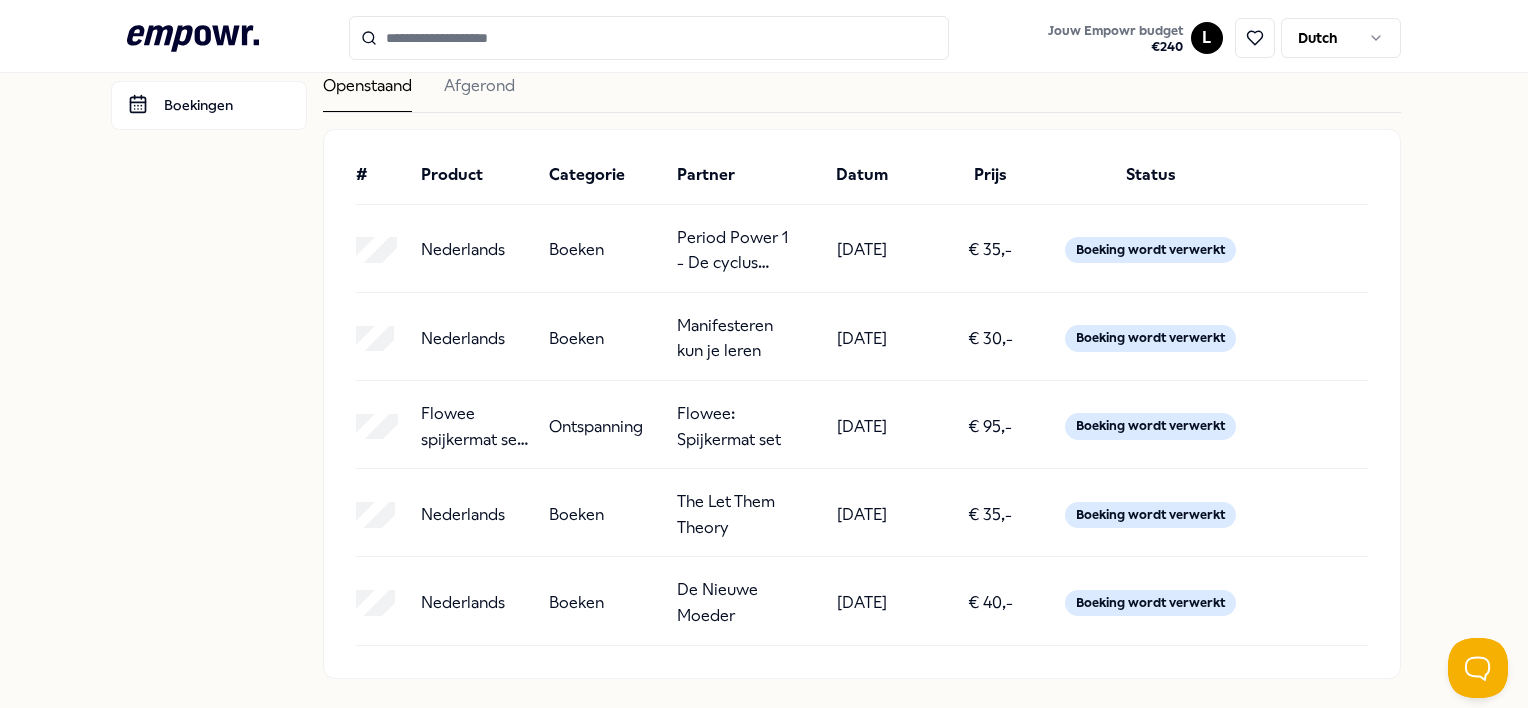 scroll, scrollTop: 235, scrollLeft: 0, axis: vertical 